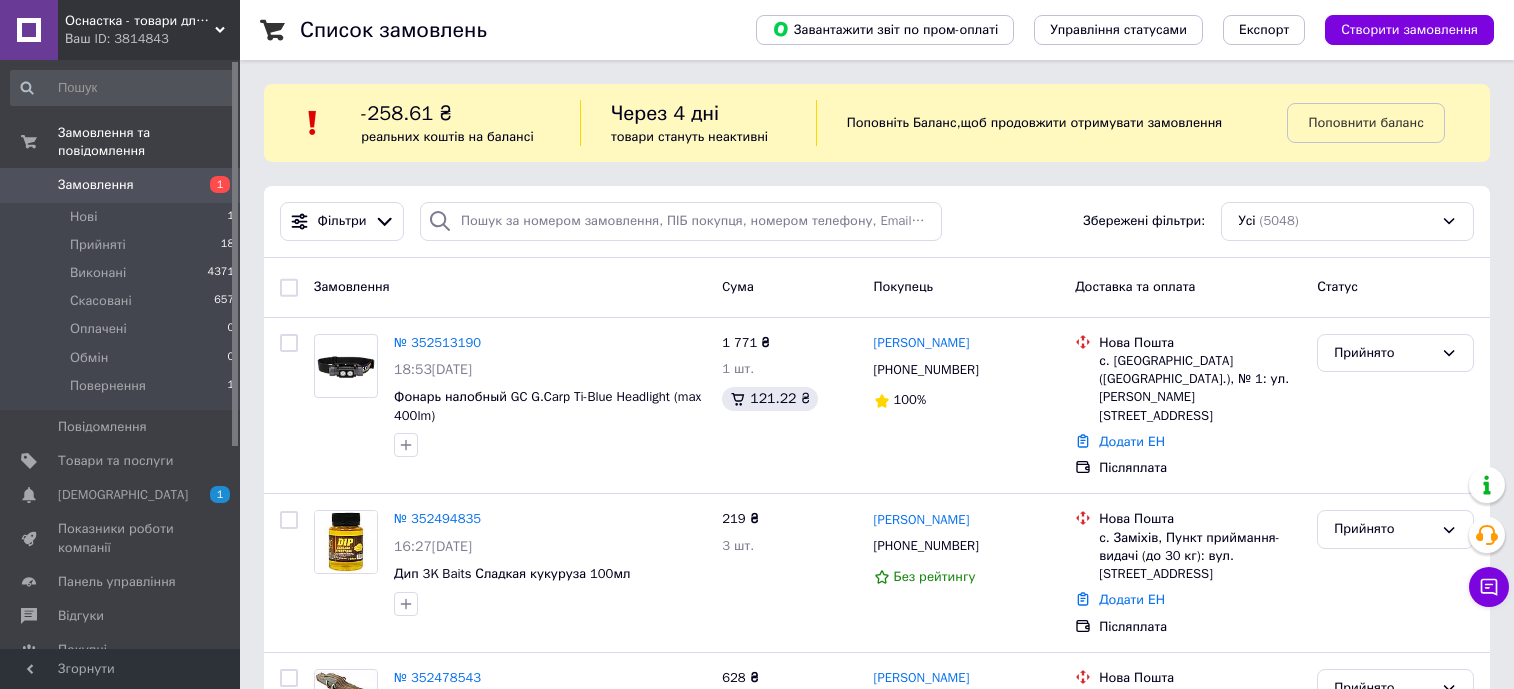 scroll, scrollTop: 0, scrollLeft: 0, axis: both 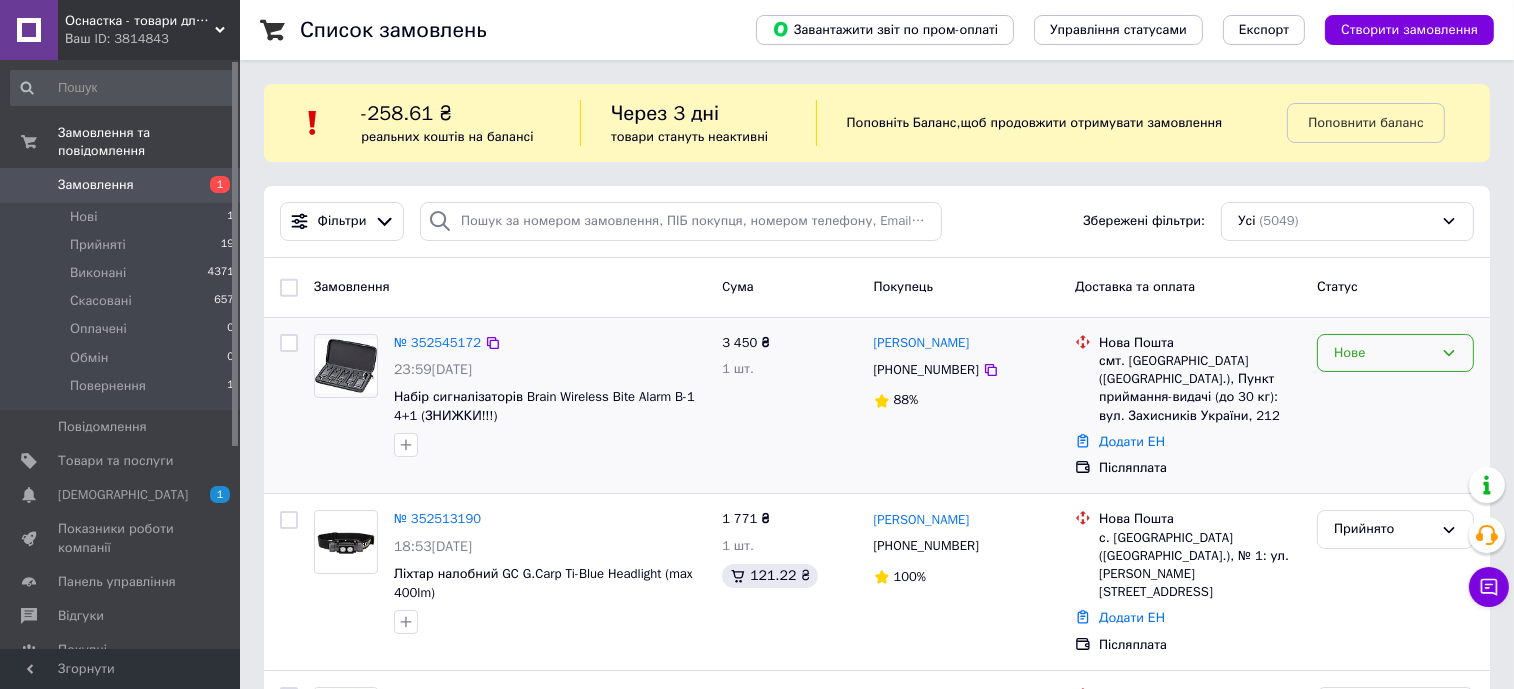 click on "Нове" at bounding box center [1383, 353] 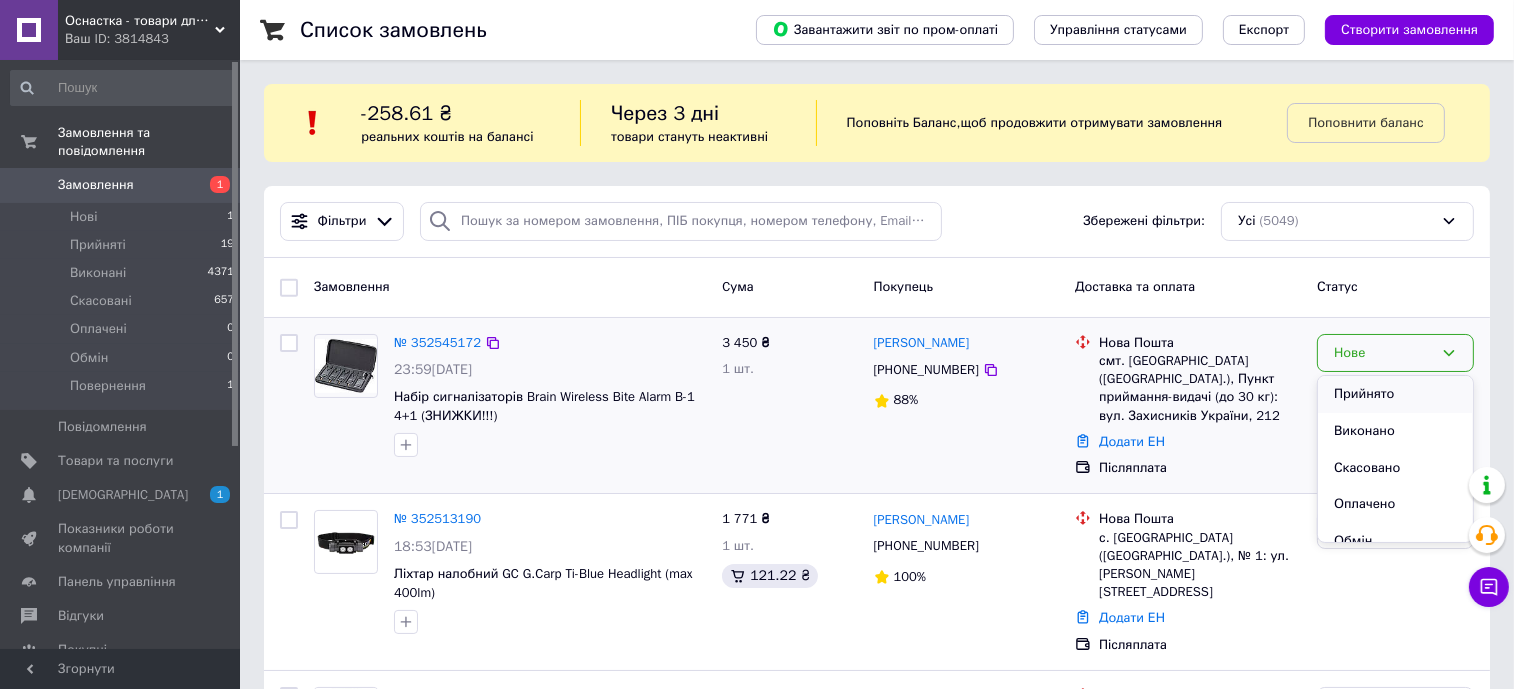 click on "Прийнято" at bounding box center [1395, 394] 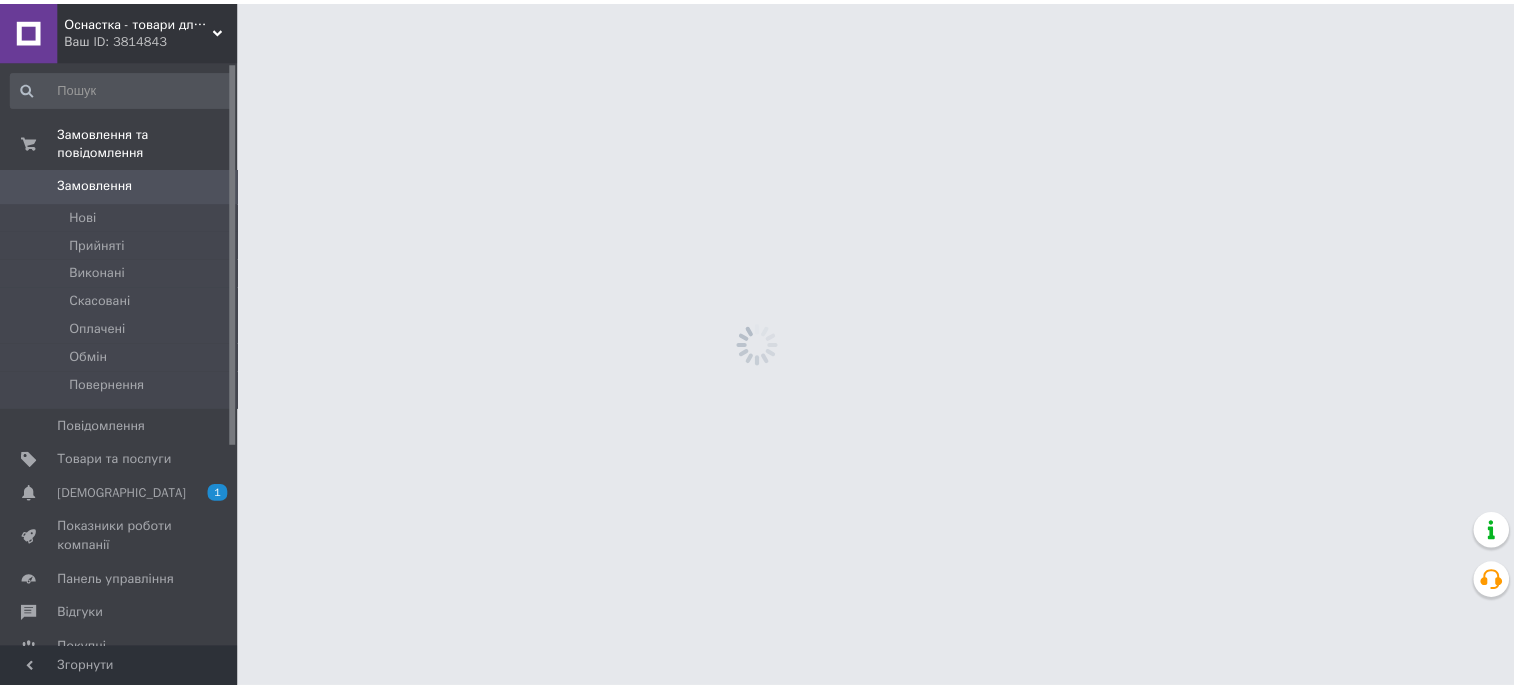 scroll, scrollTop: 0, scrollLeft: 0, axis: both 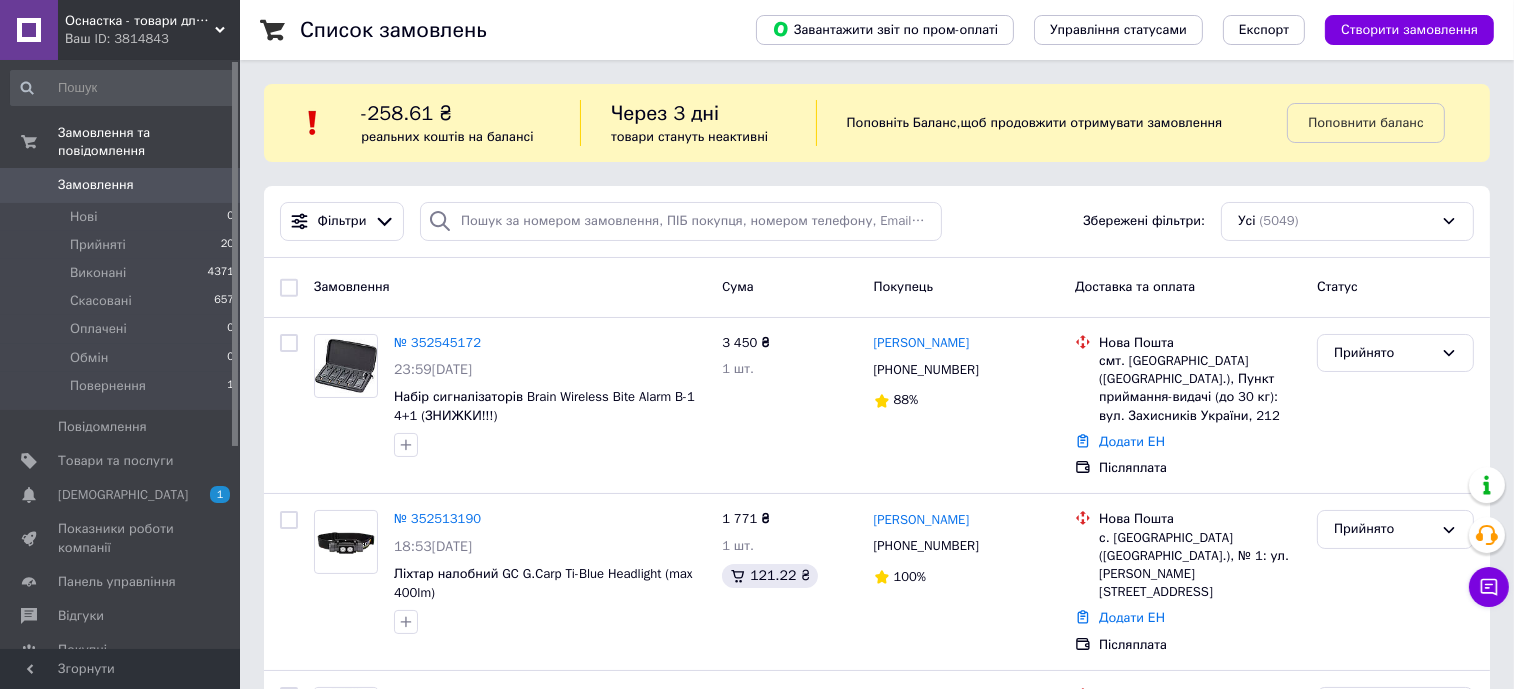 click on "Фільтри Збережені фільтри: Усі (5049)" at bounding box center [877, 221] 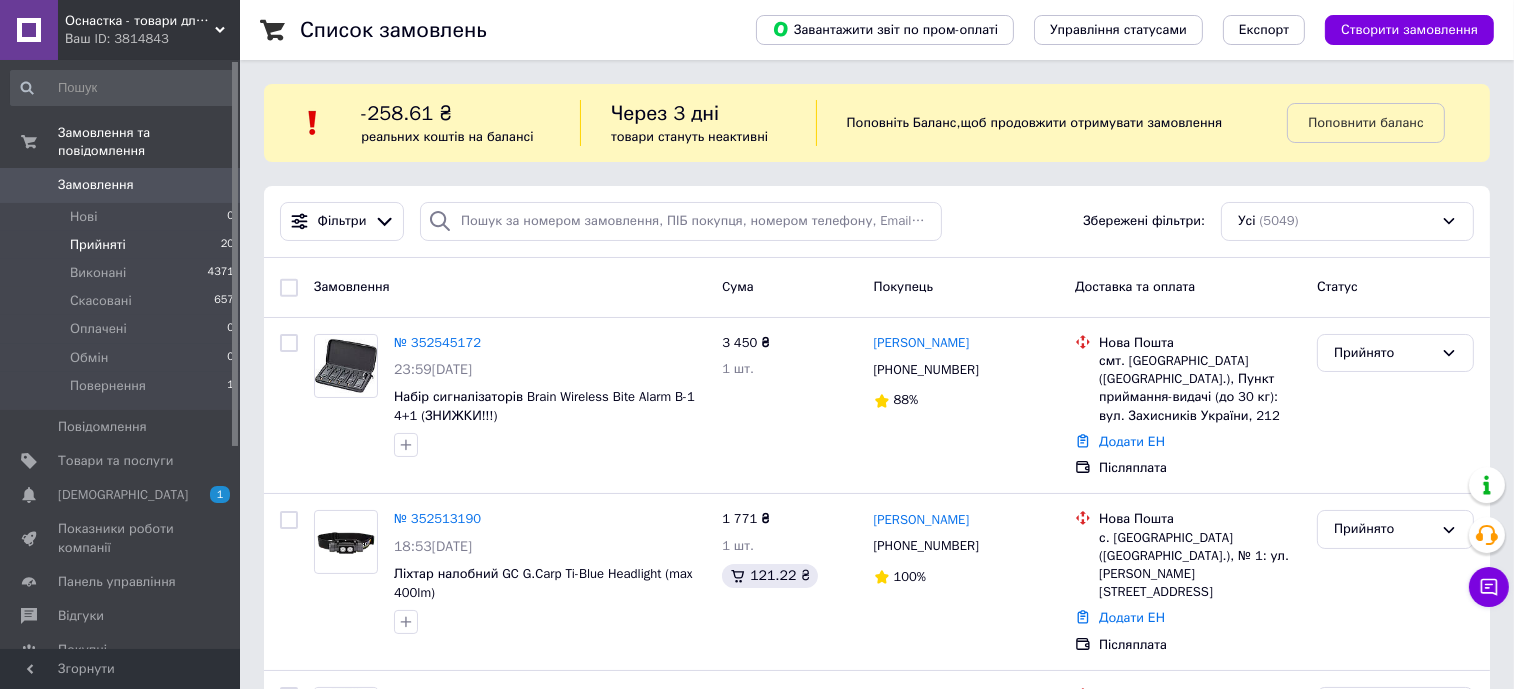 click on "Прийняті" at bounding box center [98, 245] 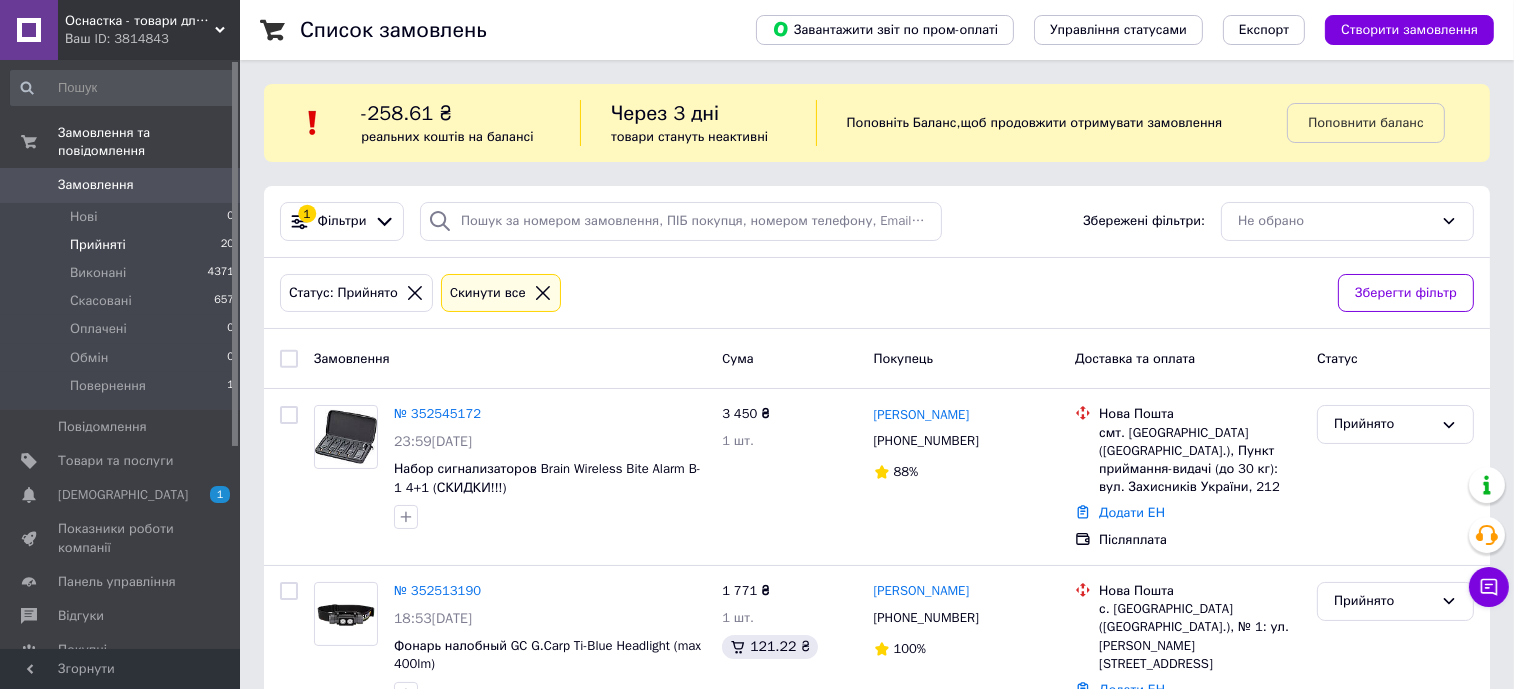 click on "1 Фільтри Збережені фільтри: Не обрано" at bounding box center (877, 222) 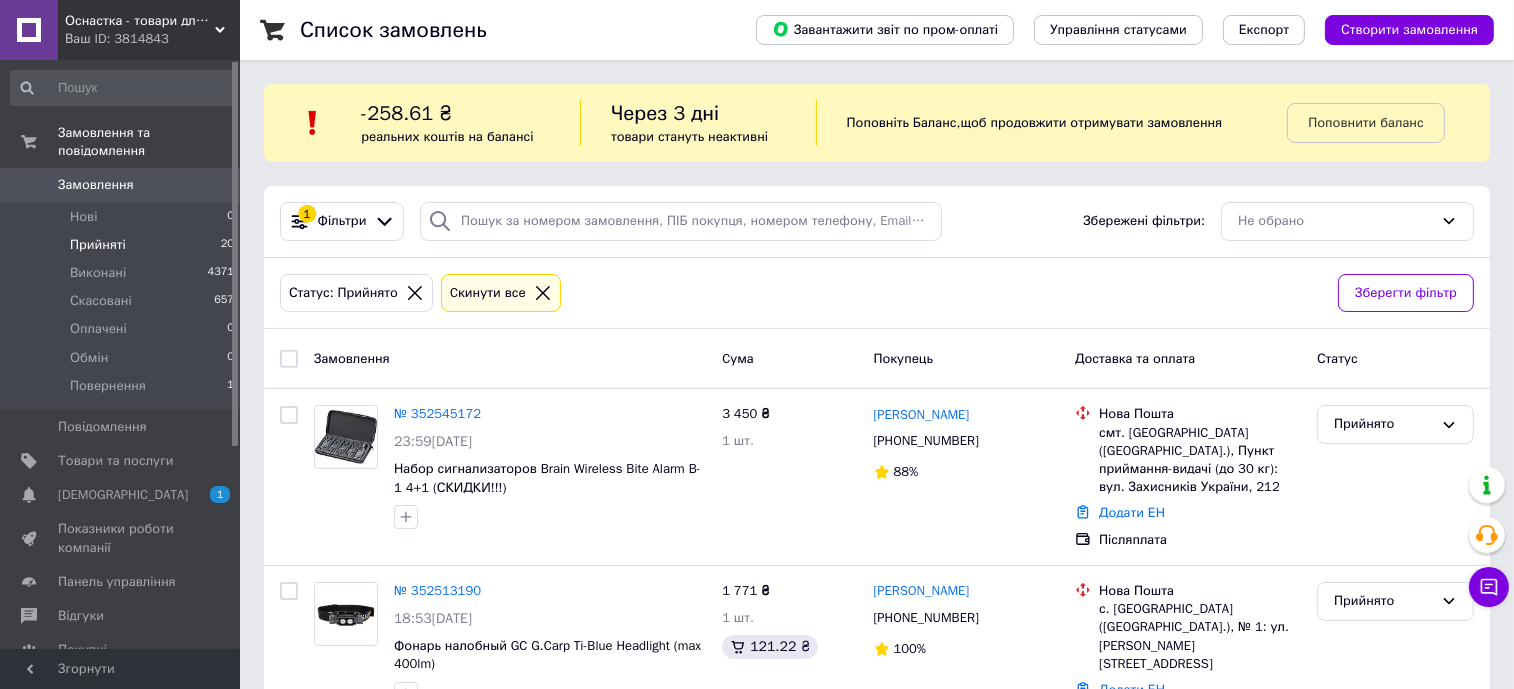 click on "Прийняті 20" at bounding box center (123, 245) 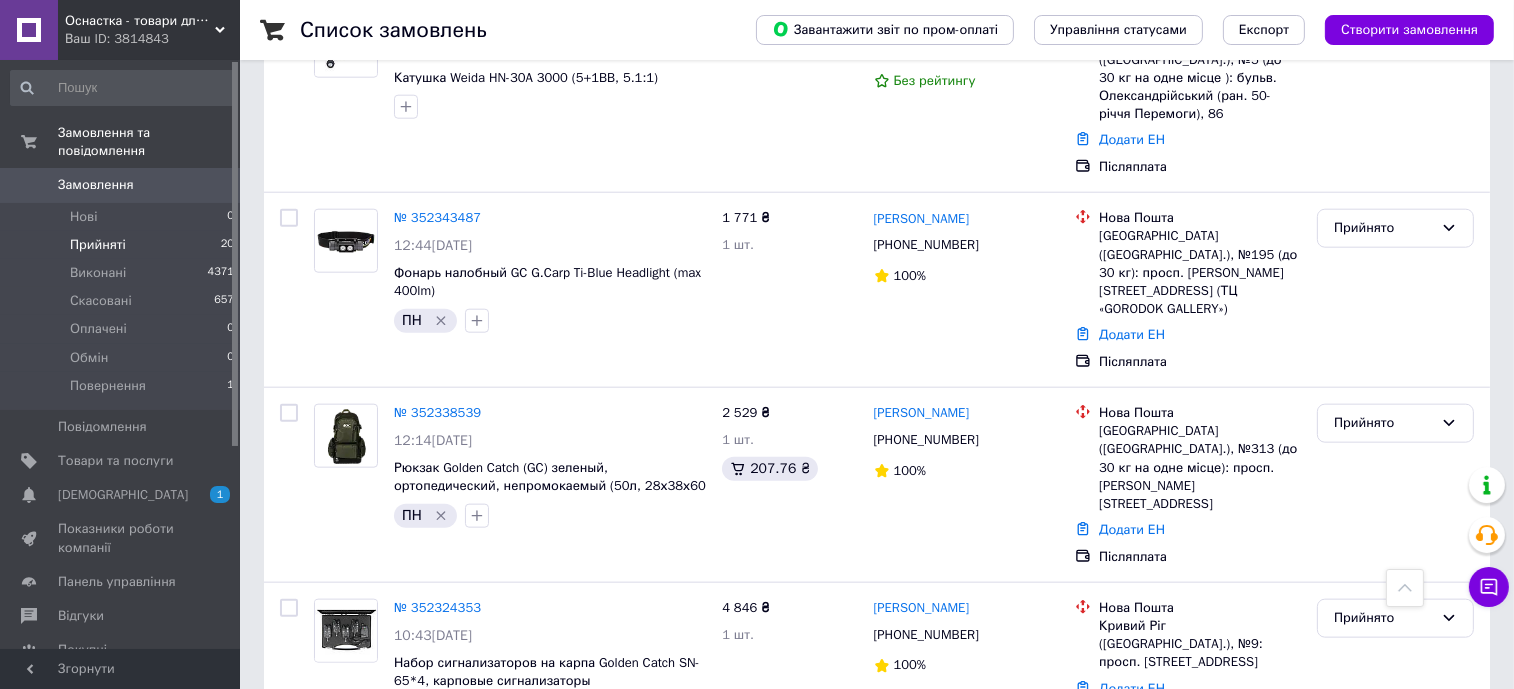 scroll, scrollTop: 2984, scrollLeft: 0, axis: vertical 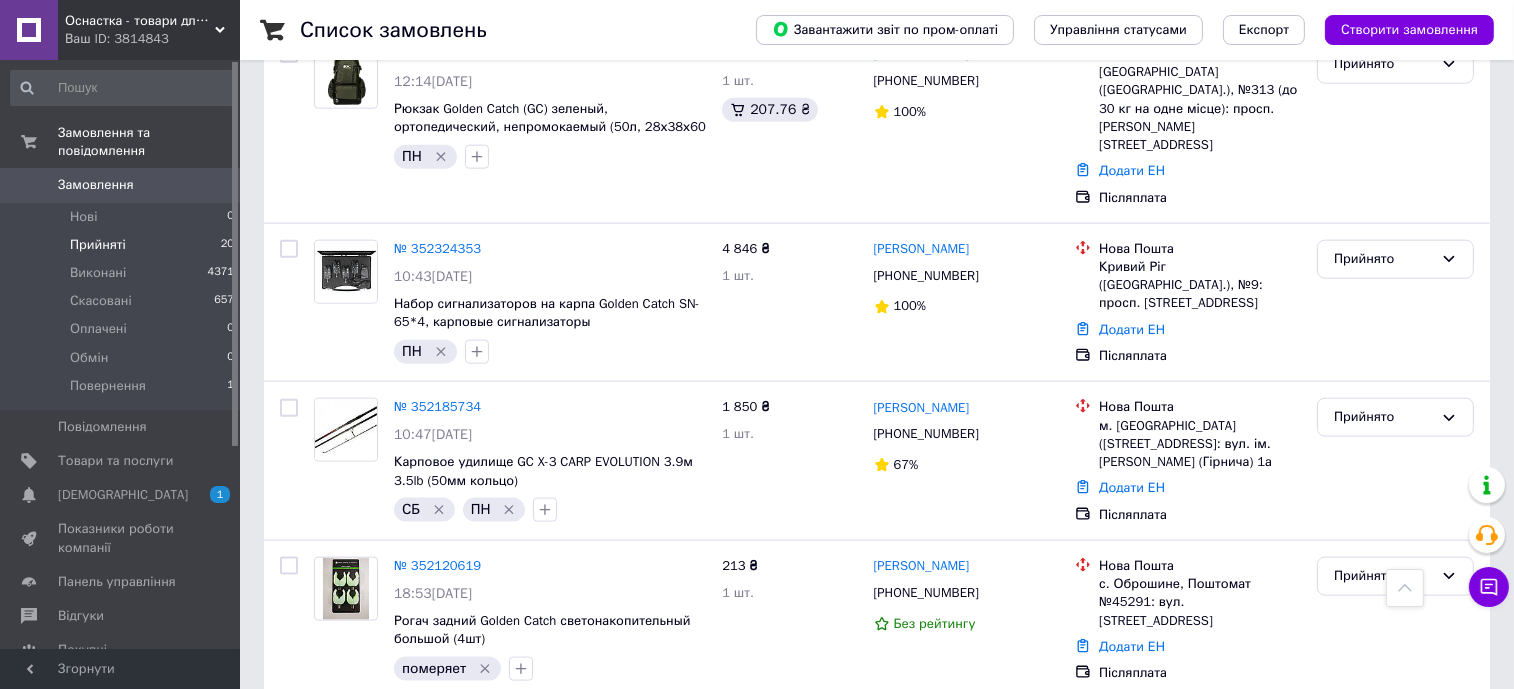click on "788 ₴ 1 шт." at bounding box center (789, 768) 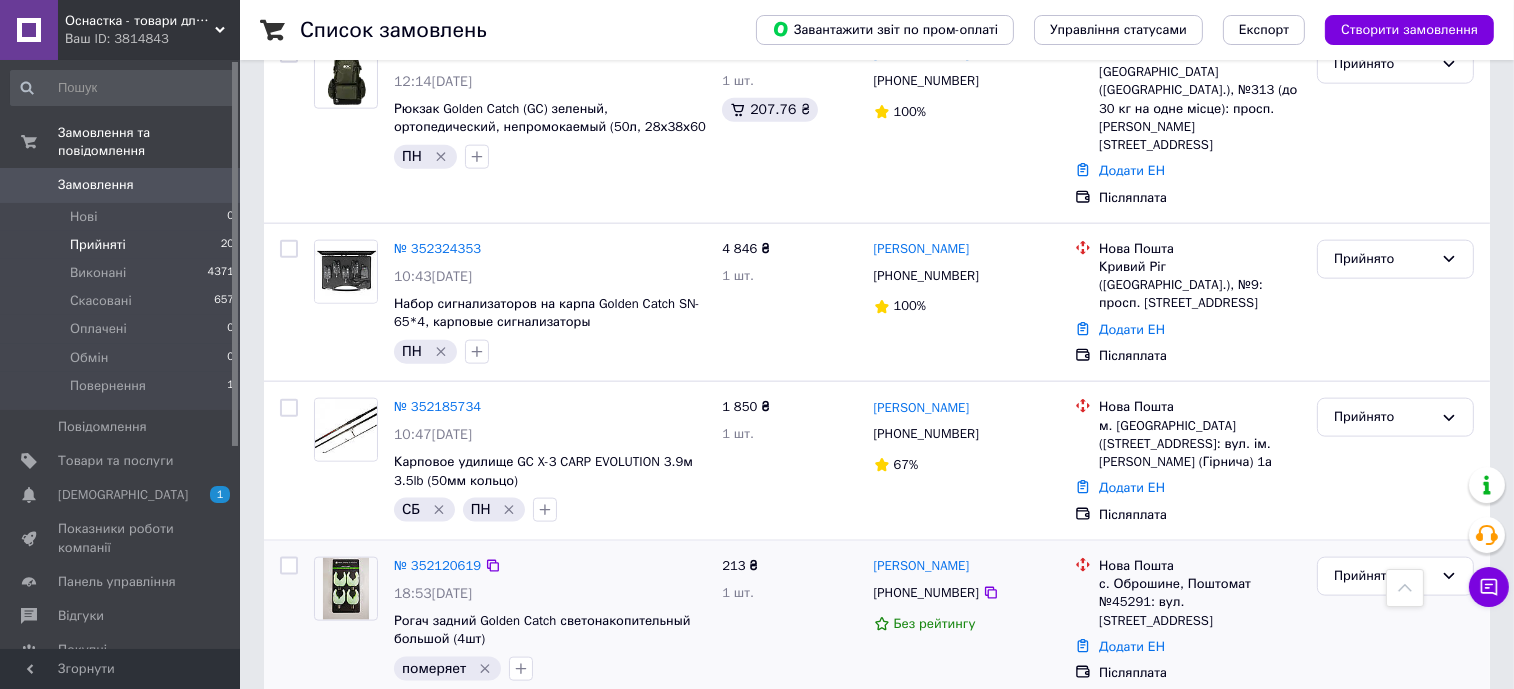 click on "213 ₴ 1 шт." at bounding box center (789, 620) 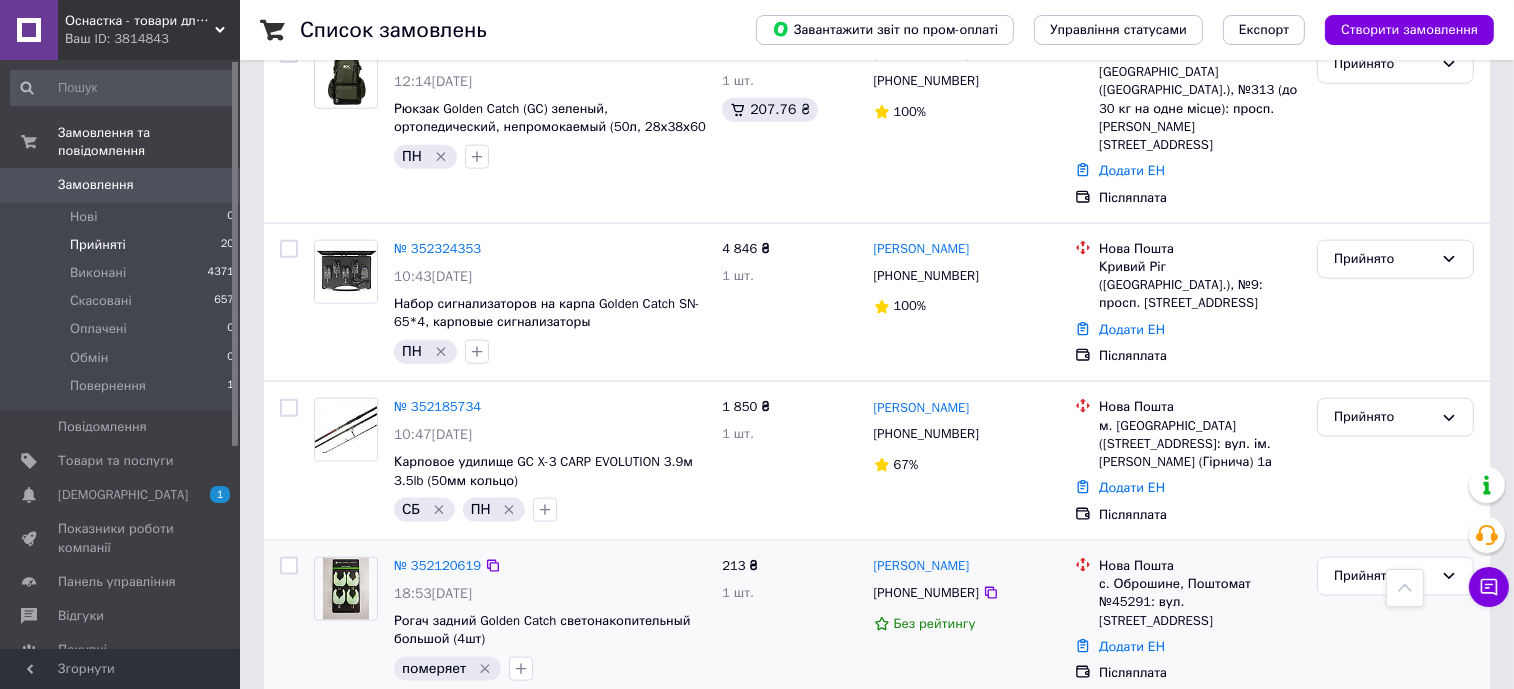 click on "213 ₴ 1 шт." at bounding box center [789, 620] 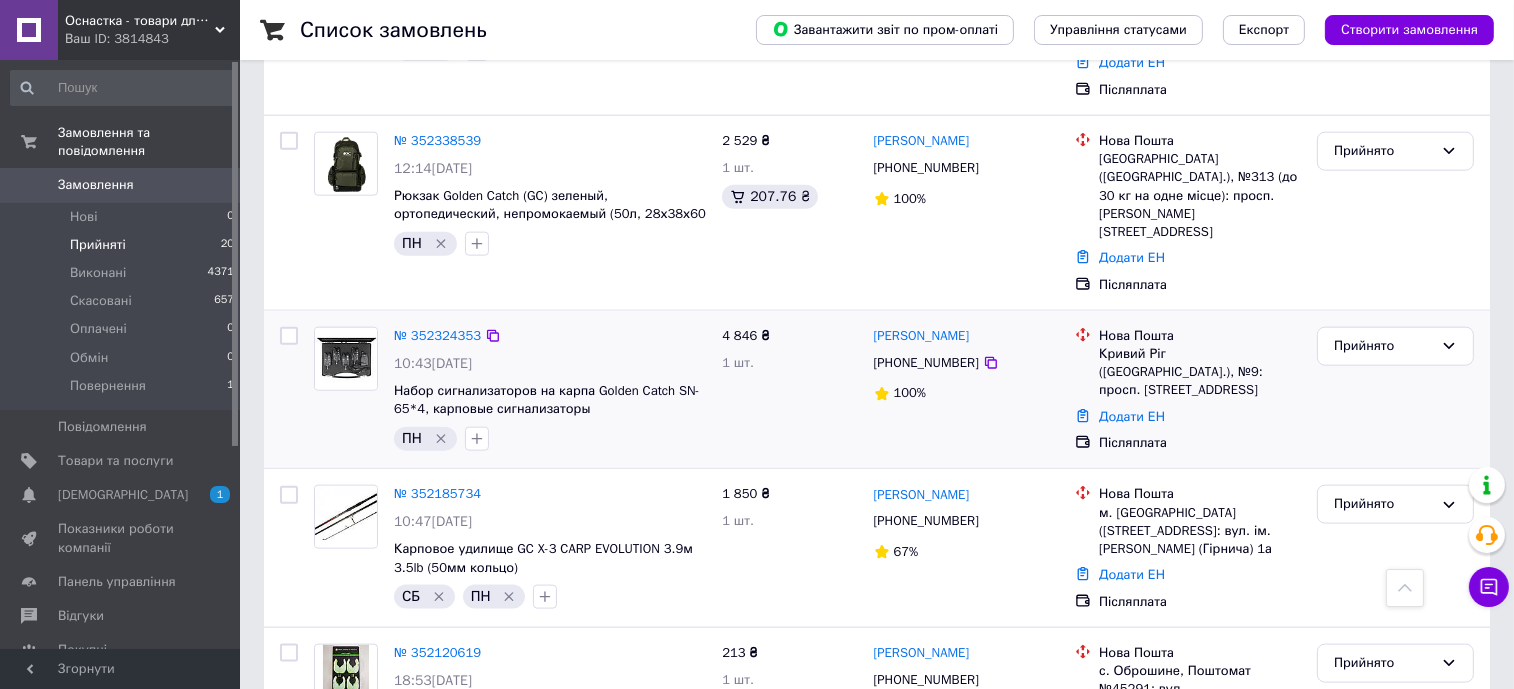 scroll, scrollTop: 2859, scrollLeft: 0, axis: vertical 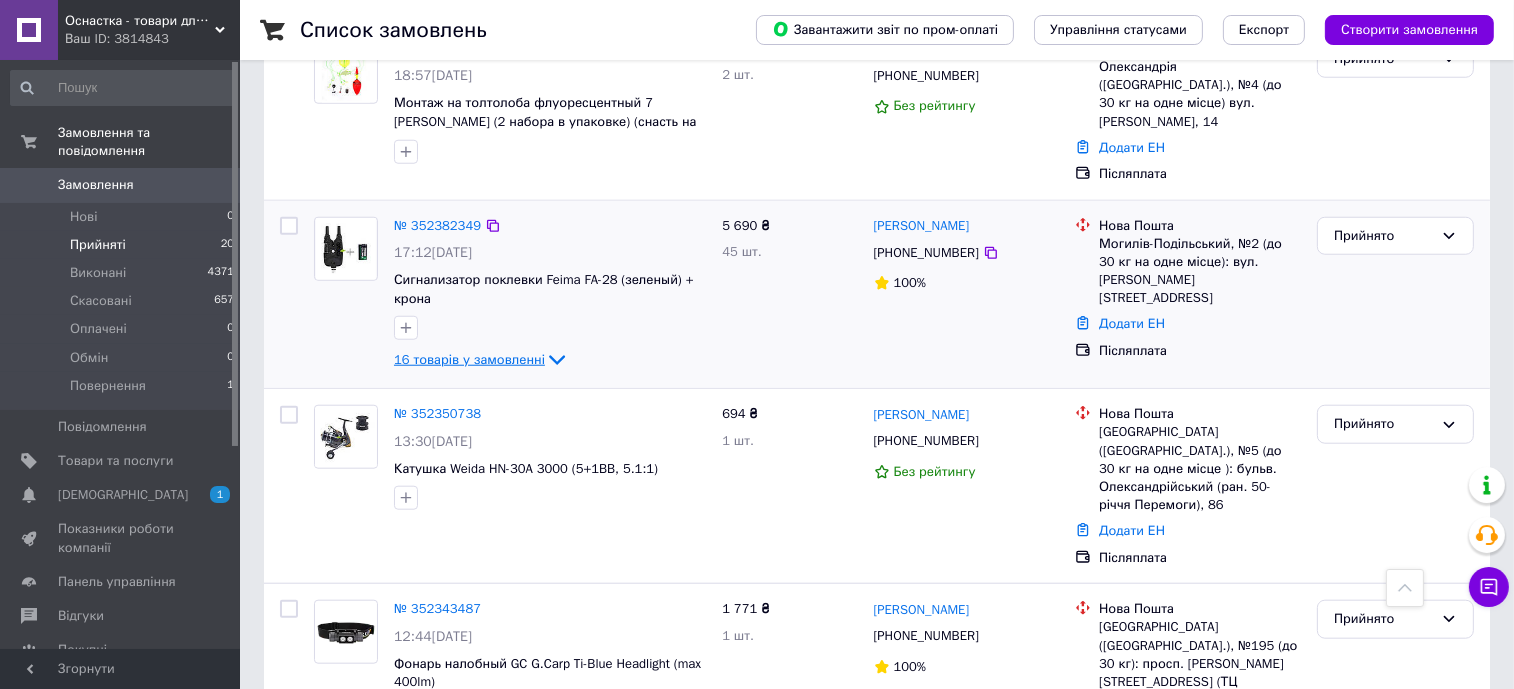 click on "16 товарів у замовленні" at bounding box center (469, 359) 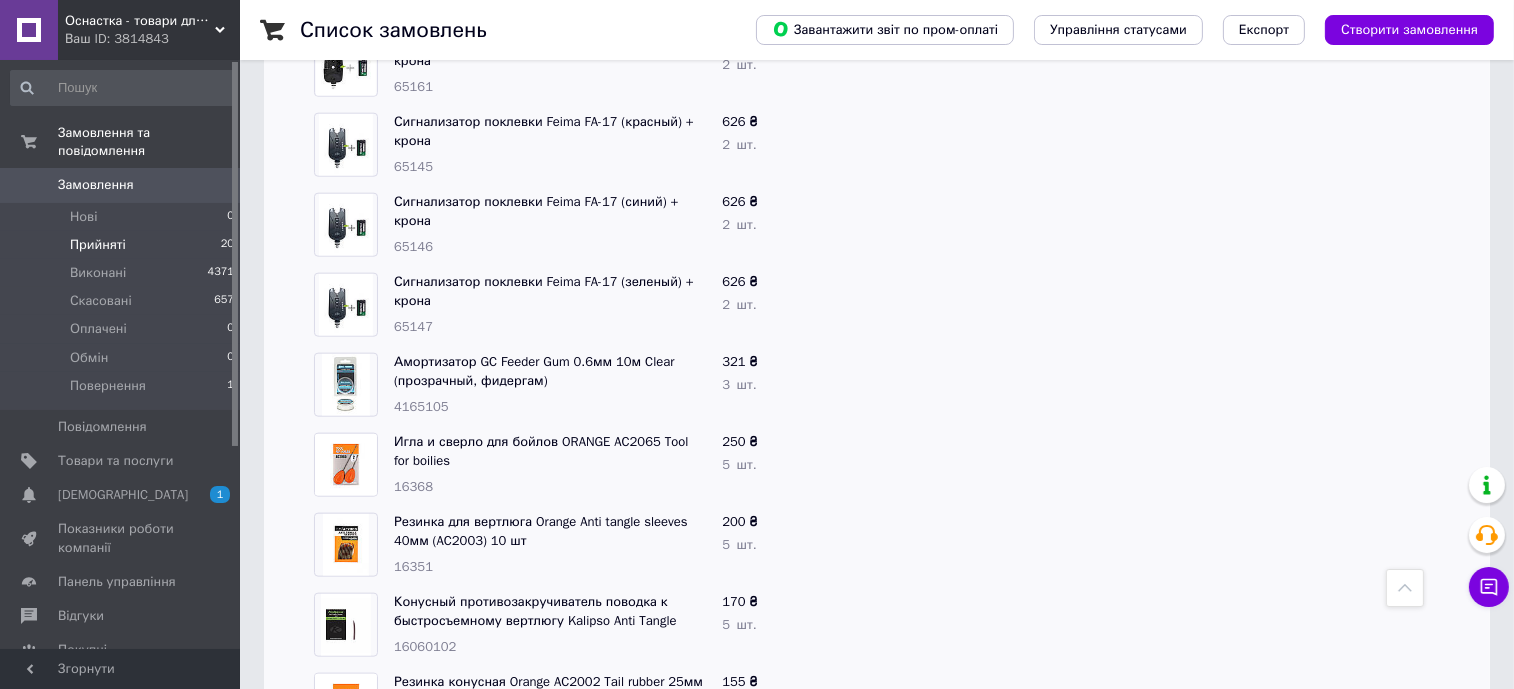 scroll, scrollTop: 2734, scrollLeft: 0, axis: vertical 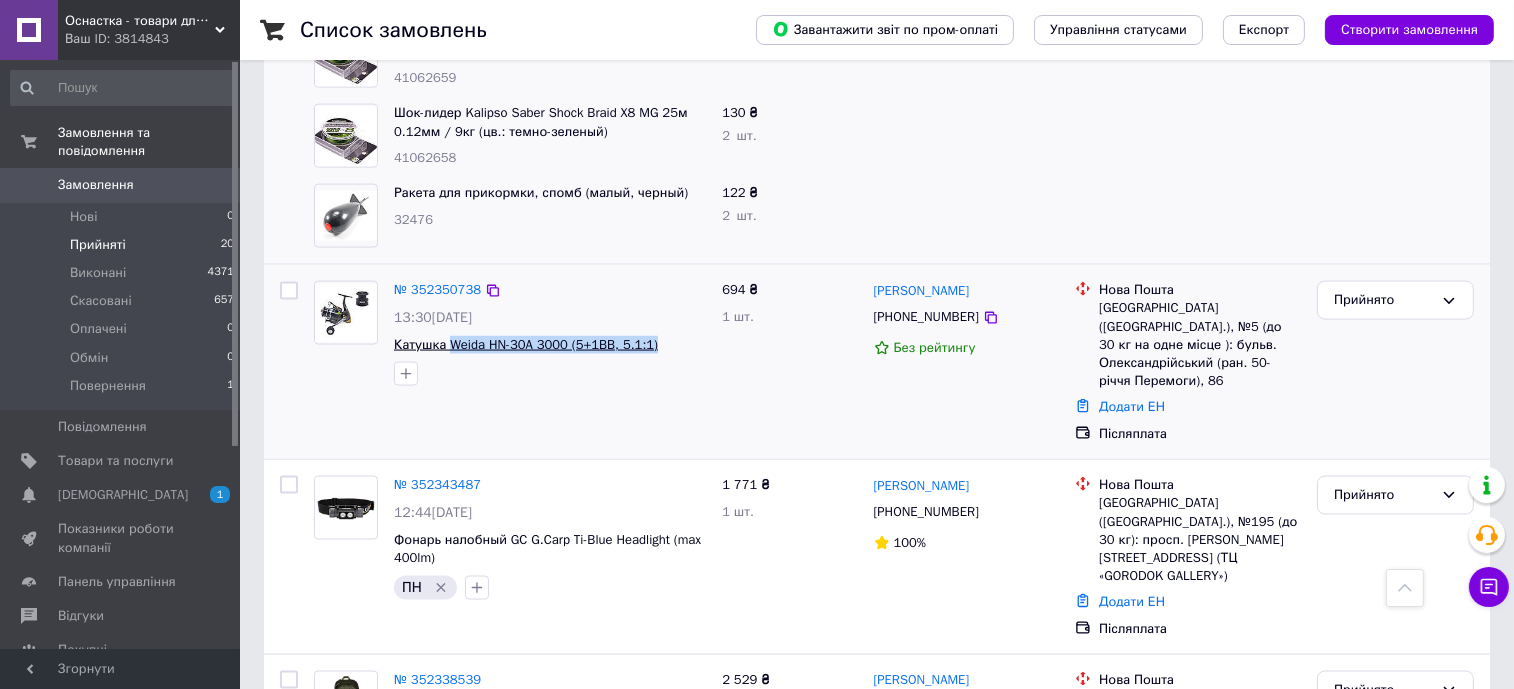 drag, startPoint x: 655, startPoint y: 260, endPoint x: 448, endPoint y: 255, distance: 207.06038 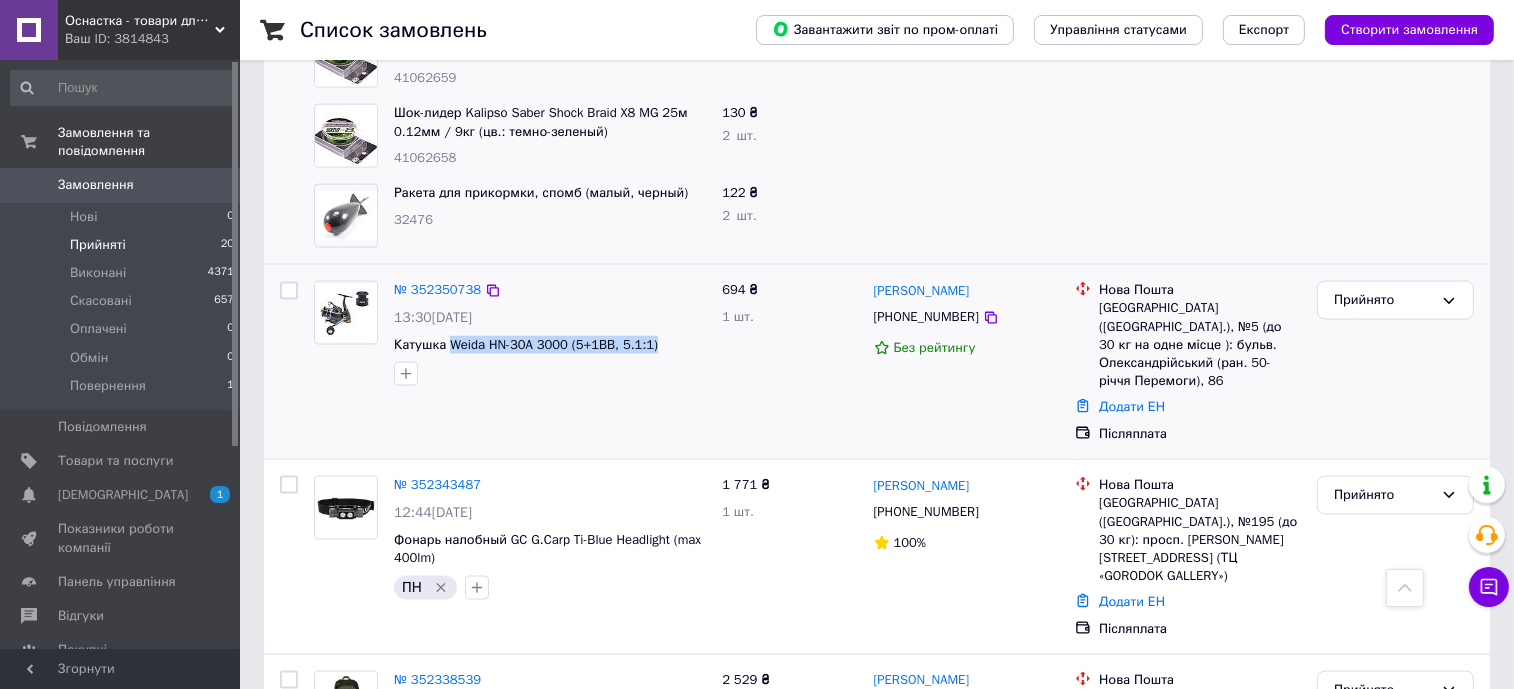 copy on "Weida HN-30A 3000 (5+1BB, 5.1:1)" 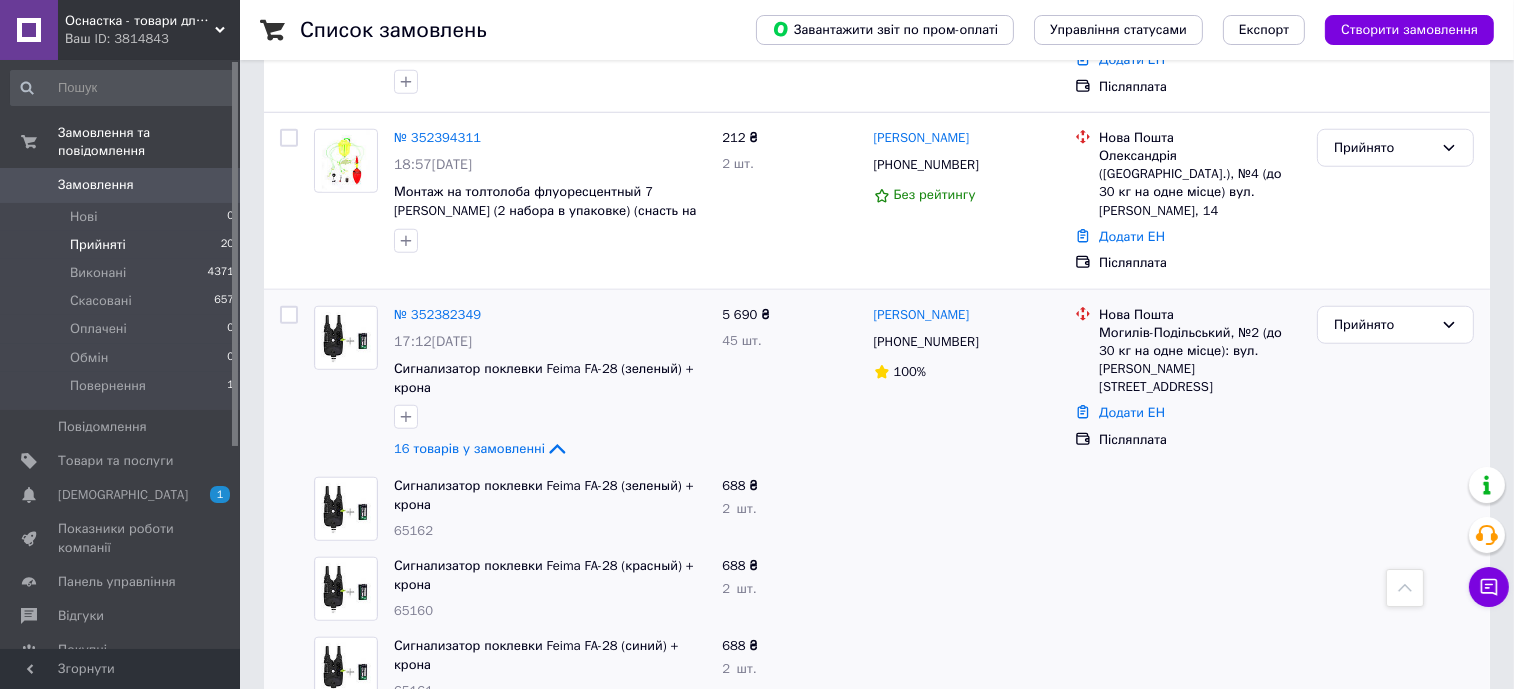 scroll, scrollTop: 2138, scrollLeft: 0, axis: vertical 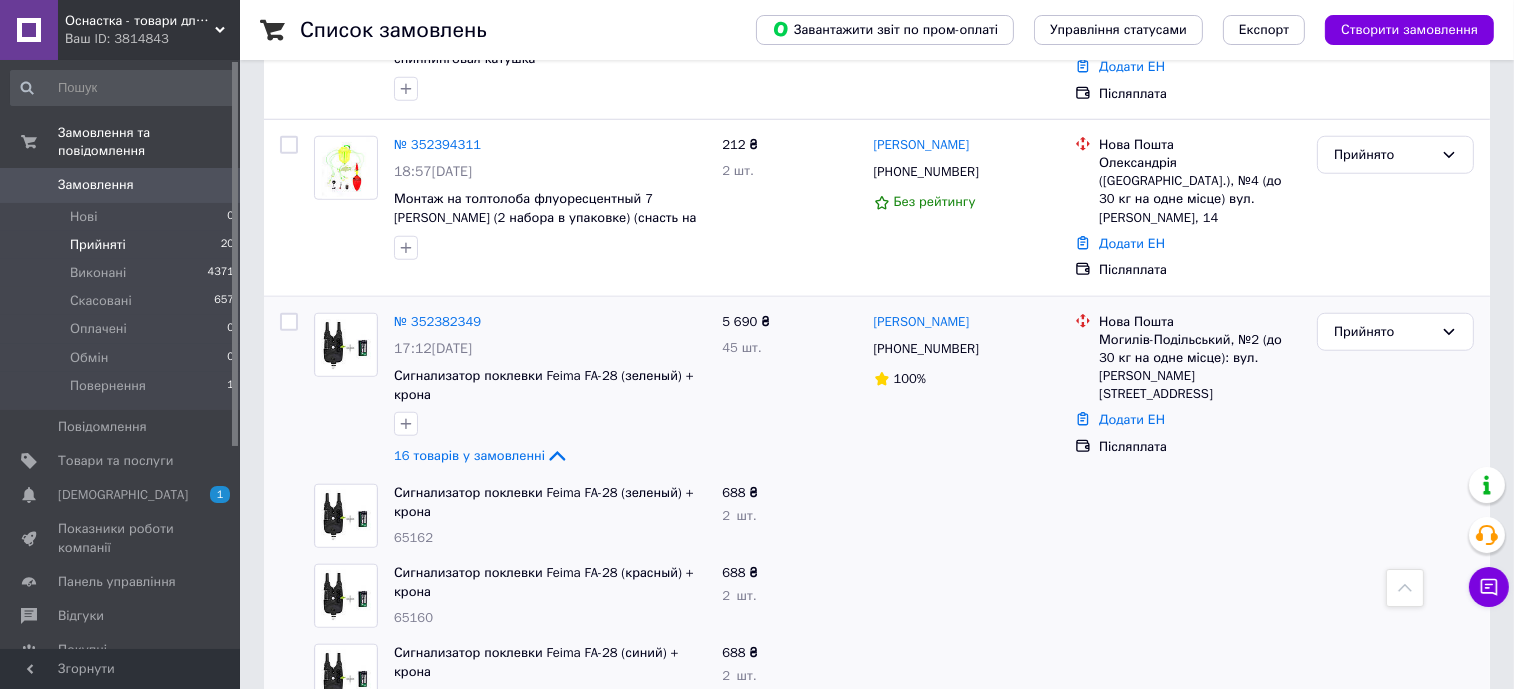 click at bounding box center (967, 596) 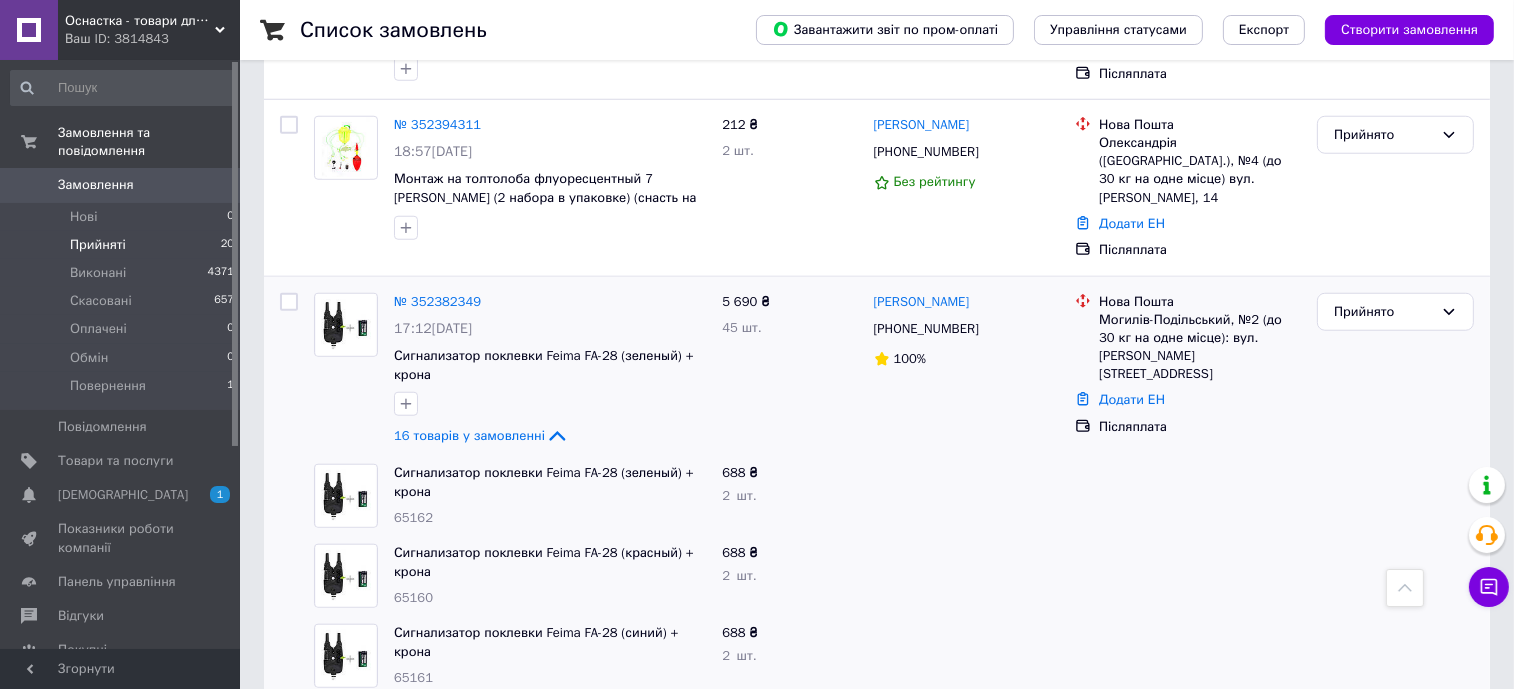 scroll, scrollTop: 2138, scrollLeft: 0, axis: vertical 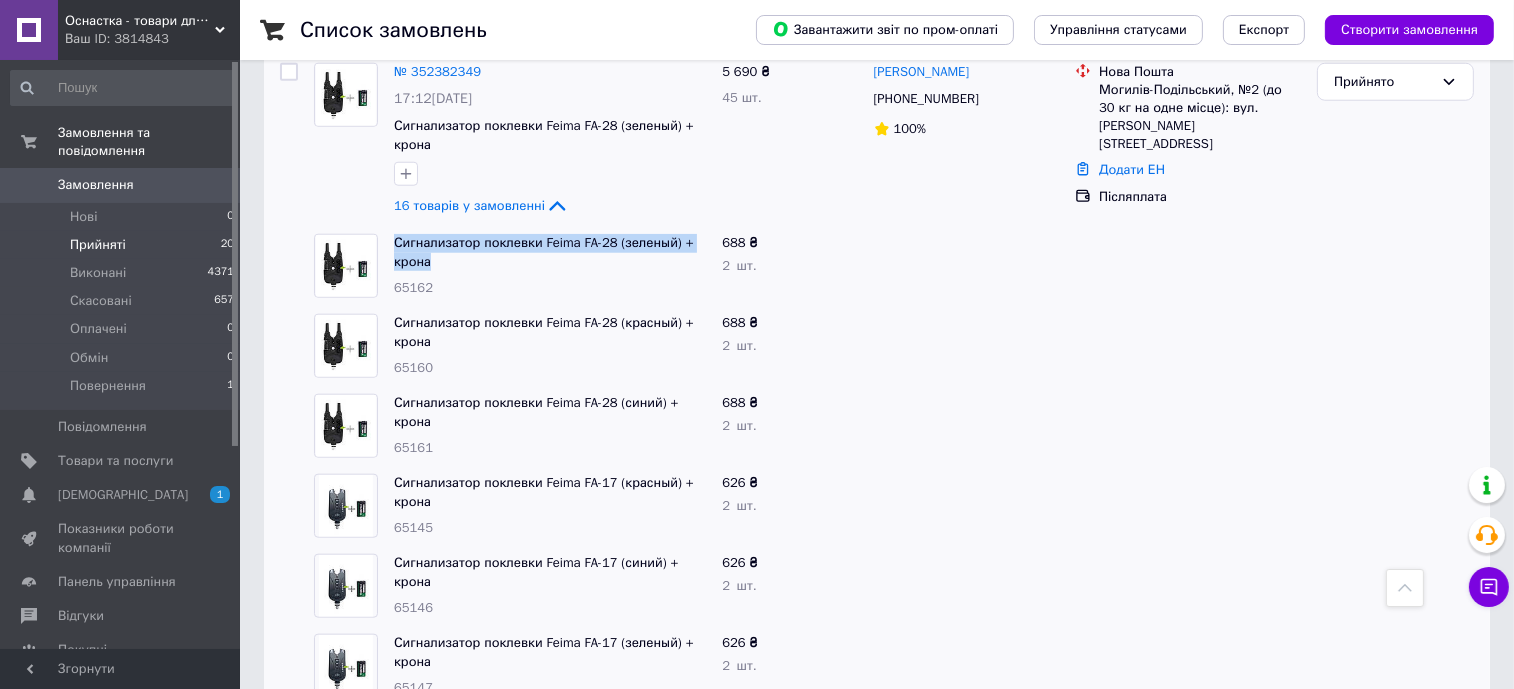 drag, startPoint x: 433, startPoint y: 178, endPoint x: 392, endPoint y: 160, distance: 44.777225 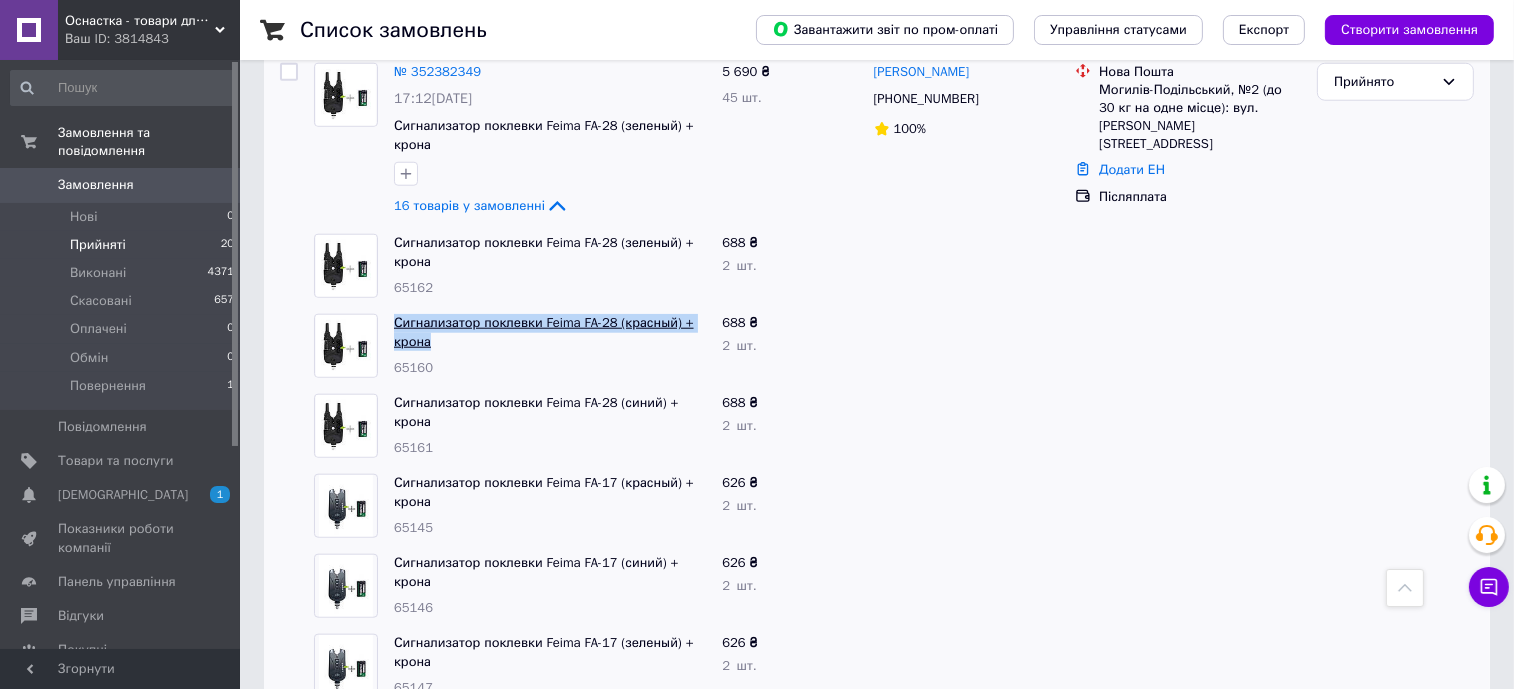 drag, startPoint x: 437, startPoint y: 260, endPoint x: 394, endPoint y: 241, distance: 47.010635 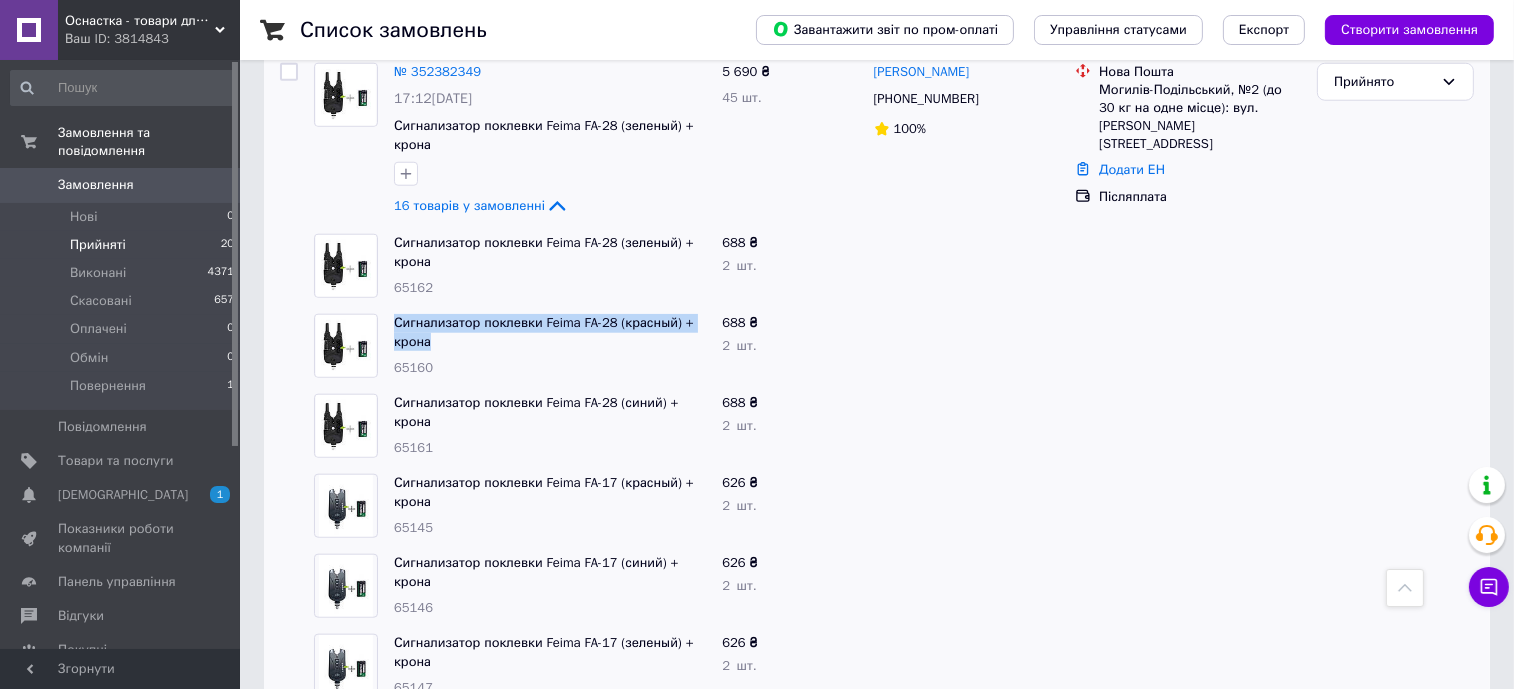 copy on "Сигнализатор поклевки Feima FA-28 (красный) + крона" 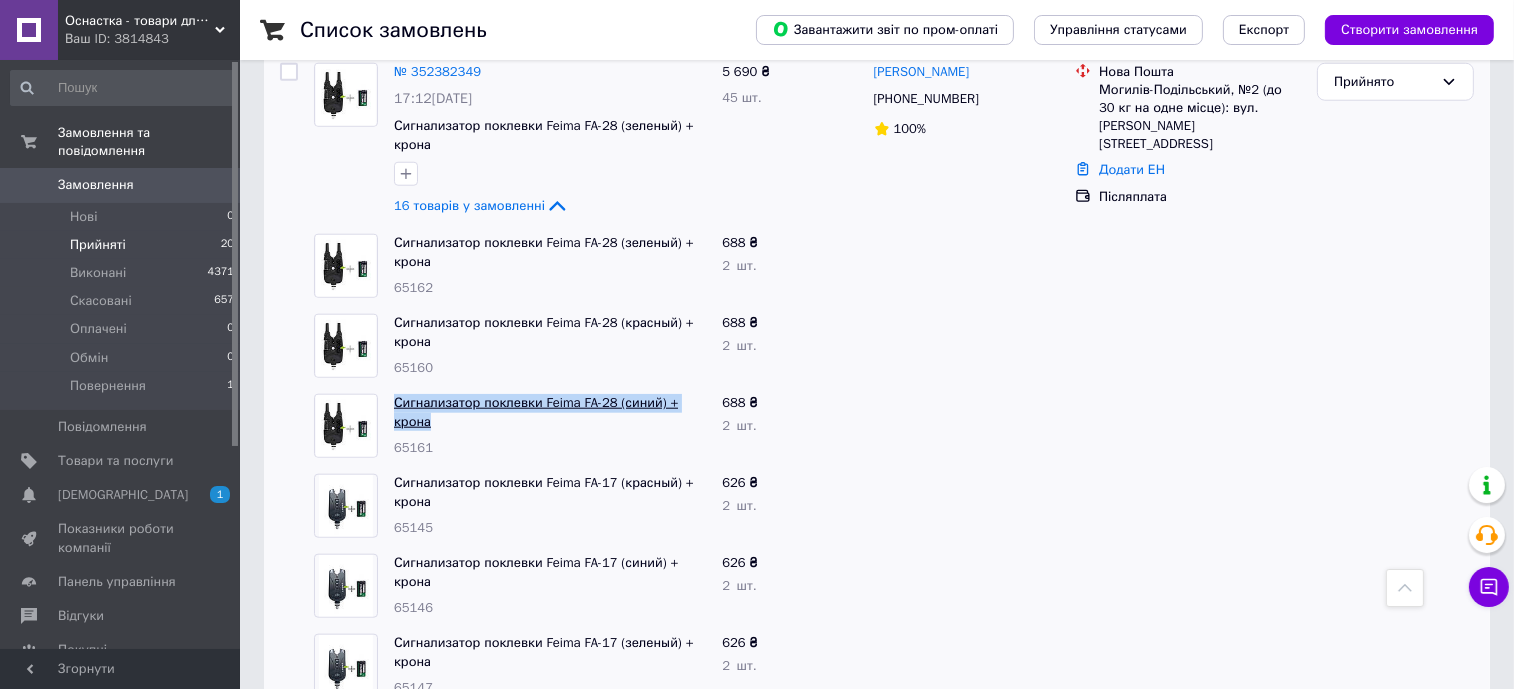 drag, startPoint x: 468, startPoint y: 344, endPoint x: 397, endPoint y: 324, distance: 73.76314 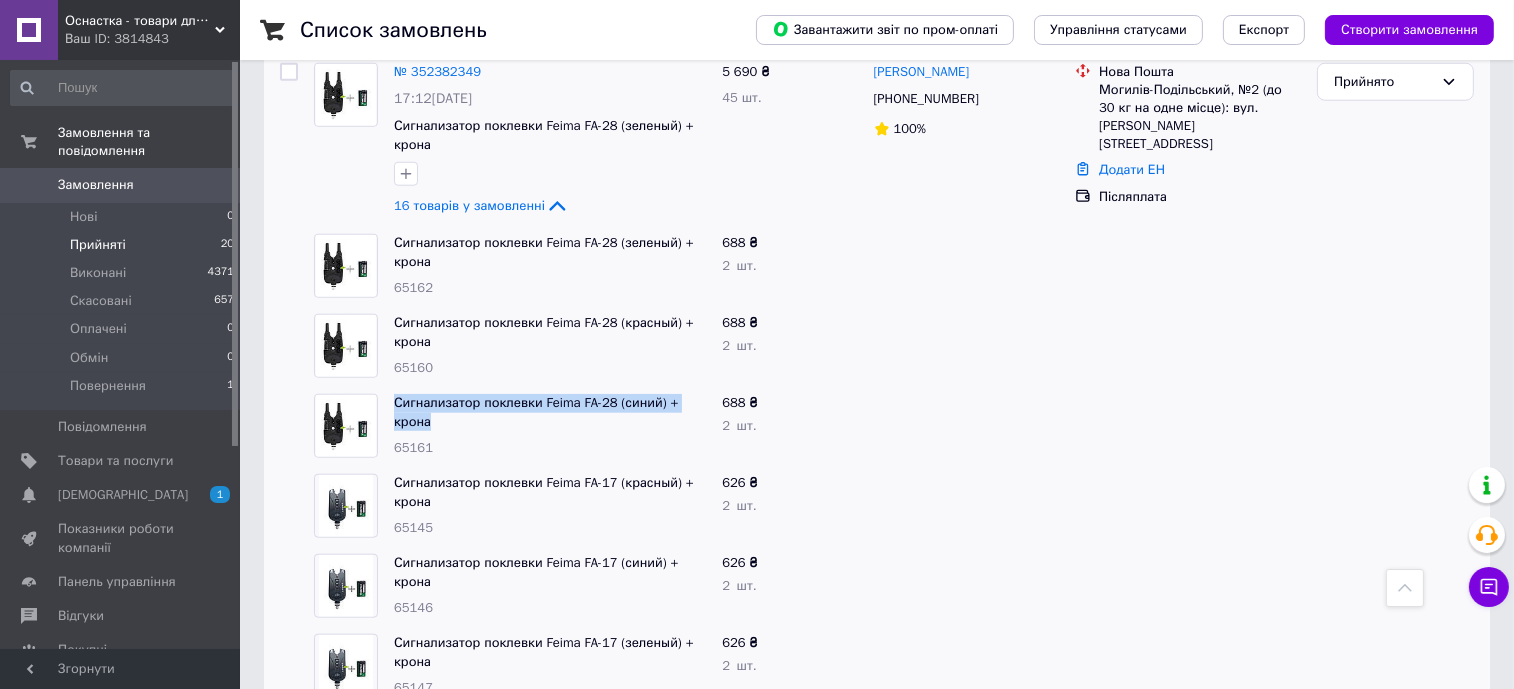 copy on "Сигнализатор поклевки Feima FA-28 (синий) + крона" 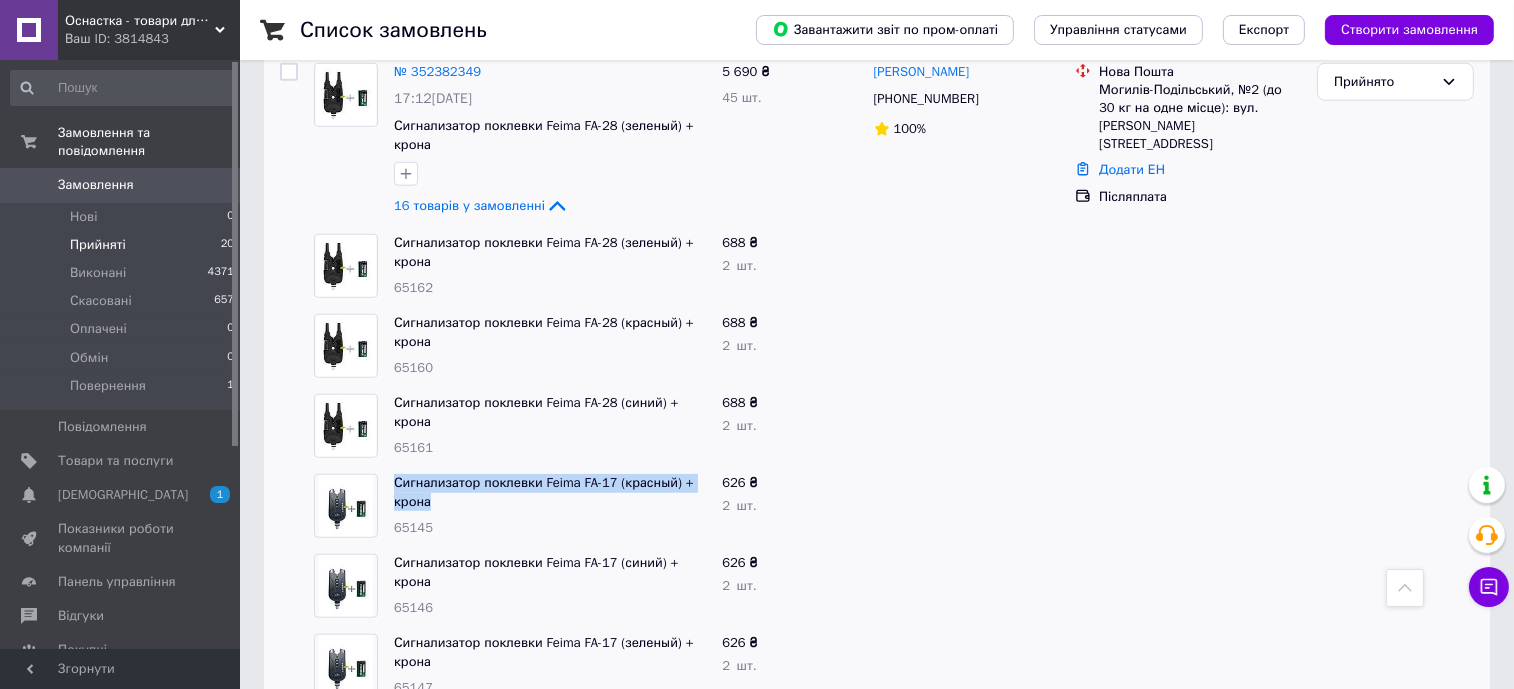 drag, startPoint x: 438, startPoint y: 425, endPoint x: 392, endPoint y: 401, distance: 51.884487 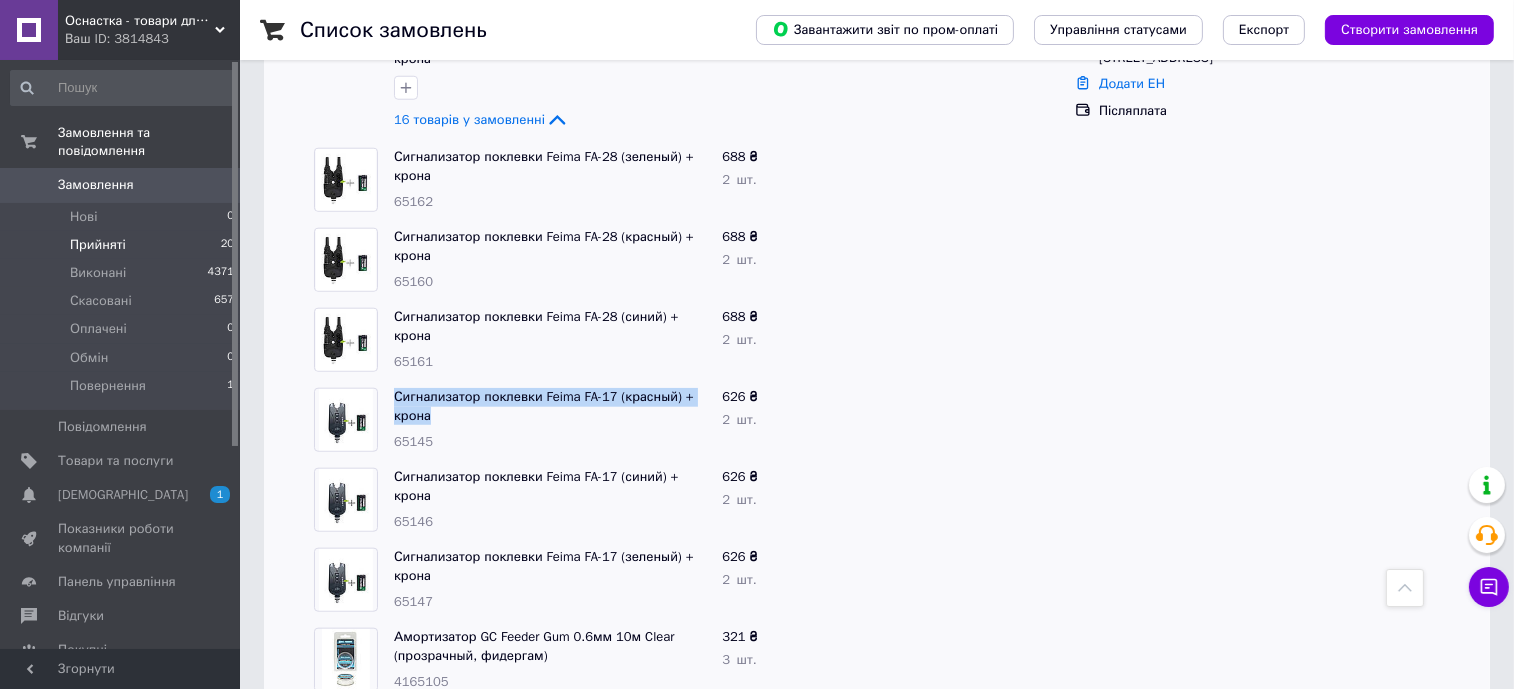 scroll, scrollTop: 2513, scrollLeft: 0, axis: vertical 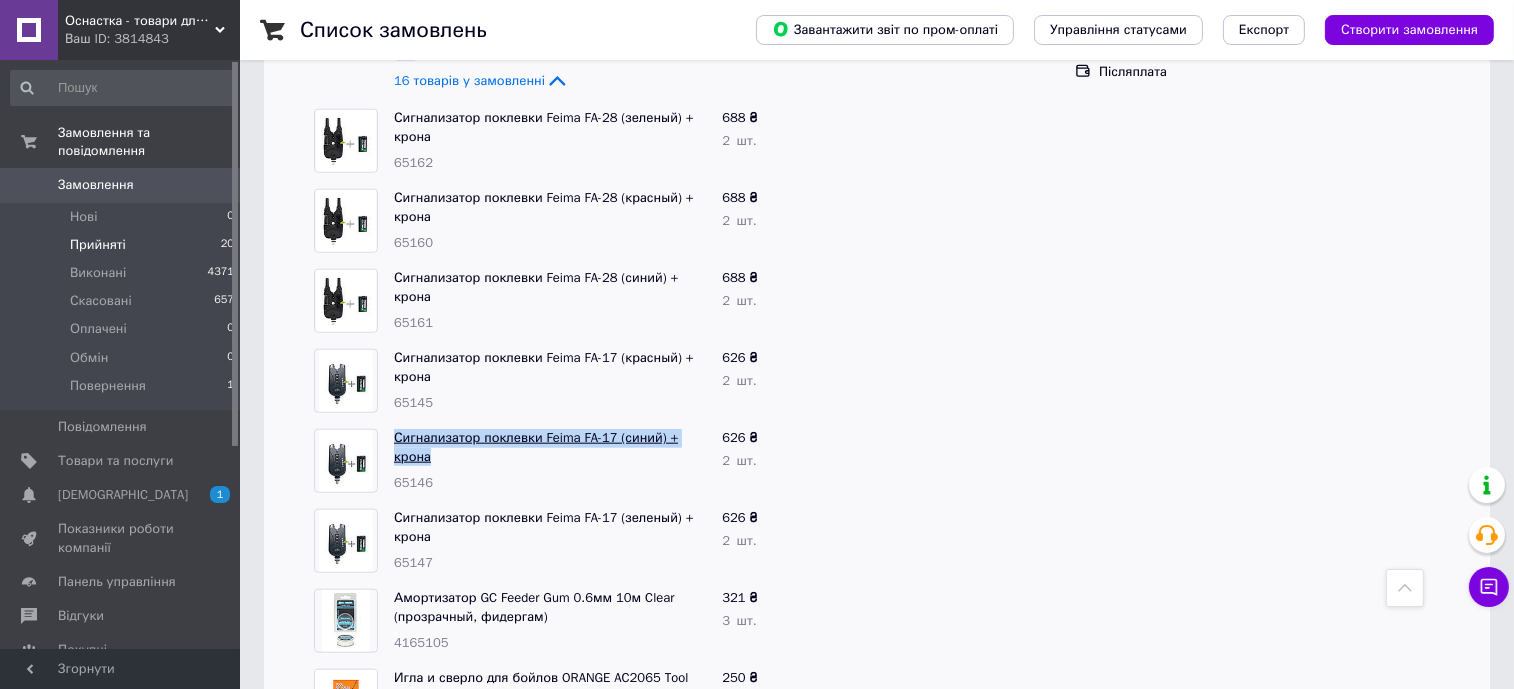 drag, startPoint x: 429, startPoint y: 370, endPoint x: 393, endPoint y: 355, distance: 39 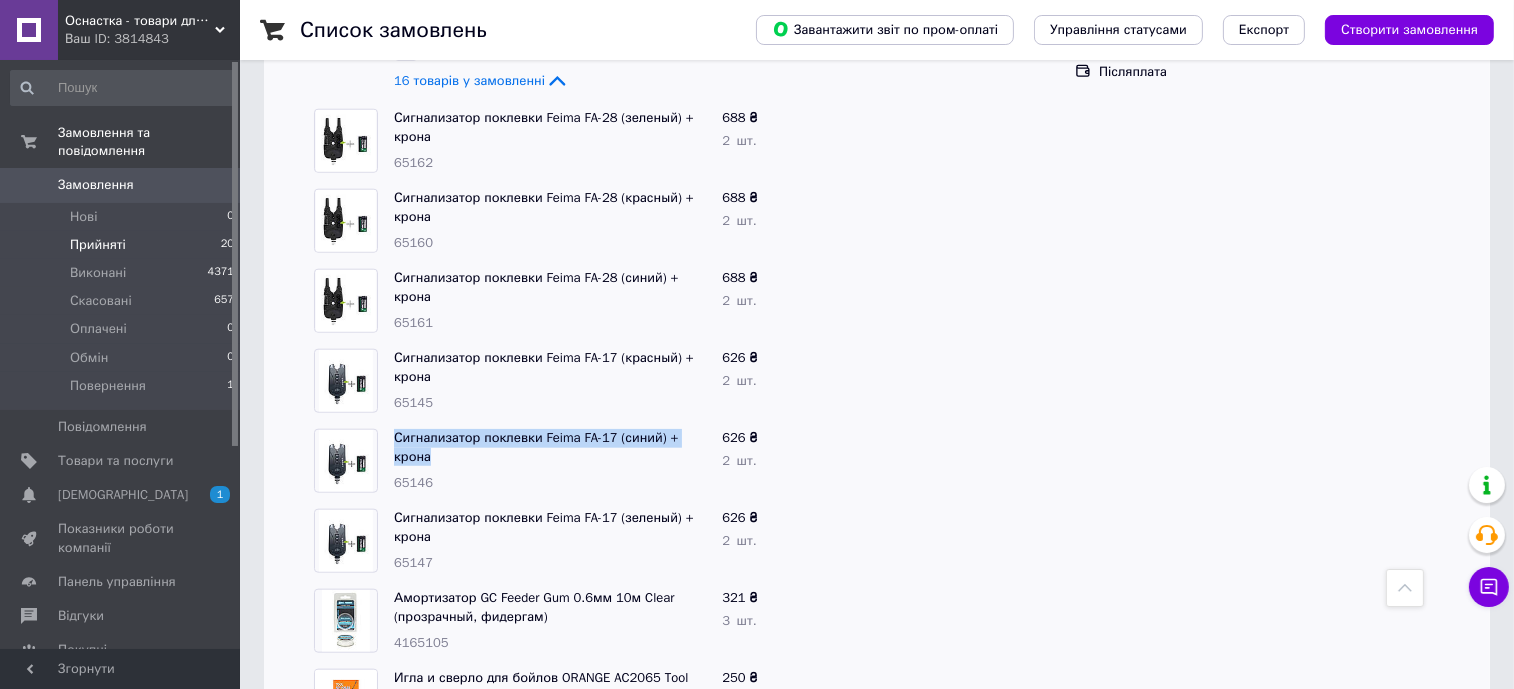 copy on "Сигнализатор поклевки Feima FA-17 (синий) + крона" 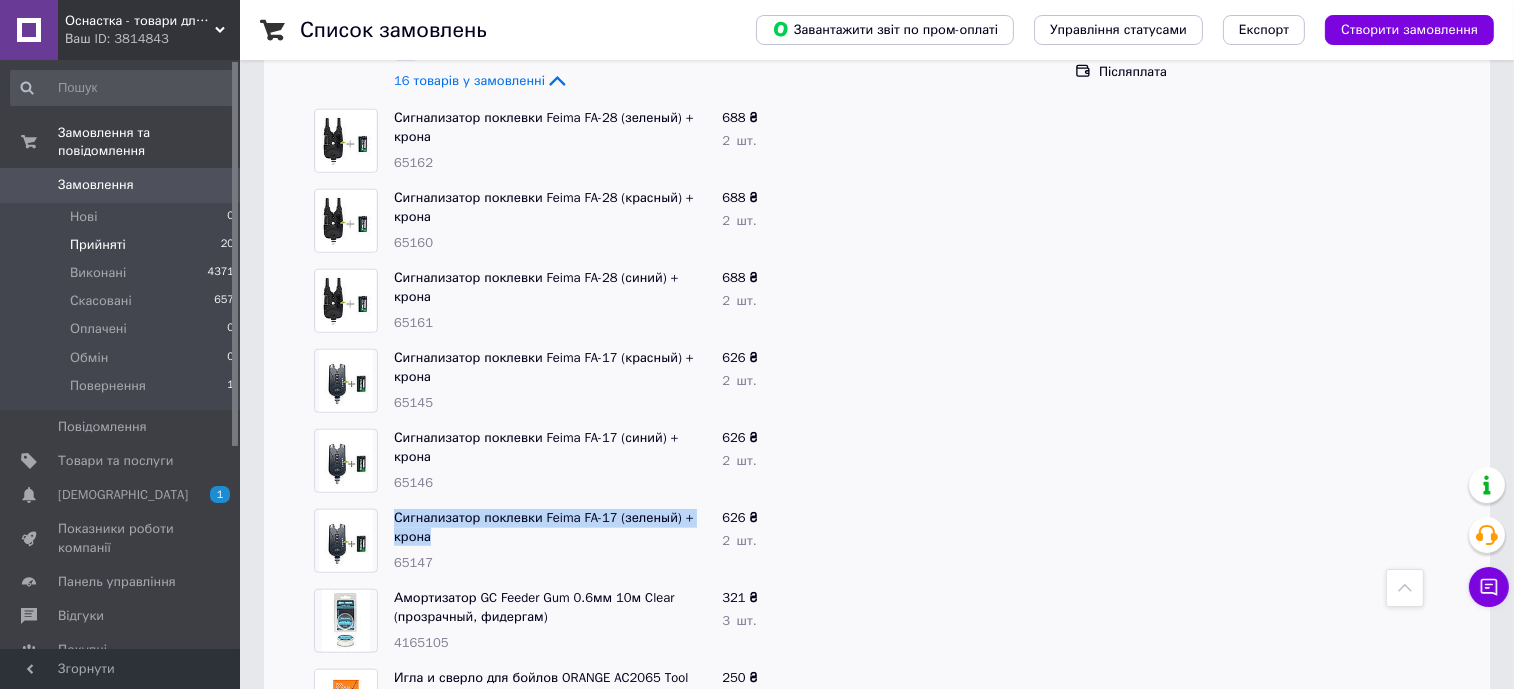 drag, startPoint x: 452, startPoint y: 456, endPoint x: 392, endPoint y: 436, distance: 63.245552 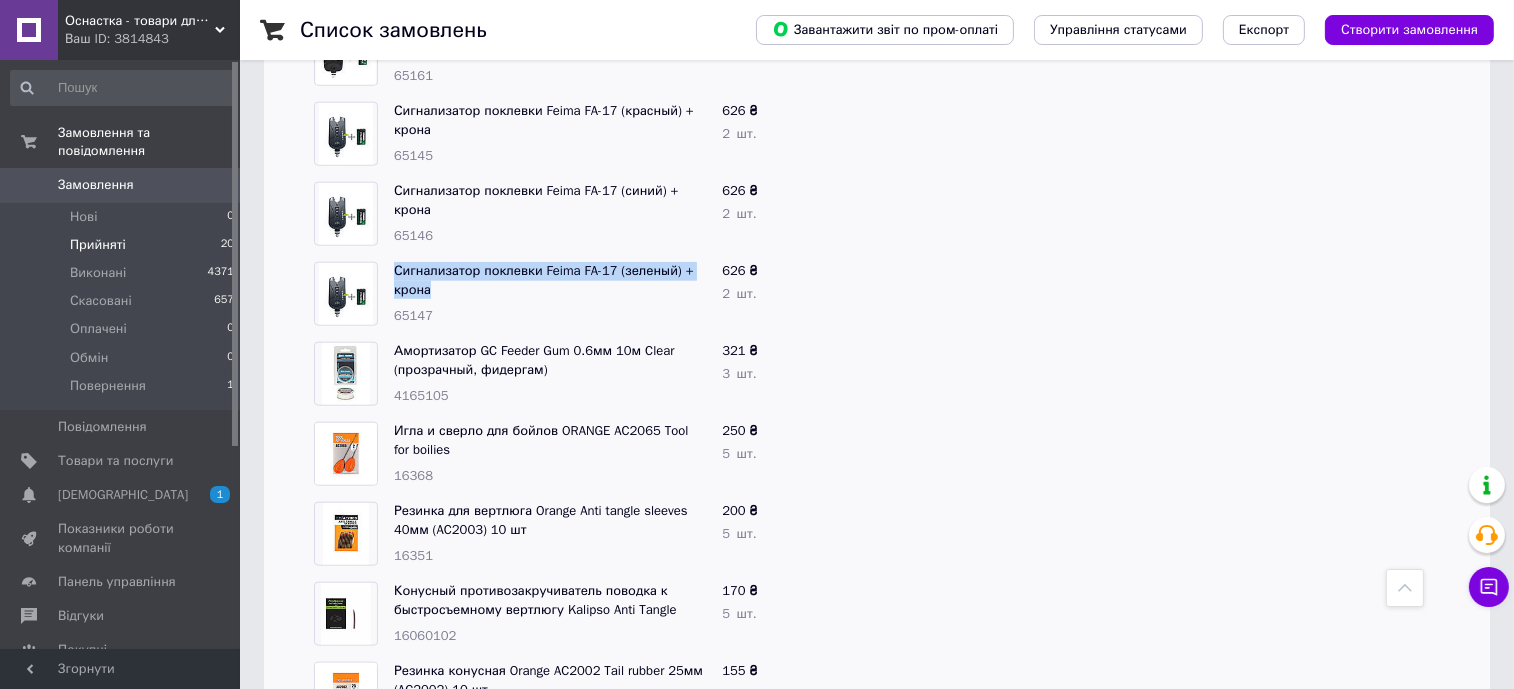 scroll, scrollTop: 2763, scrollLeft: 0, axis: vertical 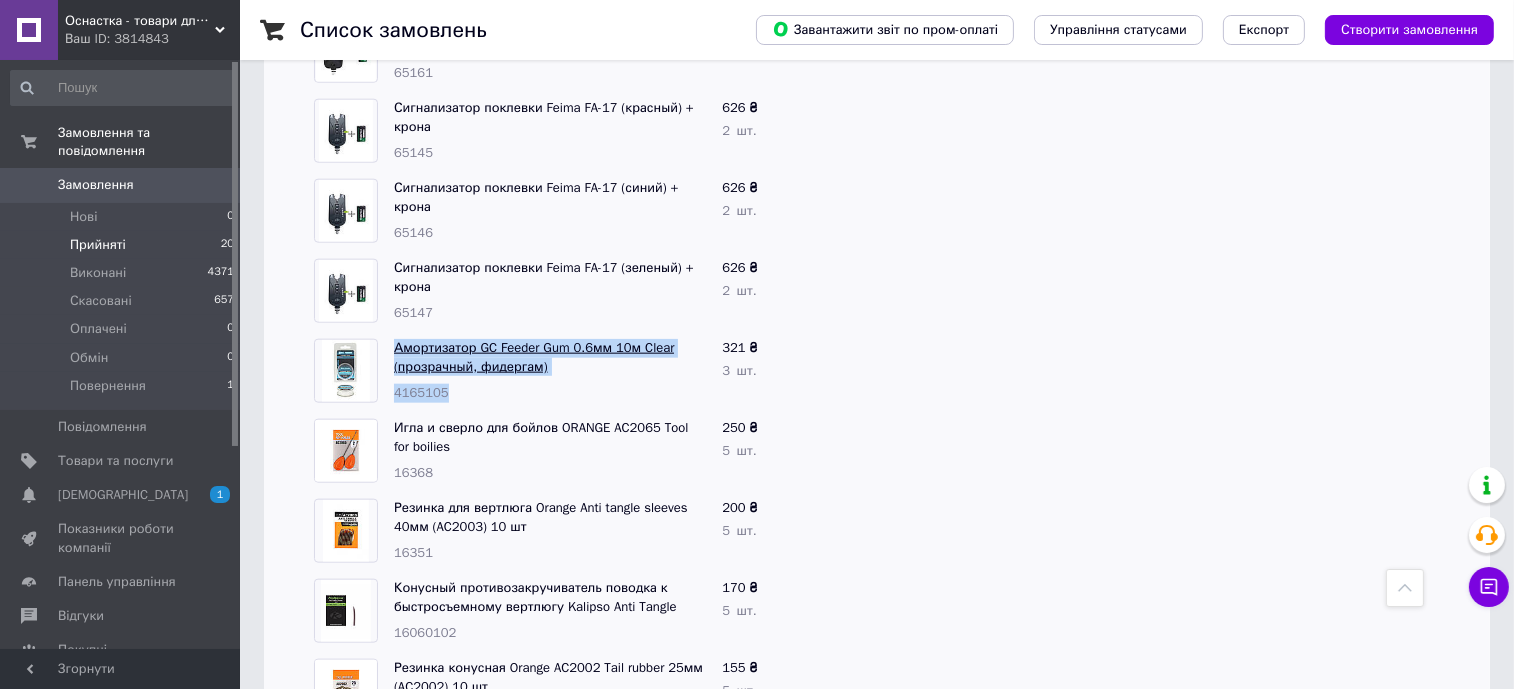 drag, startPoint x: 452, startPoint y: 305, endPoint x: 396, endPoint y: 269, distance: 66.573265 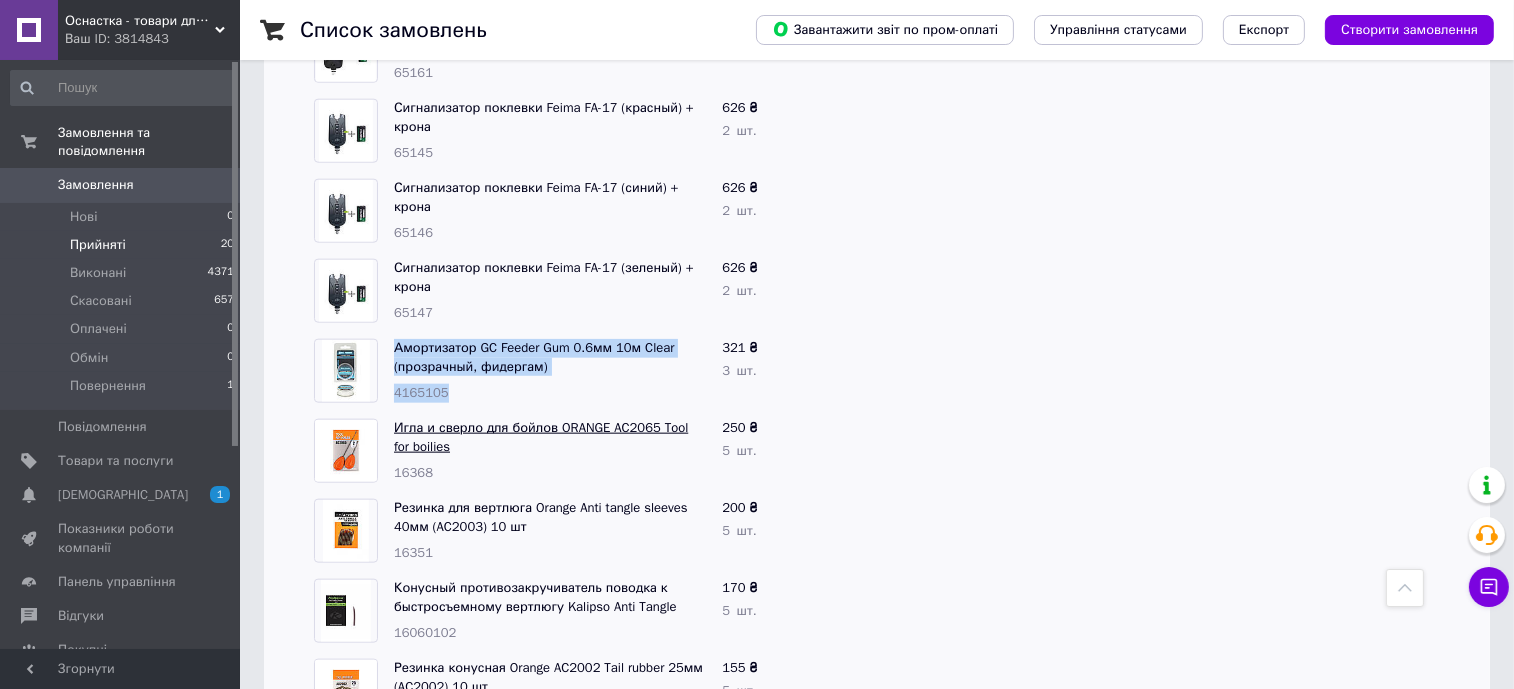 copy on "Амортизатор GC Feeder Gum 0.6мм 10м Clear (прозрачный, фидергам) 4165105" 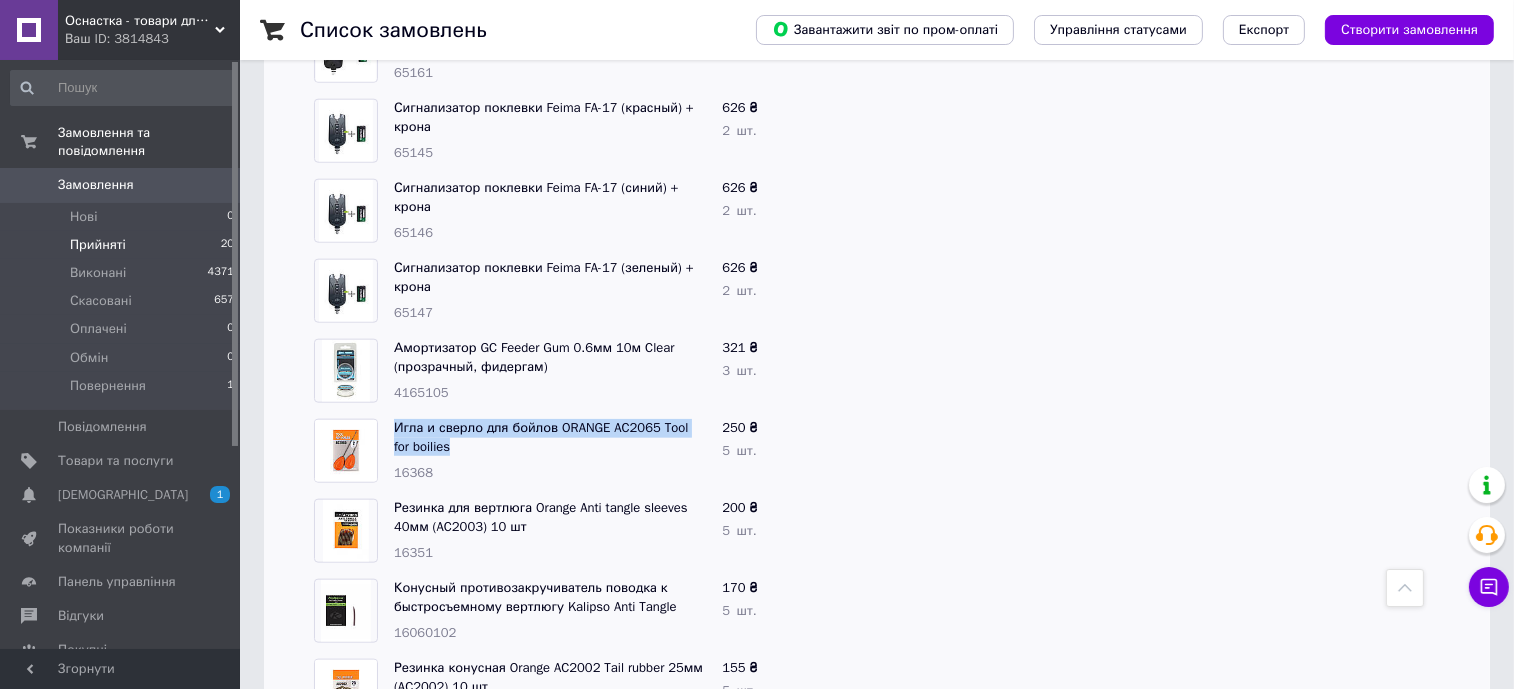 drag, startPoint x: 387, startPoint y: 341, endPoint x: 463, endPoint y: 375, distance: 83.25864 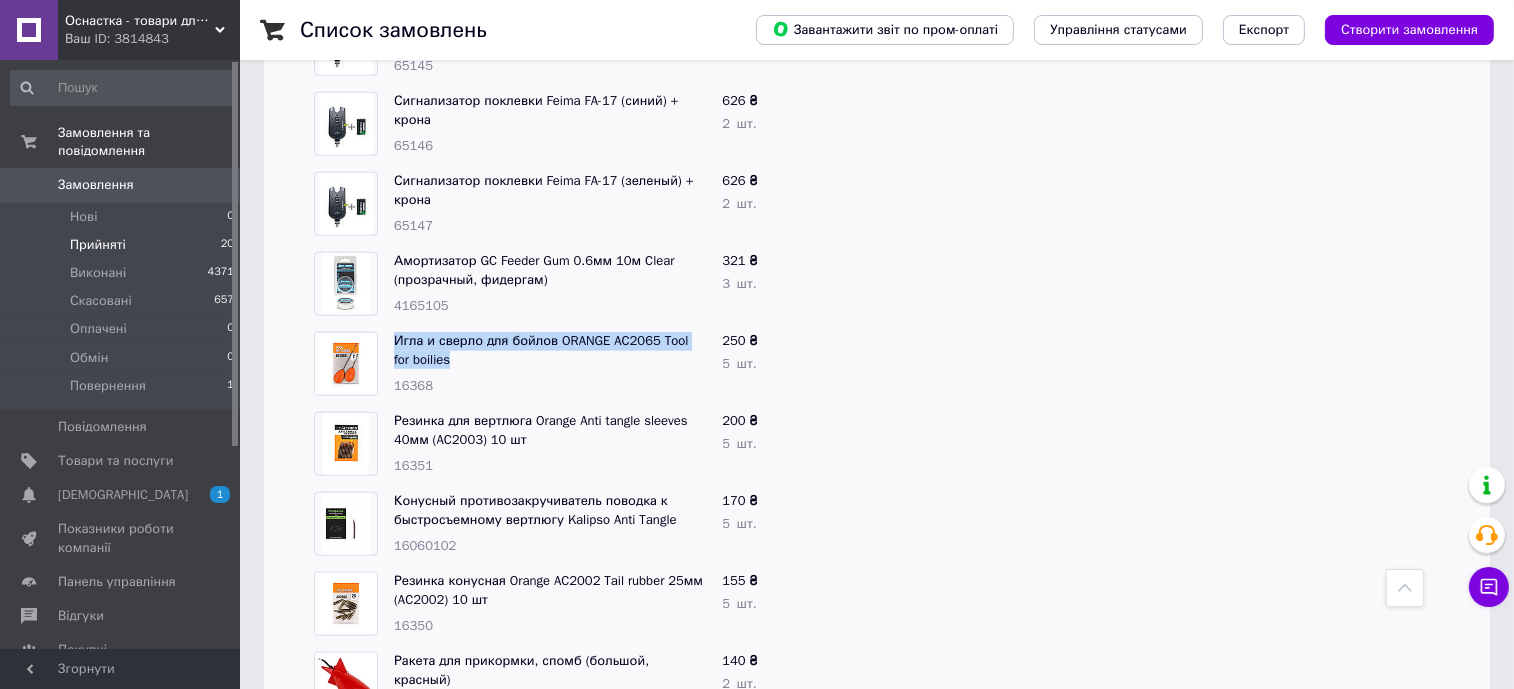 scroll, scrollTop: 2888, scrollLeft: 0, axis: vertical 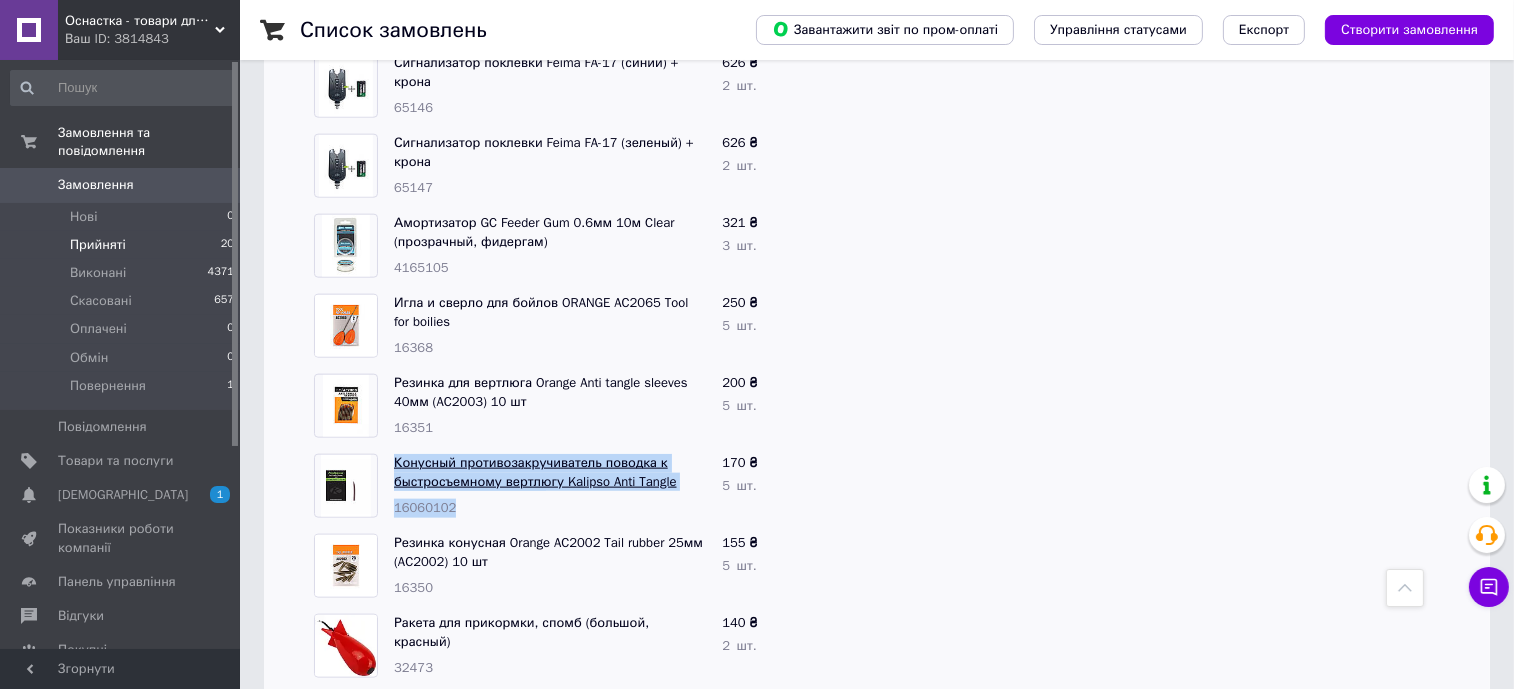 drag, startPoint x: 464, startPoint y: 423, endPoint x: 397, endPoint y: 385, distance: 77.02597 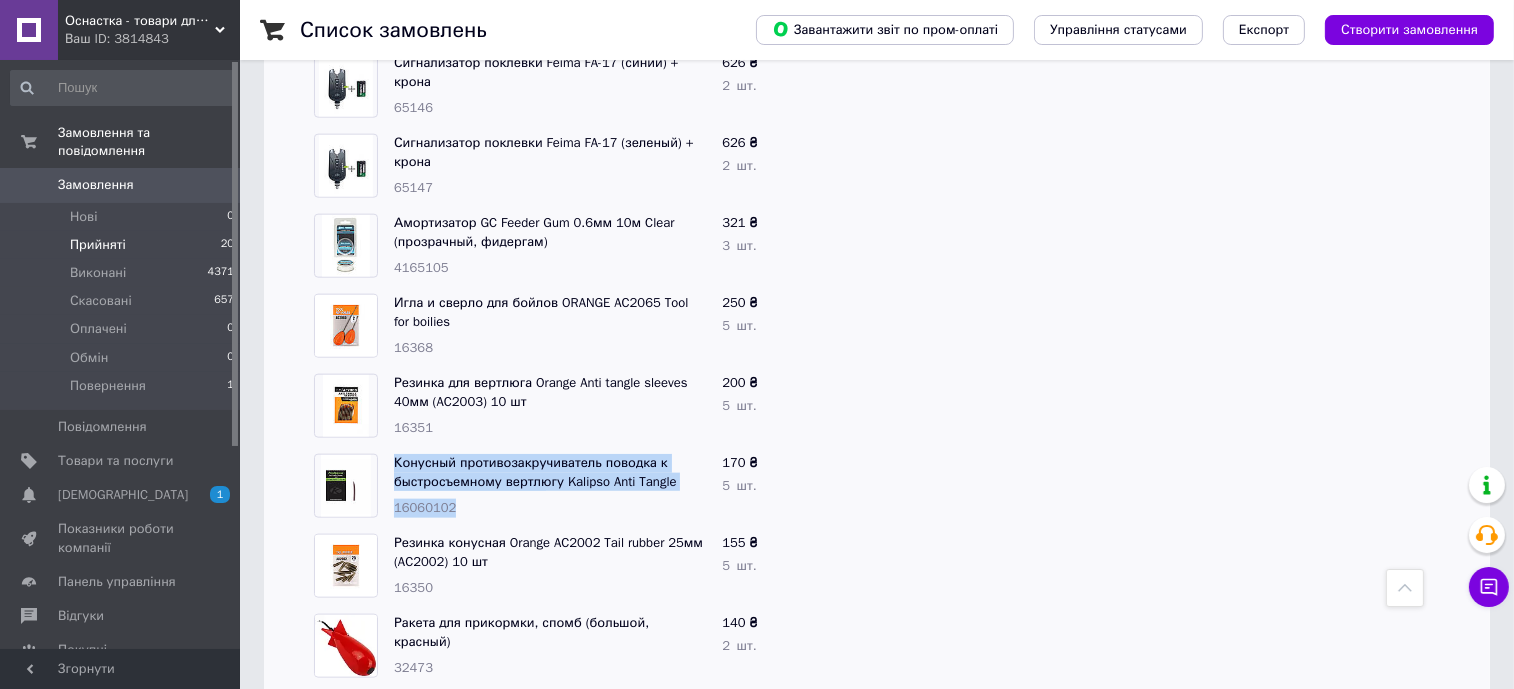 copy on "Конусный противозакручиватель поводка к быстросъемному вертлюгу Kalipso Anti Tangle sleeves soft M (10) brown 16060102" 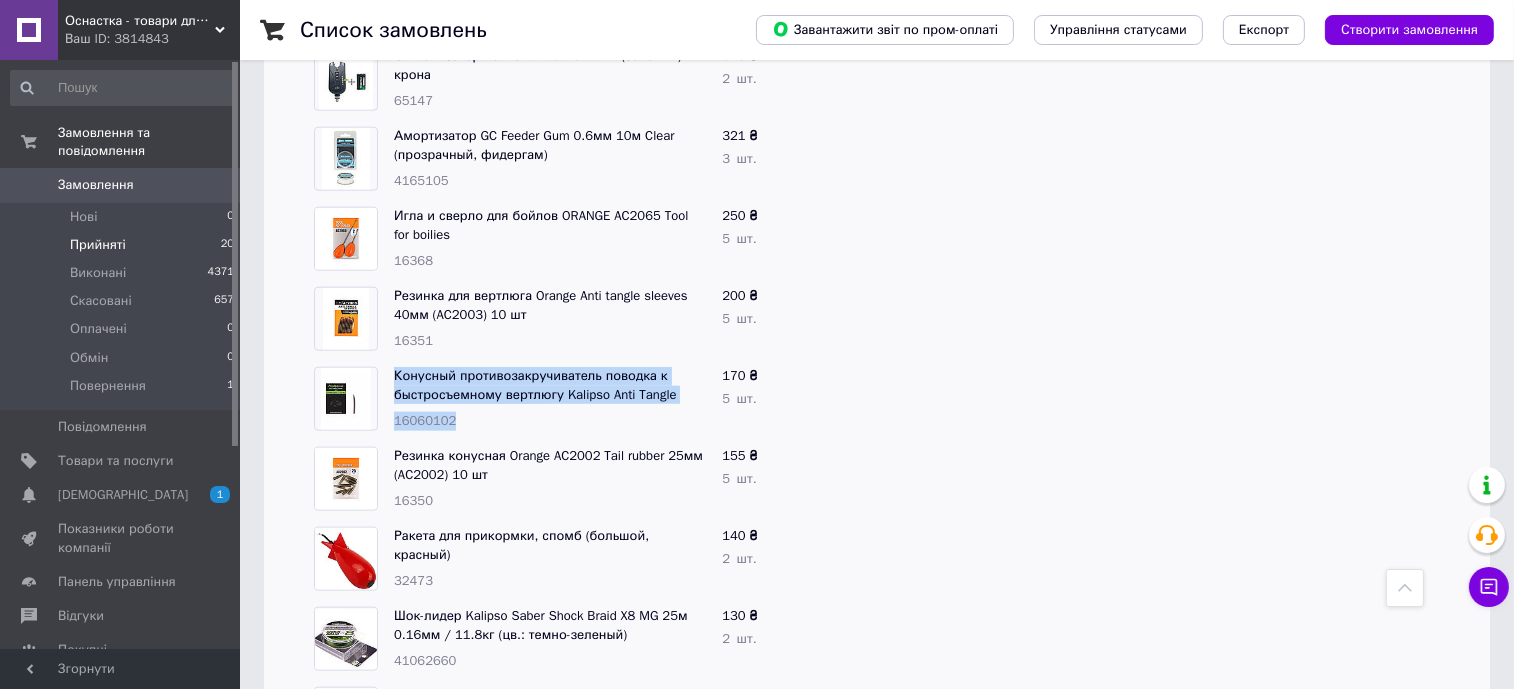 scroll, scrollTop: 3013, scrollLeft: 0, axis: vertical 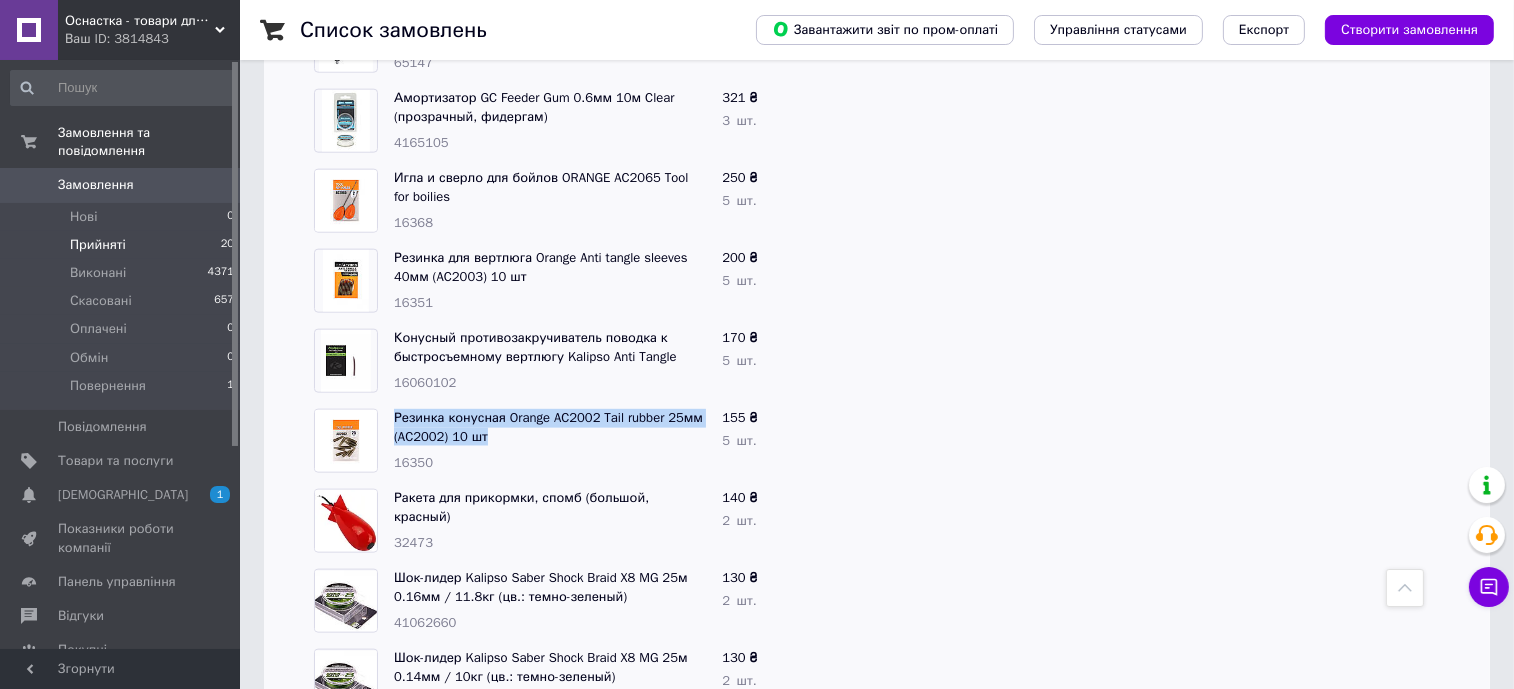 drag, startPoint x: 491, startPoint y: 355, endPoint x: 390, endPoint y: 334, distance: 103.16007 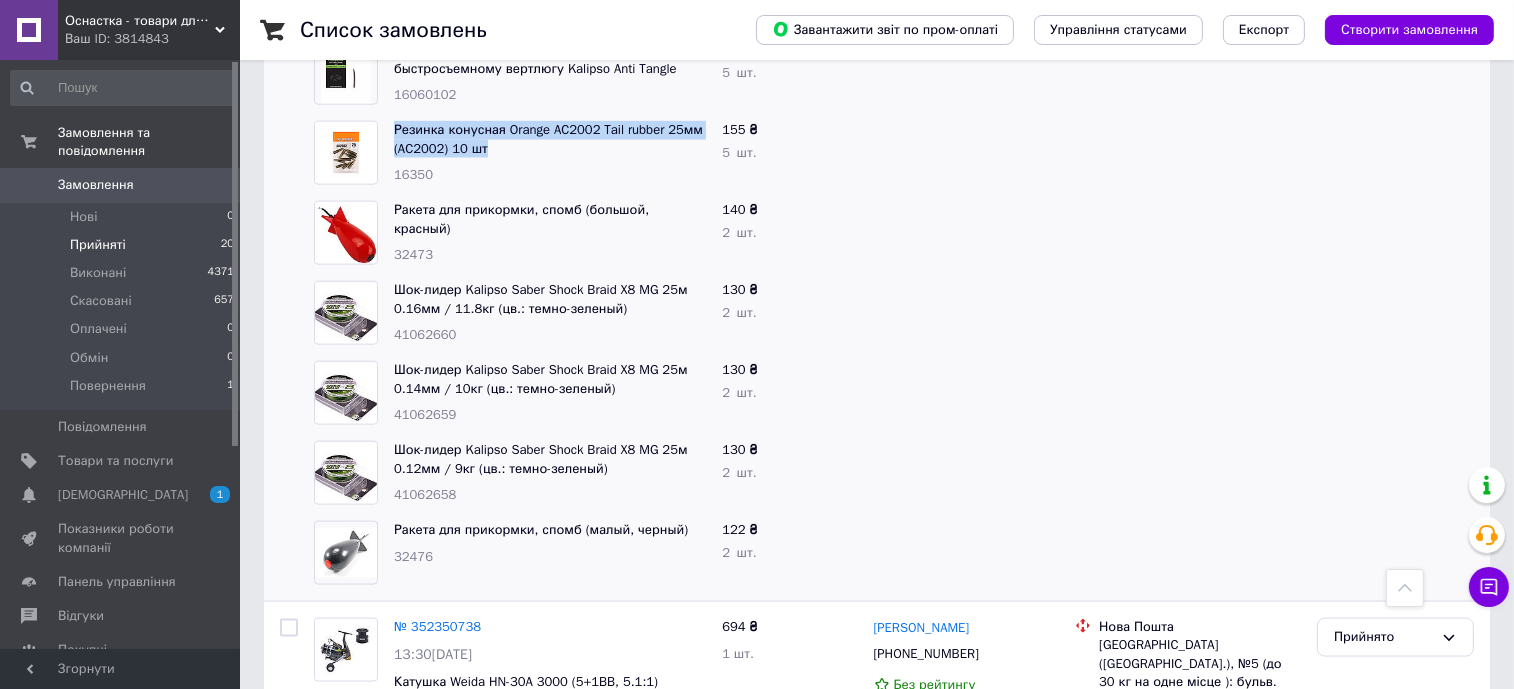 scroll, scrollTop: 3263, scrollLeft: 0, axis: vertical 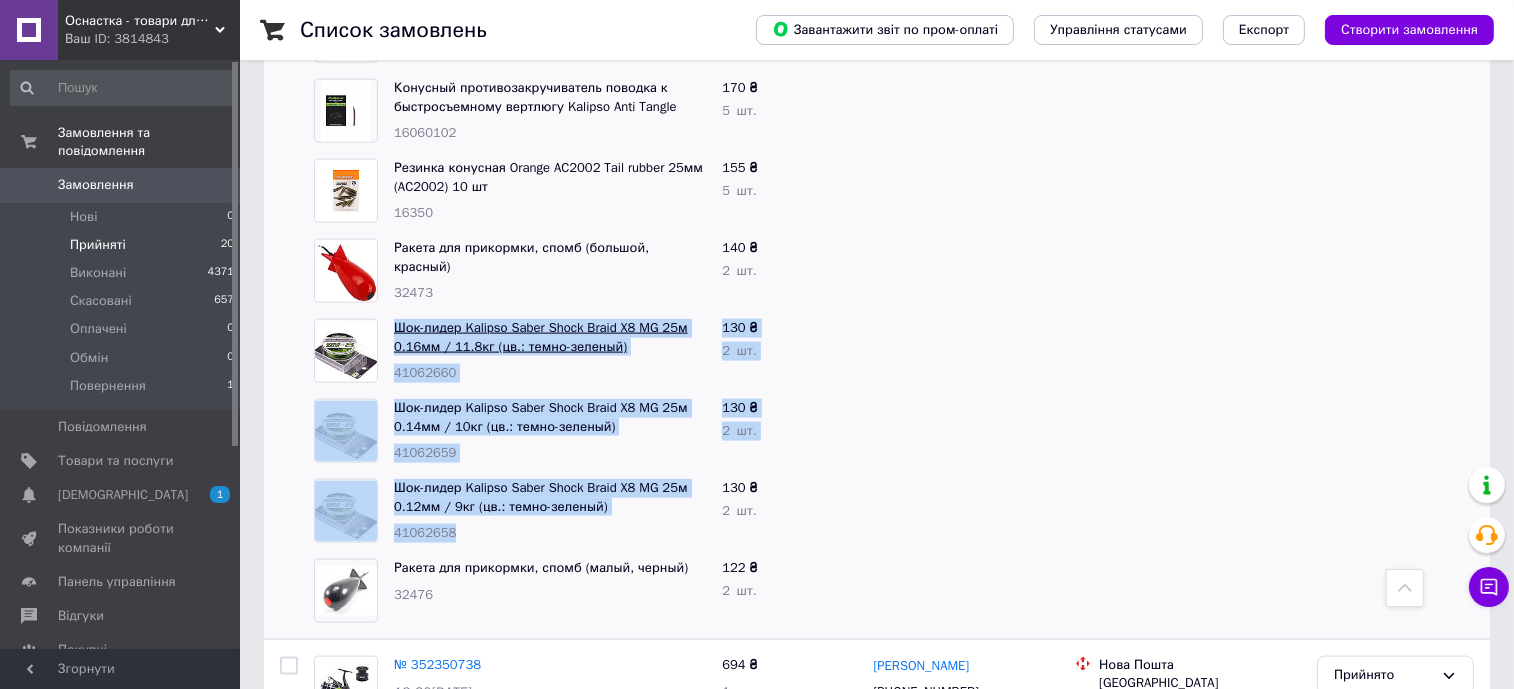 drag, startPoint x: 484, startPoint y: 454, endPoint x: 394, endPoint y: 248, distance: 224.80214 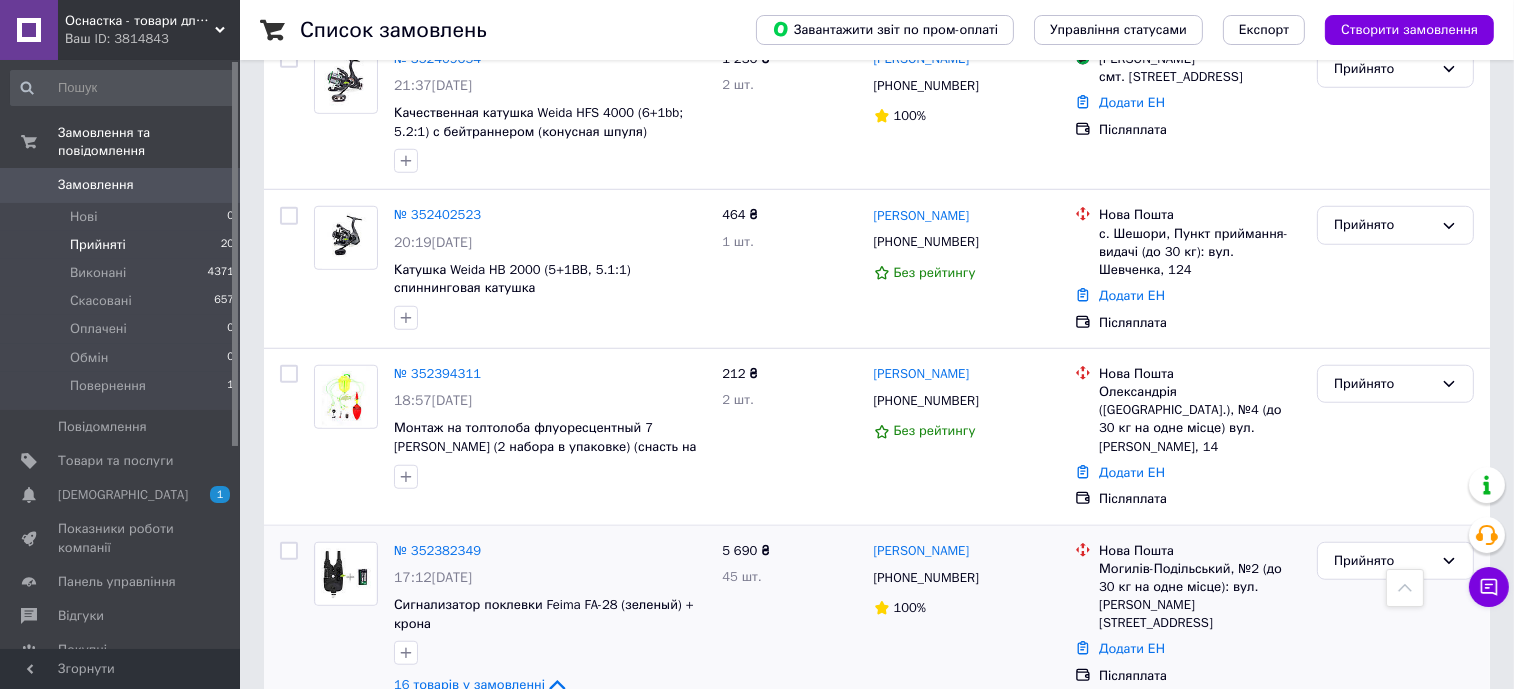 scroll, scrollTop: 1888, scrollLeft: 0, axis: vertical 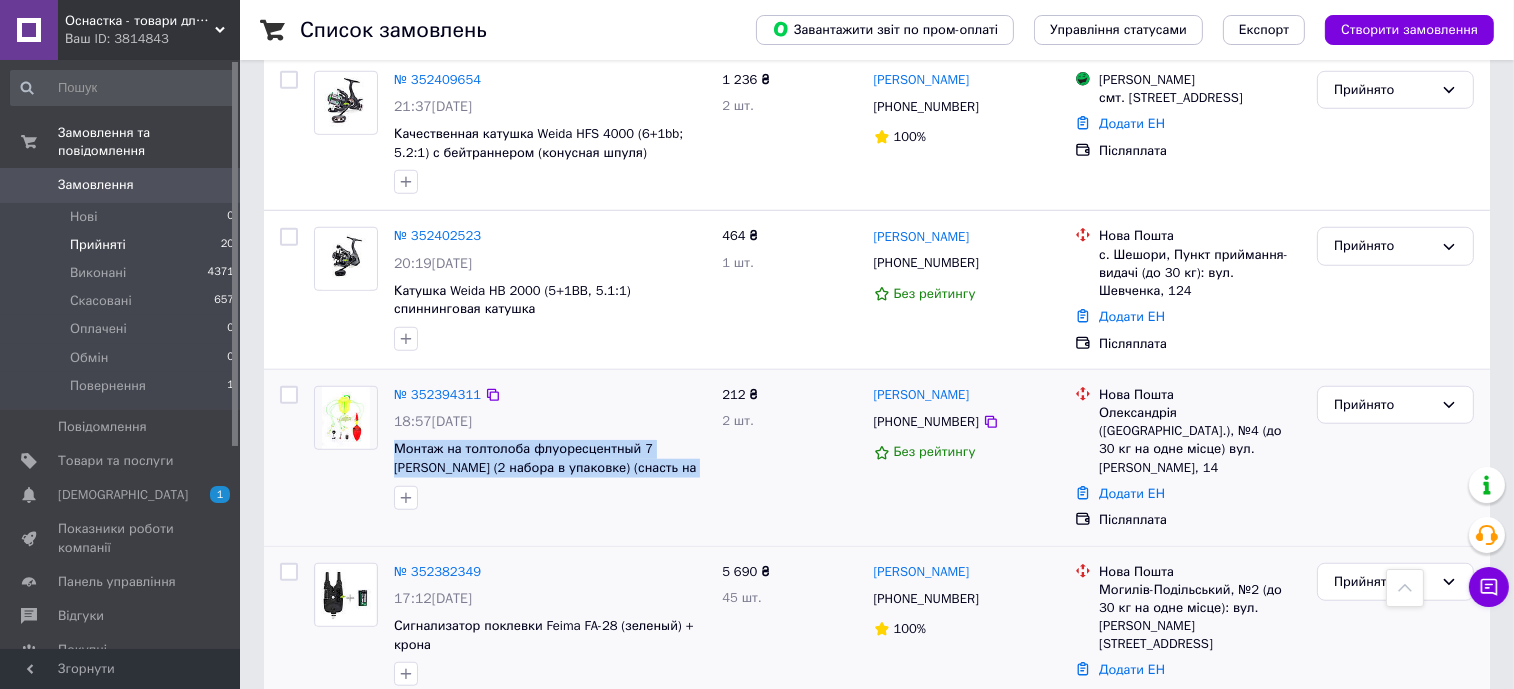 drag, startPoint x: 676, startPoint y: 413, endPoint x: 387, endPoint y: 390, distance: 289.9138 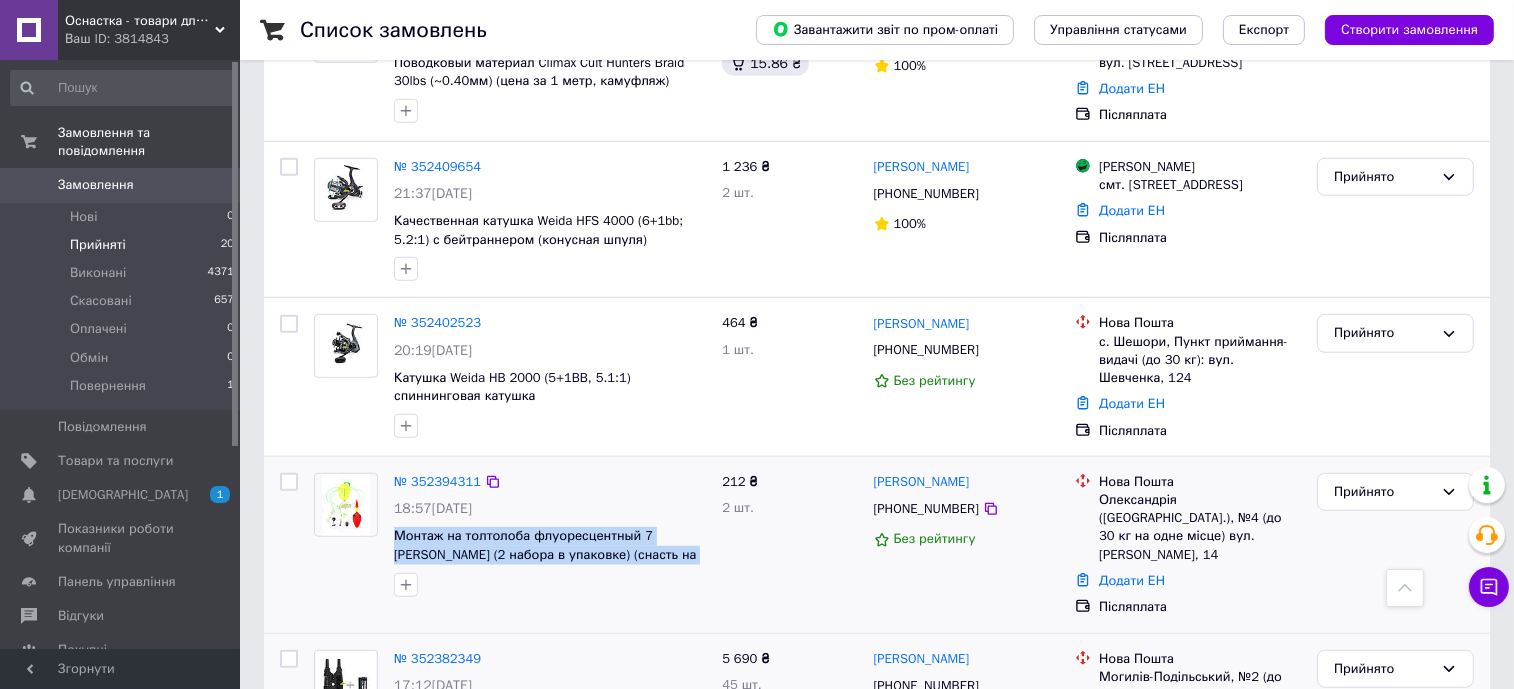 scroll, scrollTop: 1763, scrollLeft: 0, axis: vertical 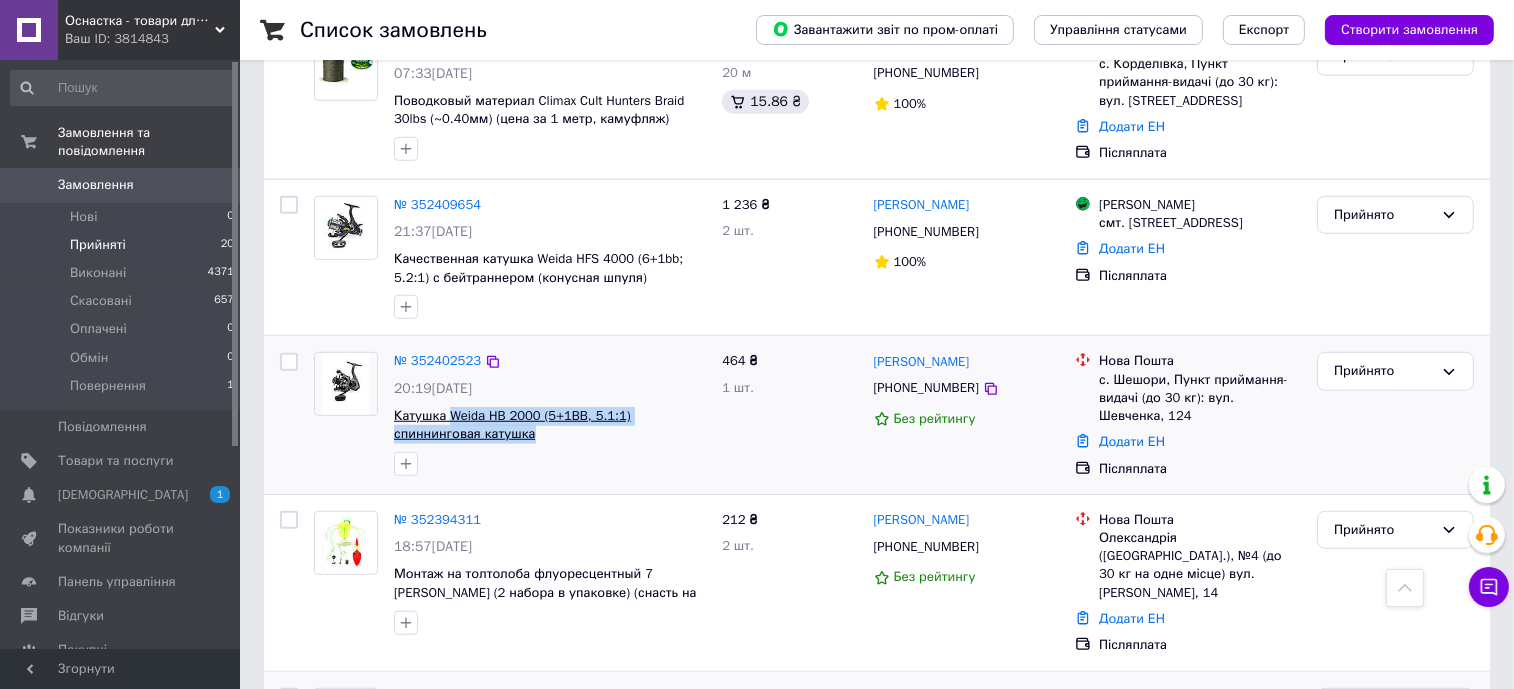 drag, startPoint x: 479, startPoint y: 375, endPoint x: 449, endPoint y: 347, distance: 41.036568 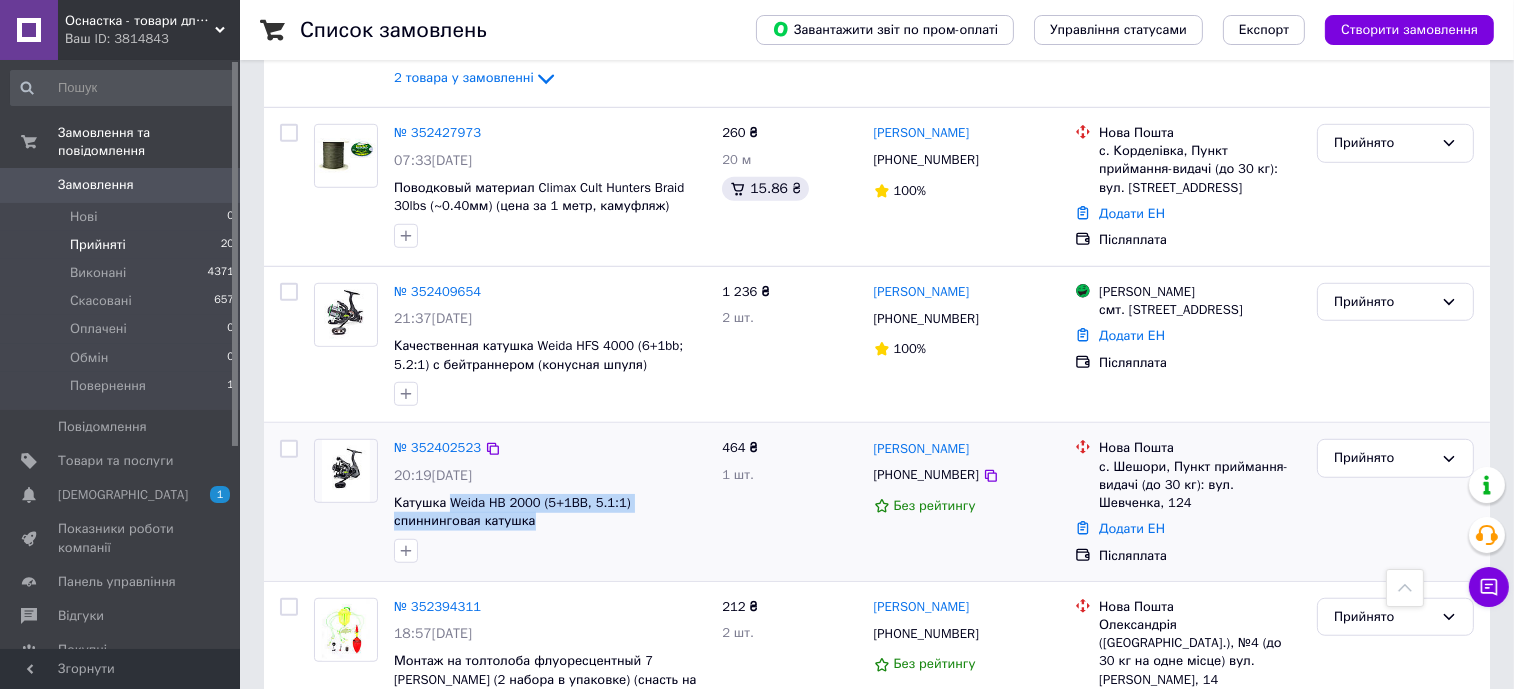 scroll, scrollTop: 1638, scrollLeft: 0, axis: vertical 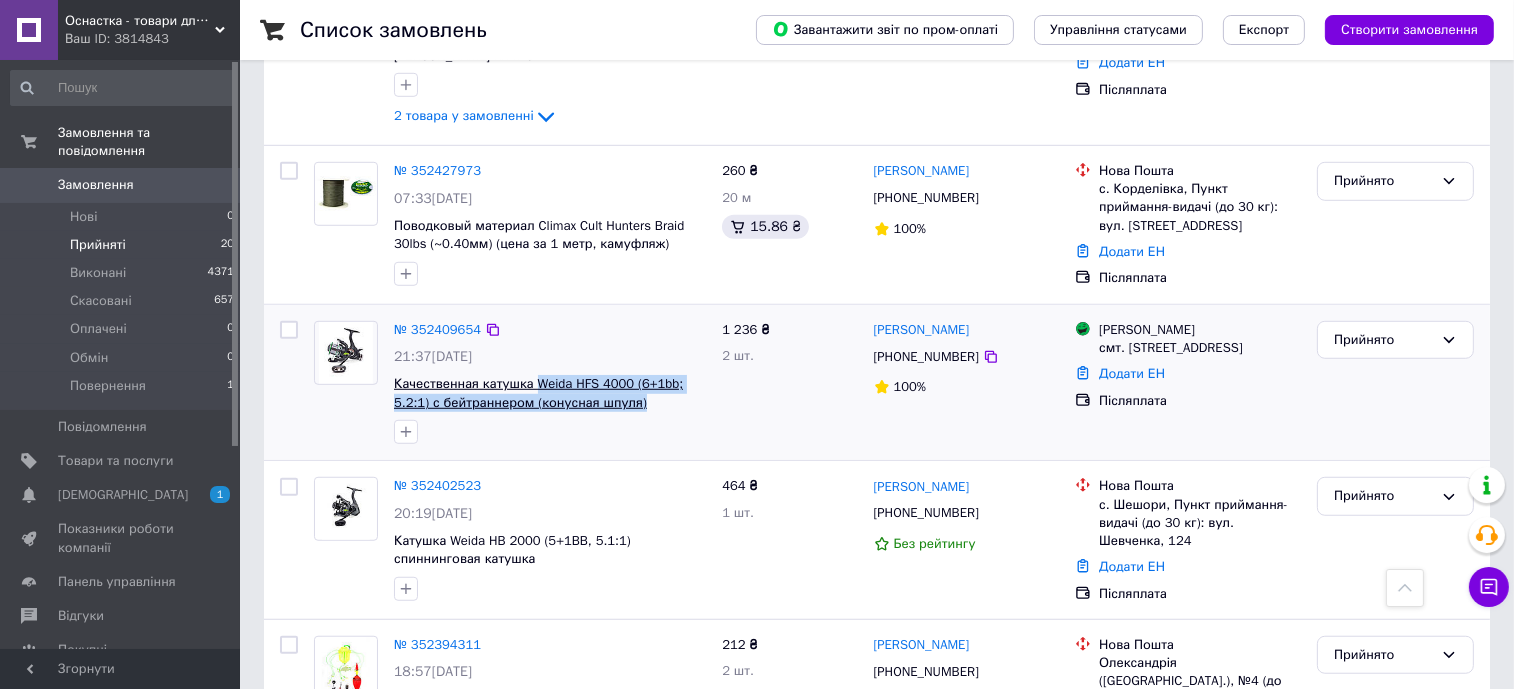 drag, startPoint x: 652, startPoint y: 339, endPoint x: 535, endPoint y: 314, distance: 119.64113 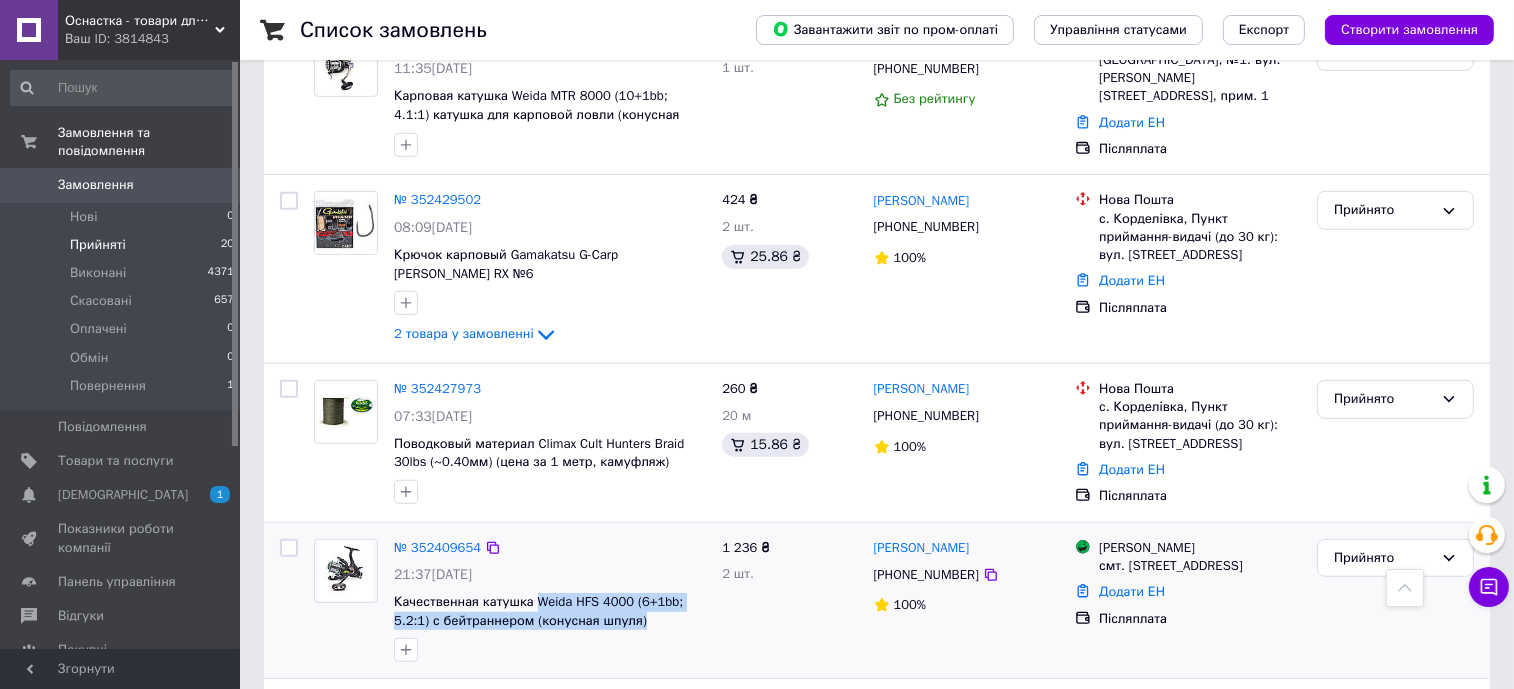 scroll, scrollTop: 1388, scrollLeft: 0, axis: vertical 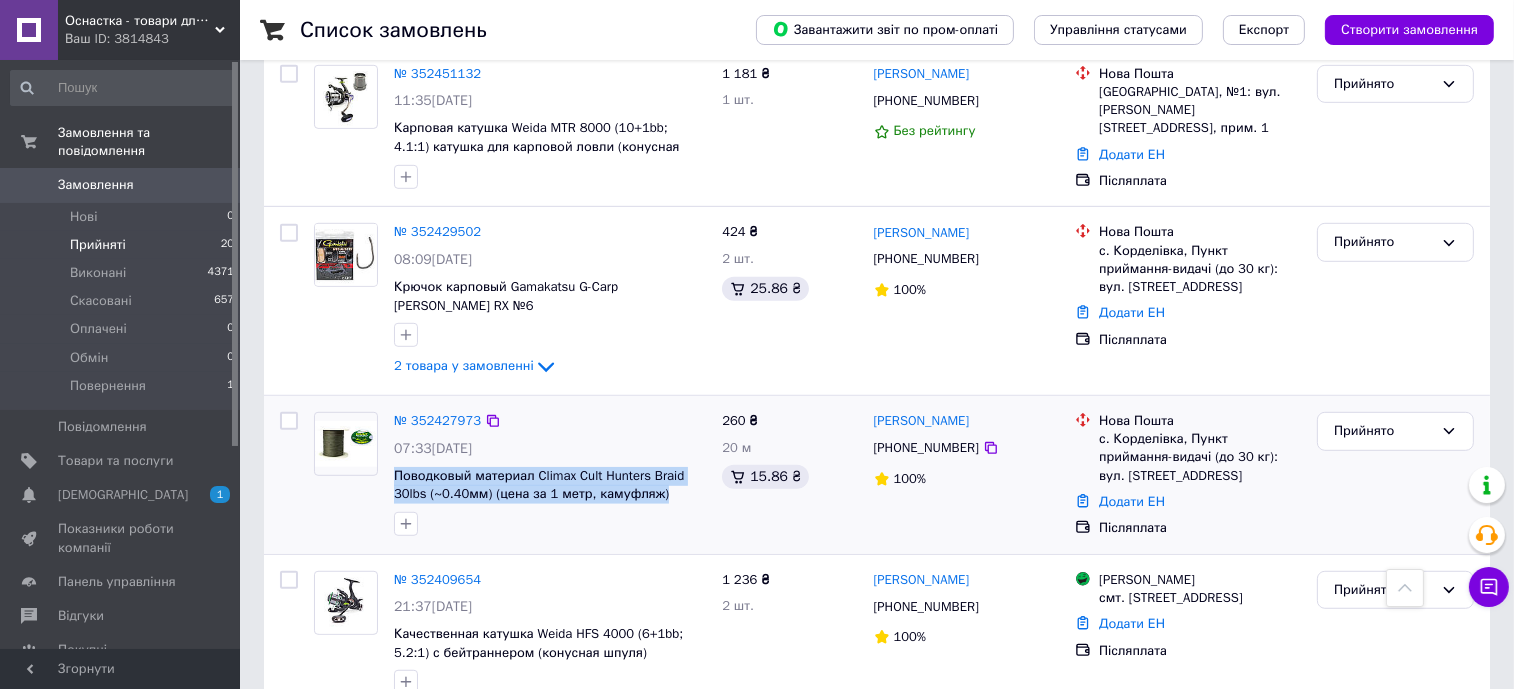 drag, startPoint x: 570, startPoint y: 423, endPoint x: 392, endPoint y: 414, distance: 178.22739 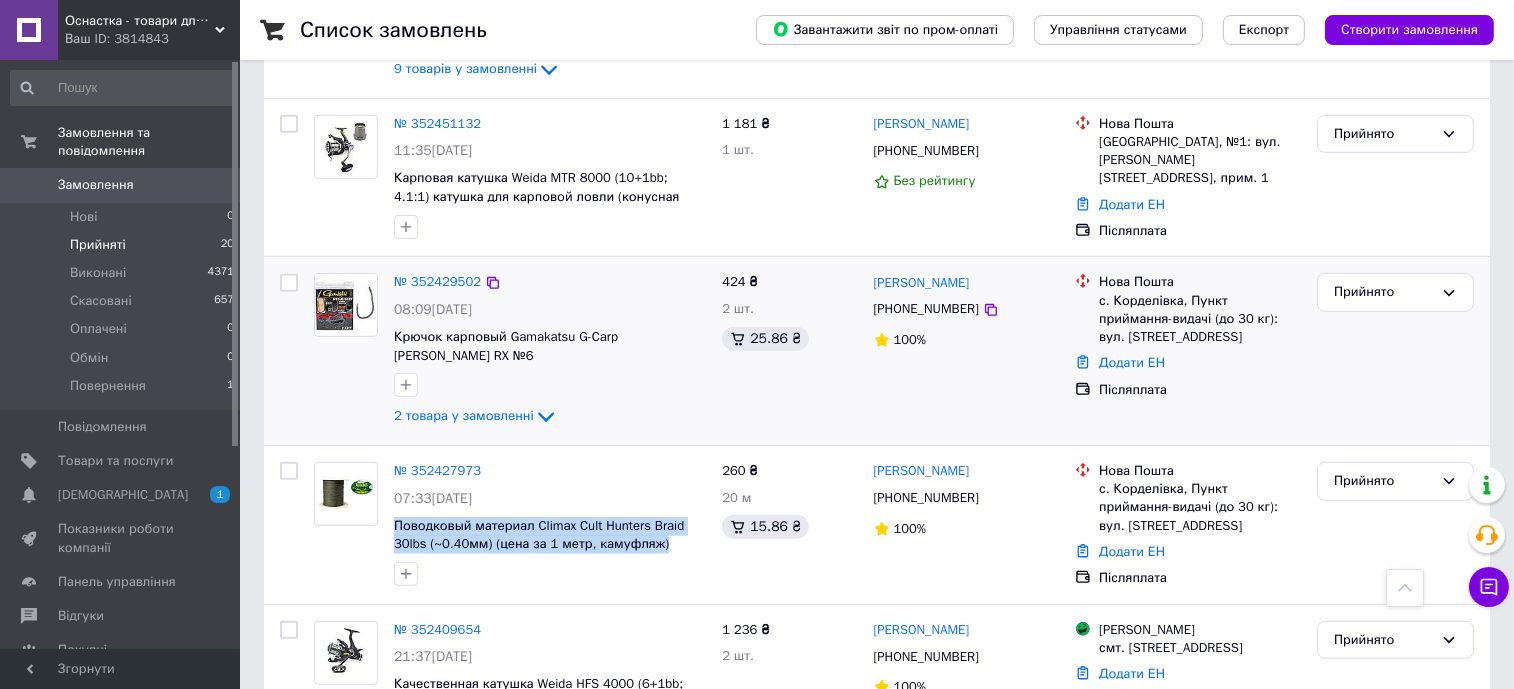 scroll, scrollTop: 1263, scrollLeft: 0, axis: vertical 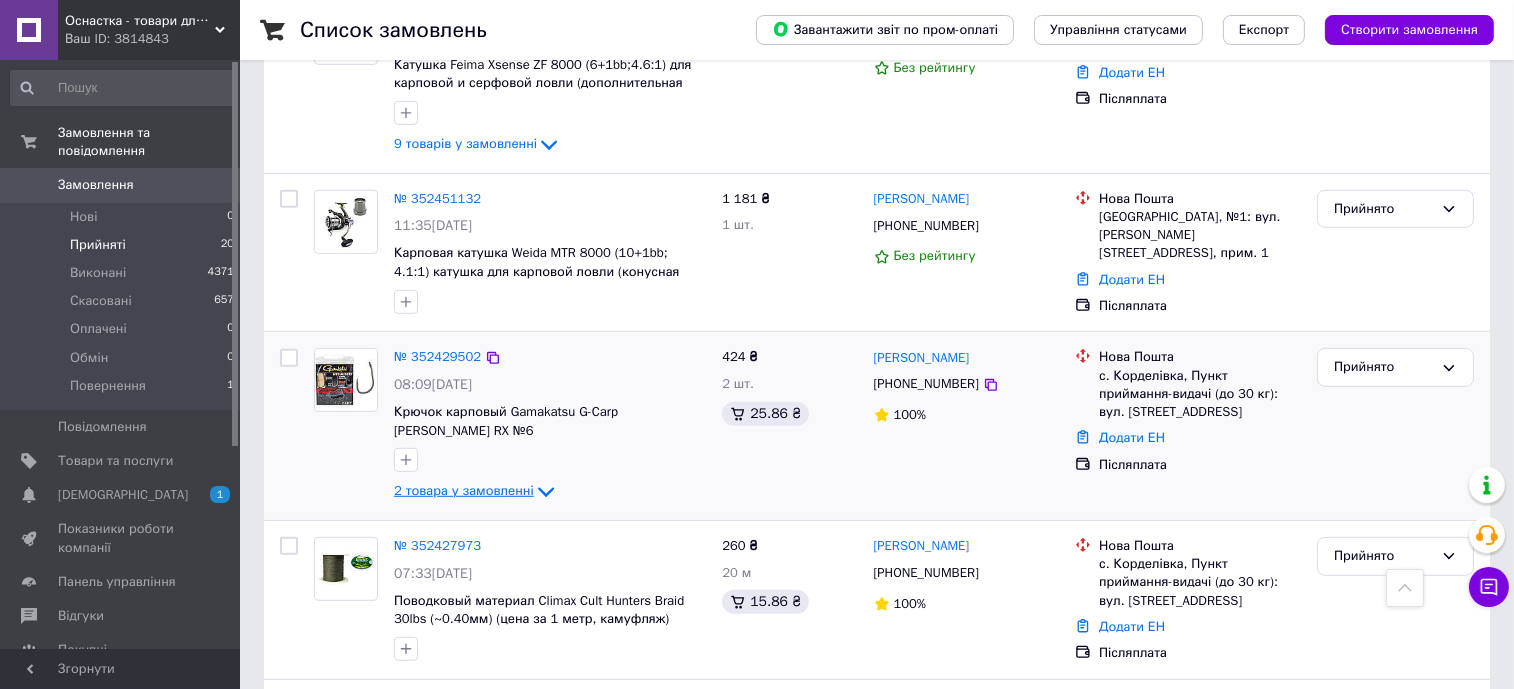 click on "2 товара у замовленні" at bounding box center [464, 491] 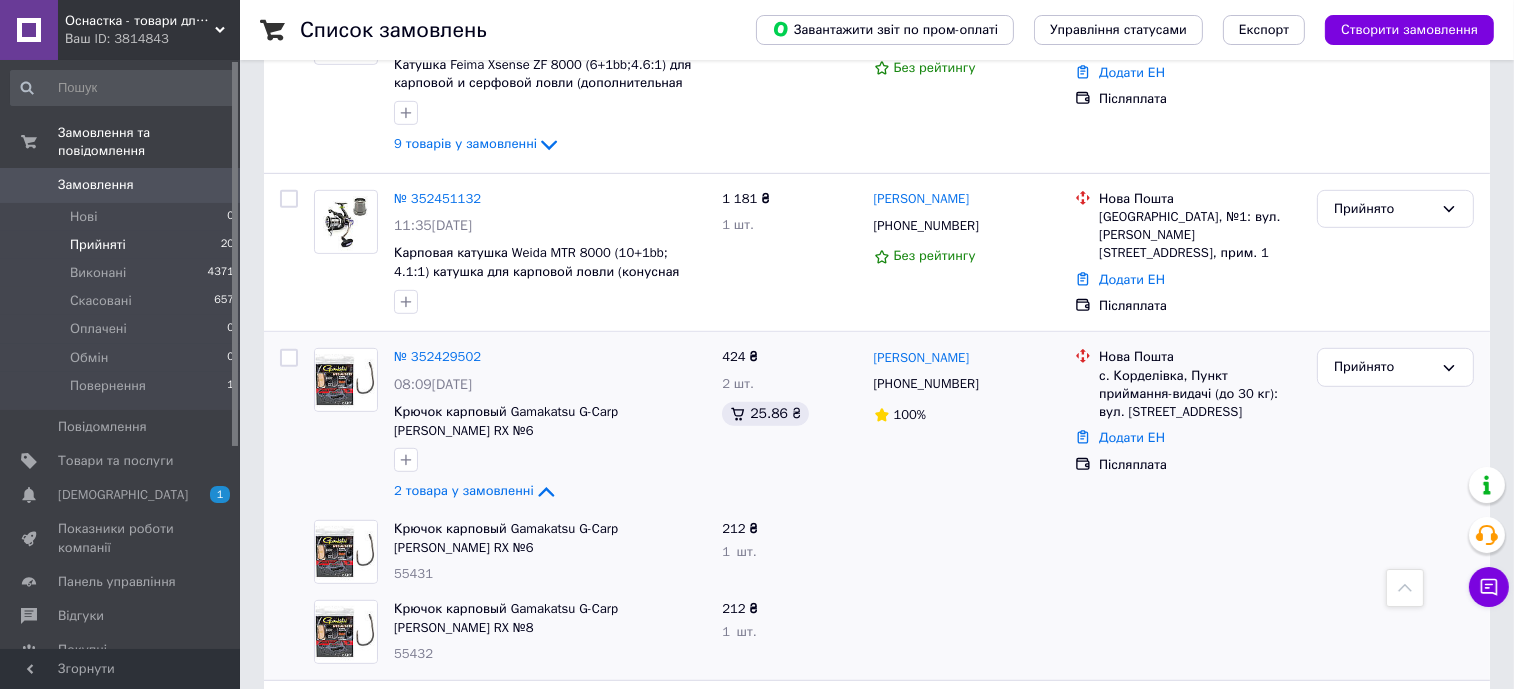 click at bounding box center [967, 552] 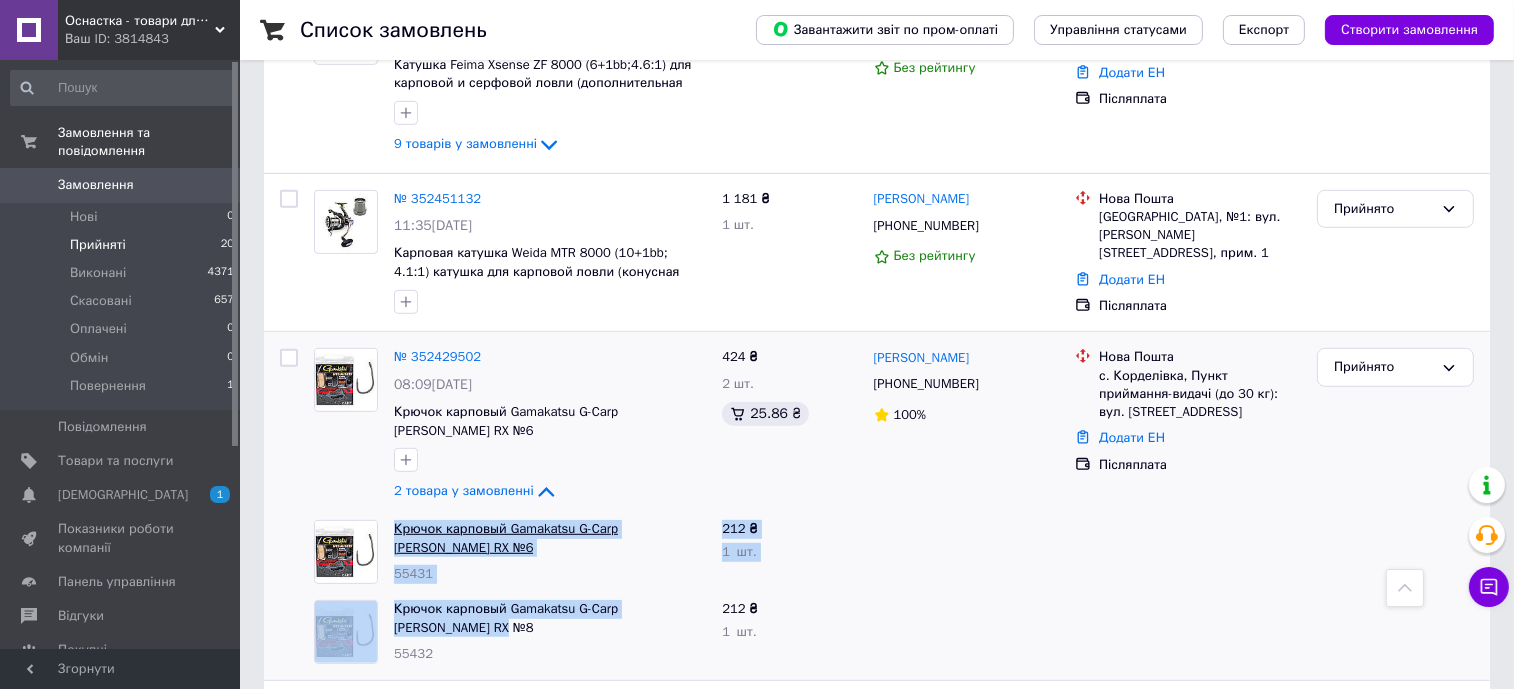 drag, startPoint x: 447, startPoint y: 567, endPoint x: 395, endPoint y: 465, distance: 114.49017 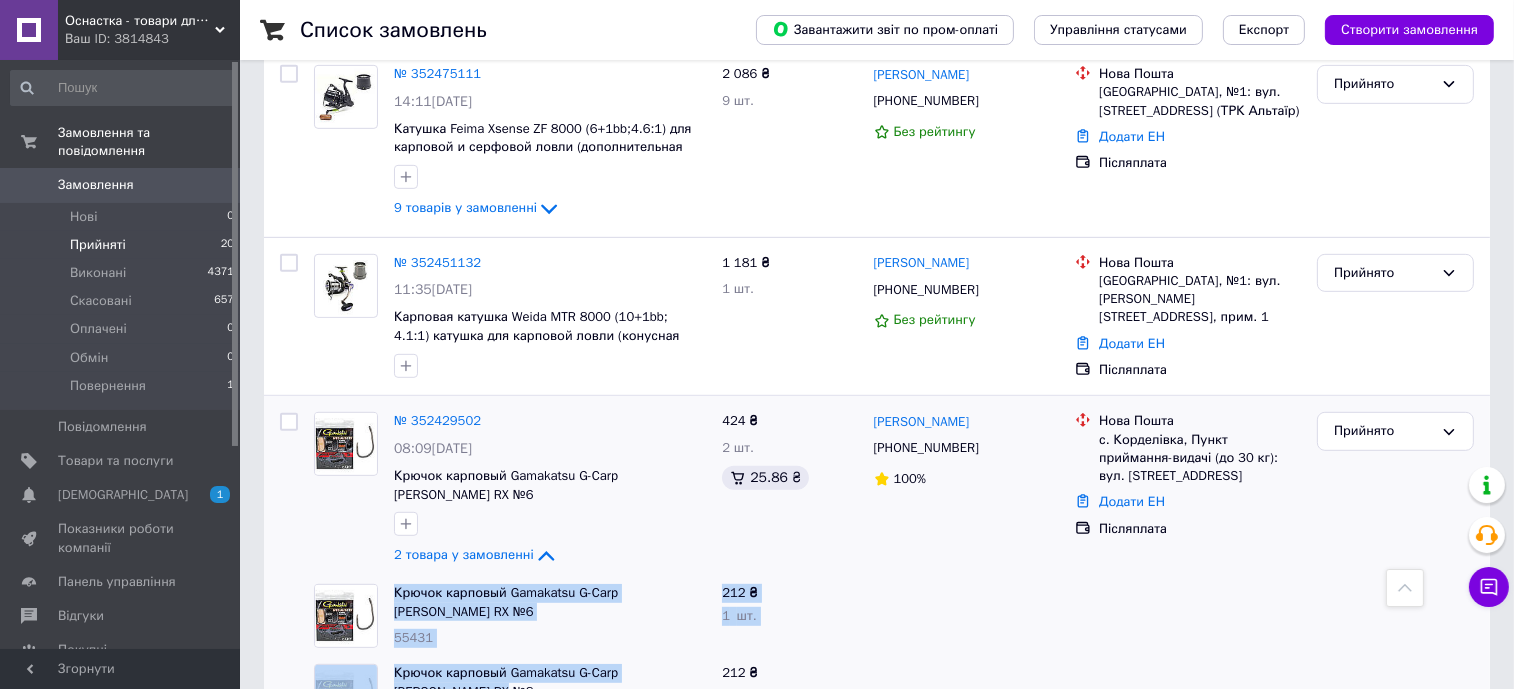 scroll, scrollTop: 1138, scrollLeft: 0, axis: vertical 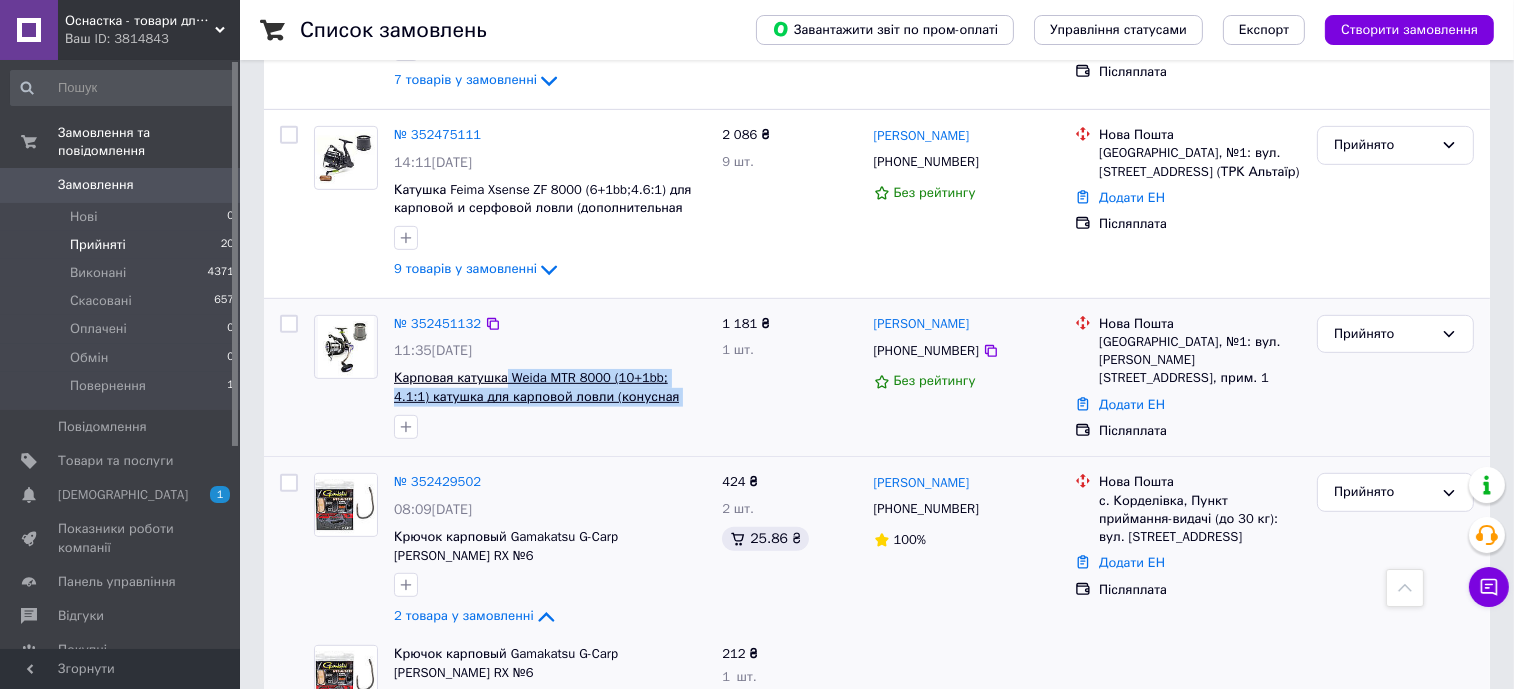 drag, startPoint x: 696, startPoint y: 350, endPoint x: 504, endPoint y: 313, distance: 195.53261 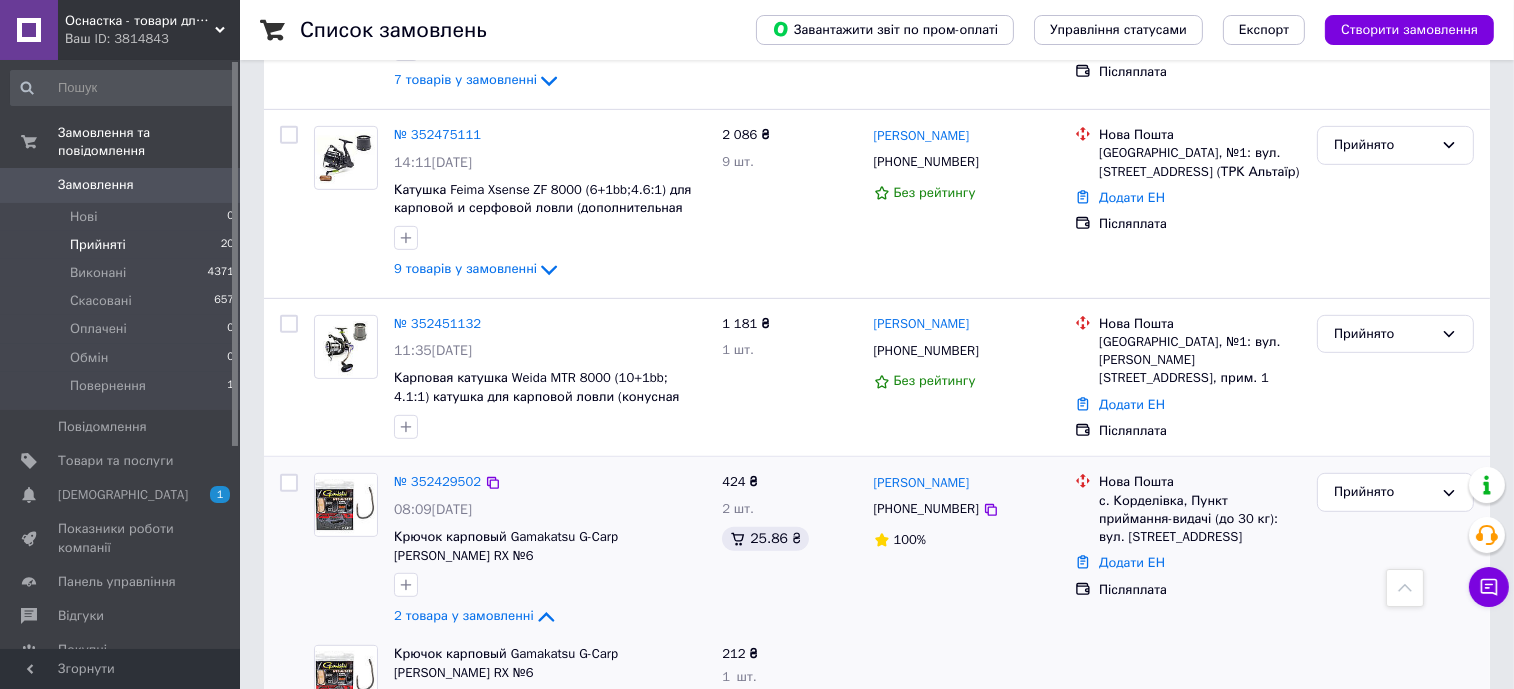click on "424 ₴ 2 шт. 25.86 ₴" at bounding box center [789, 551] 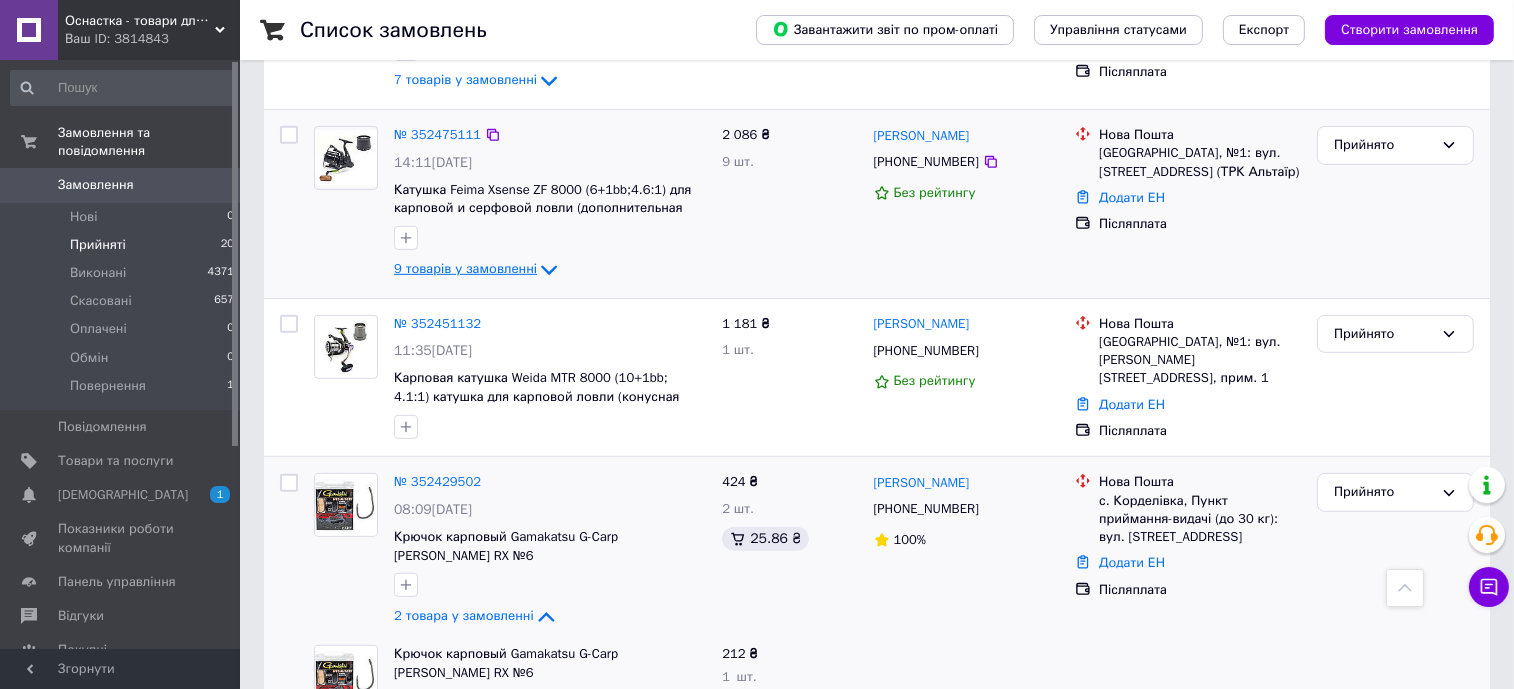 click on "9 товарів у замовленні" at bounding box center (465, 269) 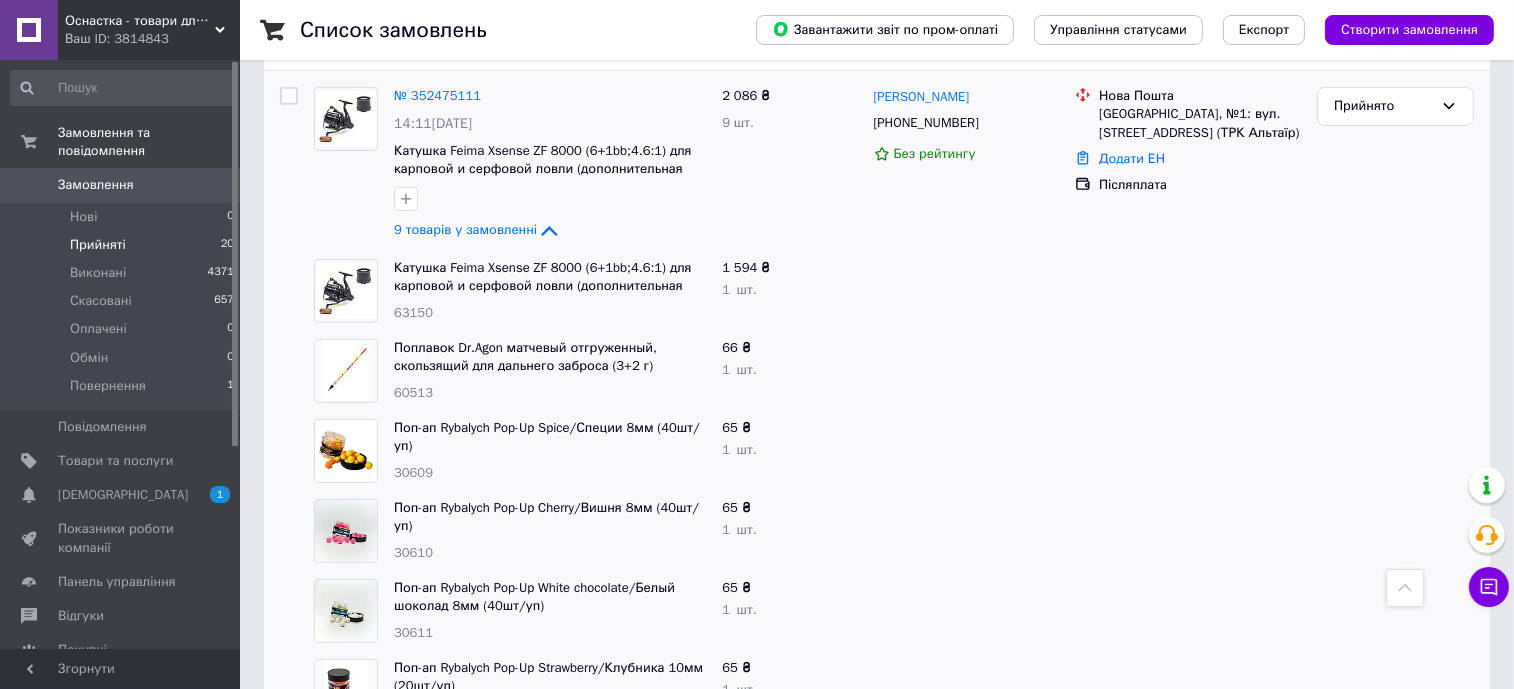scroll, scrollTop: 1138, scrollLeft: 0, axis: vertical 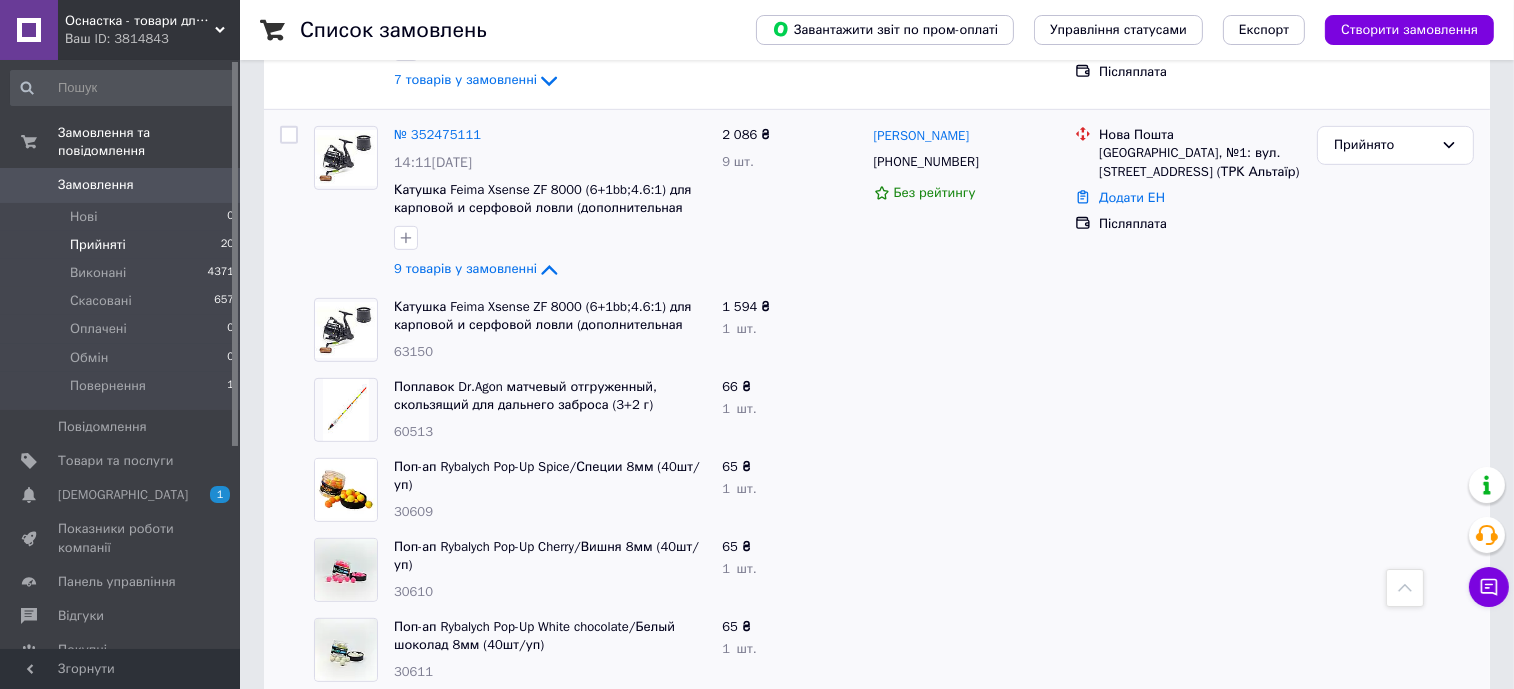 click at bounding box center [967, 490] 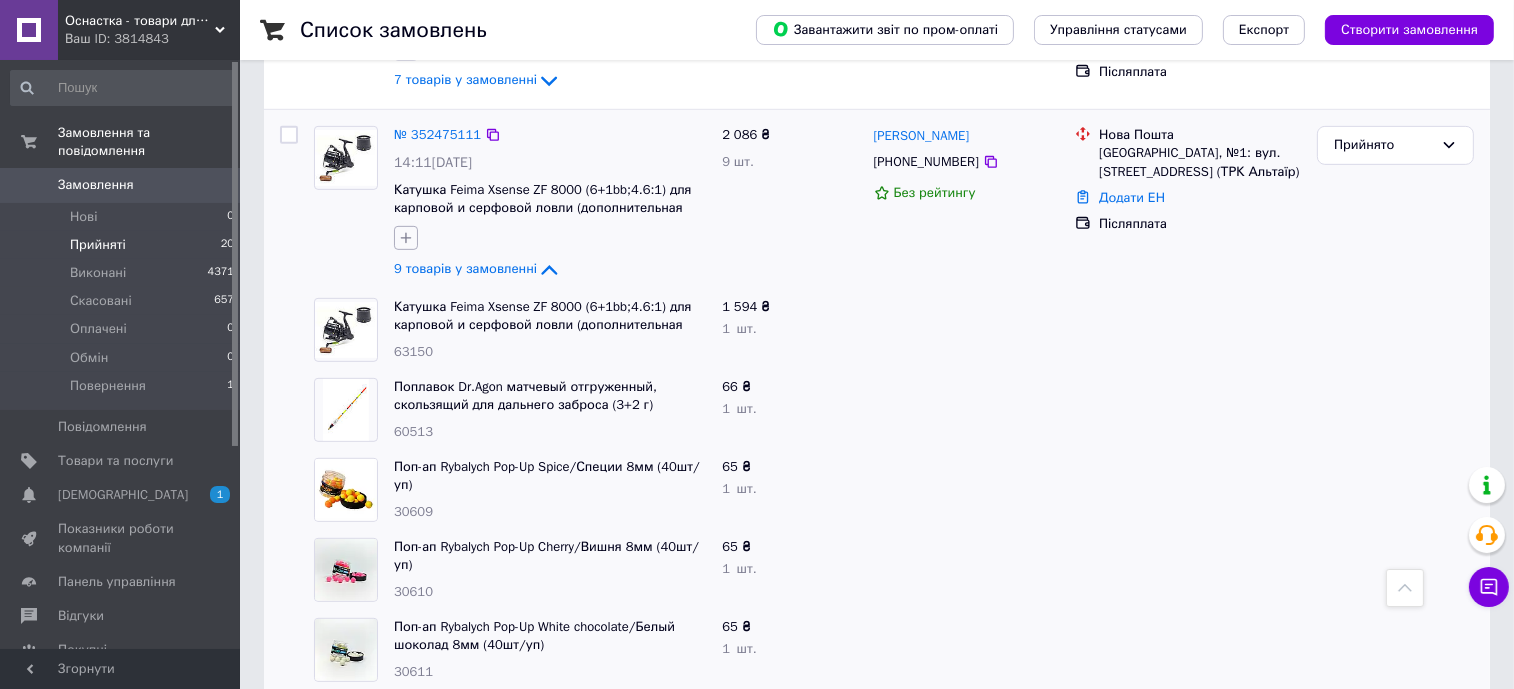 click 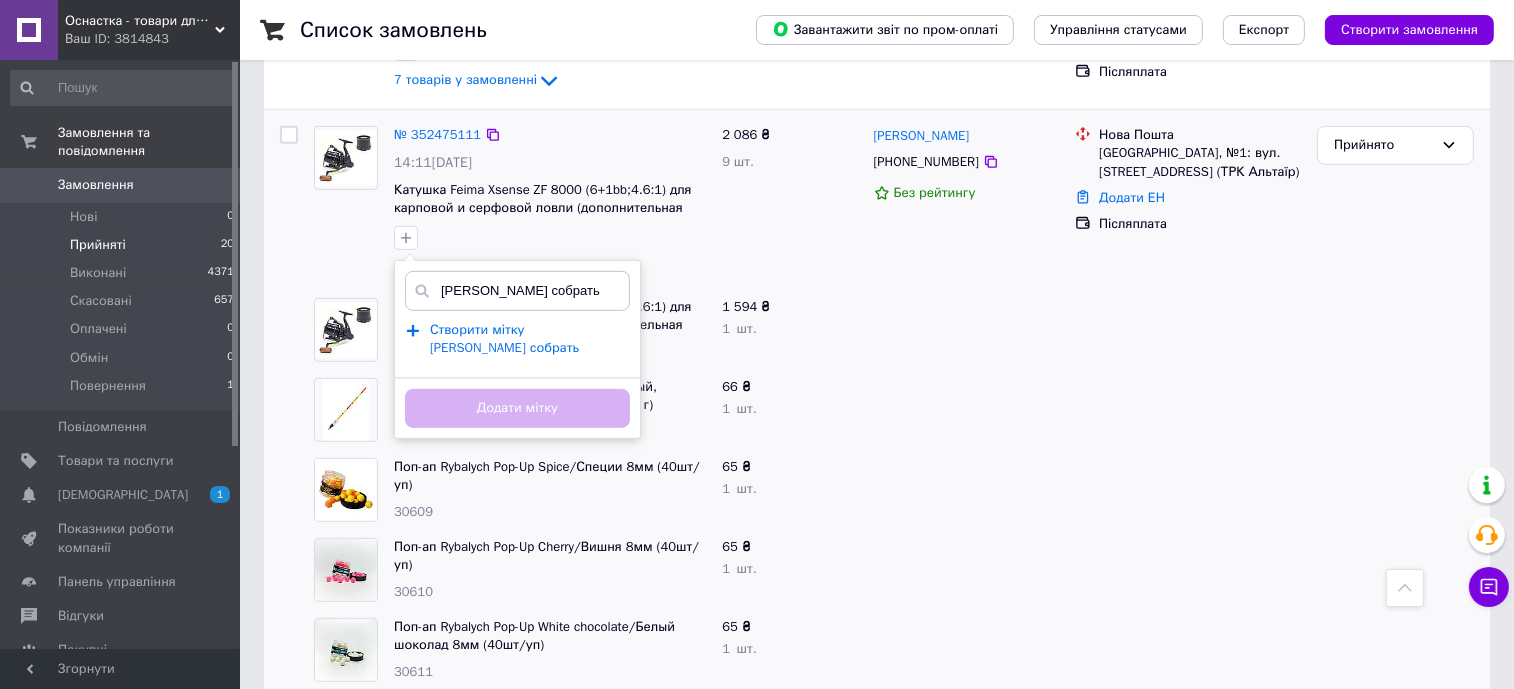 type on "Вика собрать" 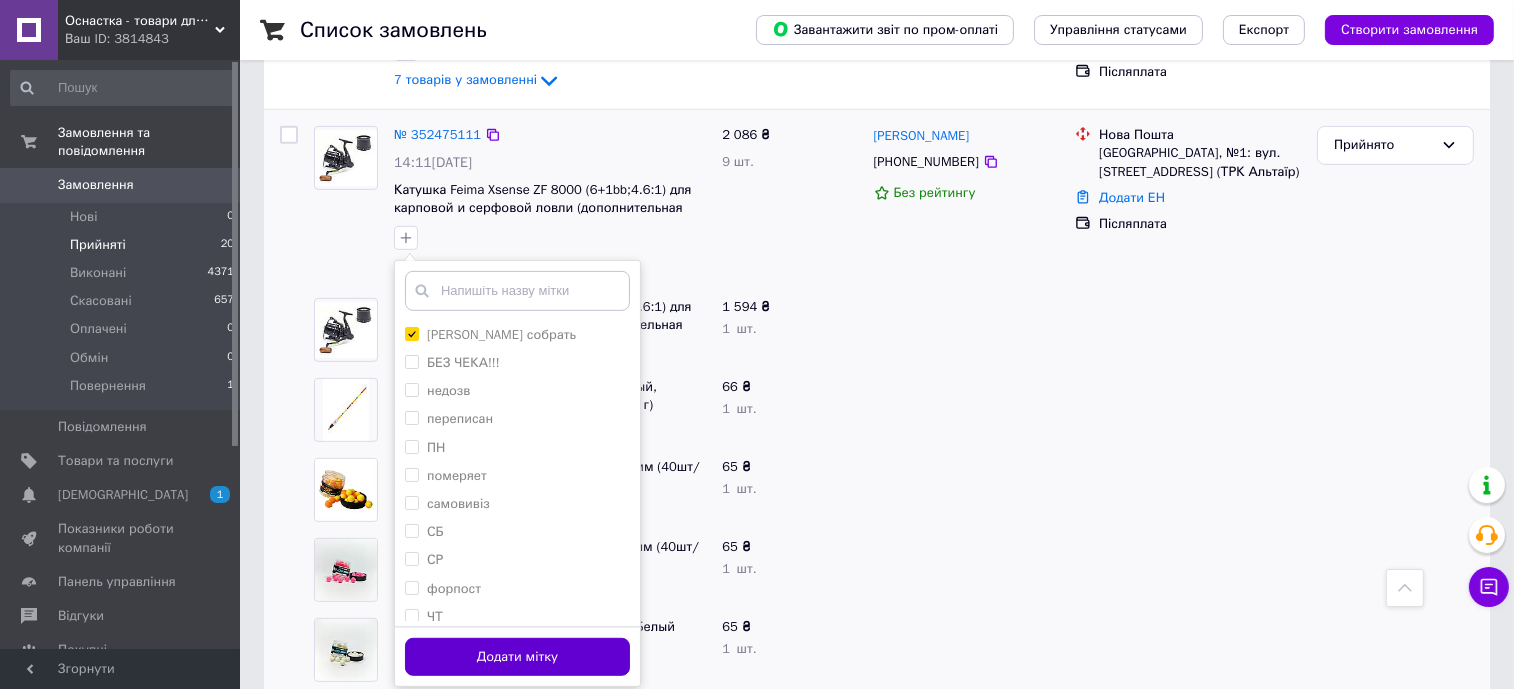 click on "Додати мітку" at bounding box center [517, 657] 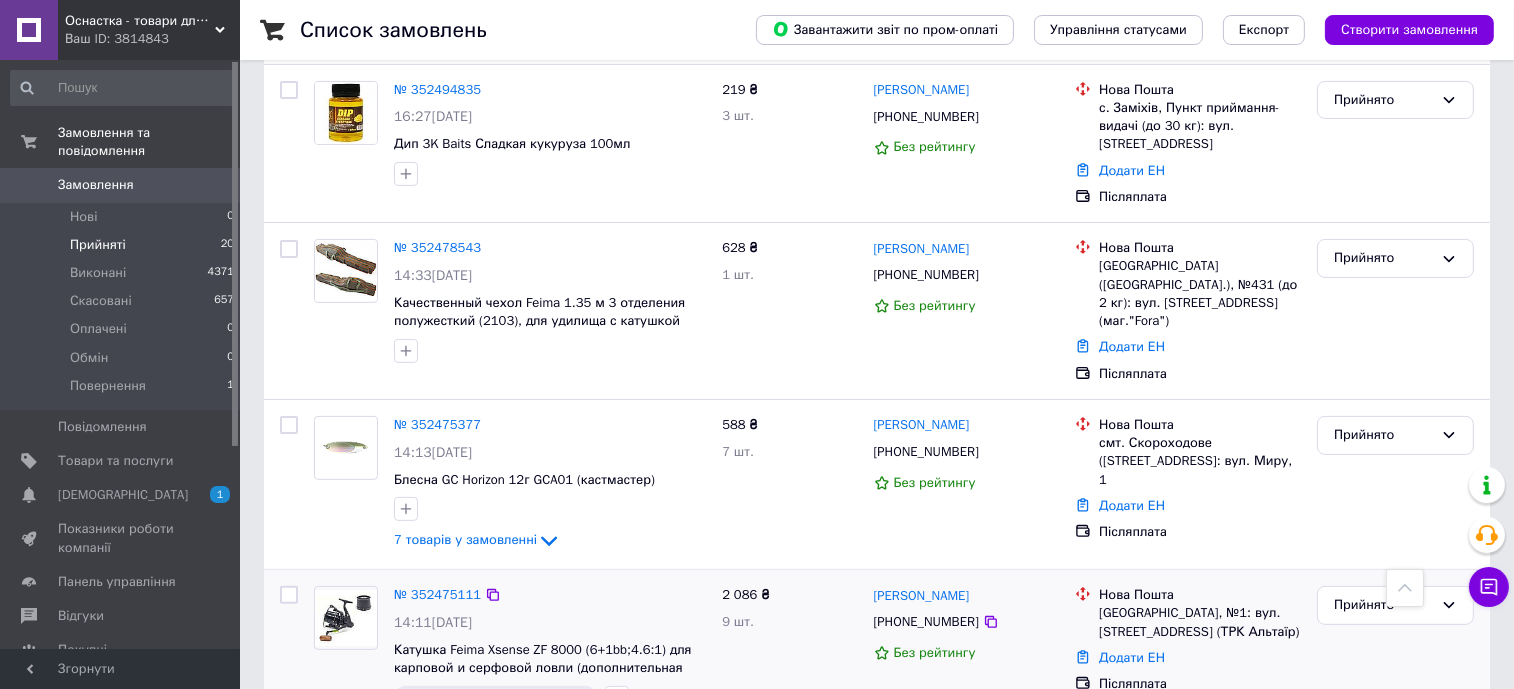 scroll, scrollTop: 638, scrollLeft: 0, axis: vertical 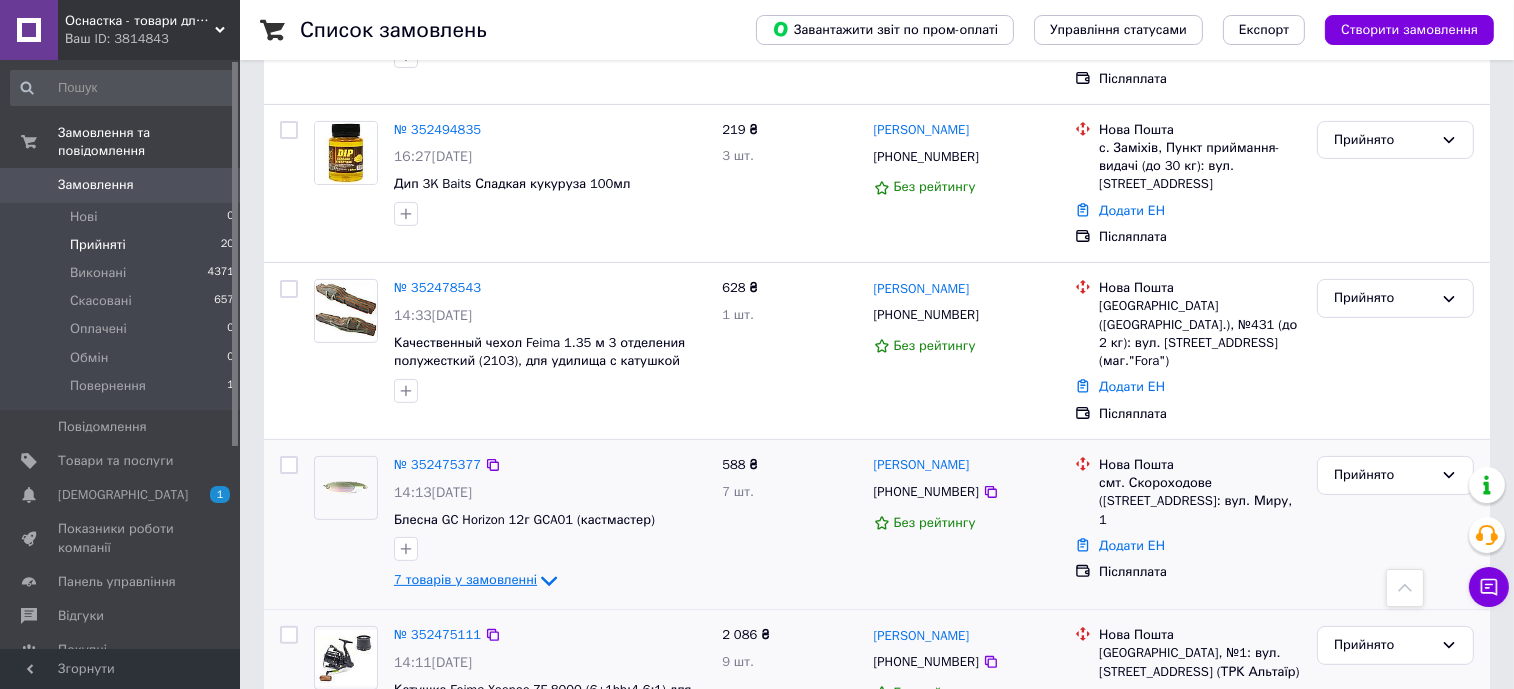 click on "7 товарів у замовленні" at bounding box center (465, 580) 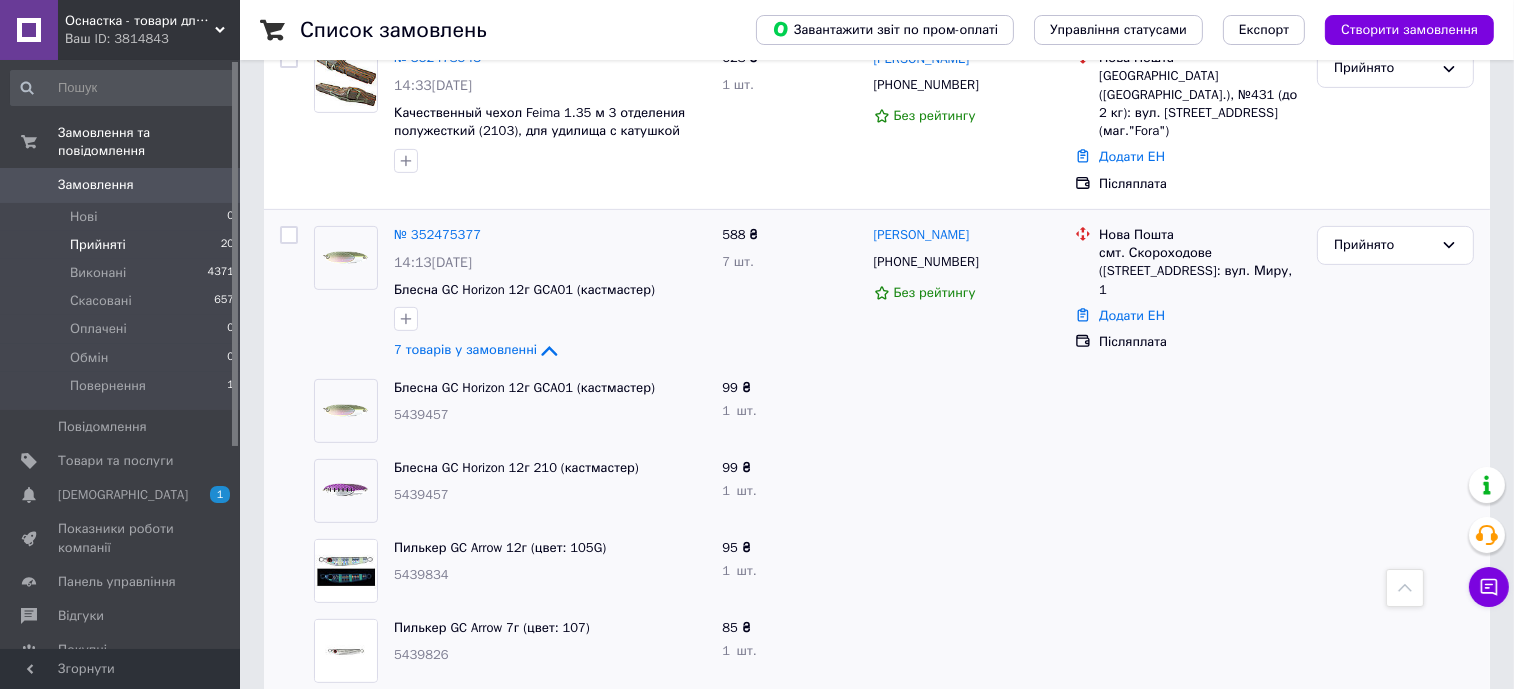 scroll, scrollTop: 763, scrollLeft: 0, axis: vertical 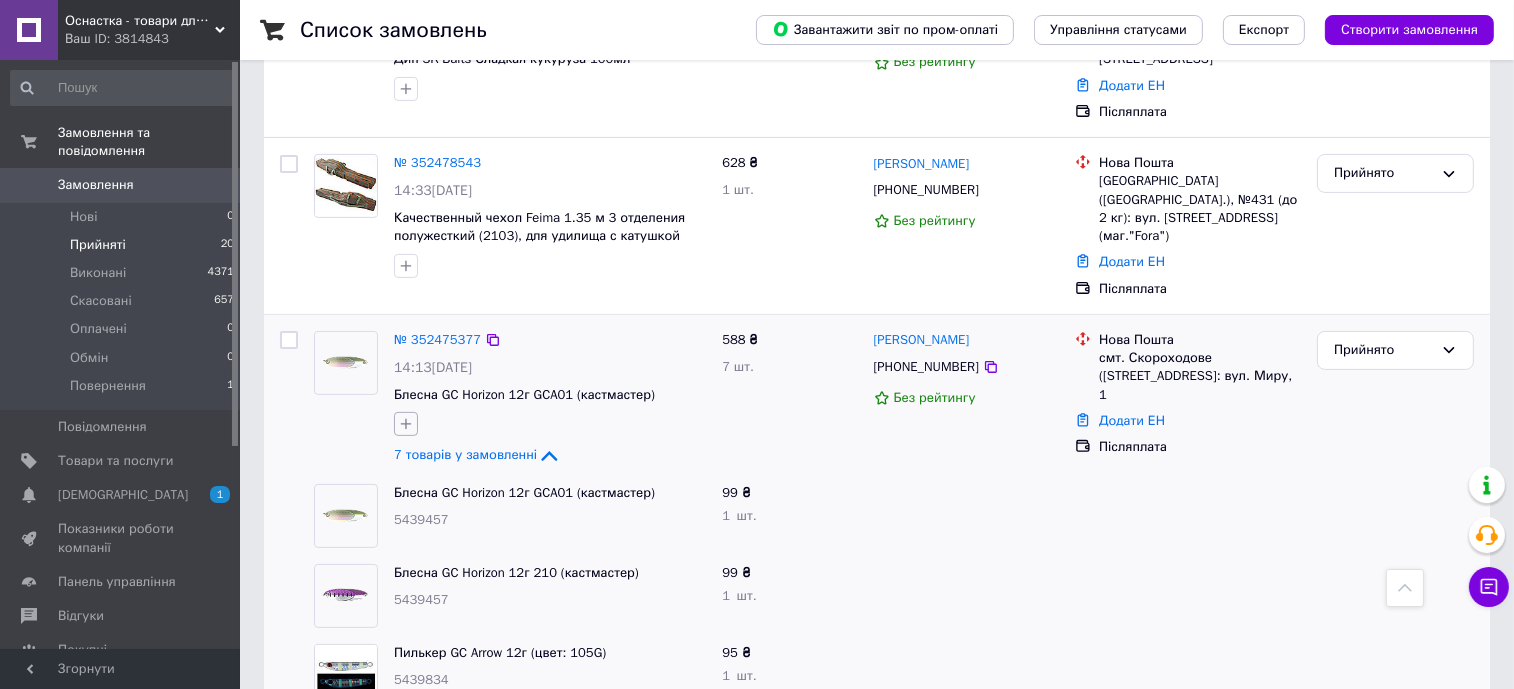click 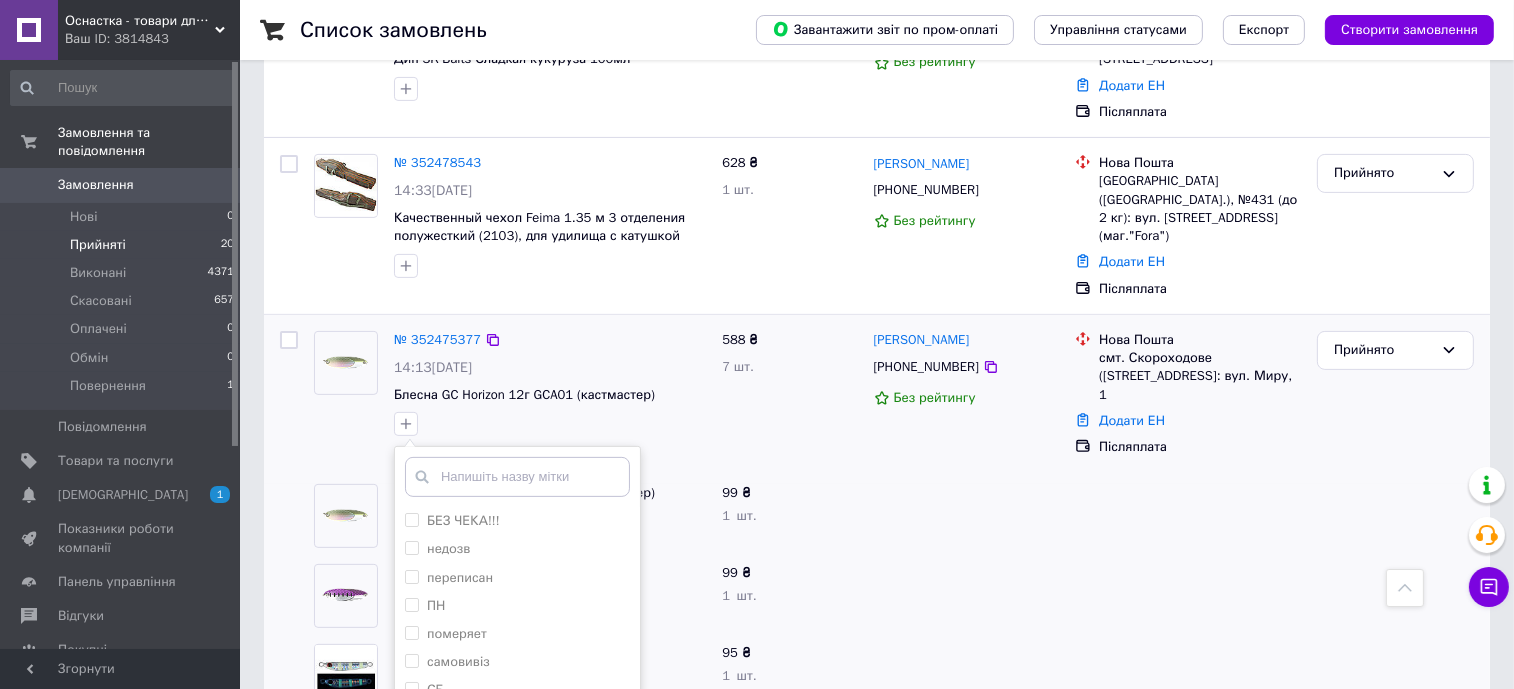 click at bounding box center (517, 477) 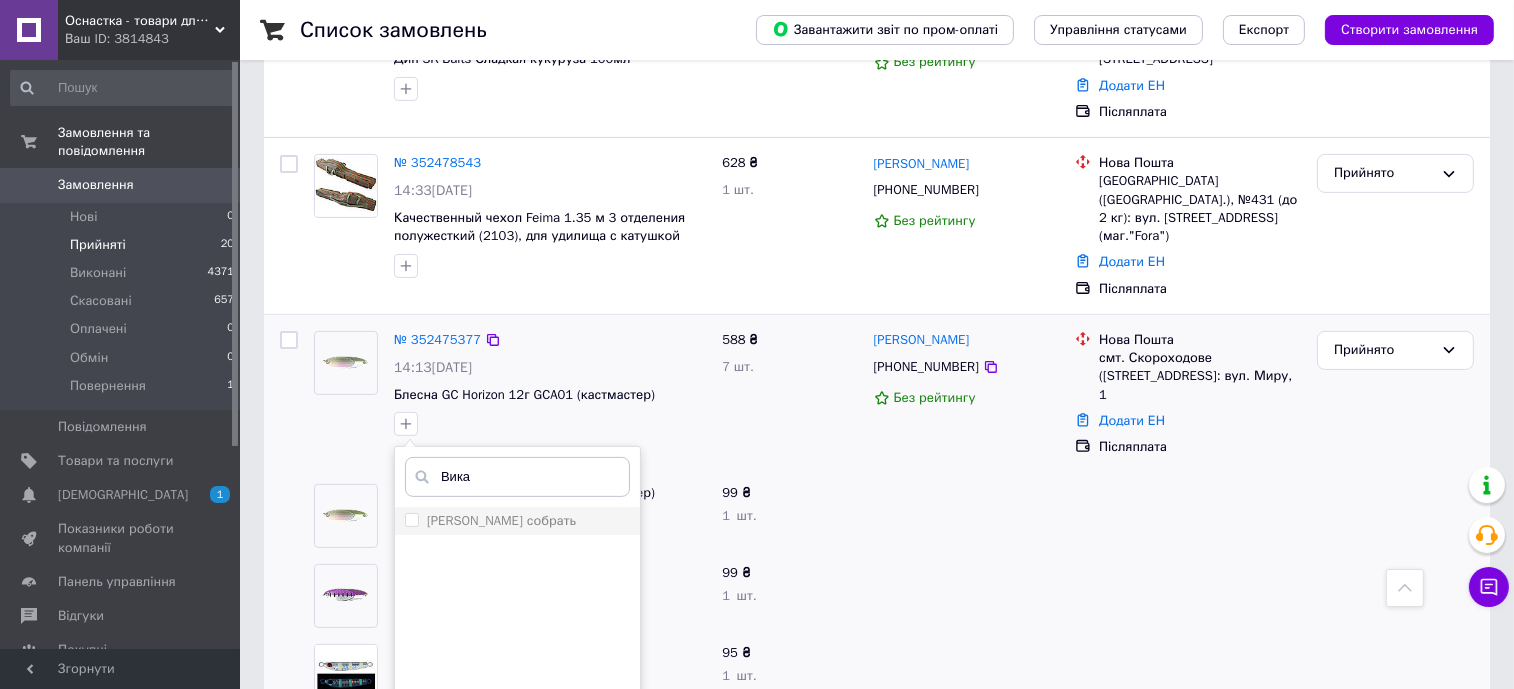type on "Вика" 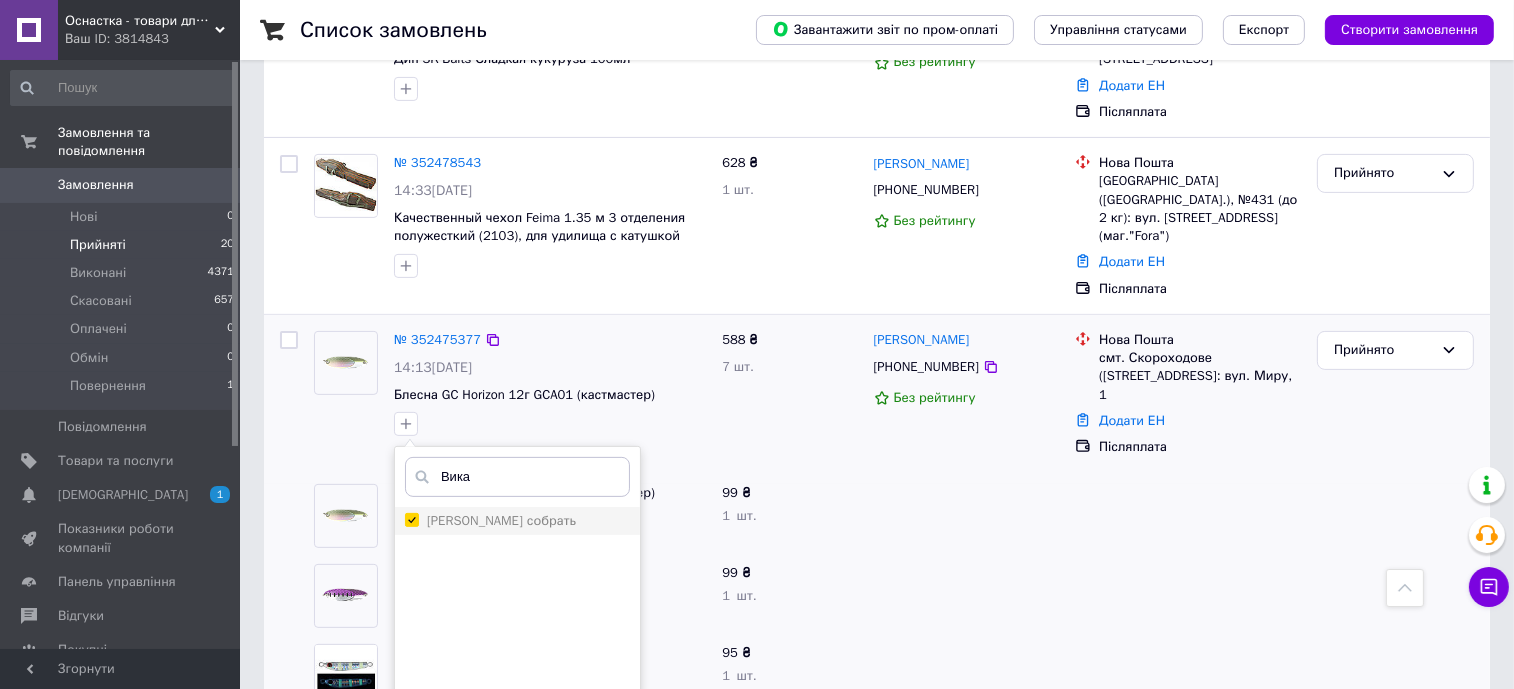 checkbox on "true" 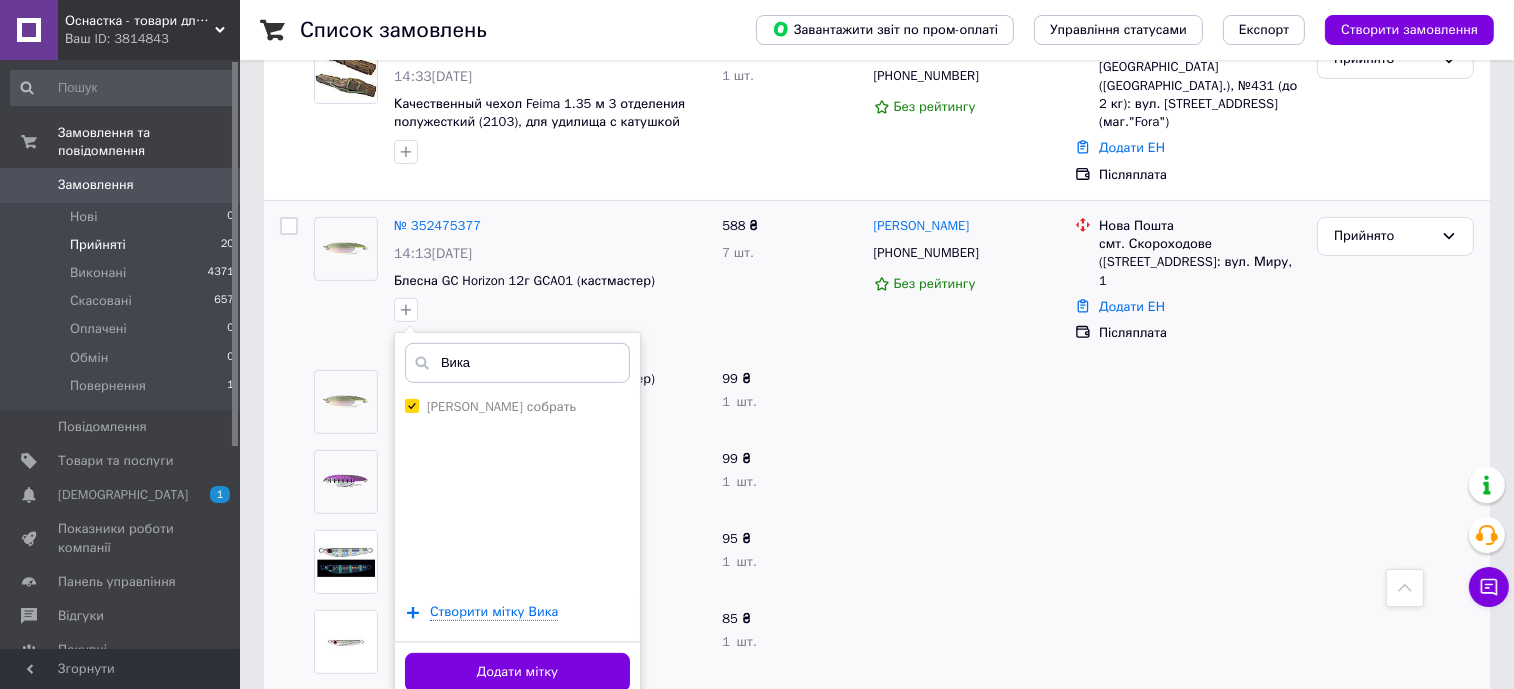 scroll, scrollTop: 1013, scrollLeft: 0, axis: vertical 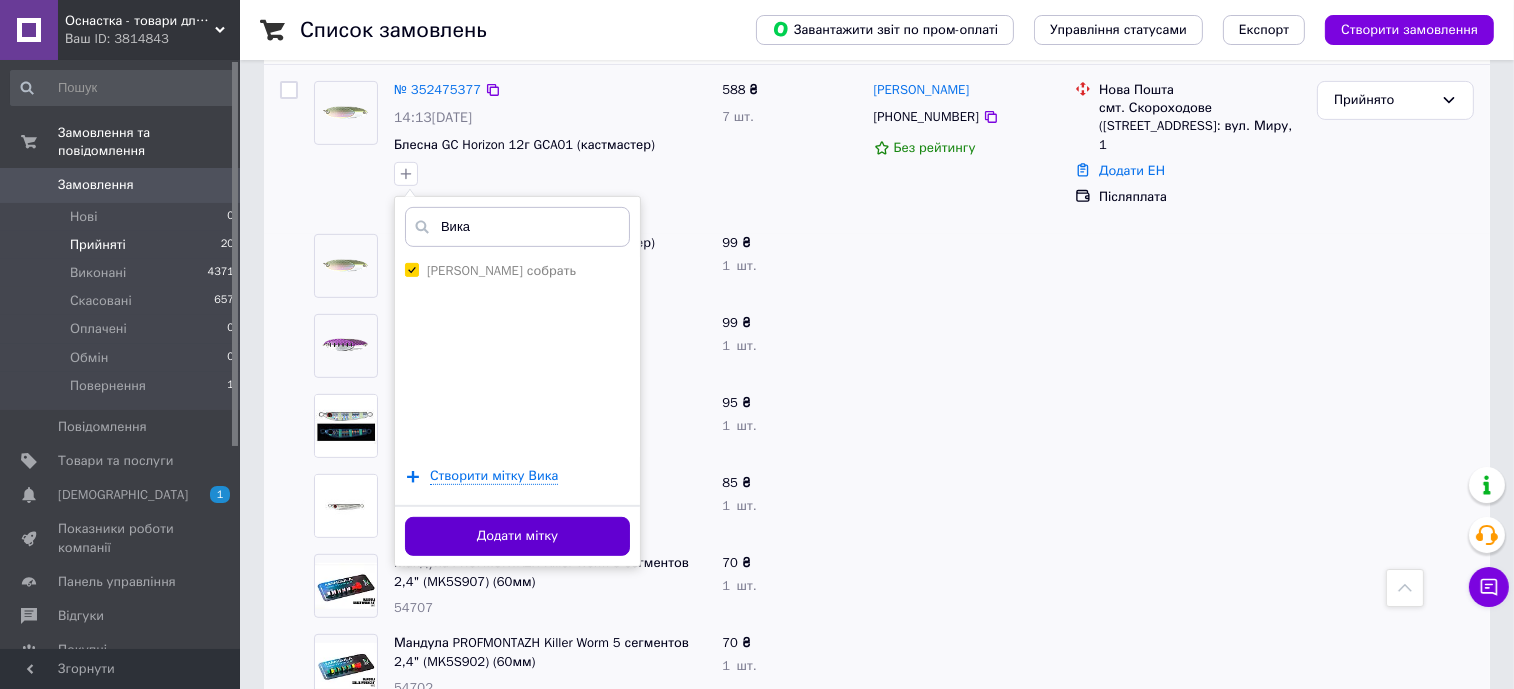 click on "Додати мітку" at bounding box center (517, 536) 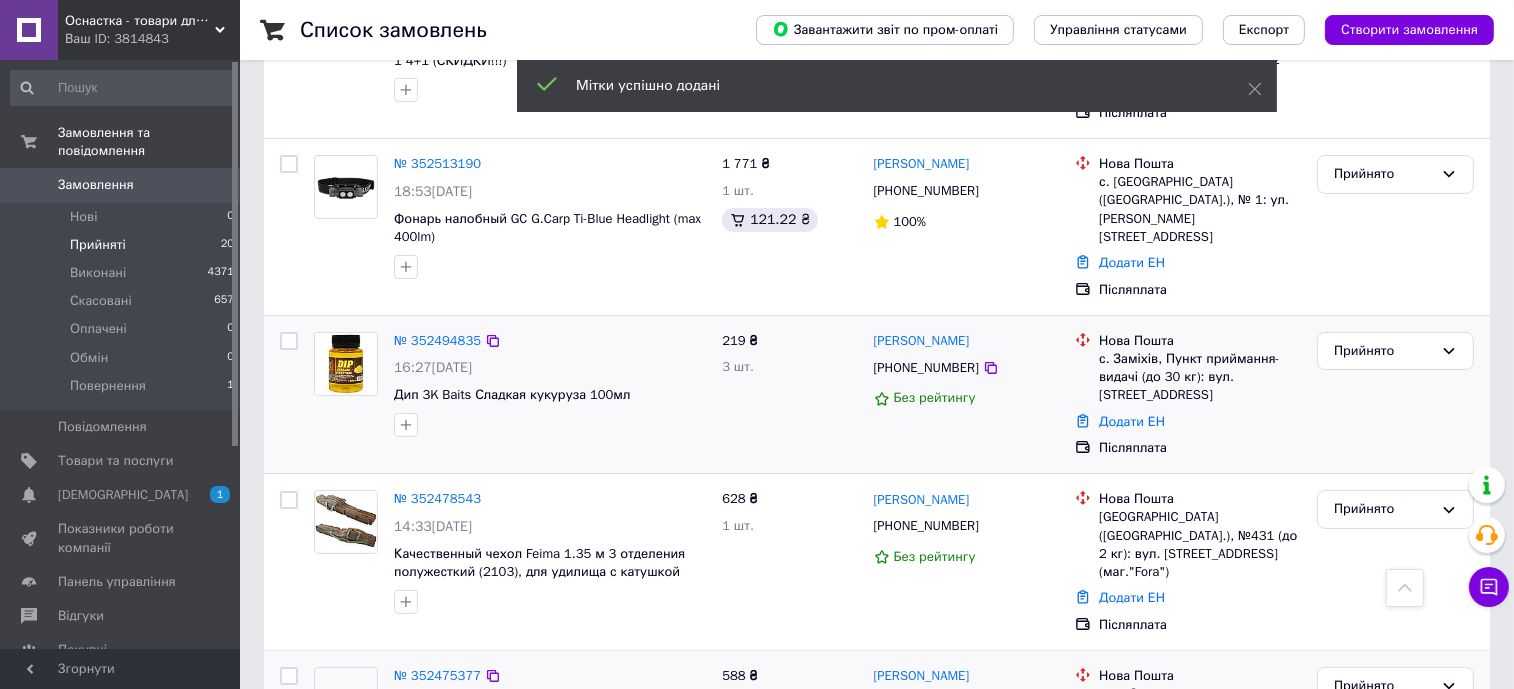 scroll, scrollTop: 388, scrollLeft: 0, axis: vertical 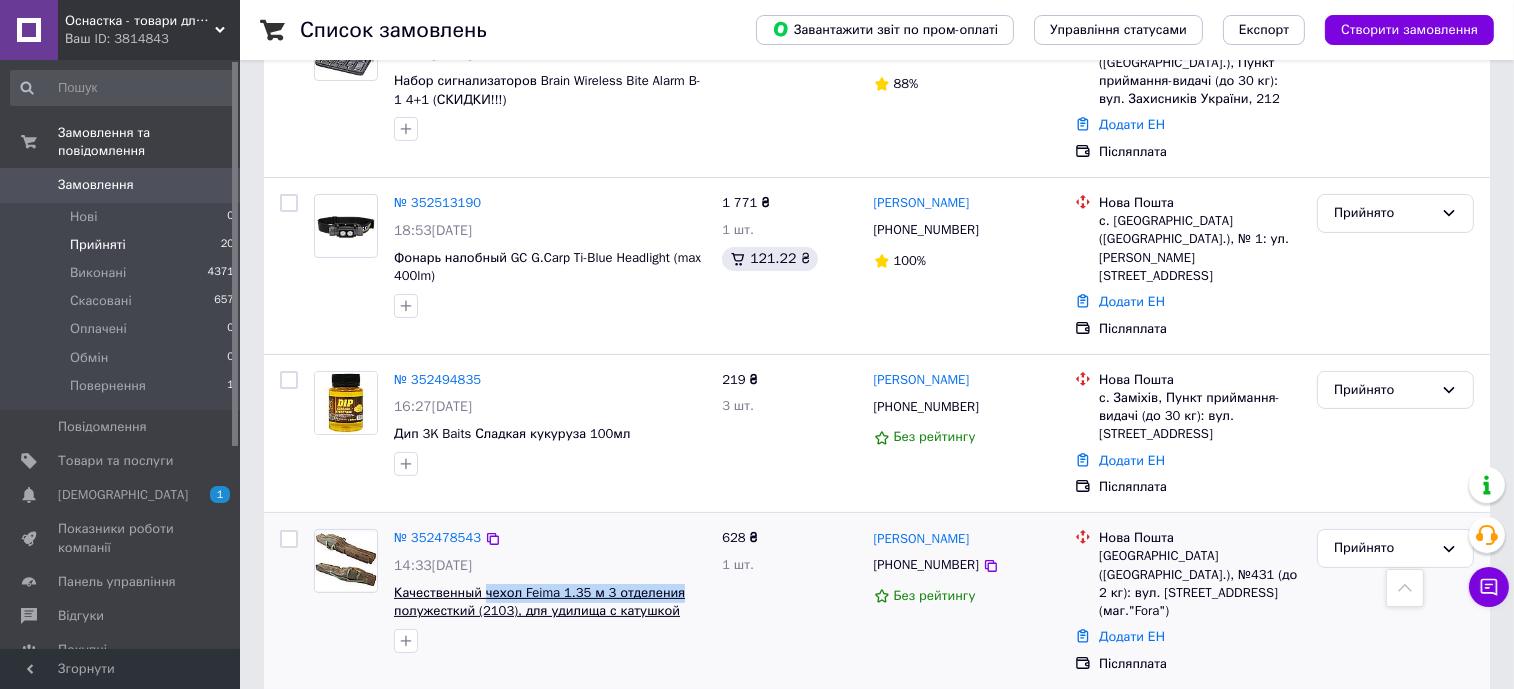 drag, startPoint x: 681, startPoint y: 550, endPoint x: 483, endPoint y: 549, distance: 198.00252 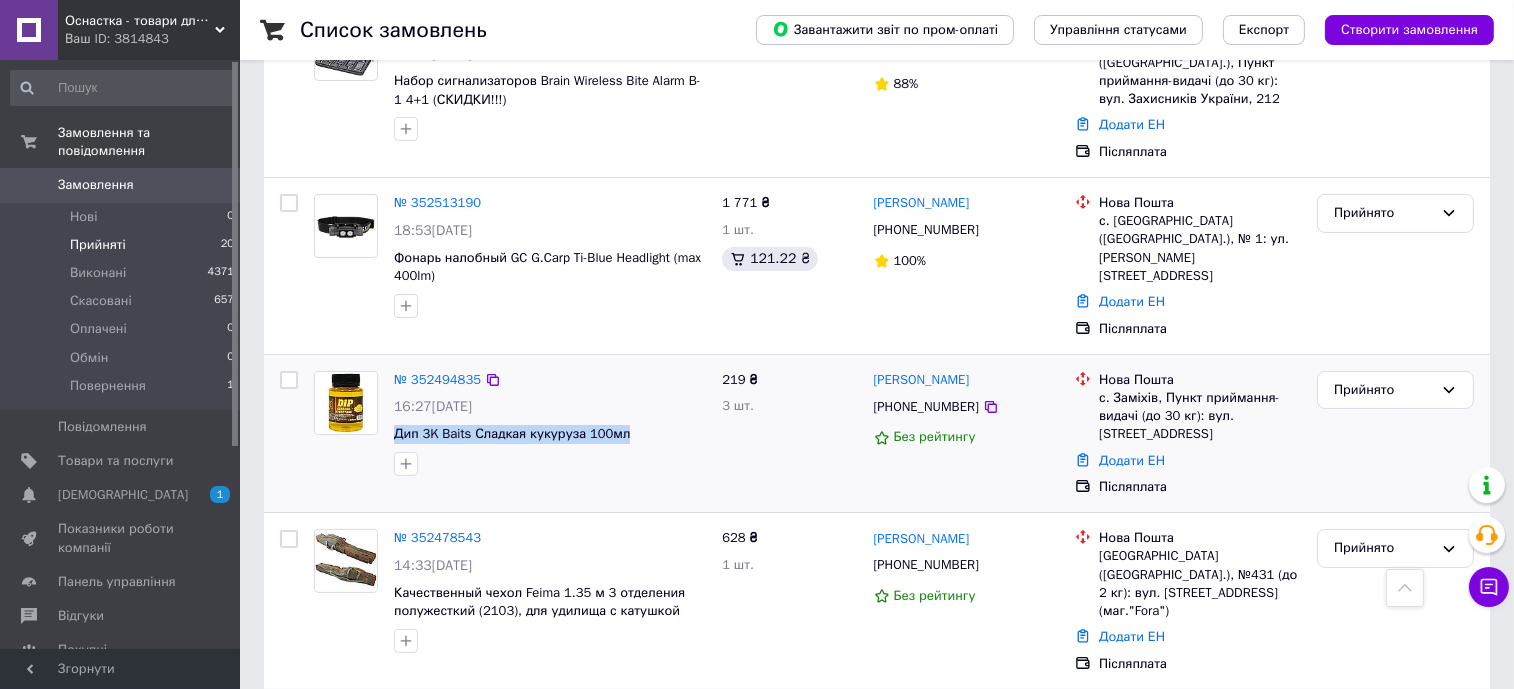 drag, startPoint x: 620, startPoint y: 393, endPoint x: 389, endPoint y: 390, distance: 231.01949 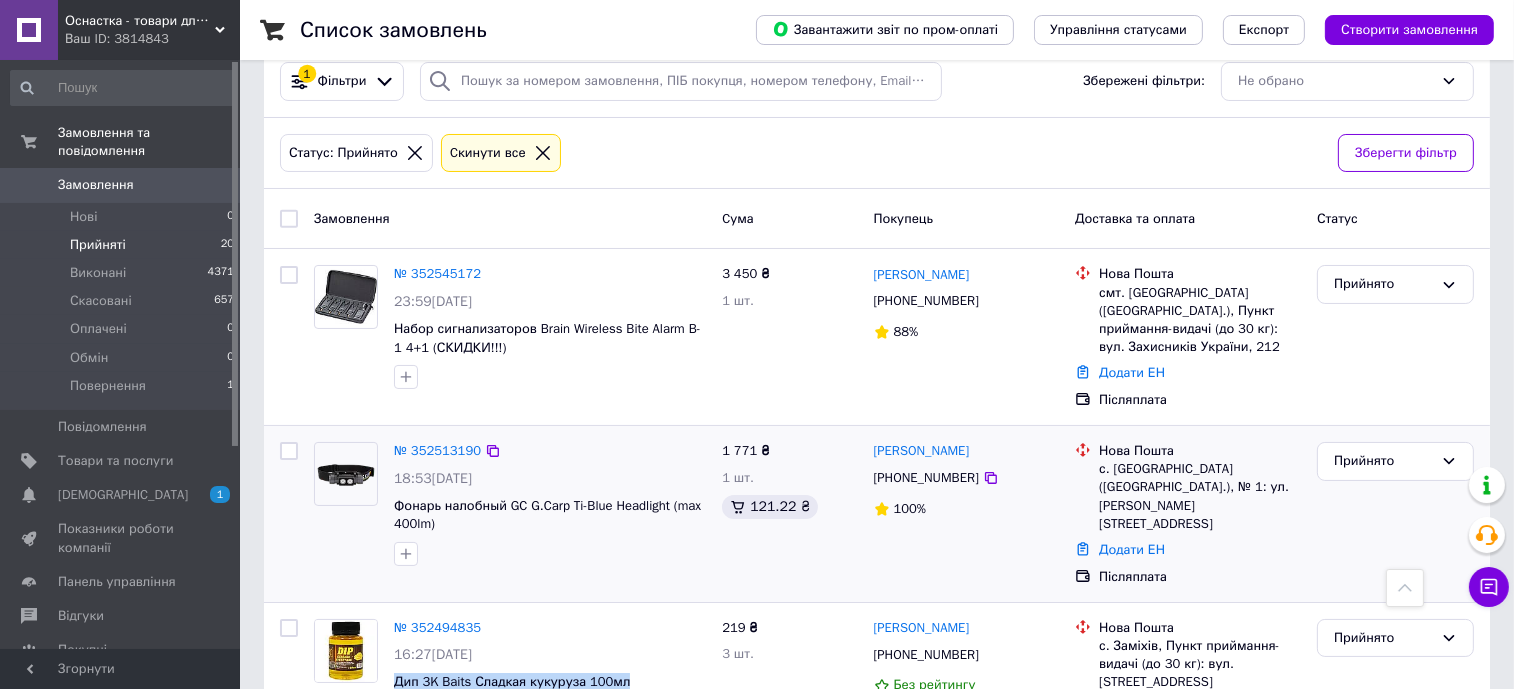 scroll, scrollTop: 138, scrollLeft: 0, axis: vertical 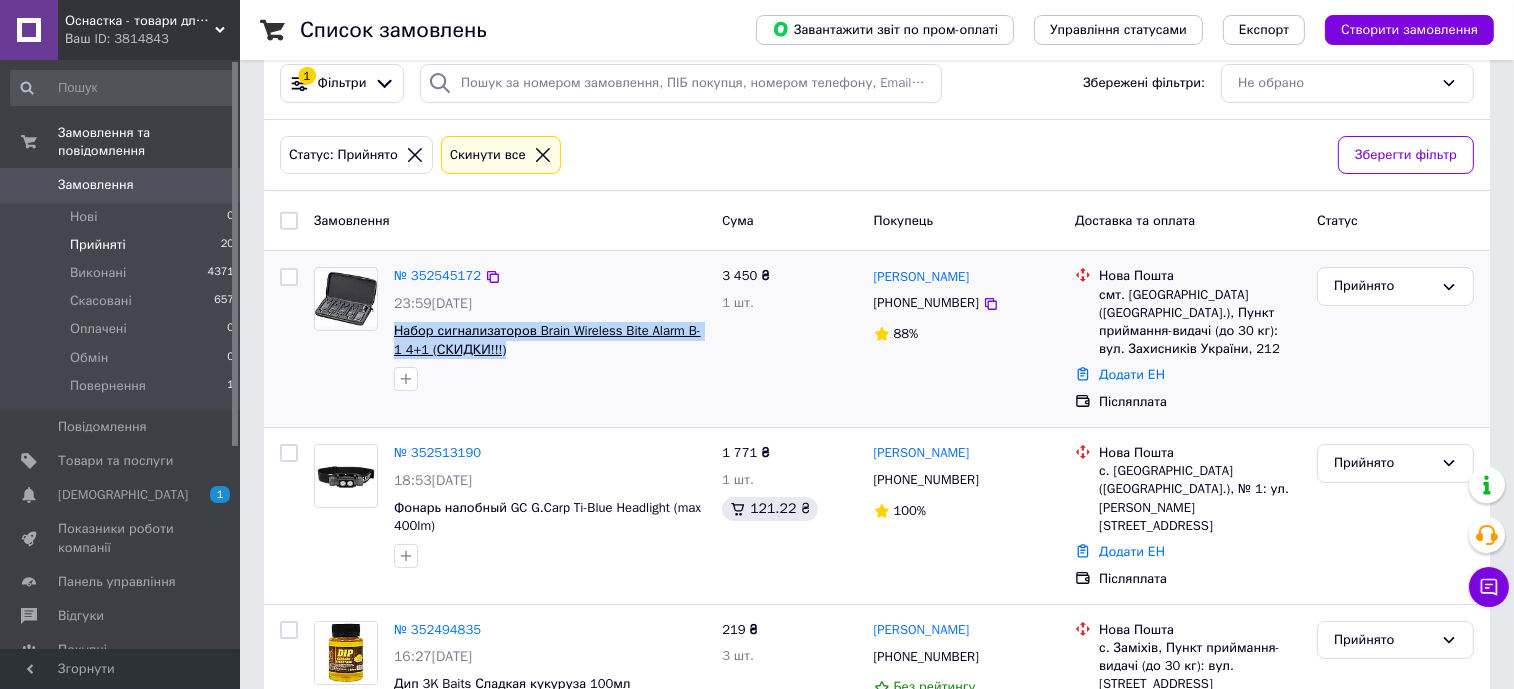 drag, startPoint x: 476, startPoint y: 337, endPoint x: 396, endPoint y: 333, distance: 80.09994 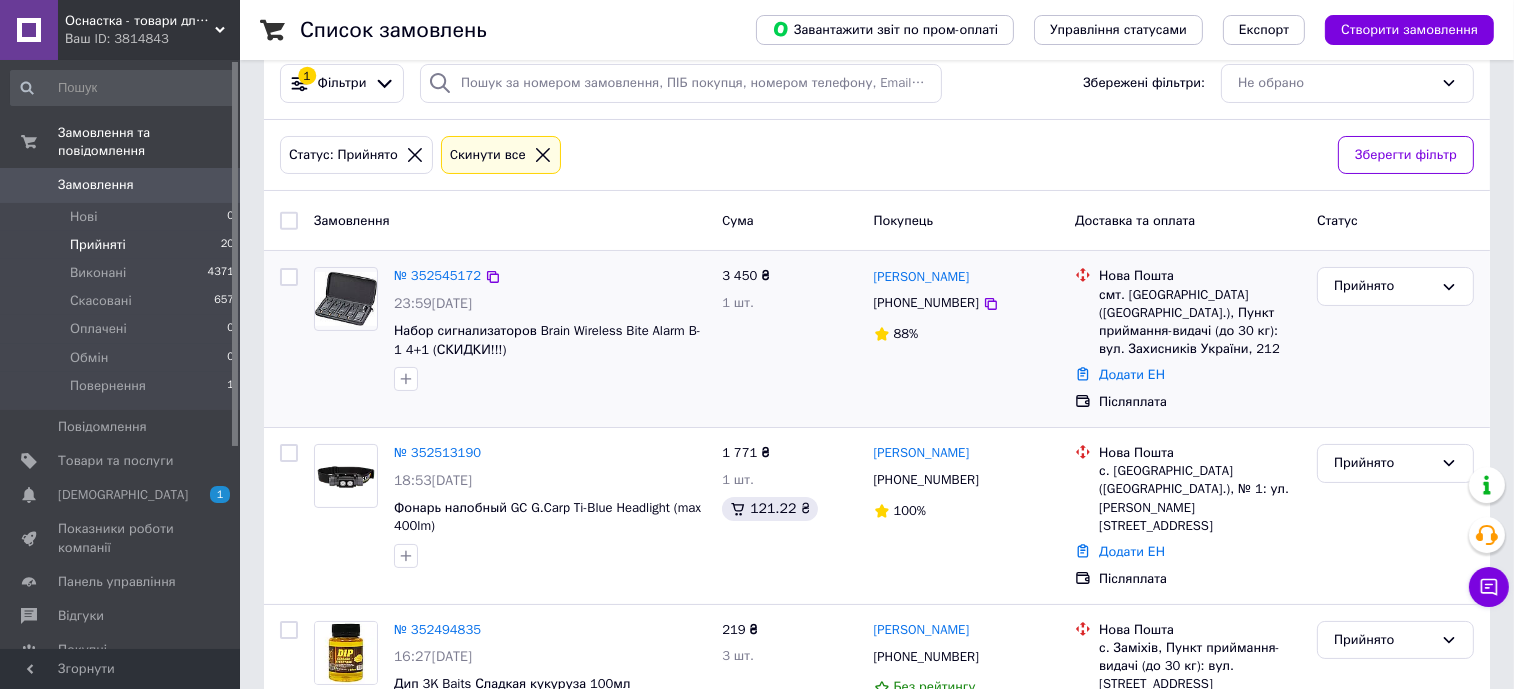 click on "3 450 ₴ 1 шт." at bounding box center (789, 339) 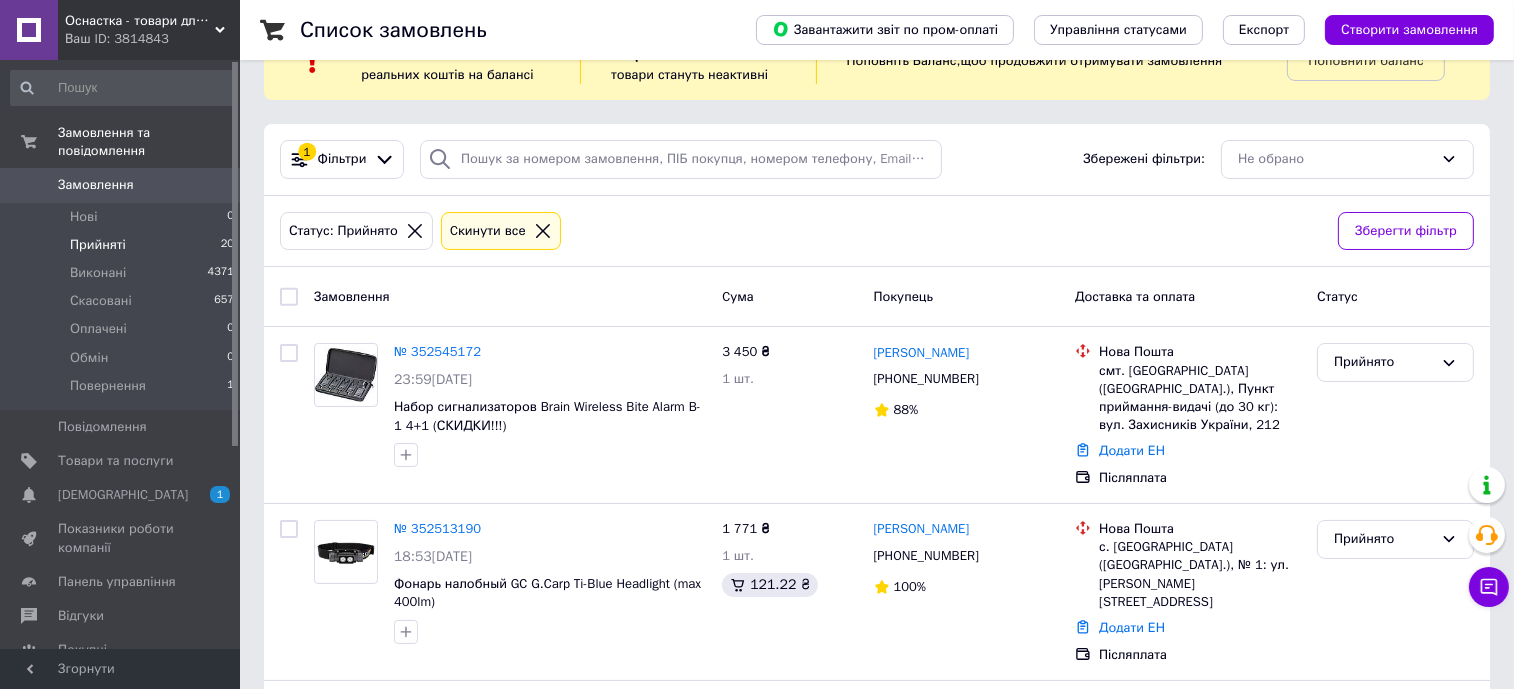 scroll, scrollTop: 0, scrollLeft: 0, axis: both 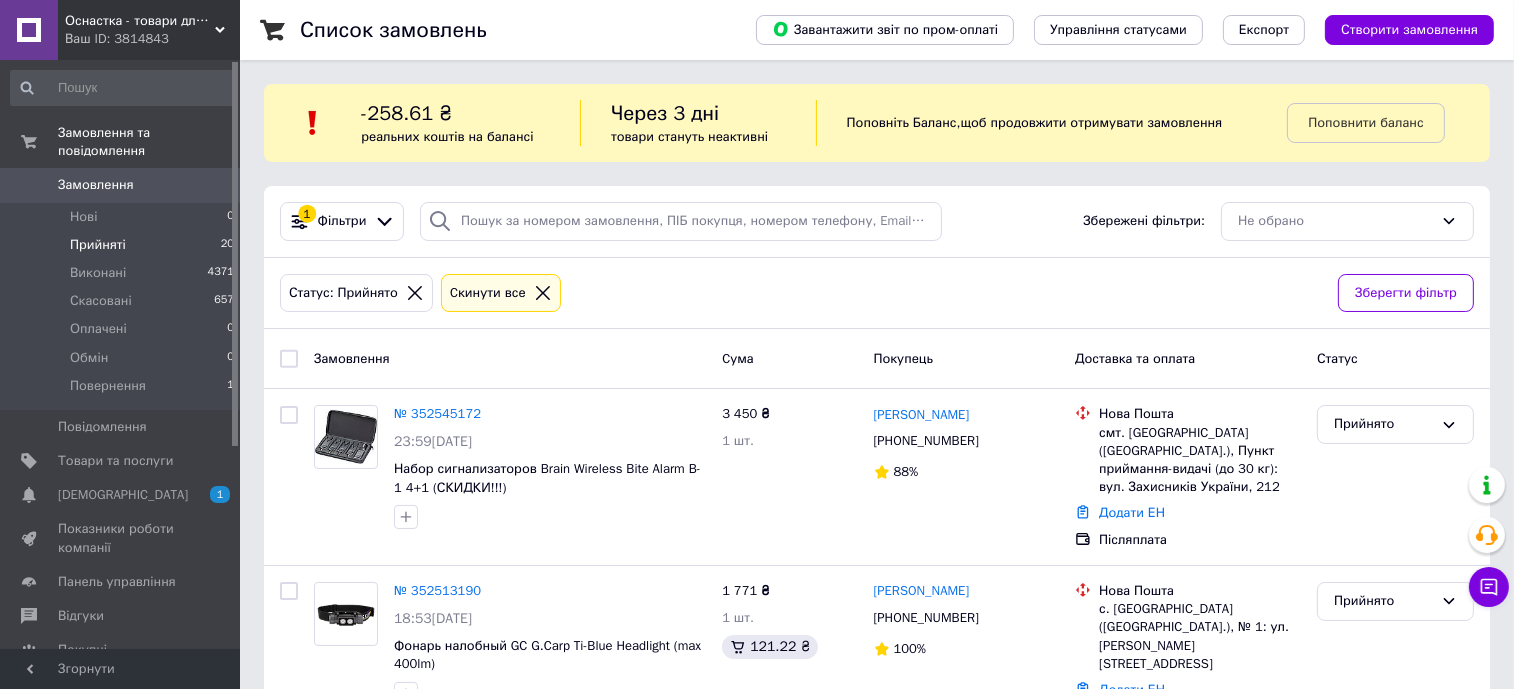 click on "Статус: Прийнято Cкинути все" at bounding box center [801, 293] 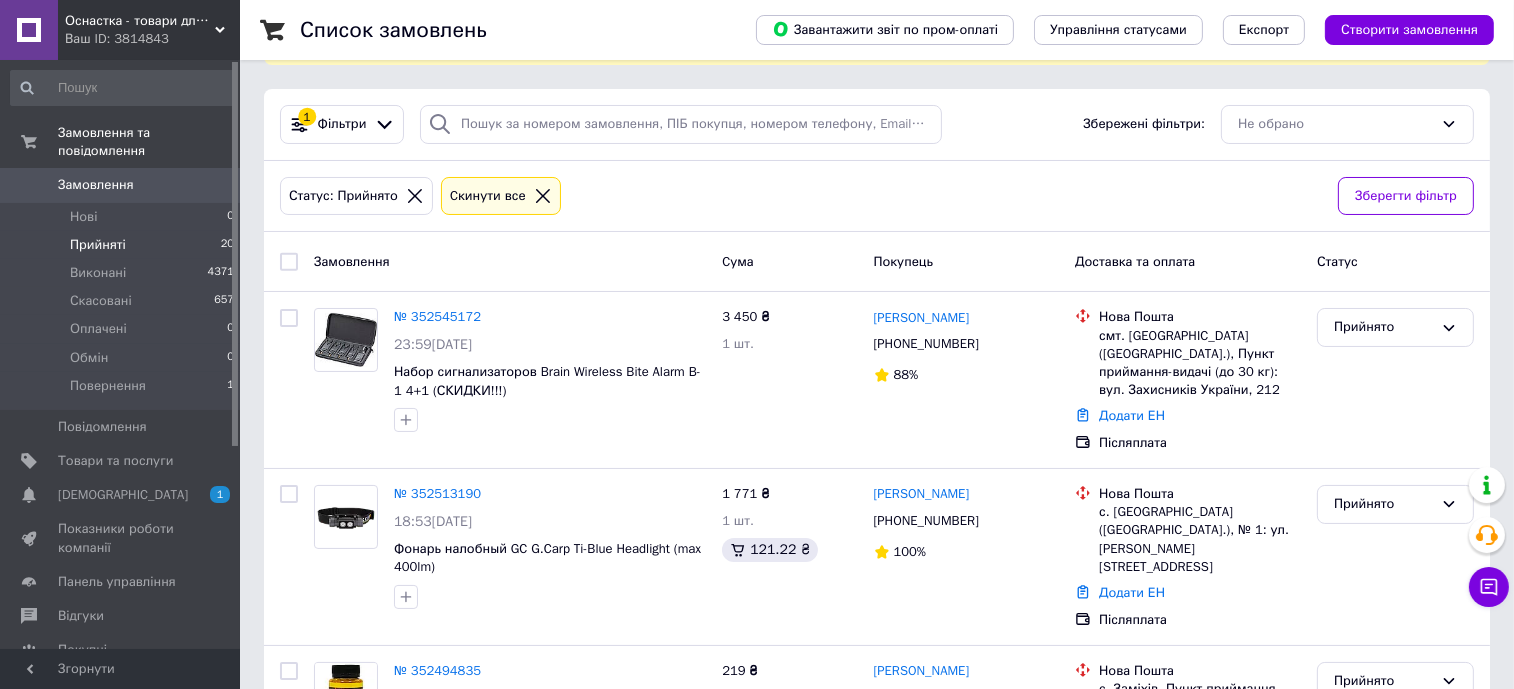 scroll, scrollTop: 0, scrollLeft: 0, axis: both 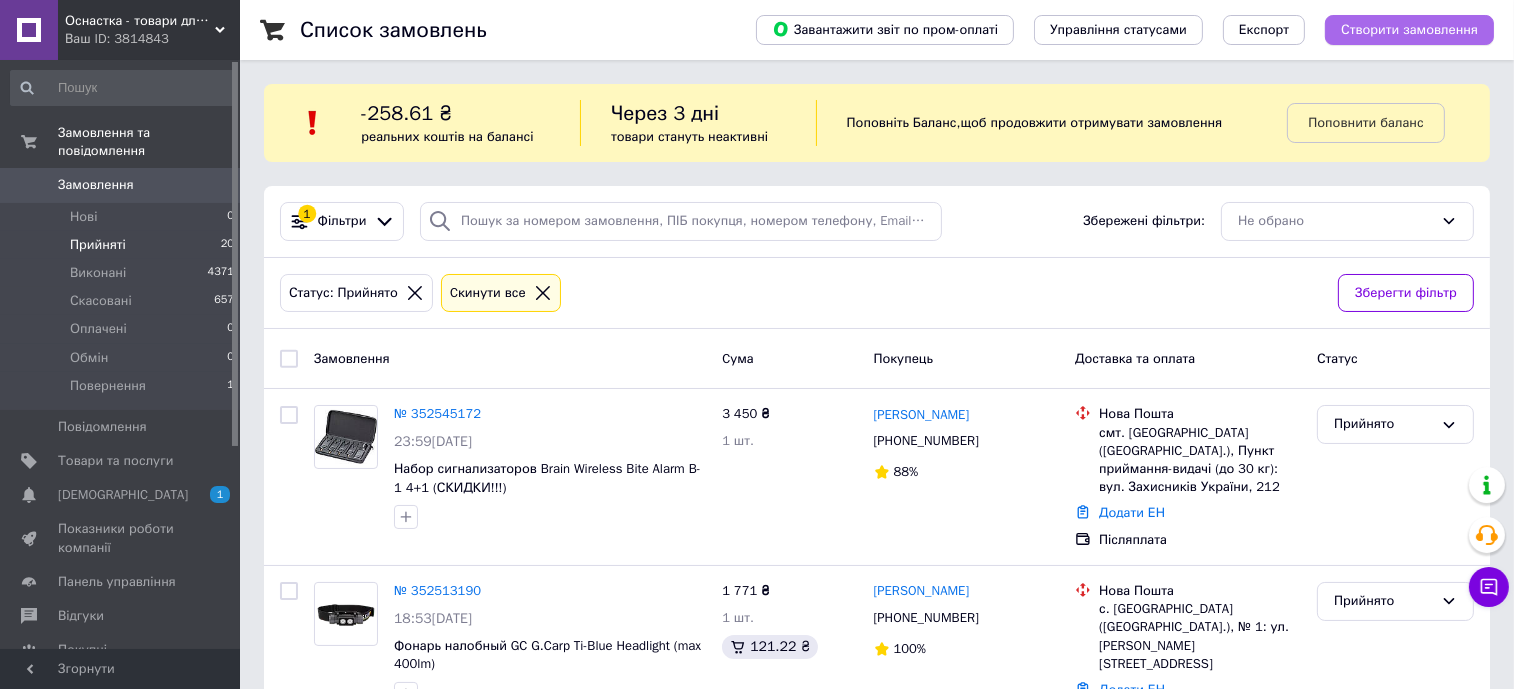 click on "Створити замовлення" at bounding box center (1409, 30) 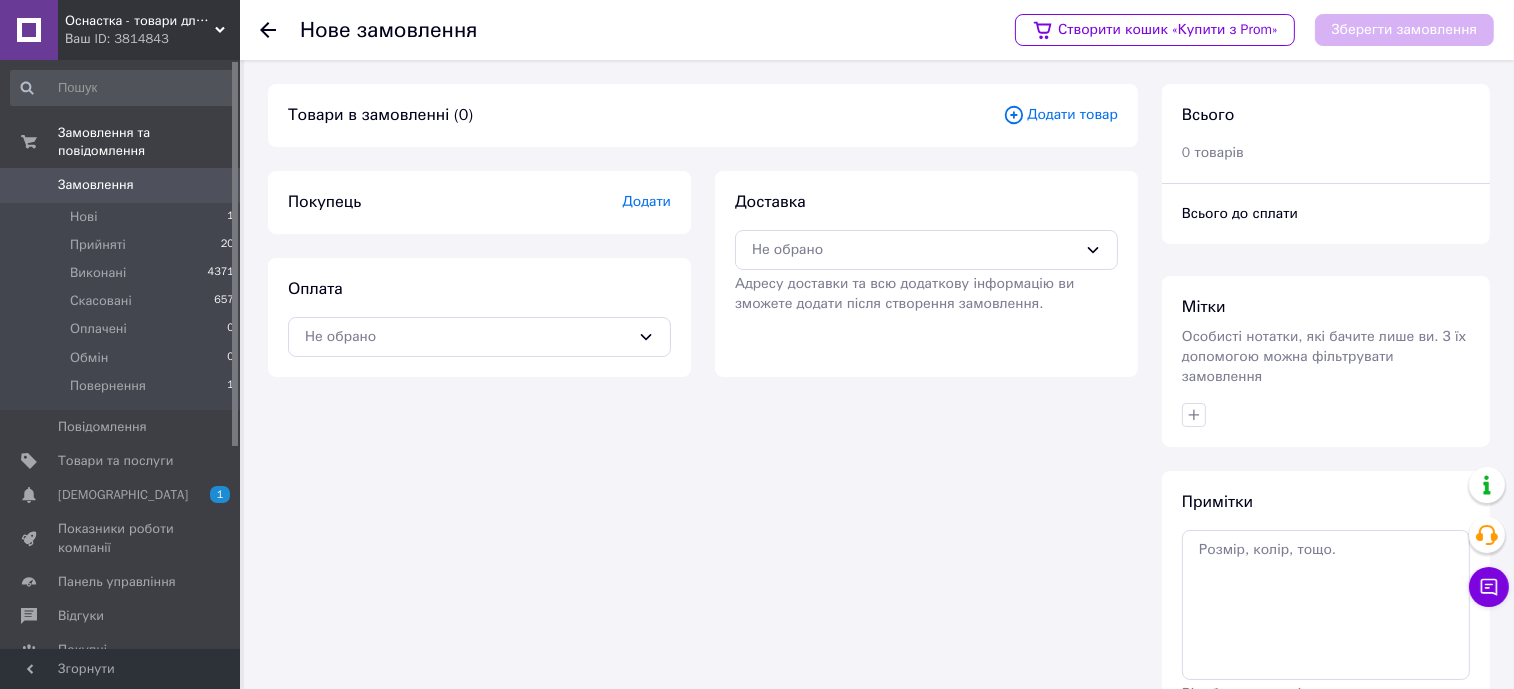 click on "Додати товар" at bounding box center (1060, 115) 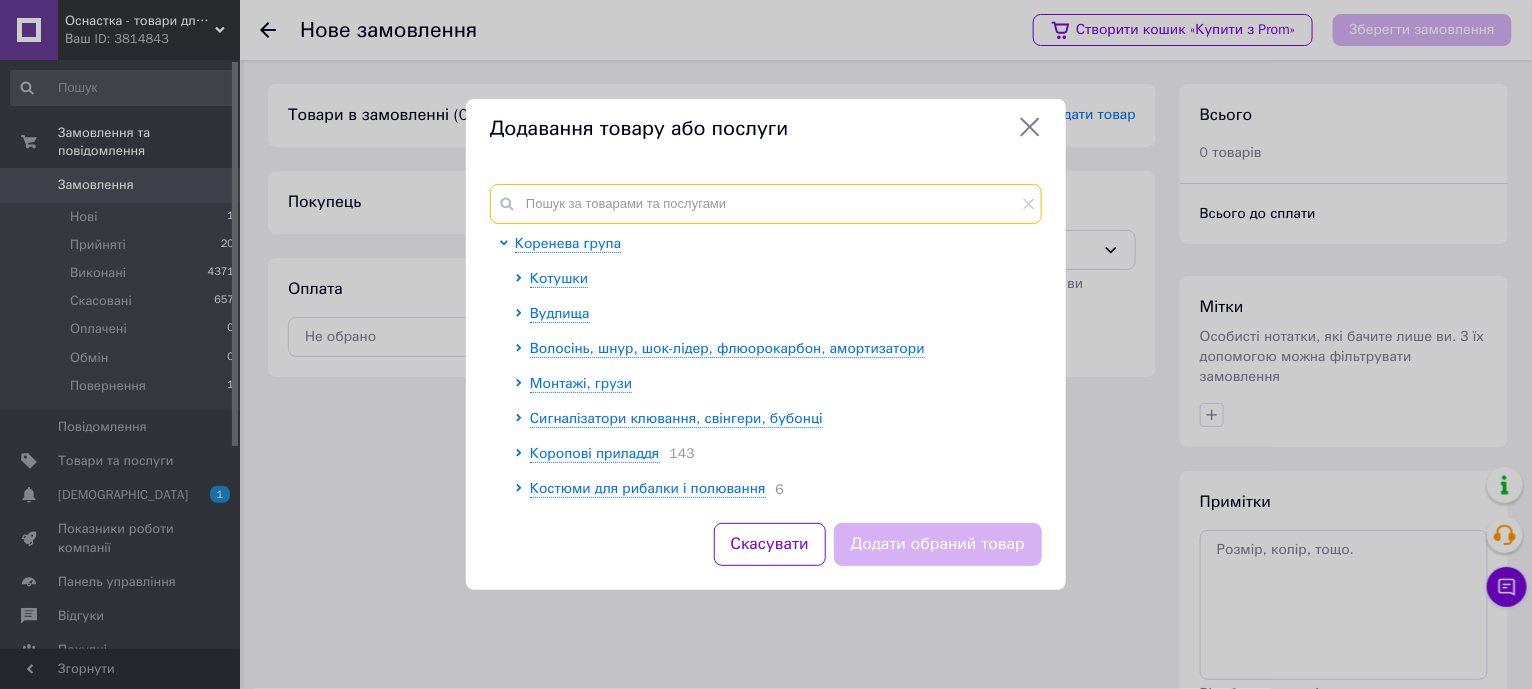 click at bounding box center (766, 204) 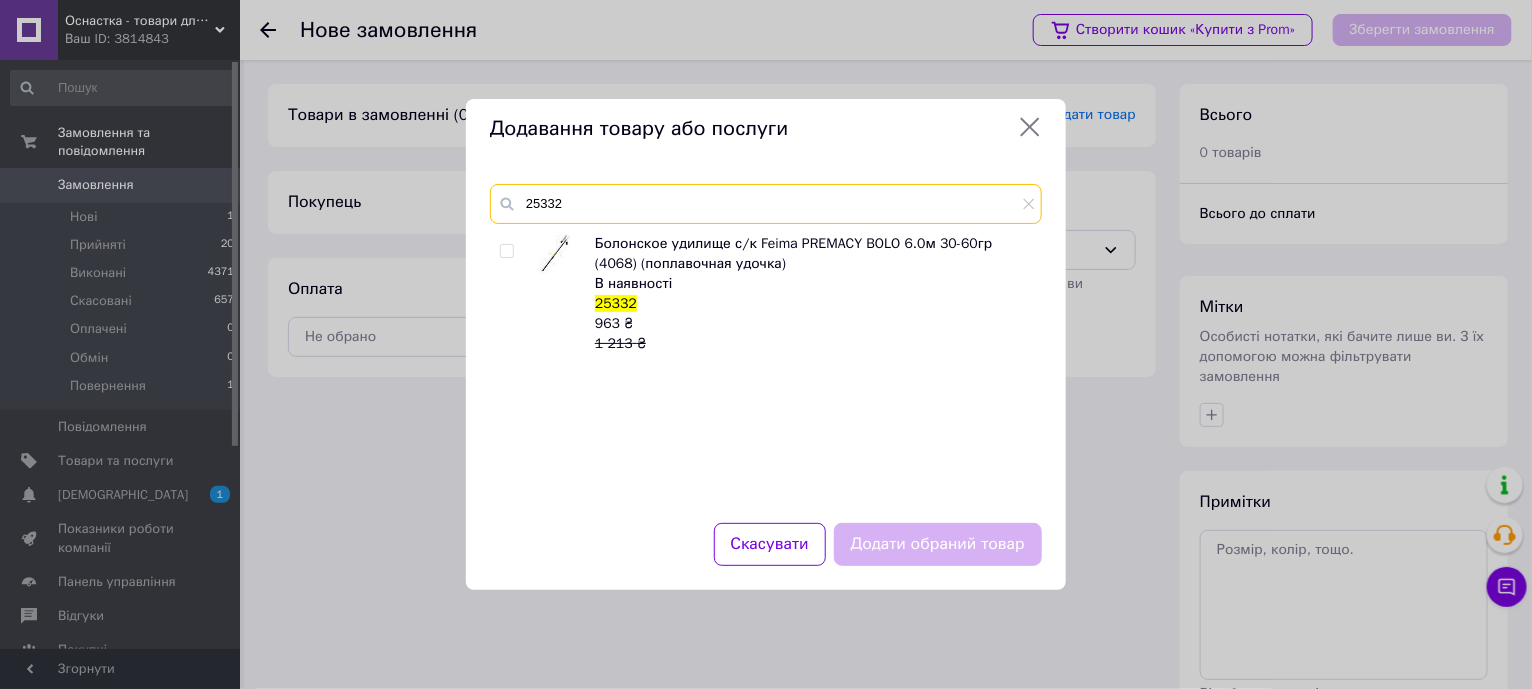 type on "25332" 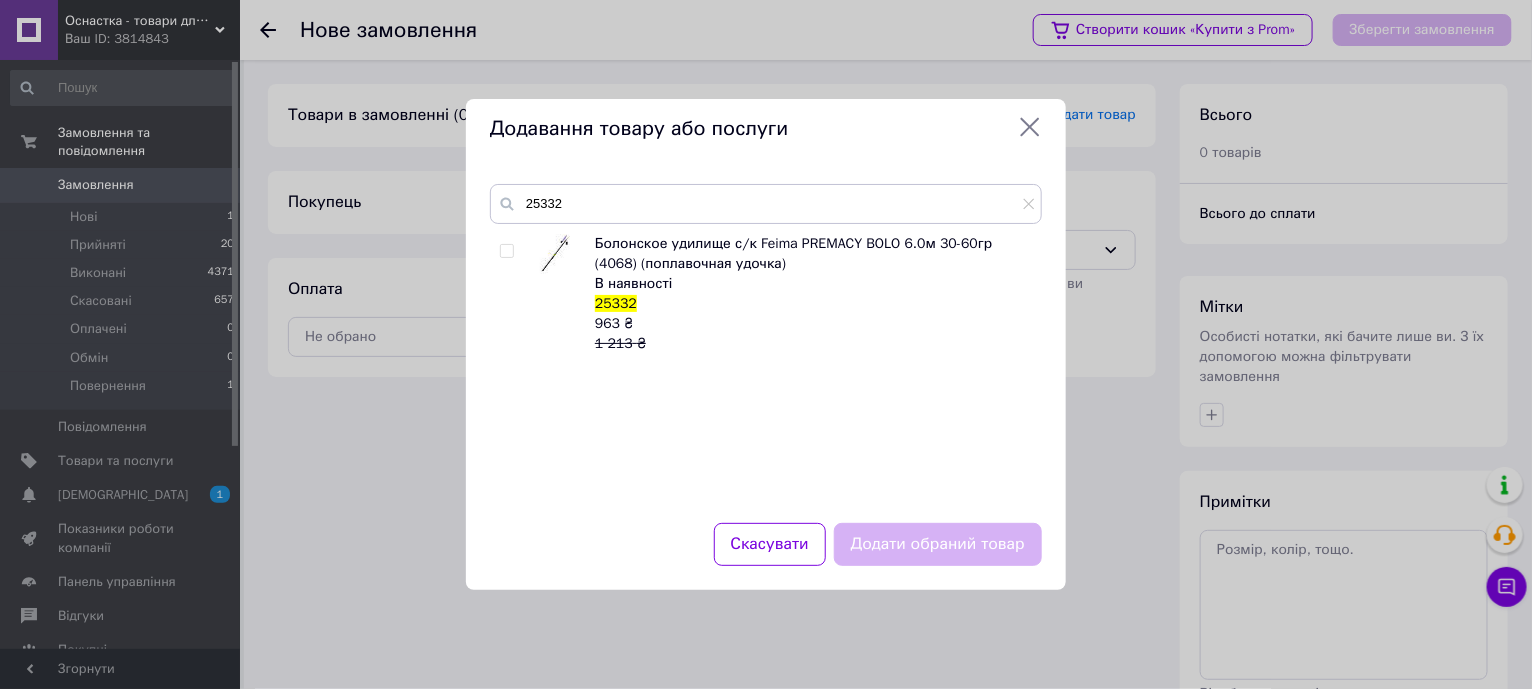click at bounding box center (506, 251) 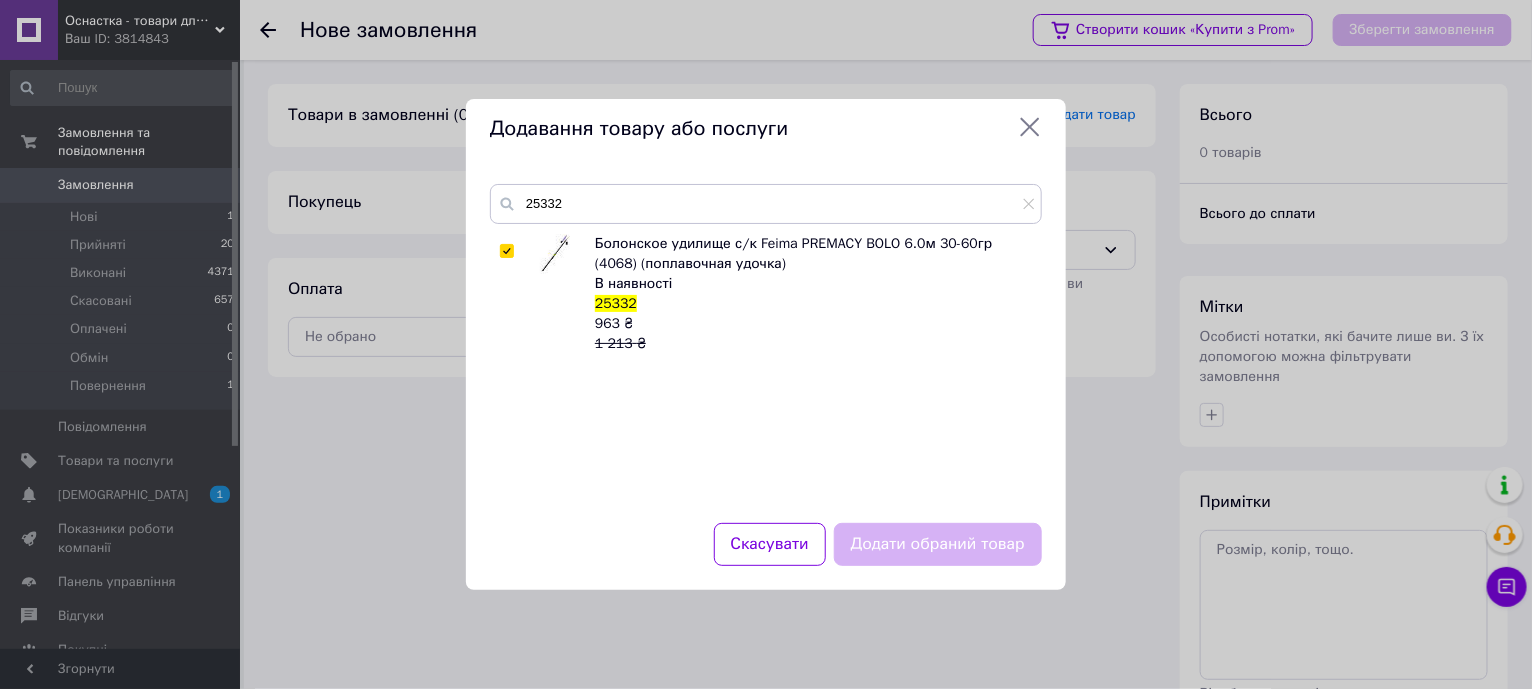 checkbox on "true" 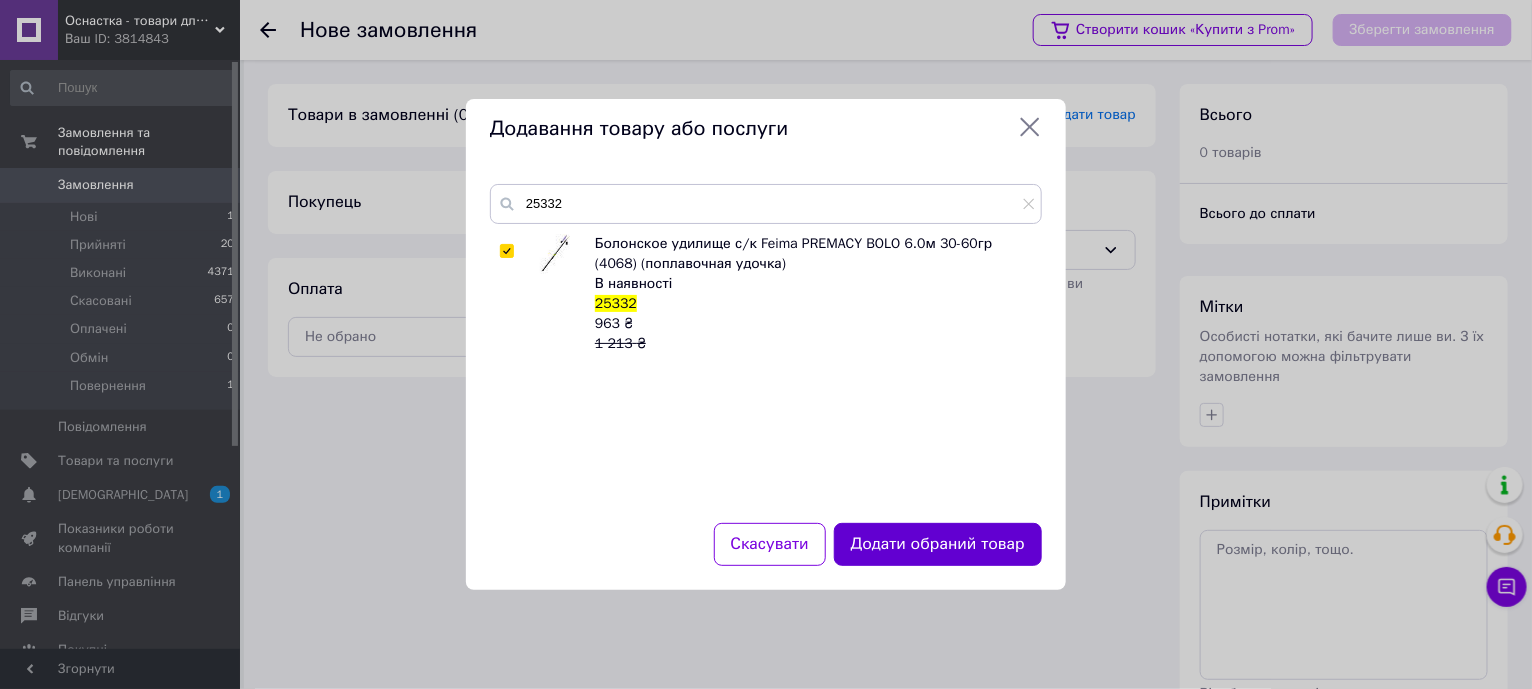click on "Додати обраний товар" at bounding box center [938, 544] 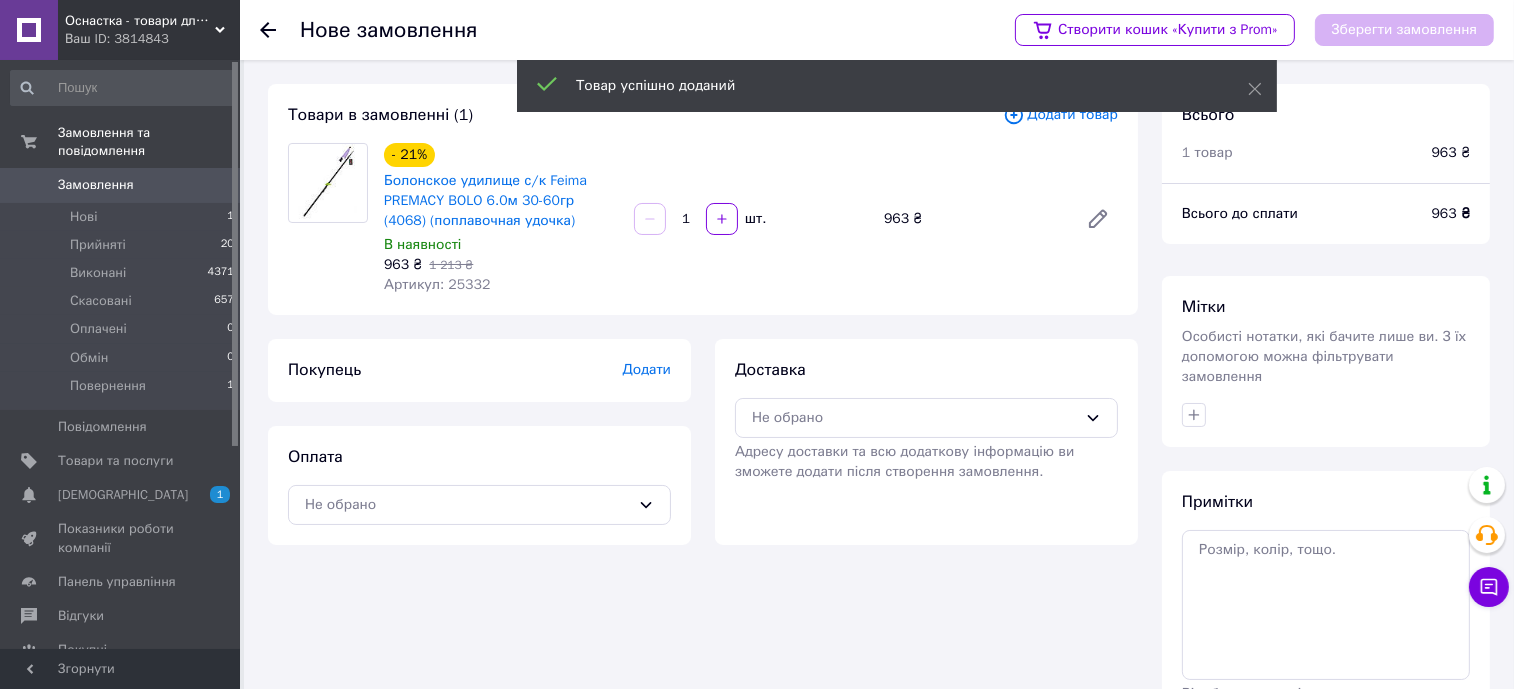 click on "Додати" at bounding box center (647, 369) 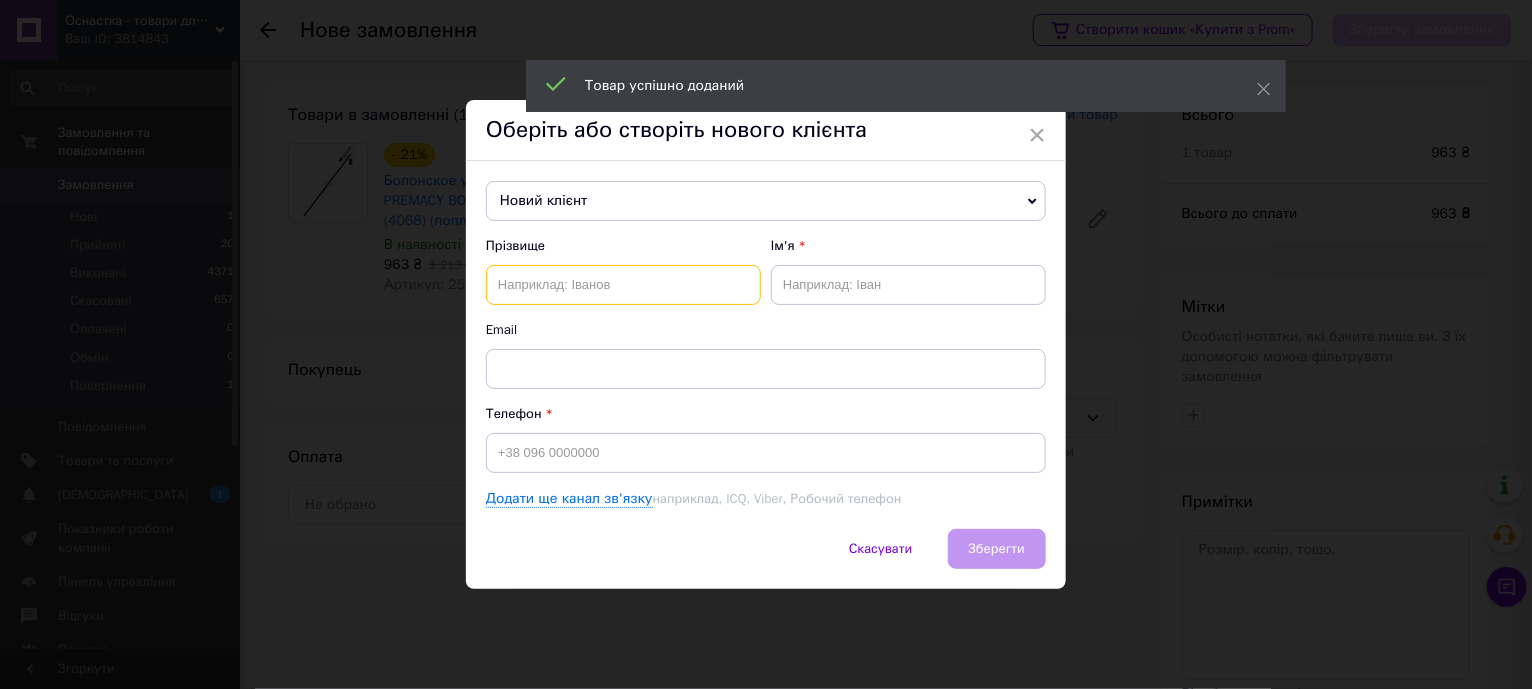 click at bounding box center (623, 285) 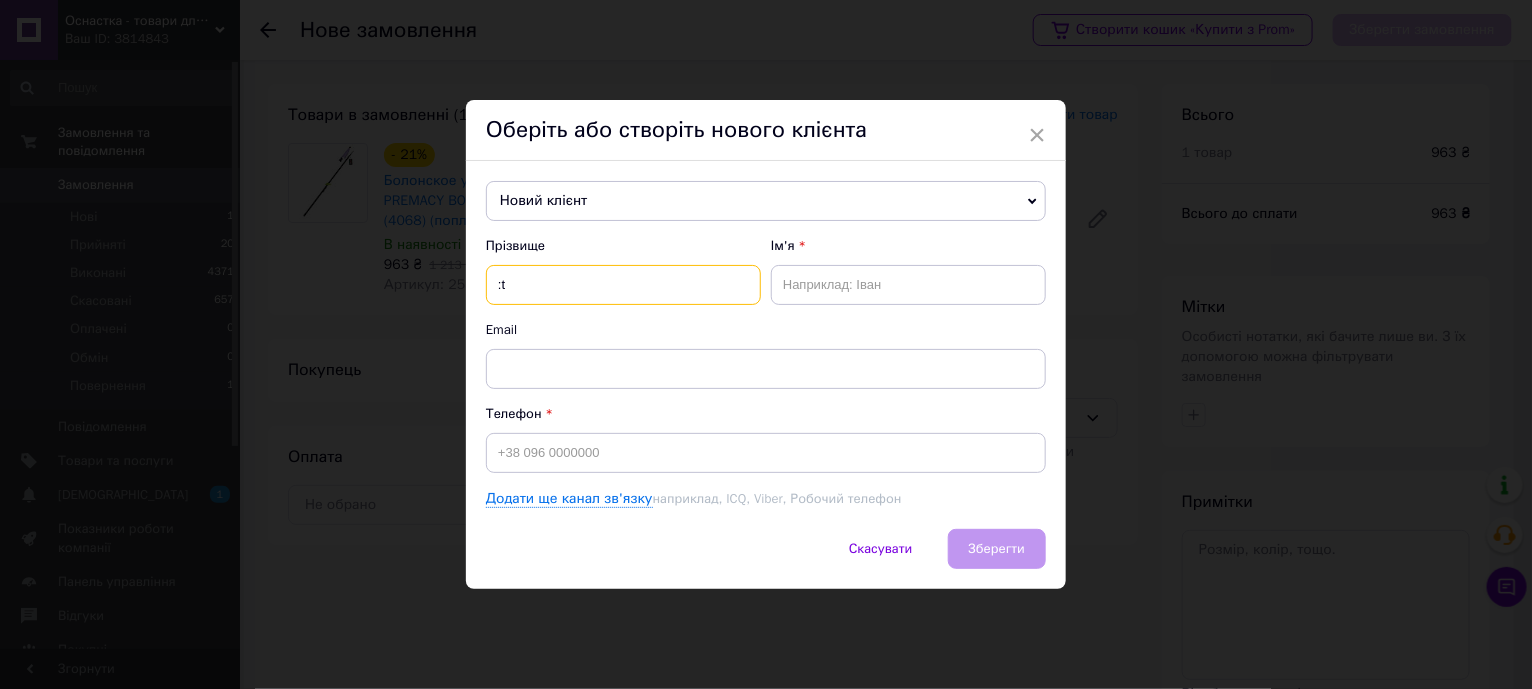 type on ":" 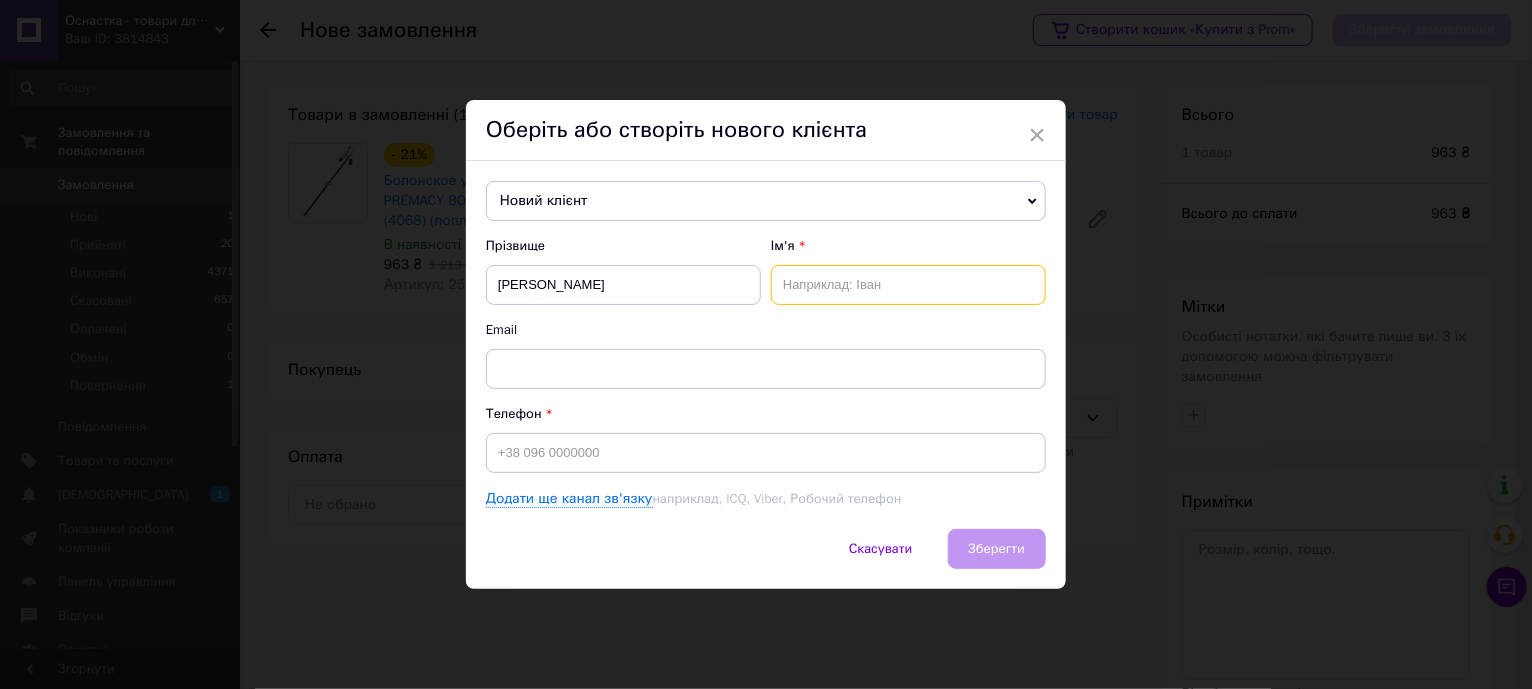 click at bounding box center [908, 285] 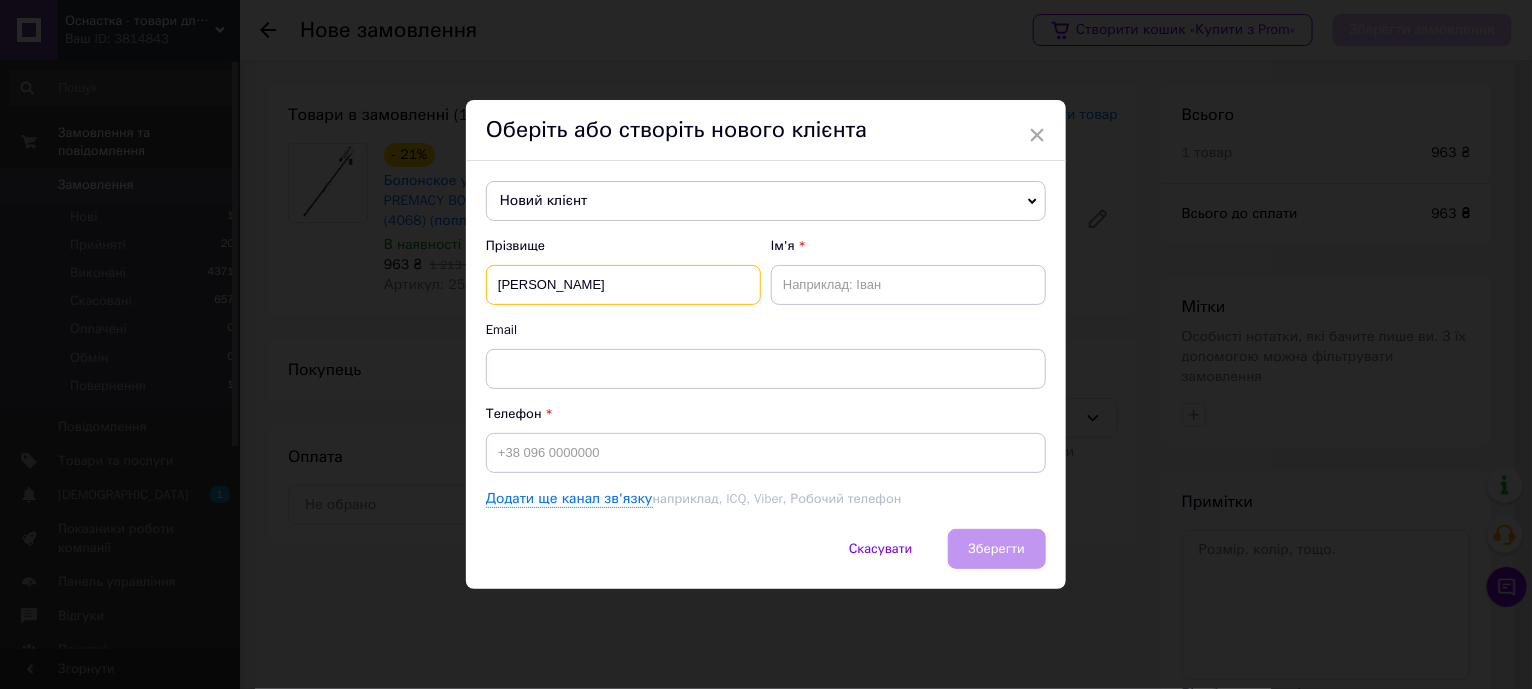 drag, startPoint x: 606, startPoint y: 282, endPoint x: 557, endPoint y: 284, distance: 49.0408 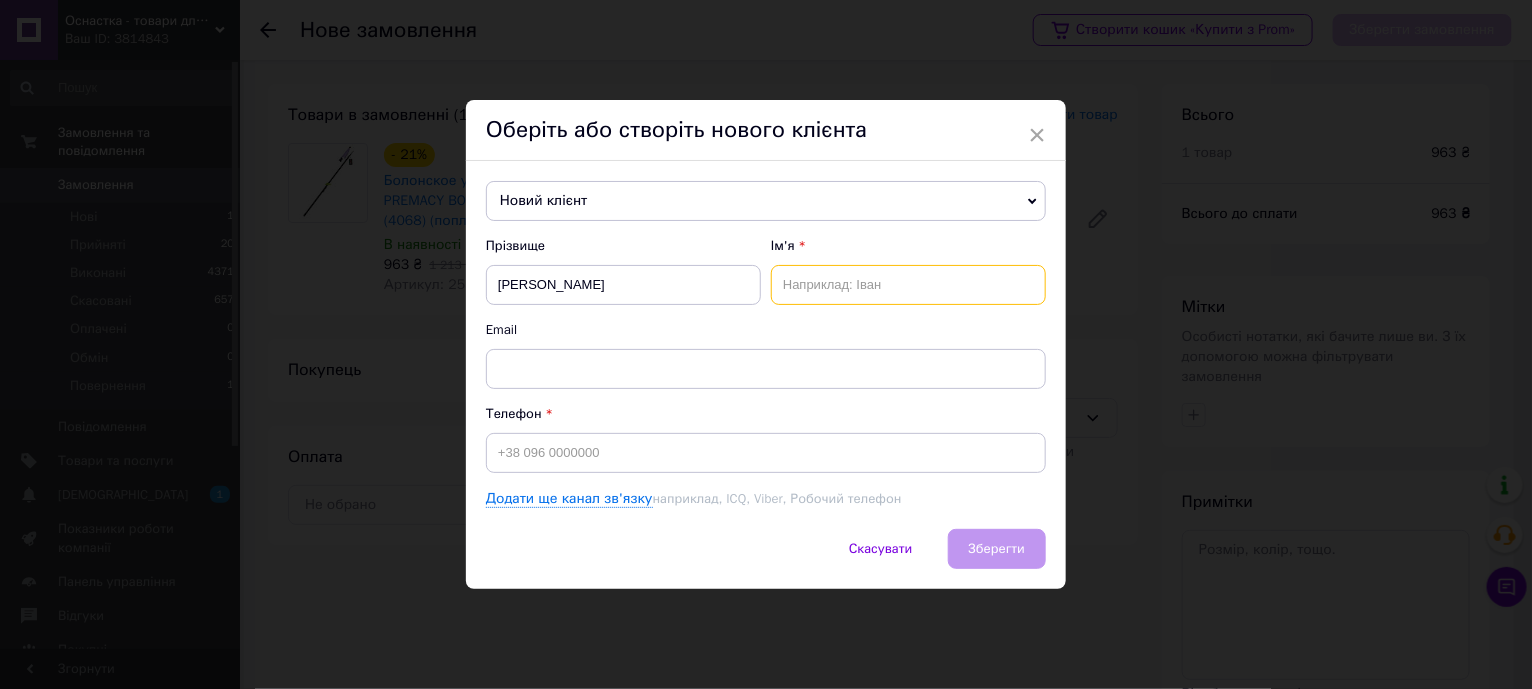click at bounding box center (908, 285) 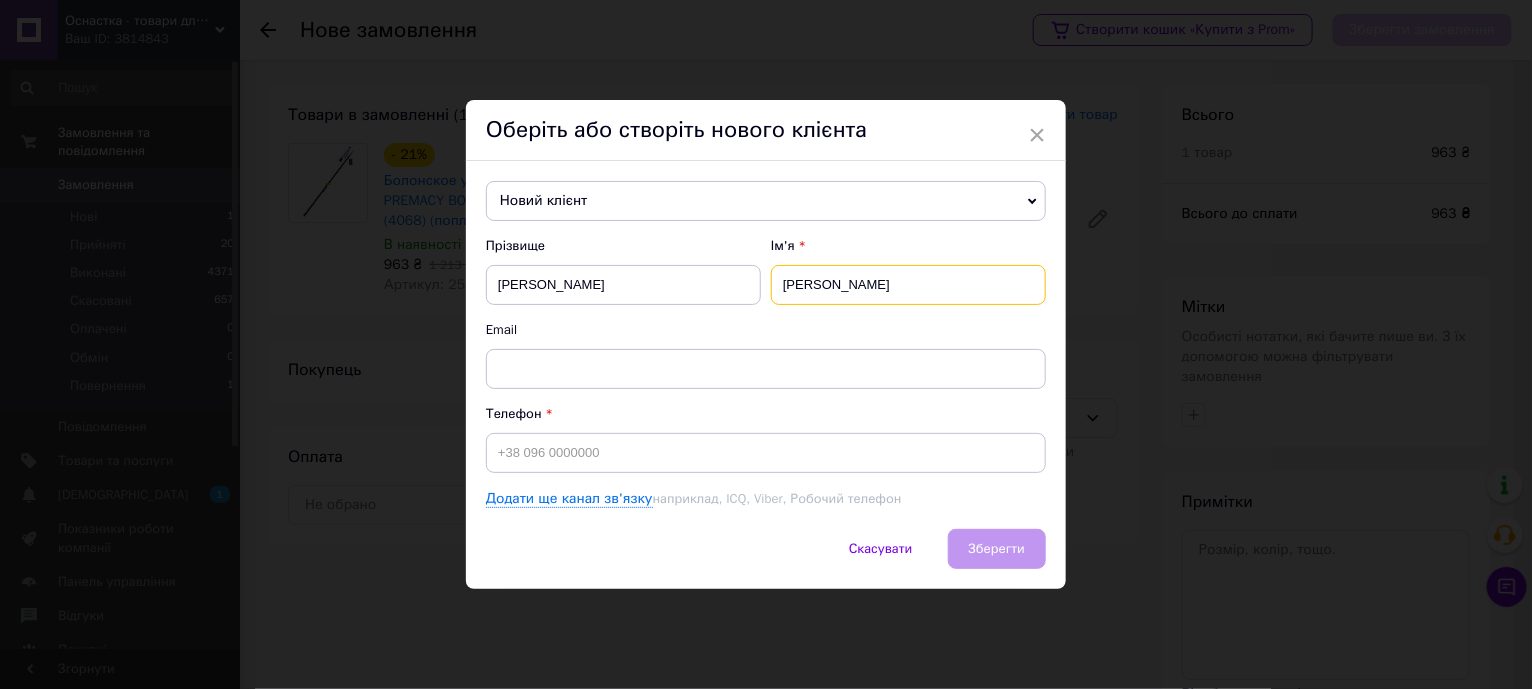 type on "Андрій" 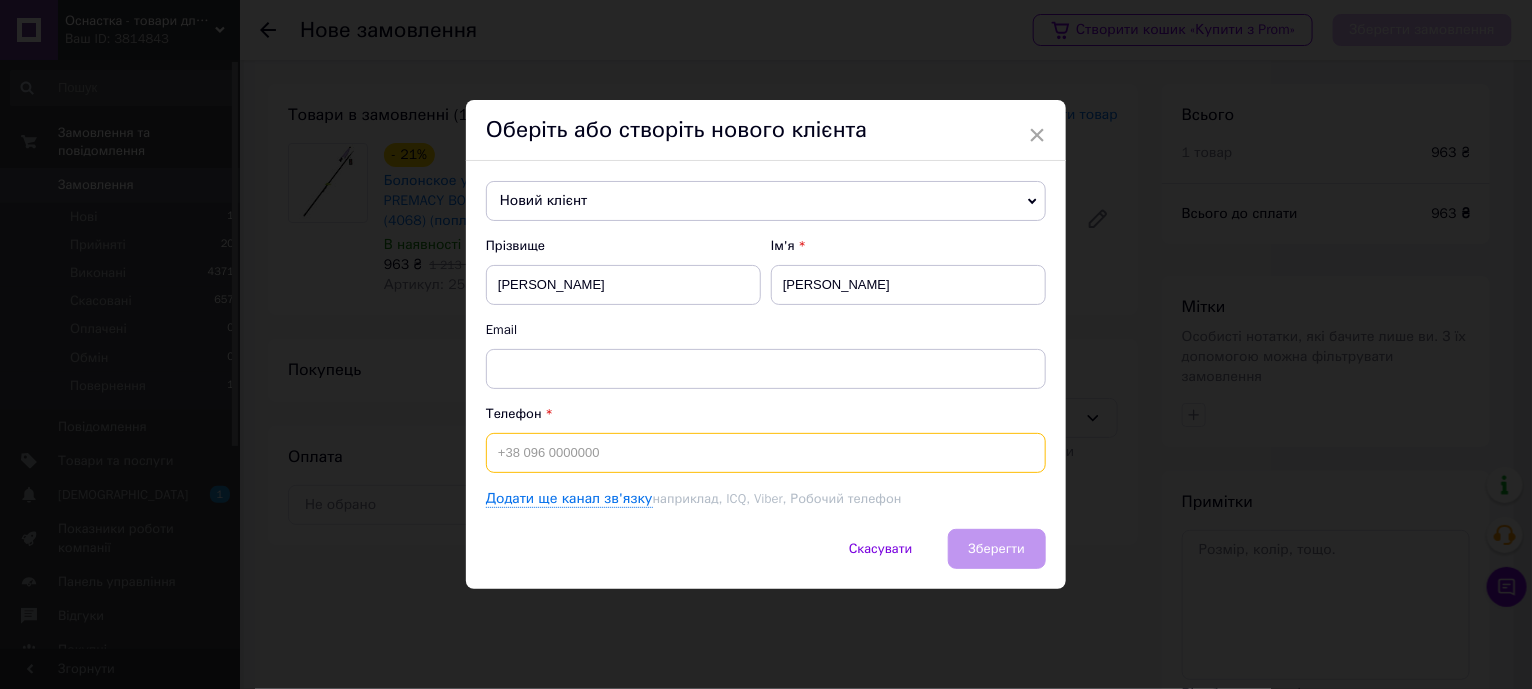 click at bounding box center [766, 453] 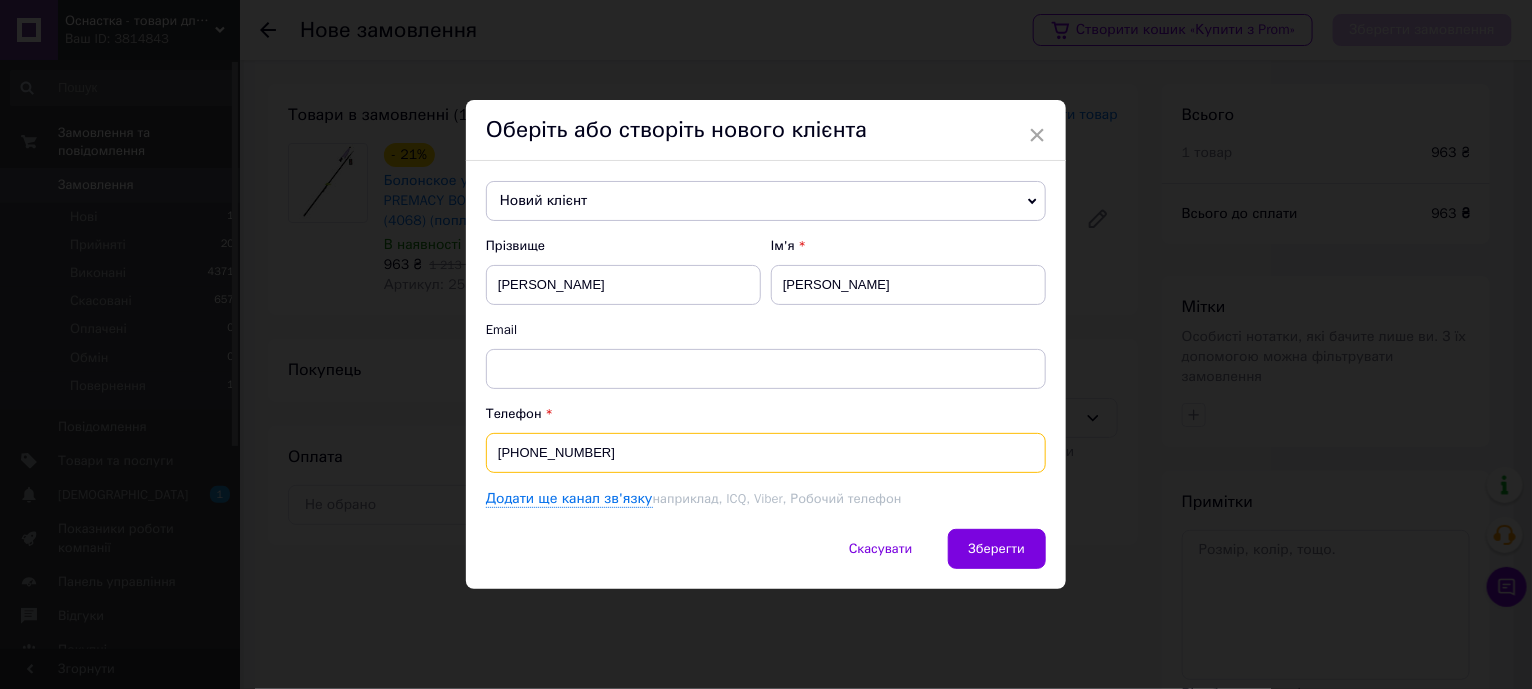drag, startPoint x: 537, startPoint y: 457, endPoint x: 557, endPoint y: 453, distance: 20.396078 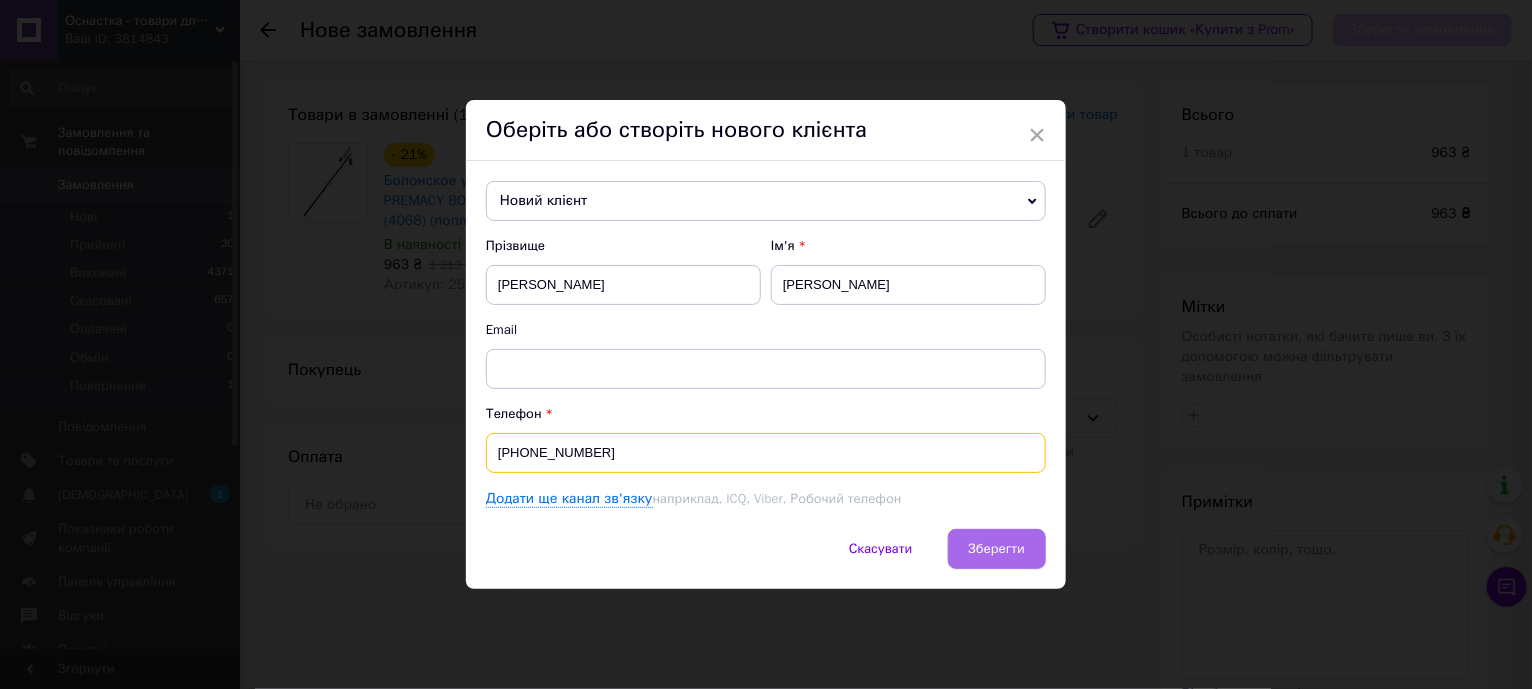 type on "+380668576751" 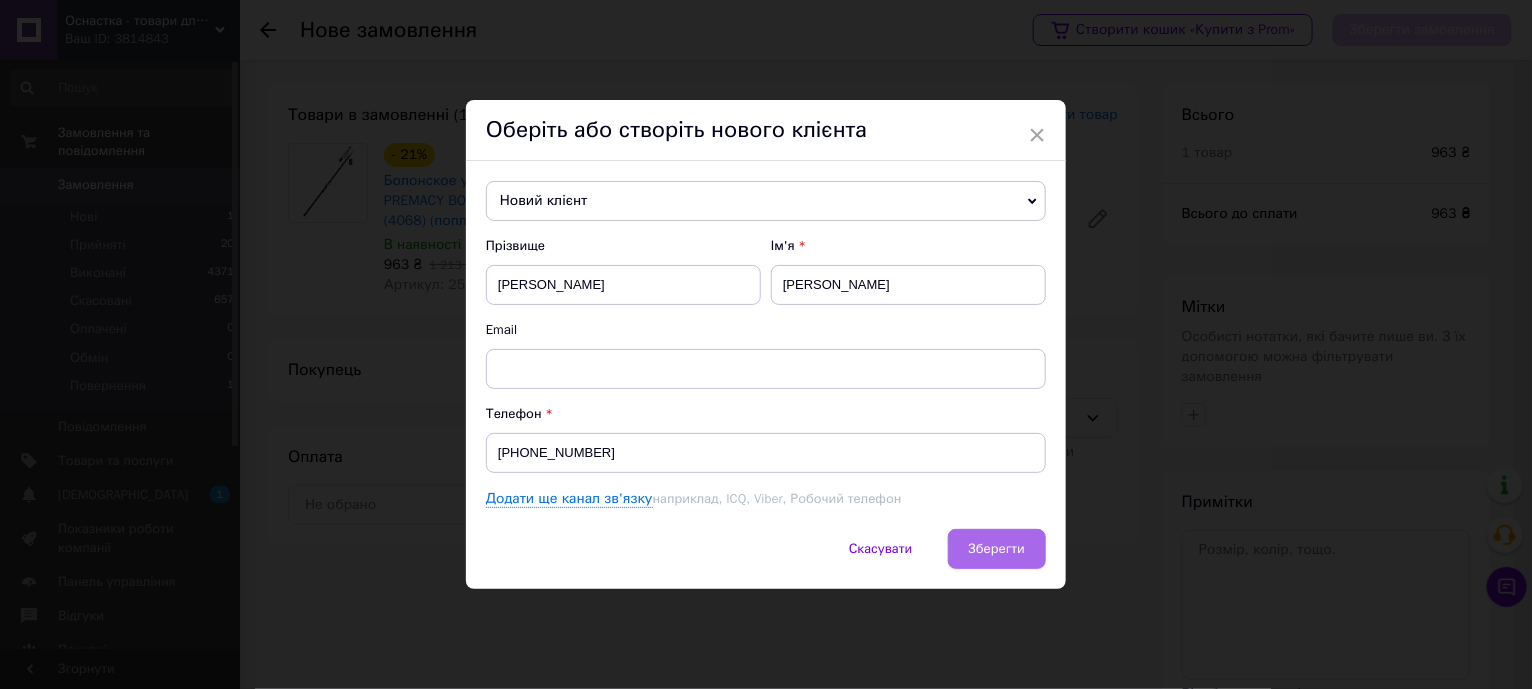click on "Зберегти" at bounding box center (997, 548) 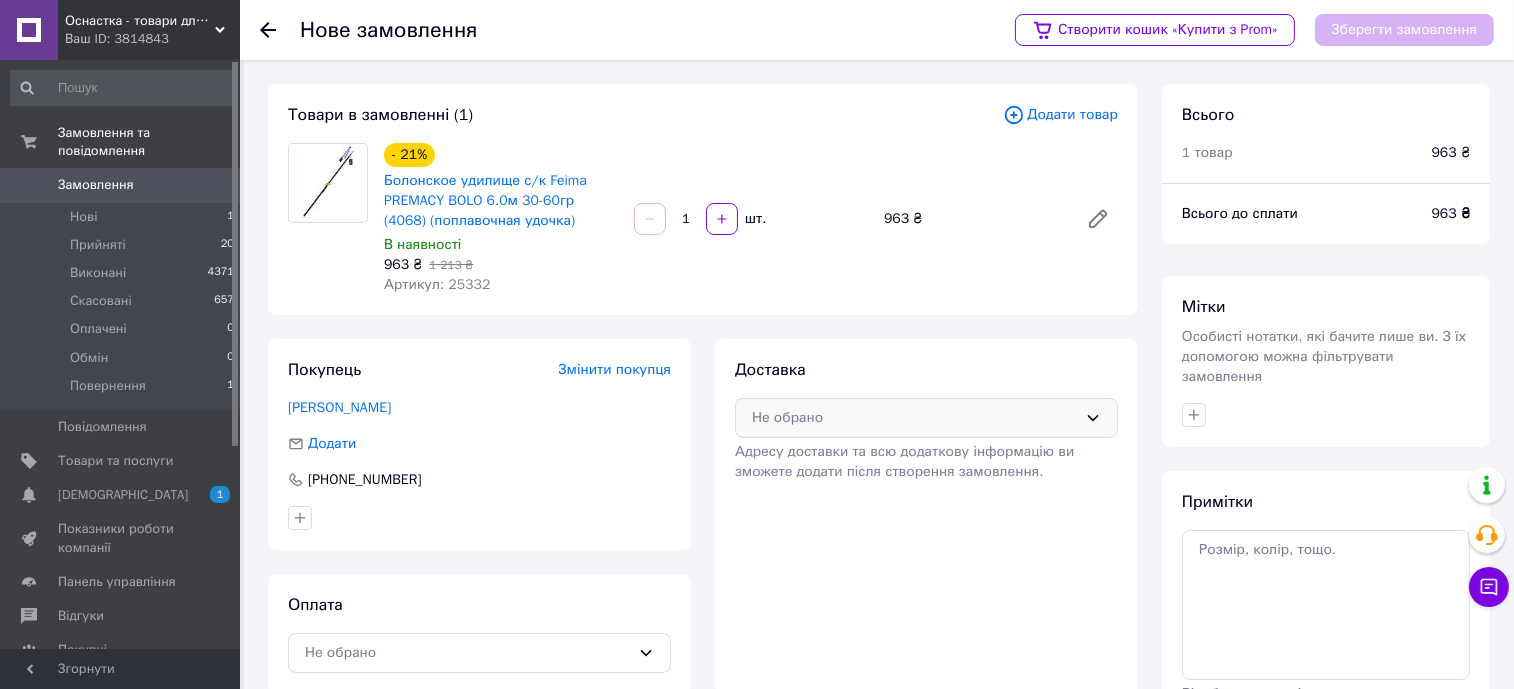 click on "Не обрано" at bounding box center [926, 418] 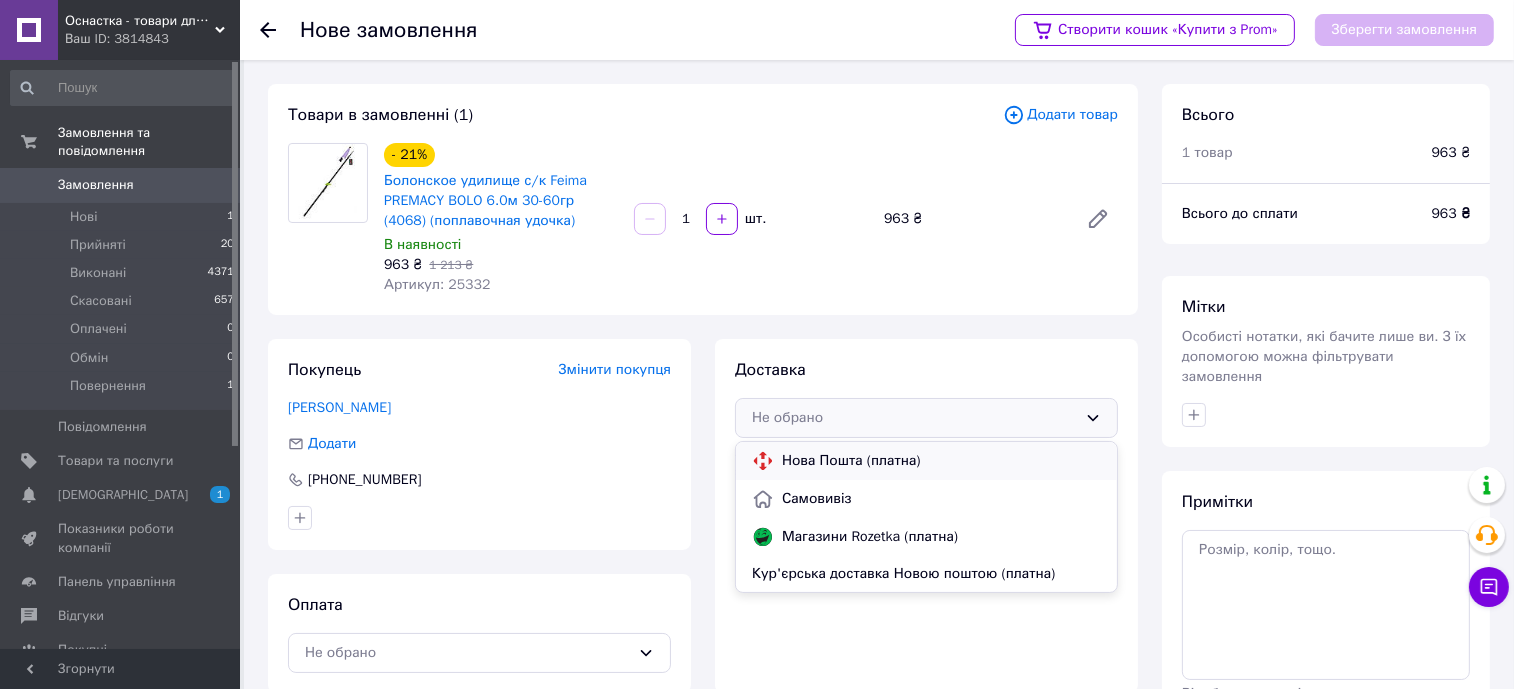 click on "Нова Пошта (платна)" at bounding box center (941, 461) 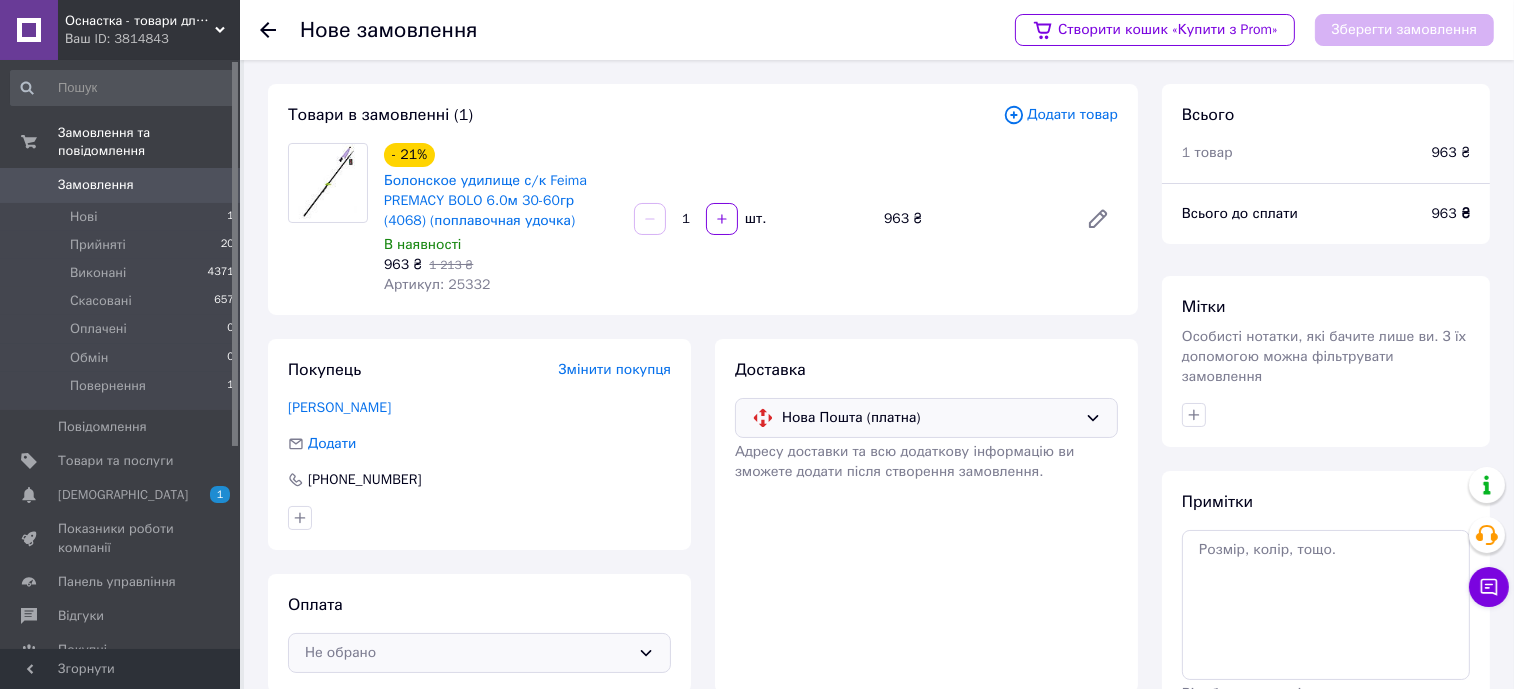 click on "Не обрано" at bounding box center [479, 653] 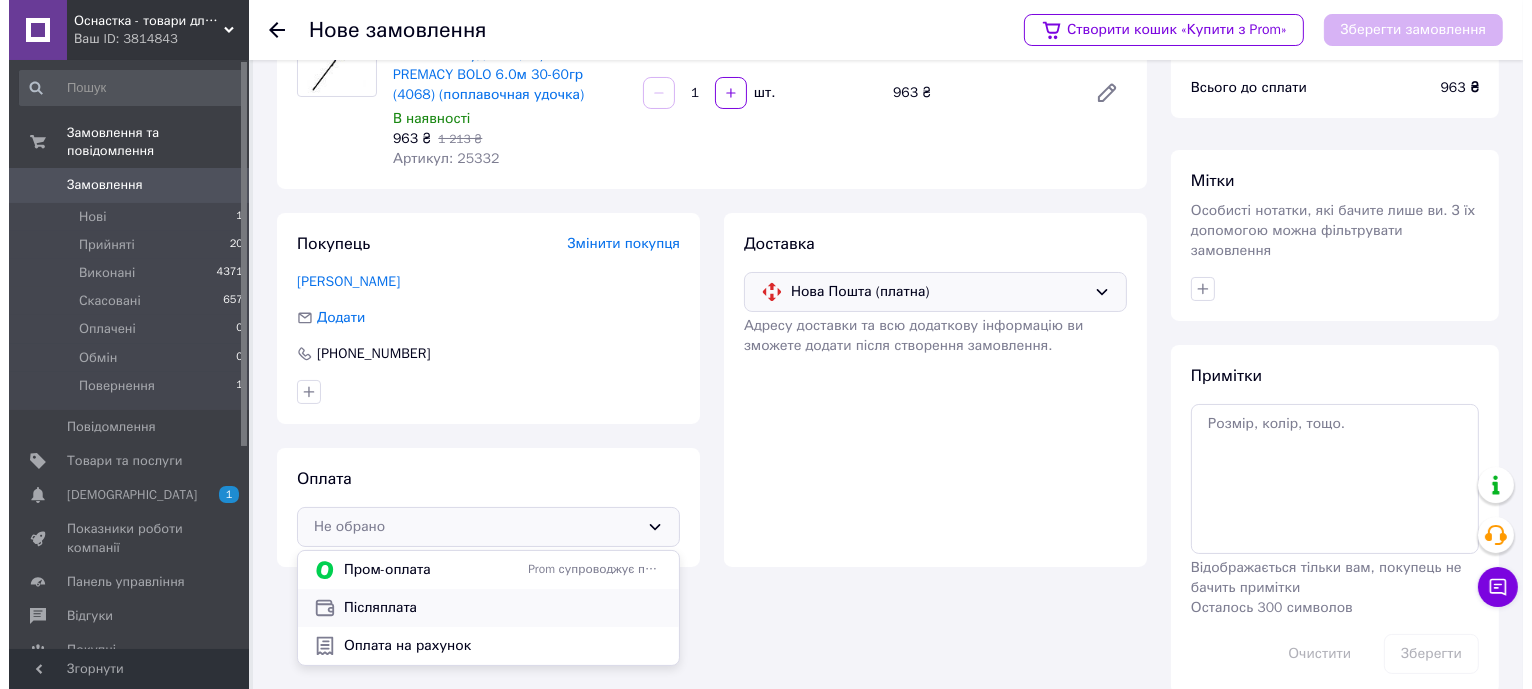 scroll, scrollTop: 134, scrollLeft: 0, axis: vertical 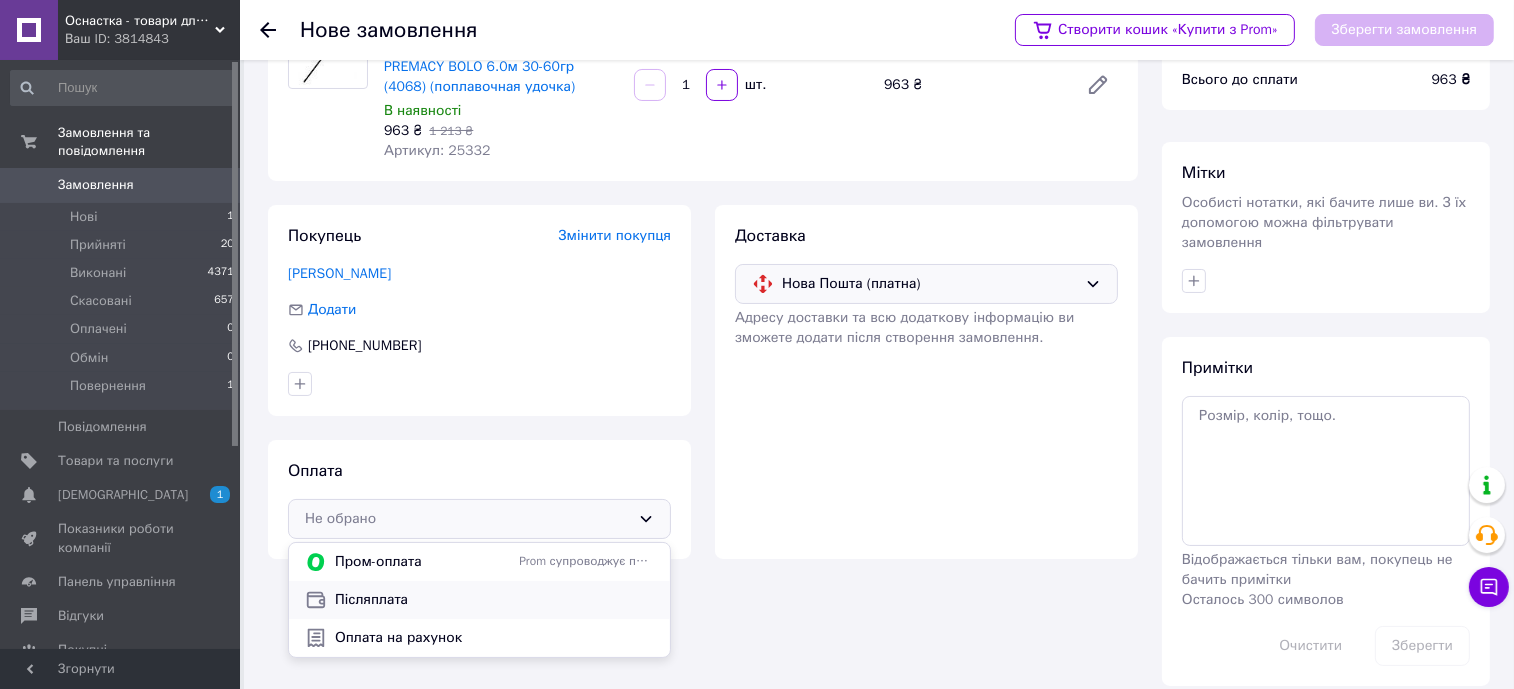 click on "Післяплата" at bounding box center [494, 600] 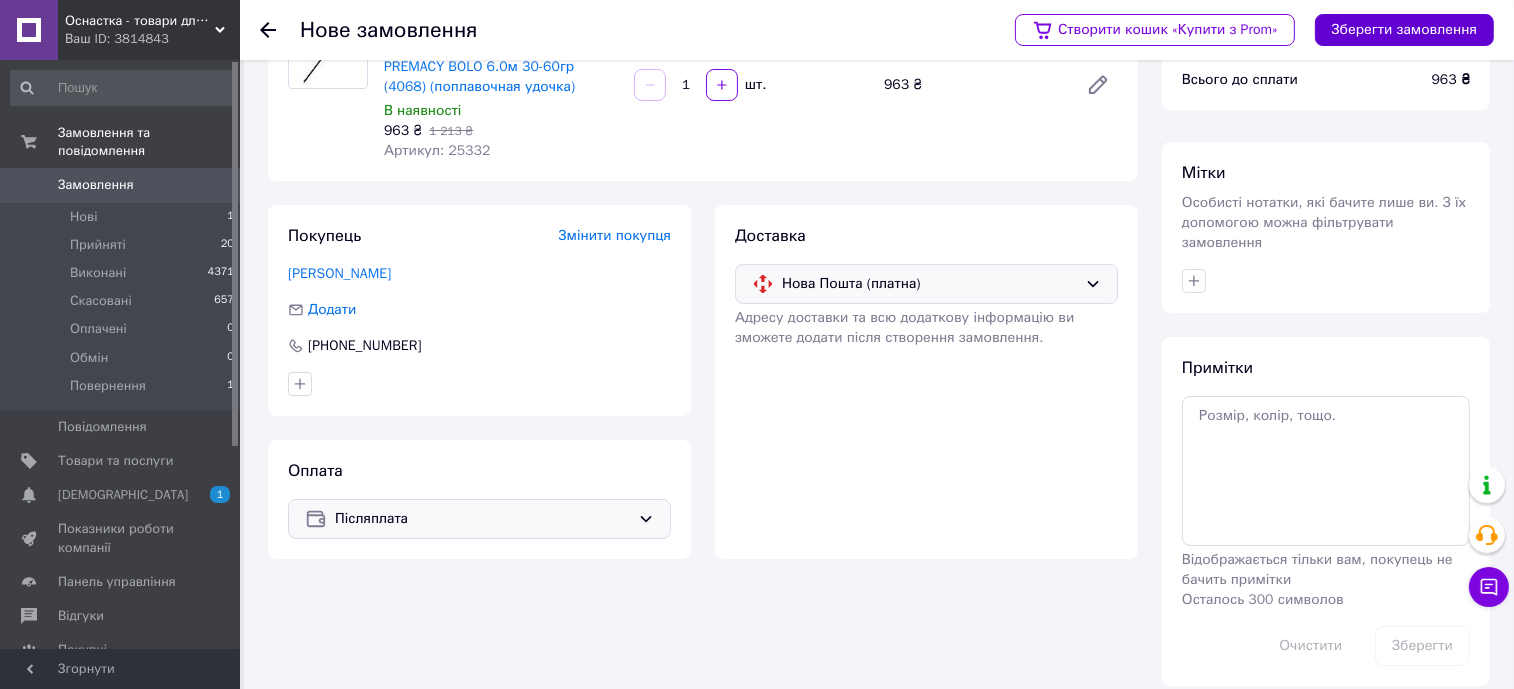 click on "Зберегти замовлення" at bounding box center (1404, 30) 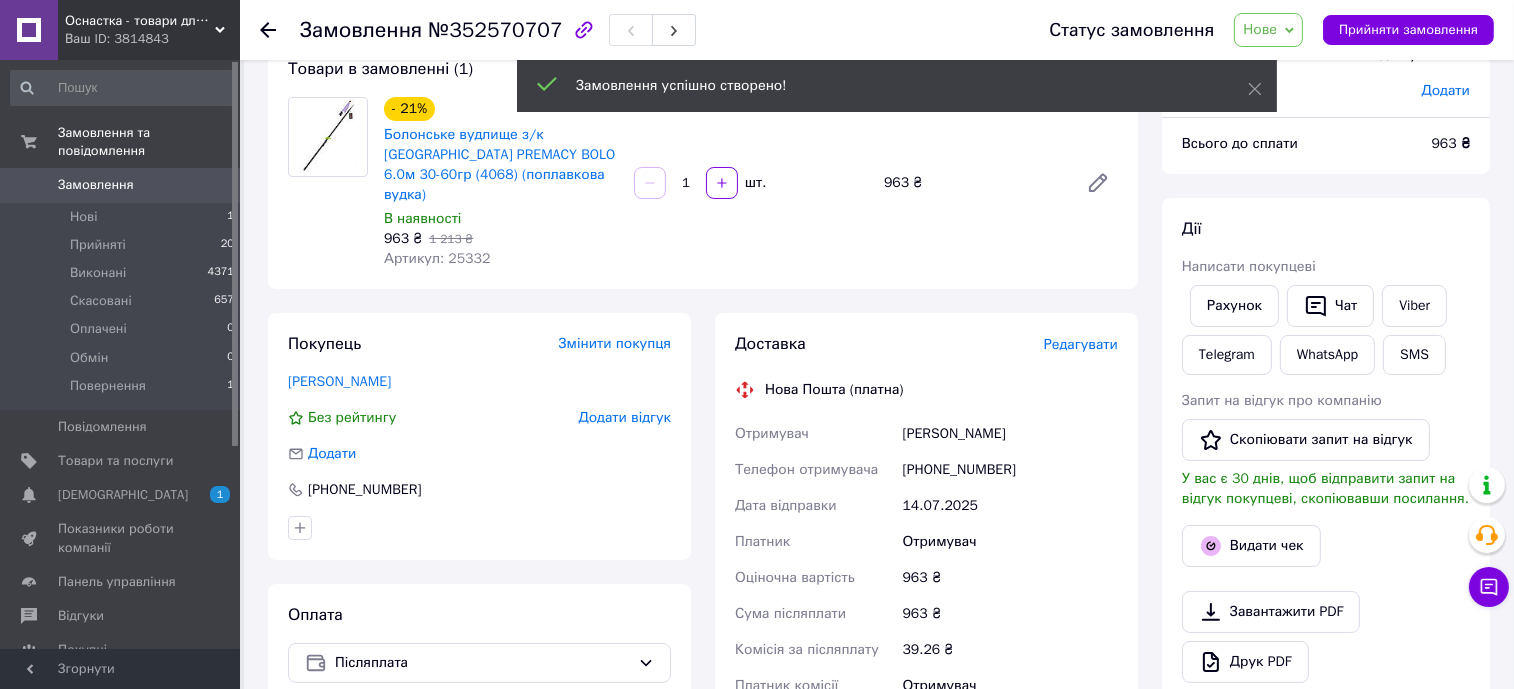 click on "Редагувати" at bounding box center [1081, 344] 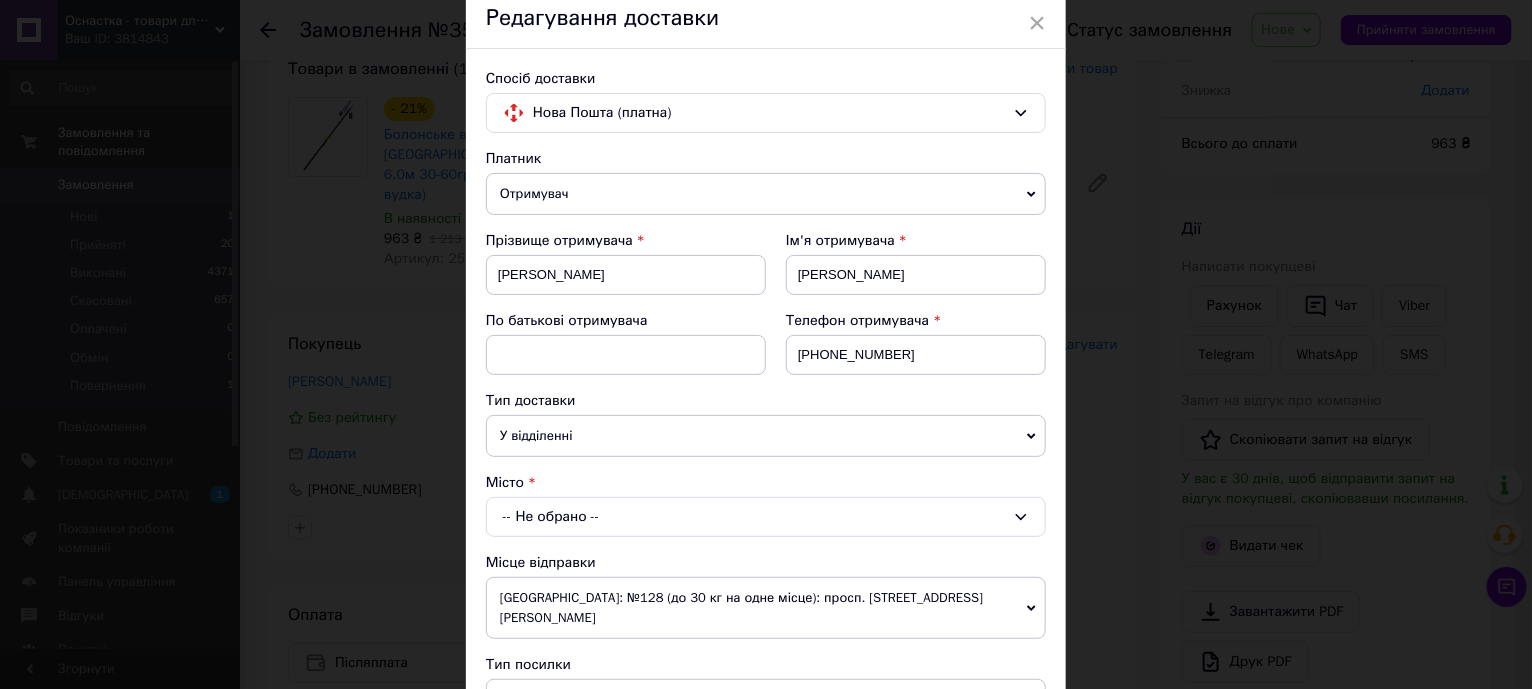 scroll, scrollTop: 249, scrollLeft: 0, axis: vertical 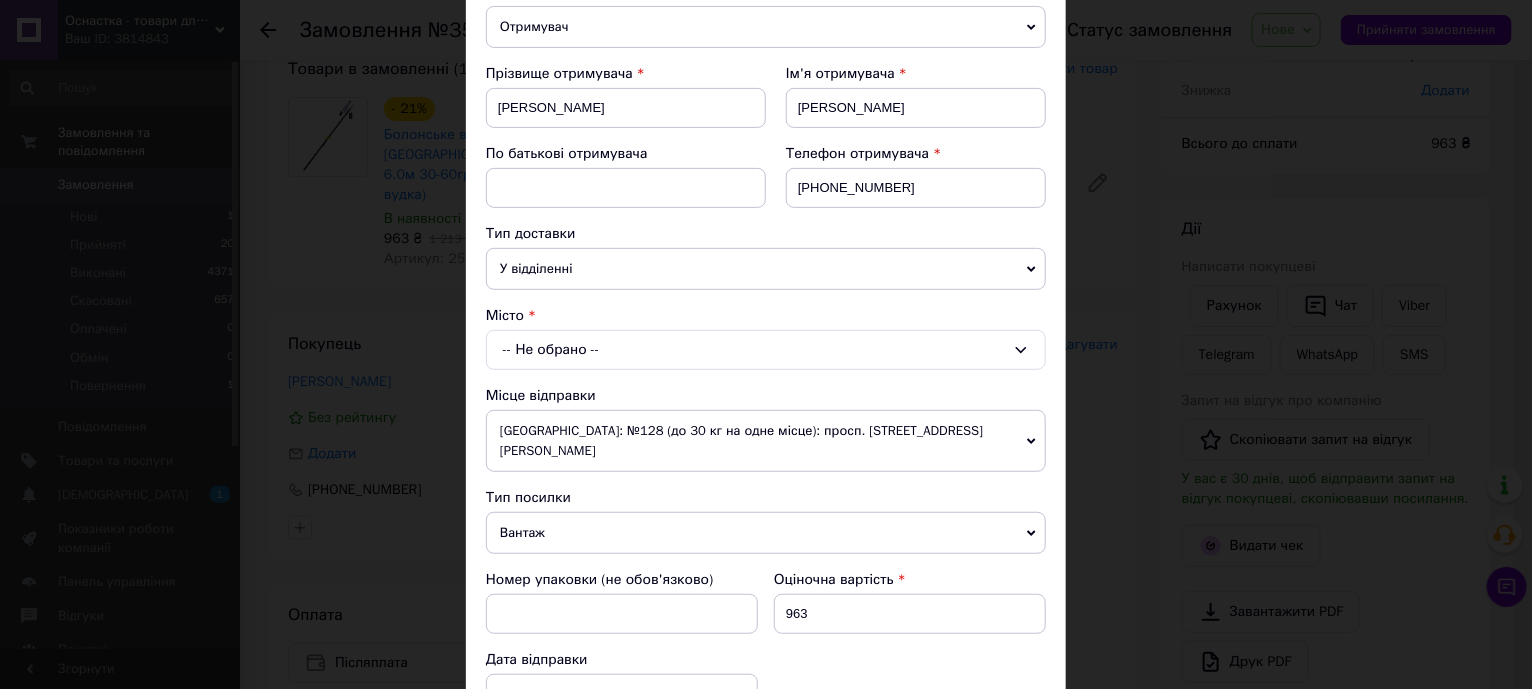click on "-- Не обрано --" at bounding box center (766, 350) 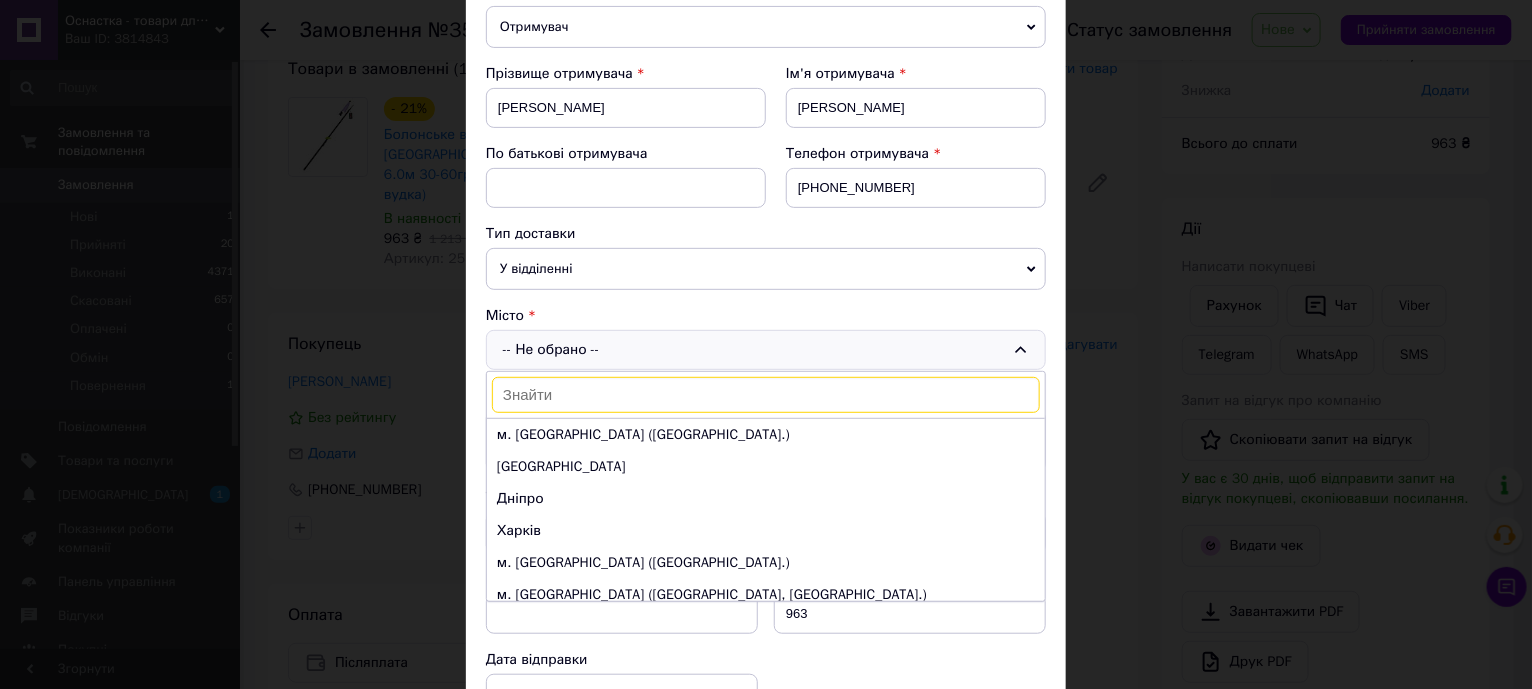 click at bounding box center [766, 395] 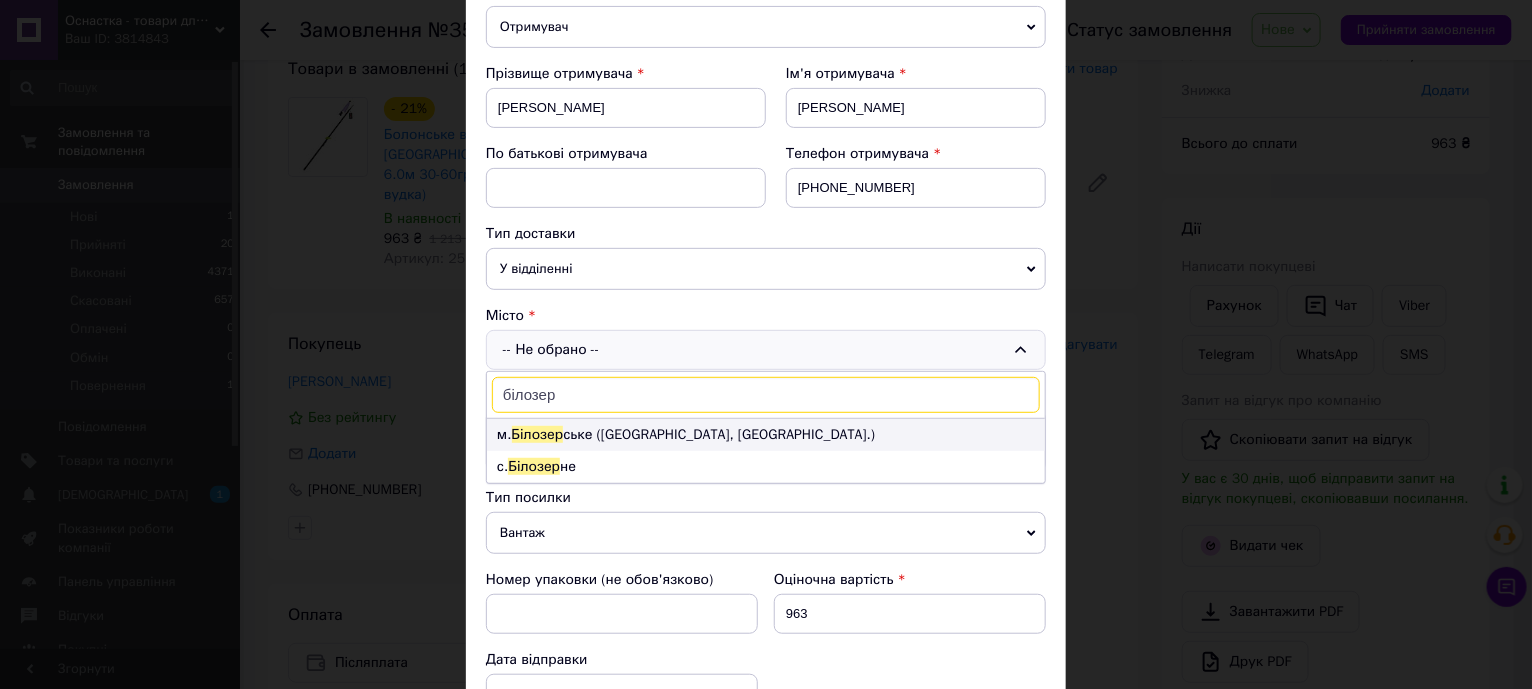 type on "білозер" 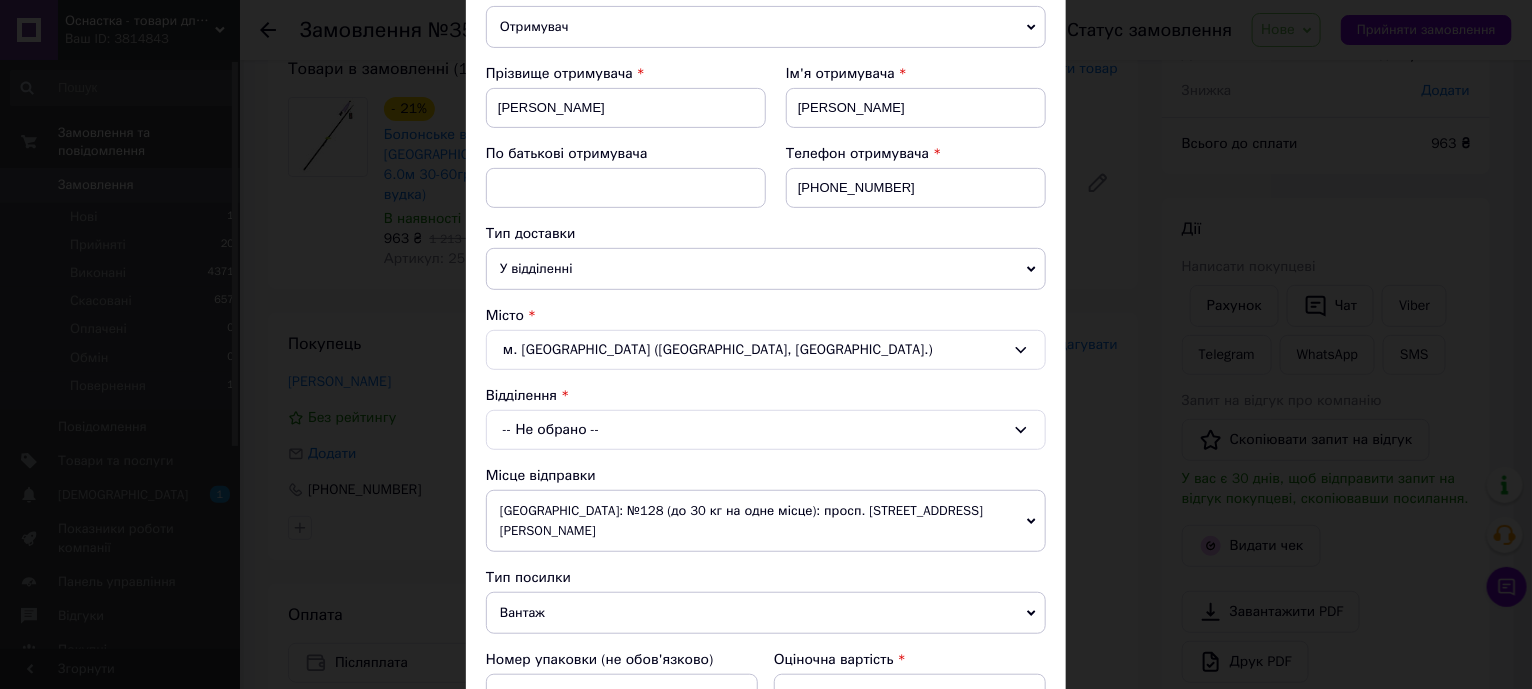 click on "-- Не обрано --" at bounding box center (766, 430) 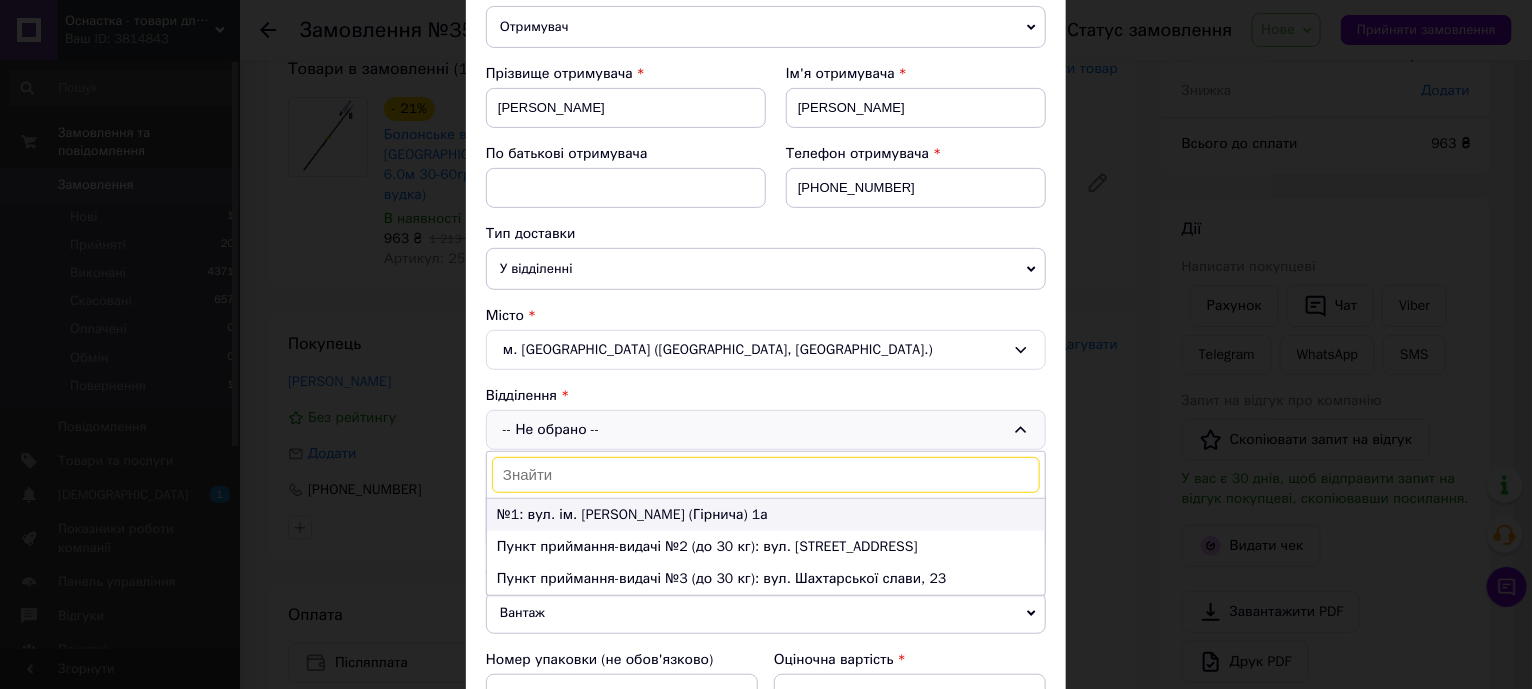 click on "№1: вул. ім. Олександра Первія (Гірнича) 1а" at bounding box center (766, 515) 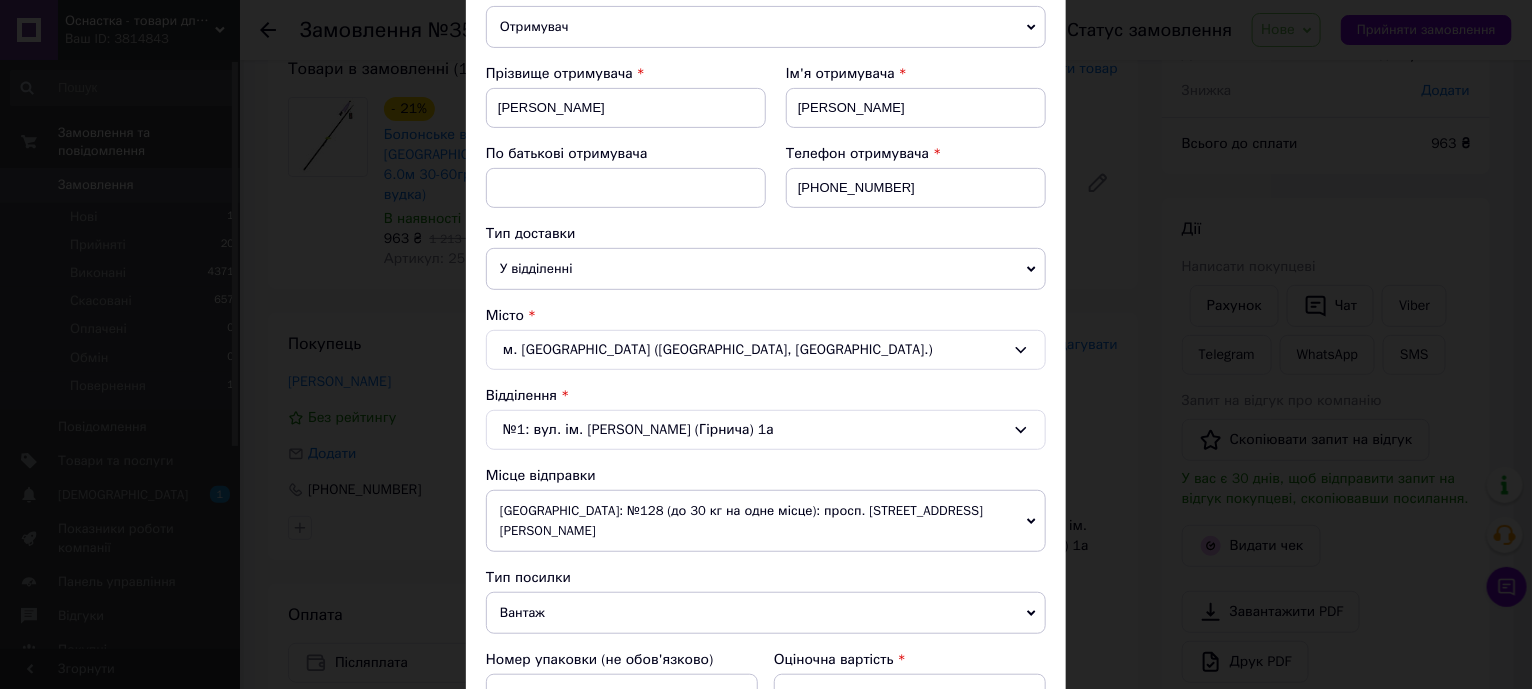 click on "[GEOGRAPHIC_DATA]: №128 (до 30 кг на одне місце): просп. [STREET_ADDRESS][PERSON_NAME]" at bounding box center [766, 521] 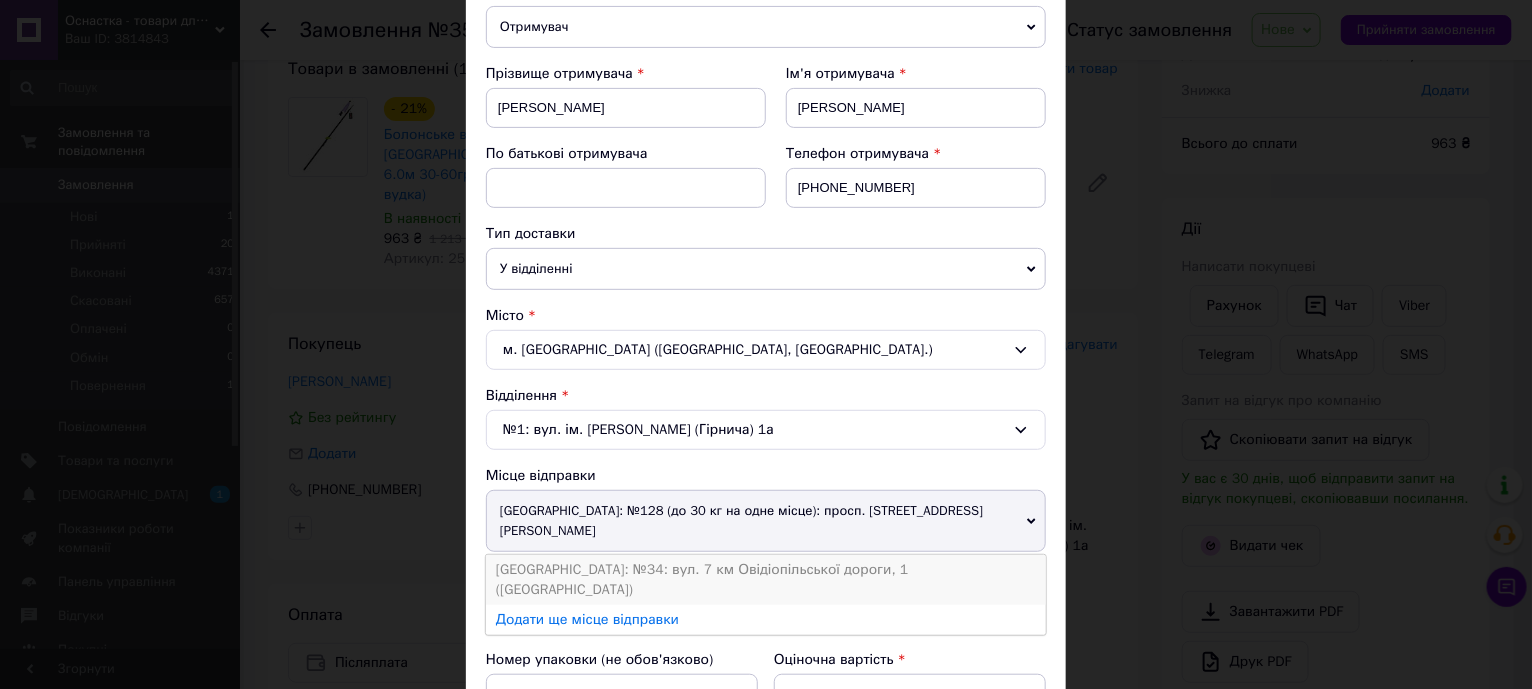 click on "[GEOGRAPHIC_DATA]: №34: вул. 7 км Овідіопільської дороги, 1 ([GEOGRAPHIC_DATA])" at bounding box center (766, 580) 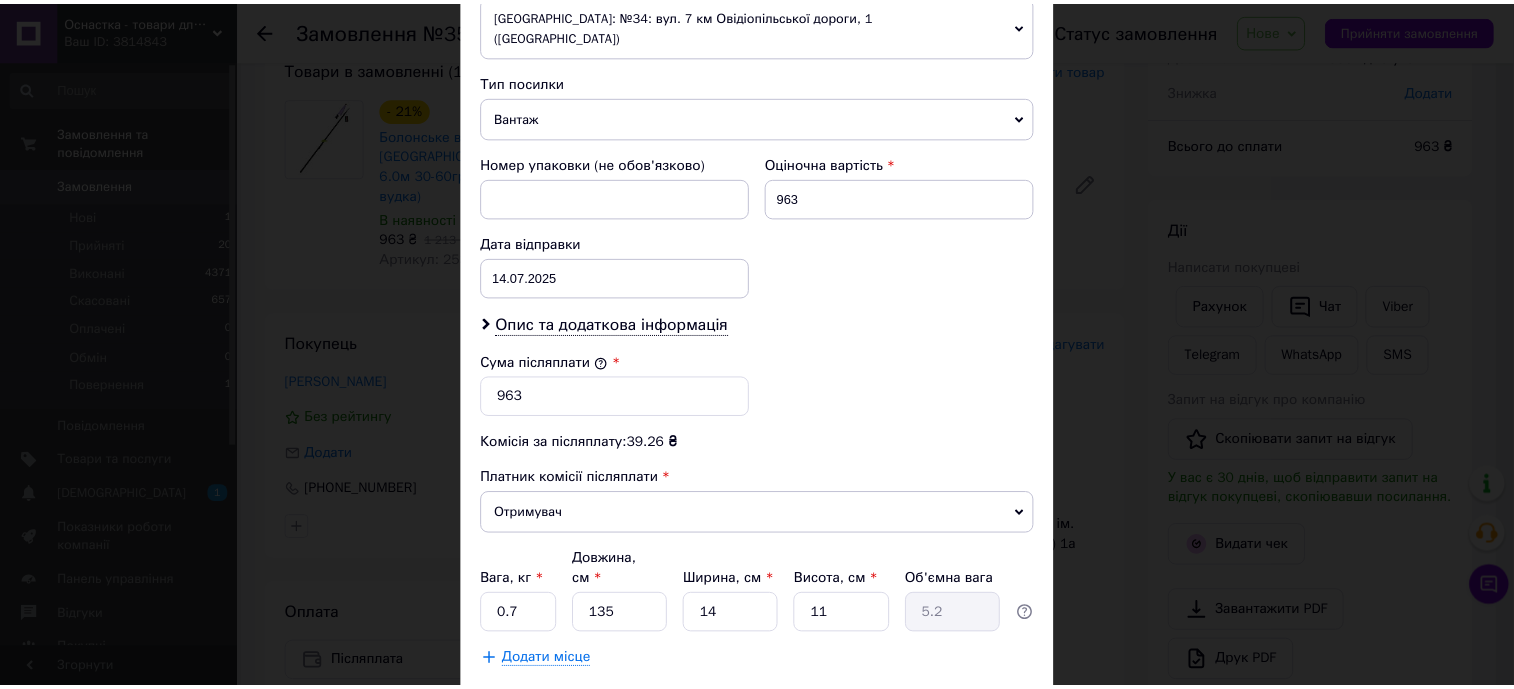 scroll, scrollTop: 830, scrollLeft: 0, axis: vertical 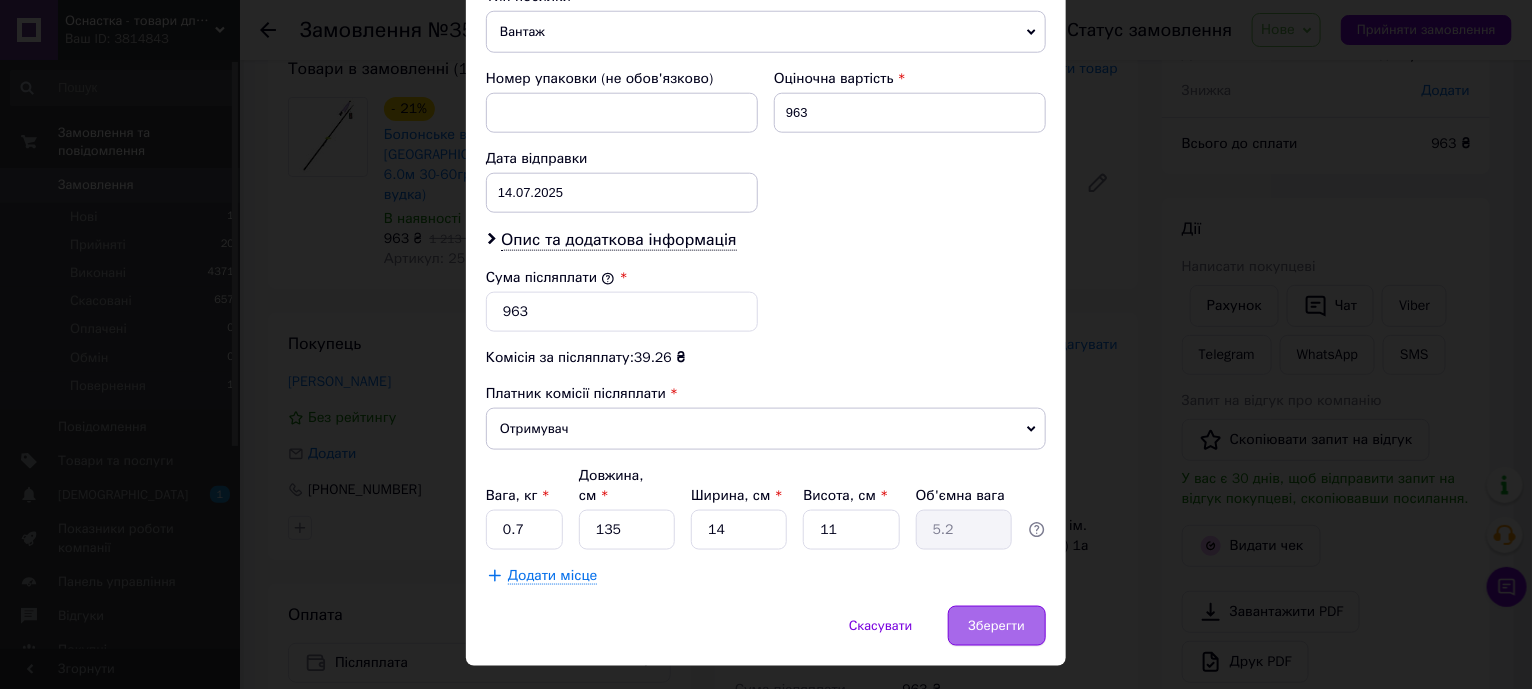 click on "Зберегти" at bounding box center (997, 626) 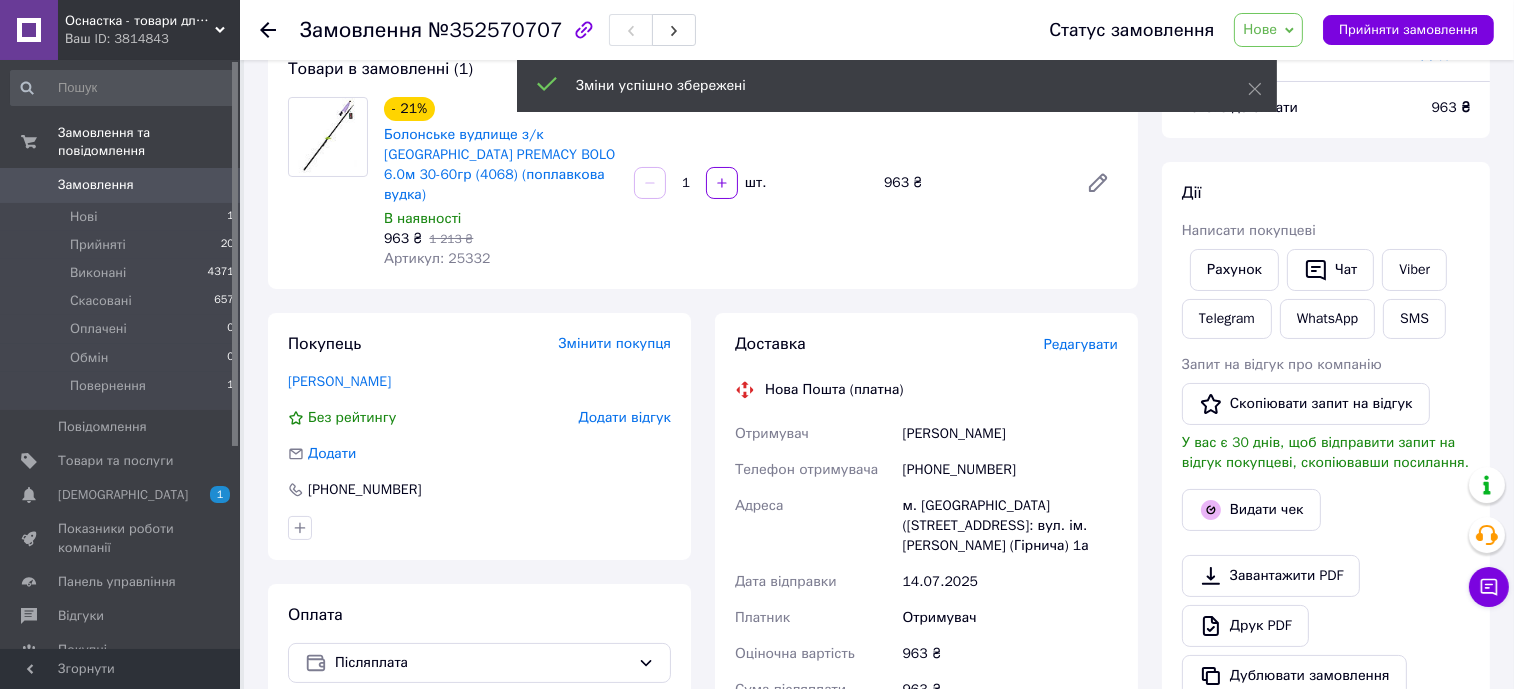 click on "Доставка Редагувати Нова Пошта (платна) Отримувач Железняк Андрій Телефон отримувача +380668576751 Адреса м. Білозерське (Донецька обл., Покровський р-н.), №1: вул. ім. Олександра Первія (Гірнича) 1а Дата відправки 14.07.2025 Платник Отримувач Оціночна вартість 963 ₴ Сума післяплати 963 ₴ Комісія за післяплату 39.26 ₴ Платник комісії післяплати Отримувач Передати номер або Згенерувати ЕН Платник Отримувач Відправник Прізвище отримувача Железняк Ім'я отримувача Андрій По батькові отримувача Телефон отримувача +380668576751 Тип доставки У відділенні Кур'єром В поштоматі 963 < >" at bounding box center [926, 663] 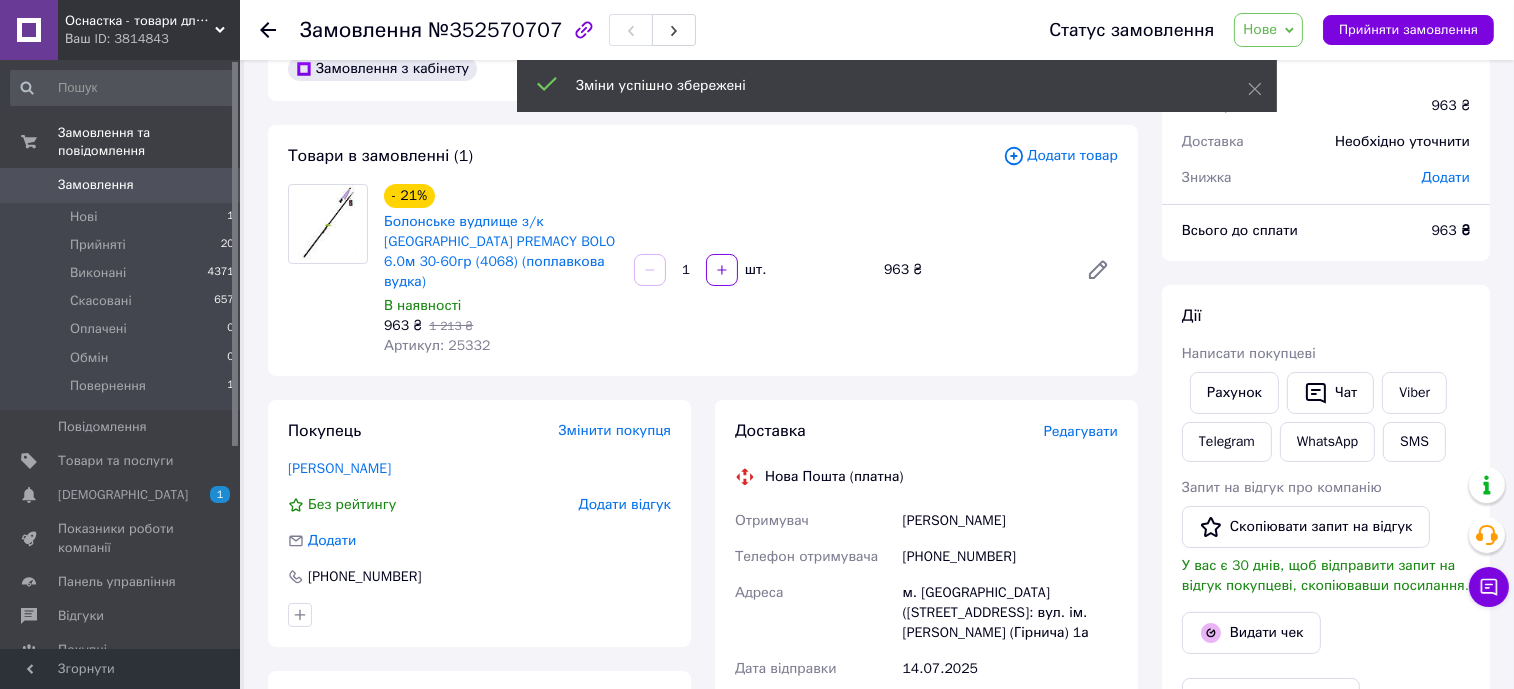 scroll, scrollTop: 0, scrollLeft: 0, axis: both 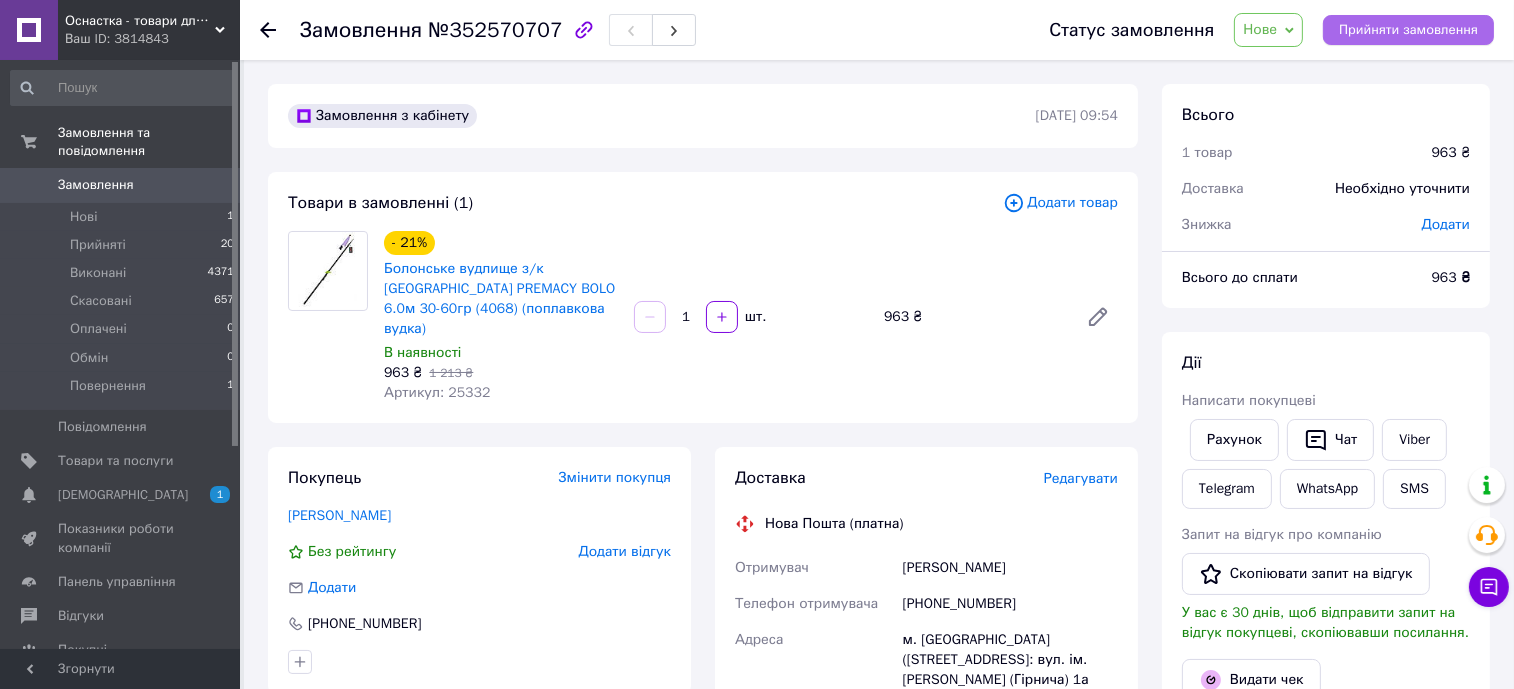 click on "Прийняти замовлення" at bounding box center (1408, 30) 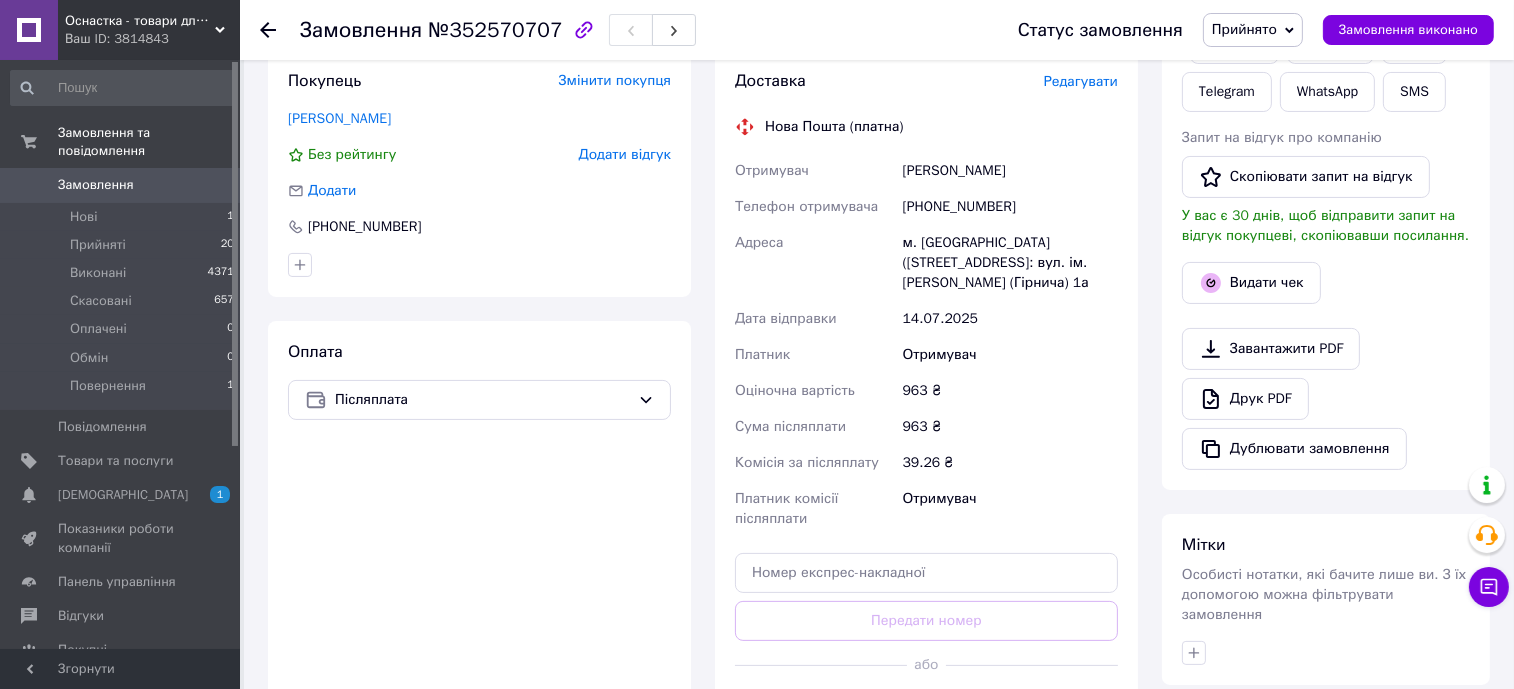 scroll, scrollTop: 499, scrollLeft: 0, axis: vertical 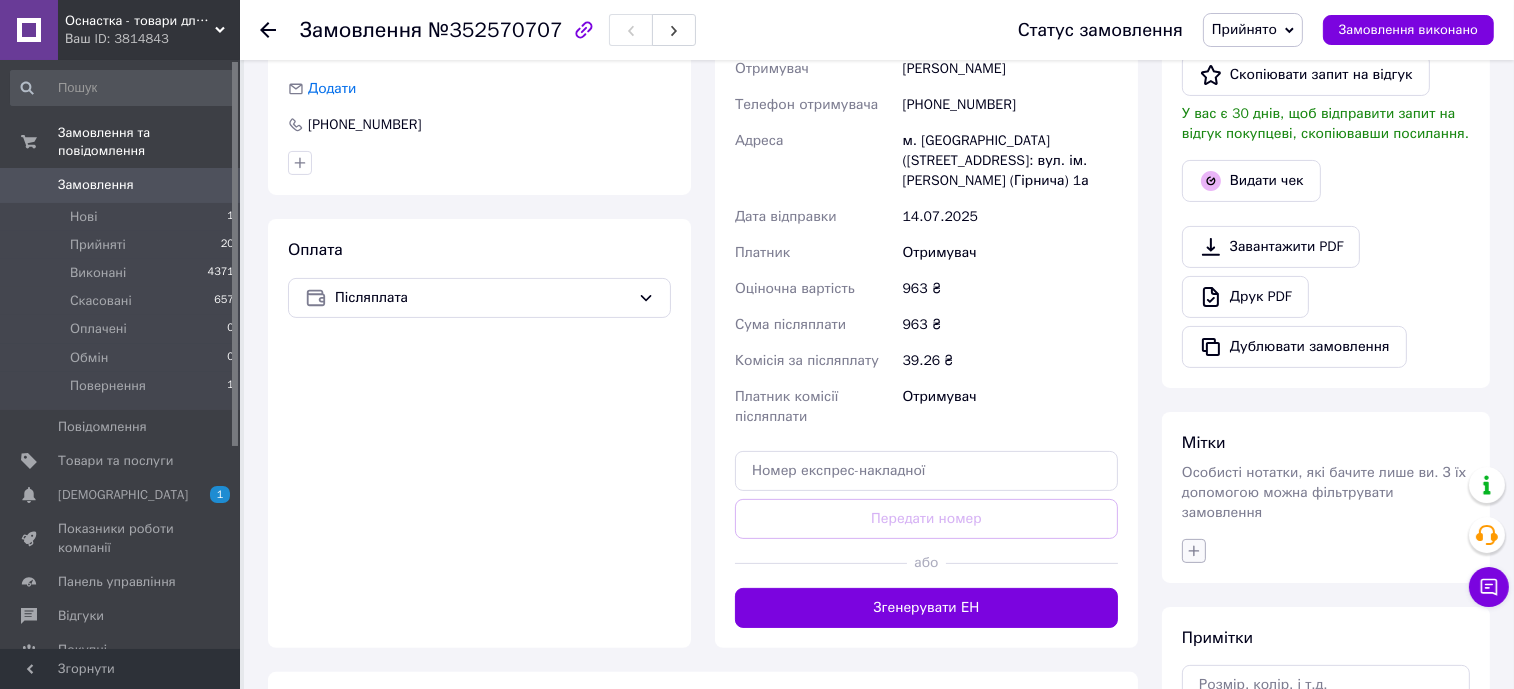 click at bounding box center [1194, 551] 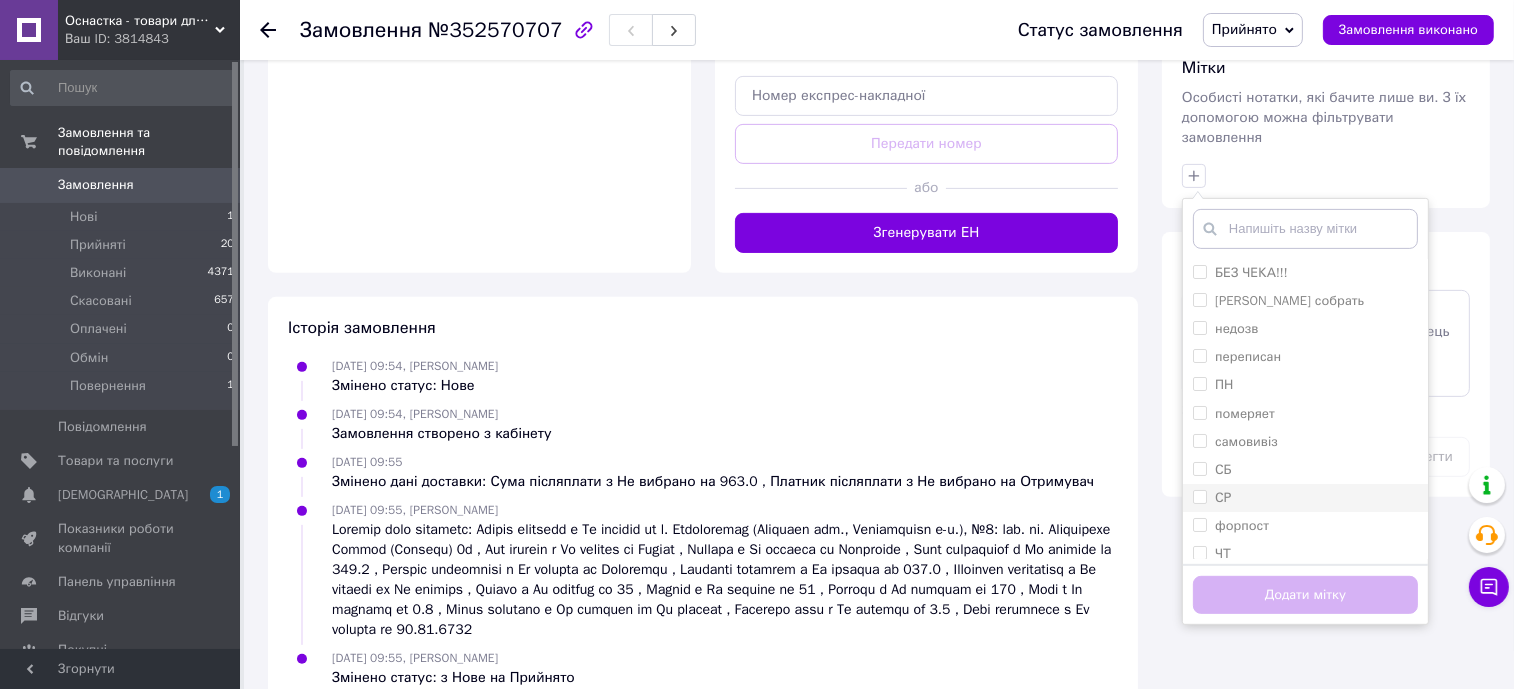 scroll, scrollTop: 874, scrollLeft: 0, axis: vertical 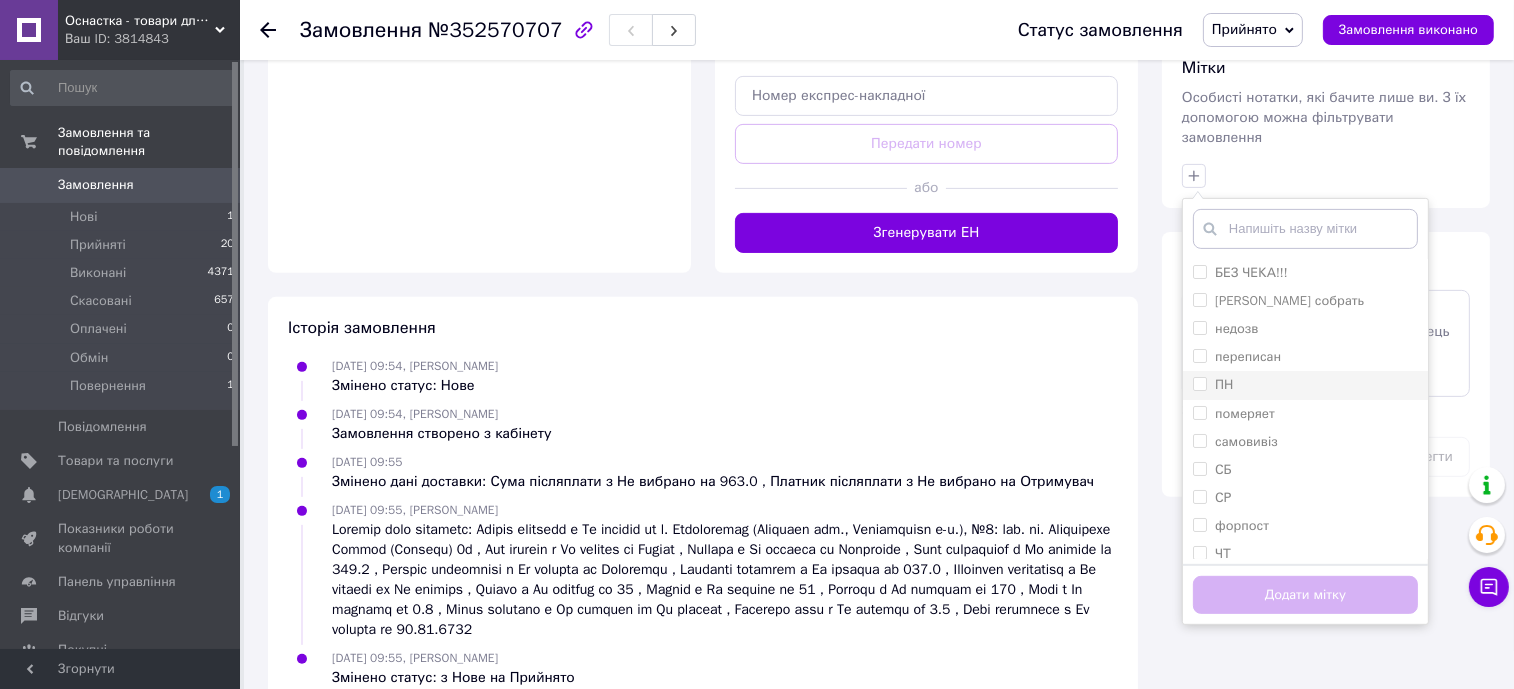 click on "ПН" at bounding box center [1305, 385] 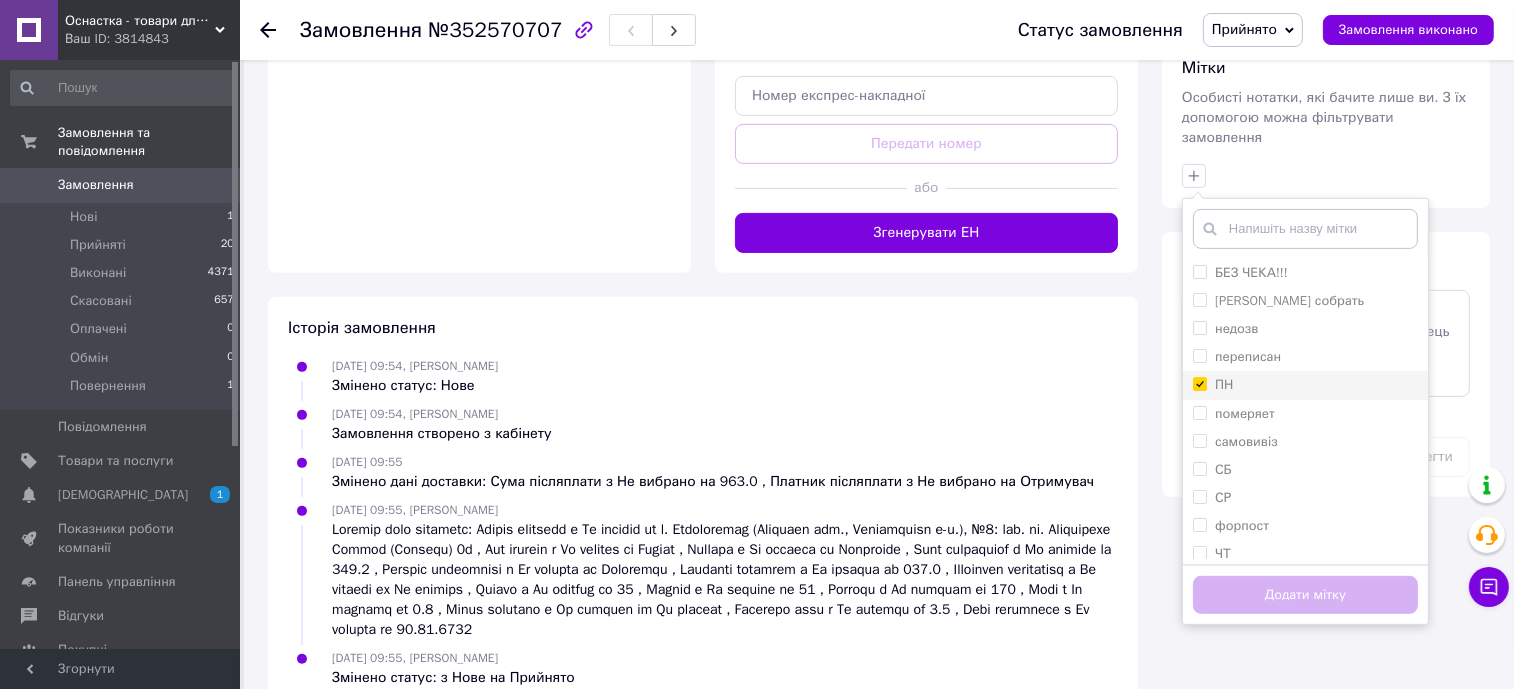 checkbox on "true" 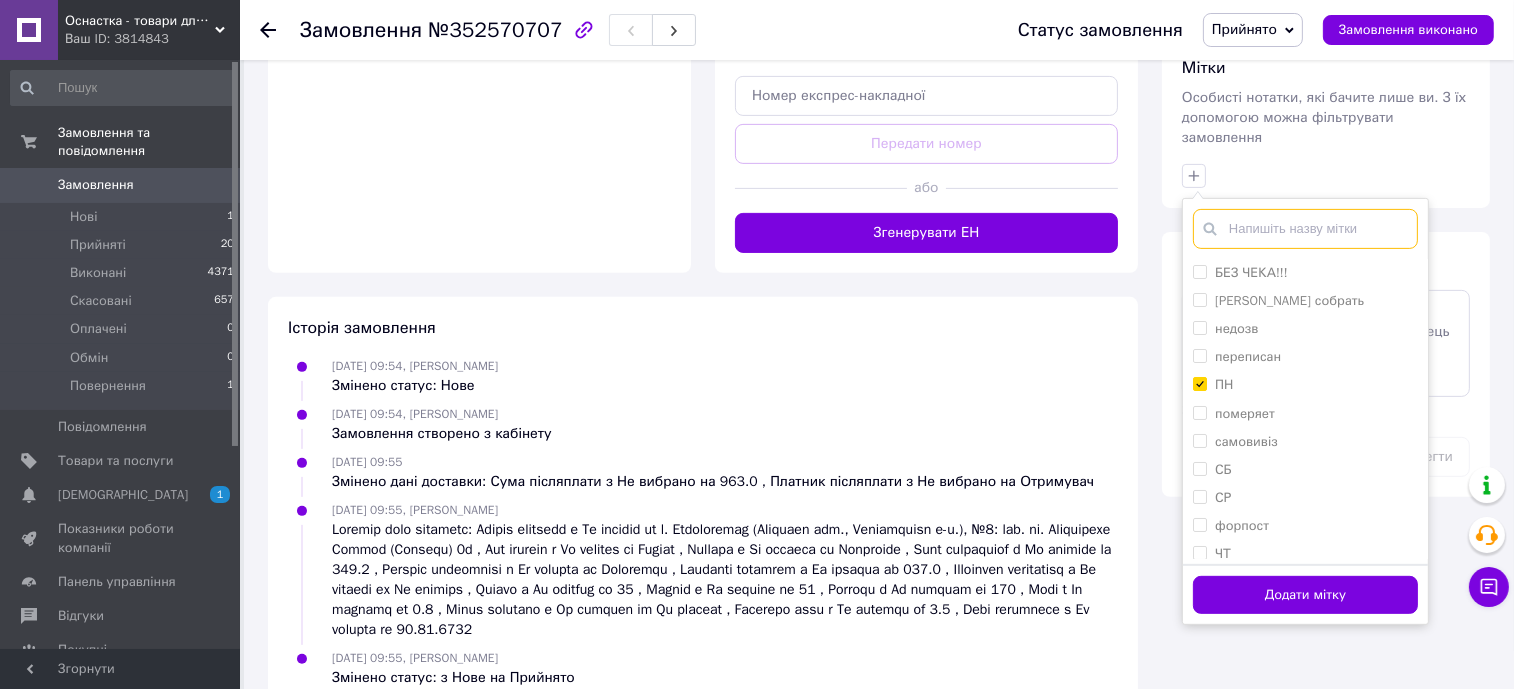 click at bounding box center (1305, 229) 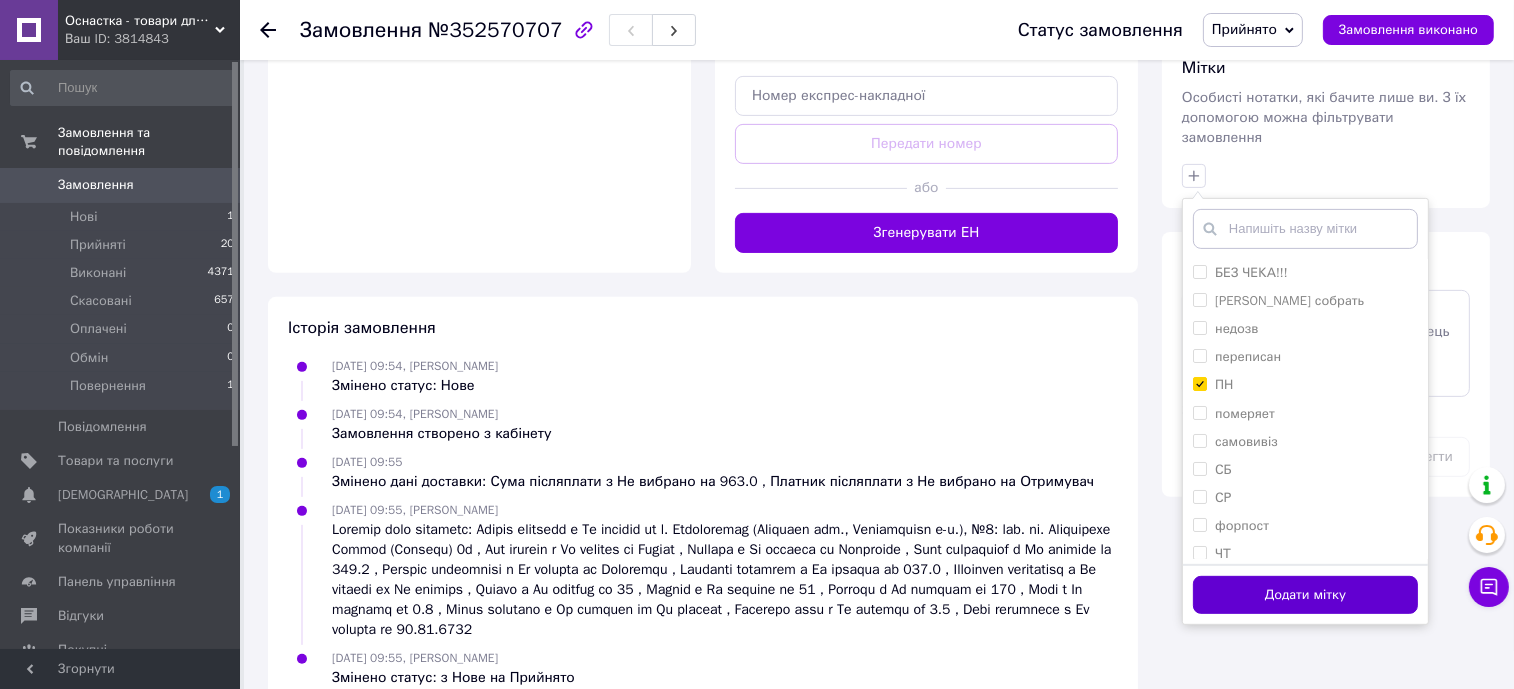 click on "Додати мітку" at bounding box center [1305, 595] 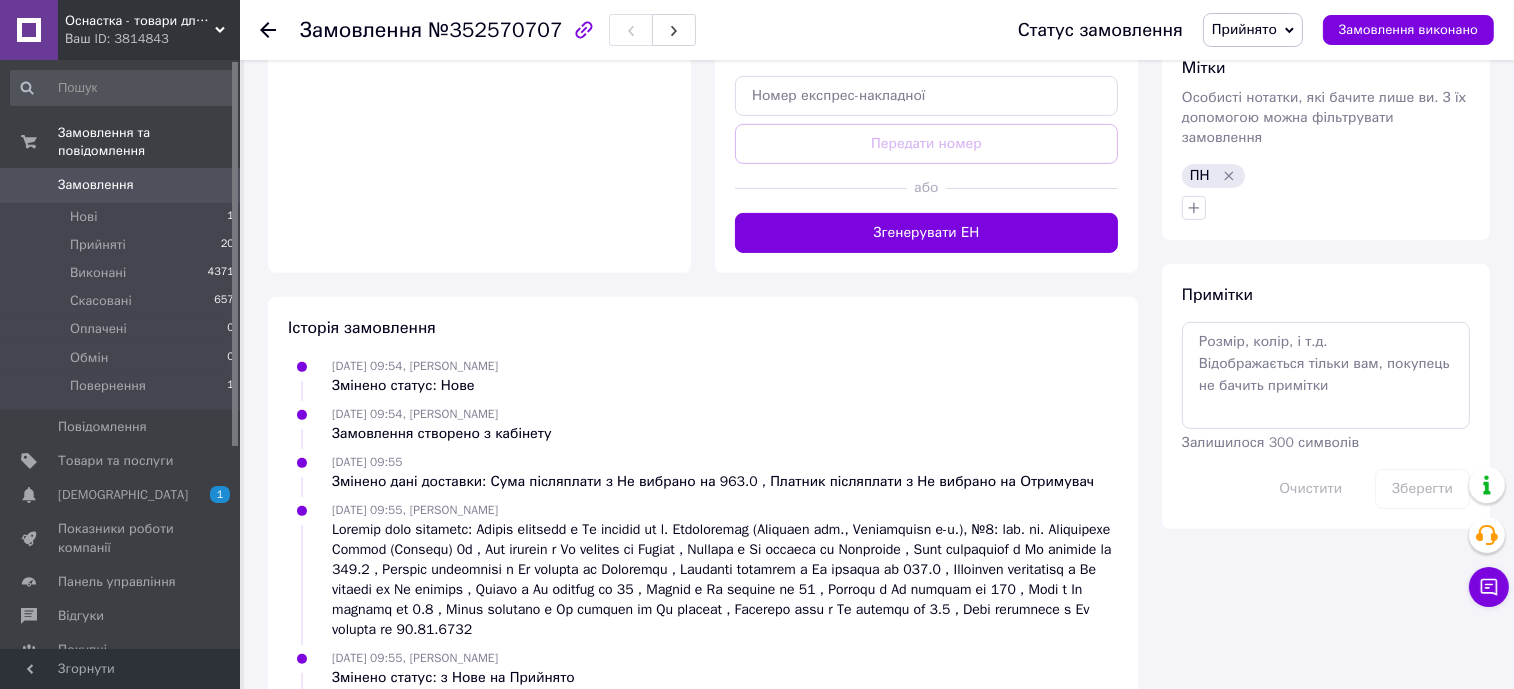 click on "14.07.2025 09:55 Змінено дані доставки: Сума післяплати з Не вибрано на 963.0 , Платник післяплати з Не вибрано на Отримувач" at bounding box center (713, 472) 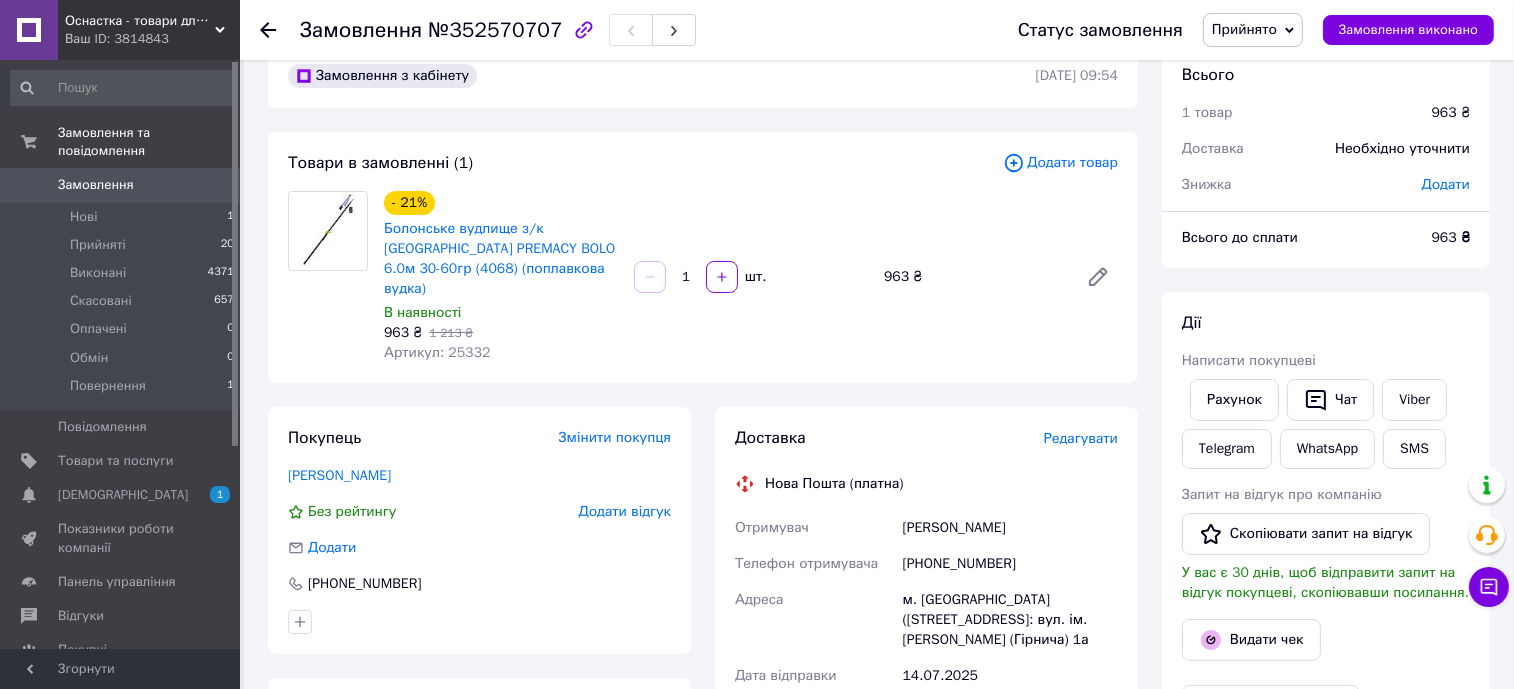 scroll, scrollTop: 0, scrollLeft: 0, axis: both 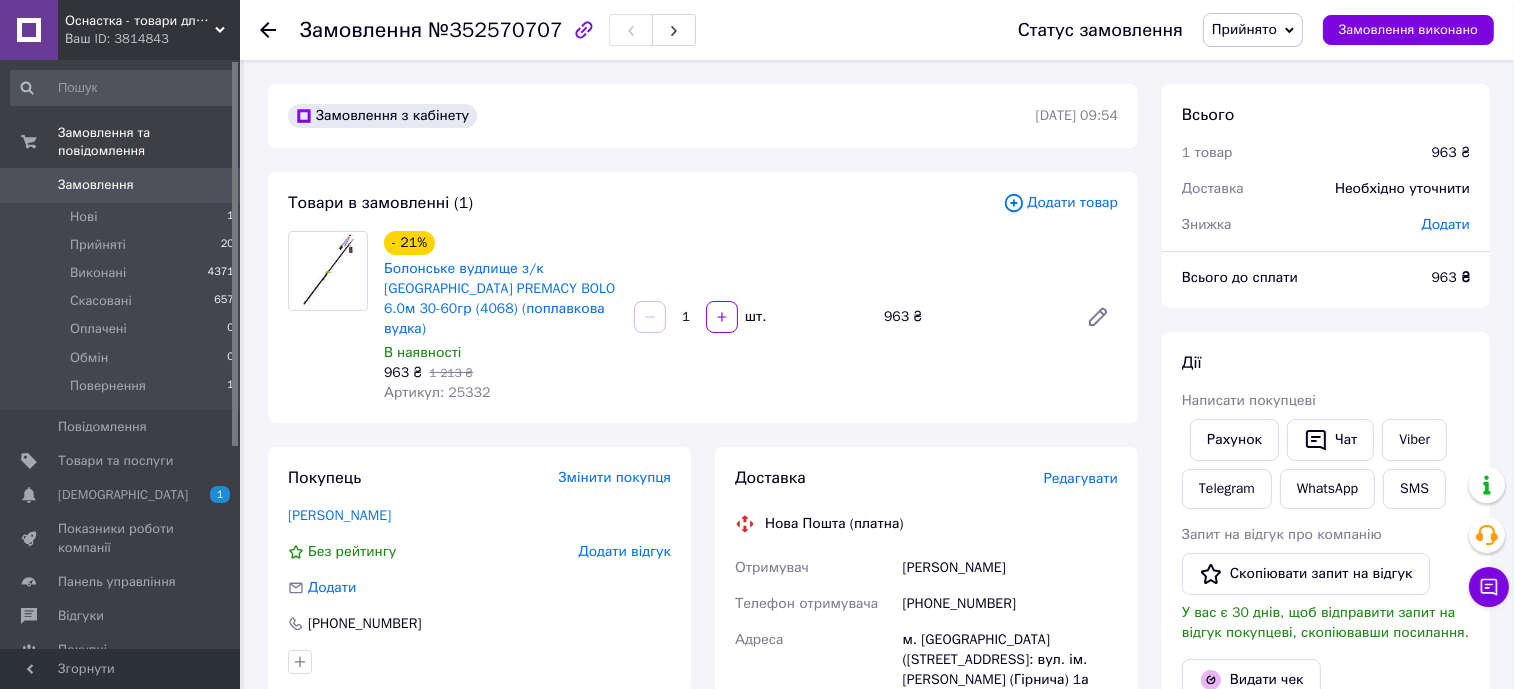click on "Замовлення" at bounding box center [96, 185] 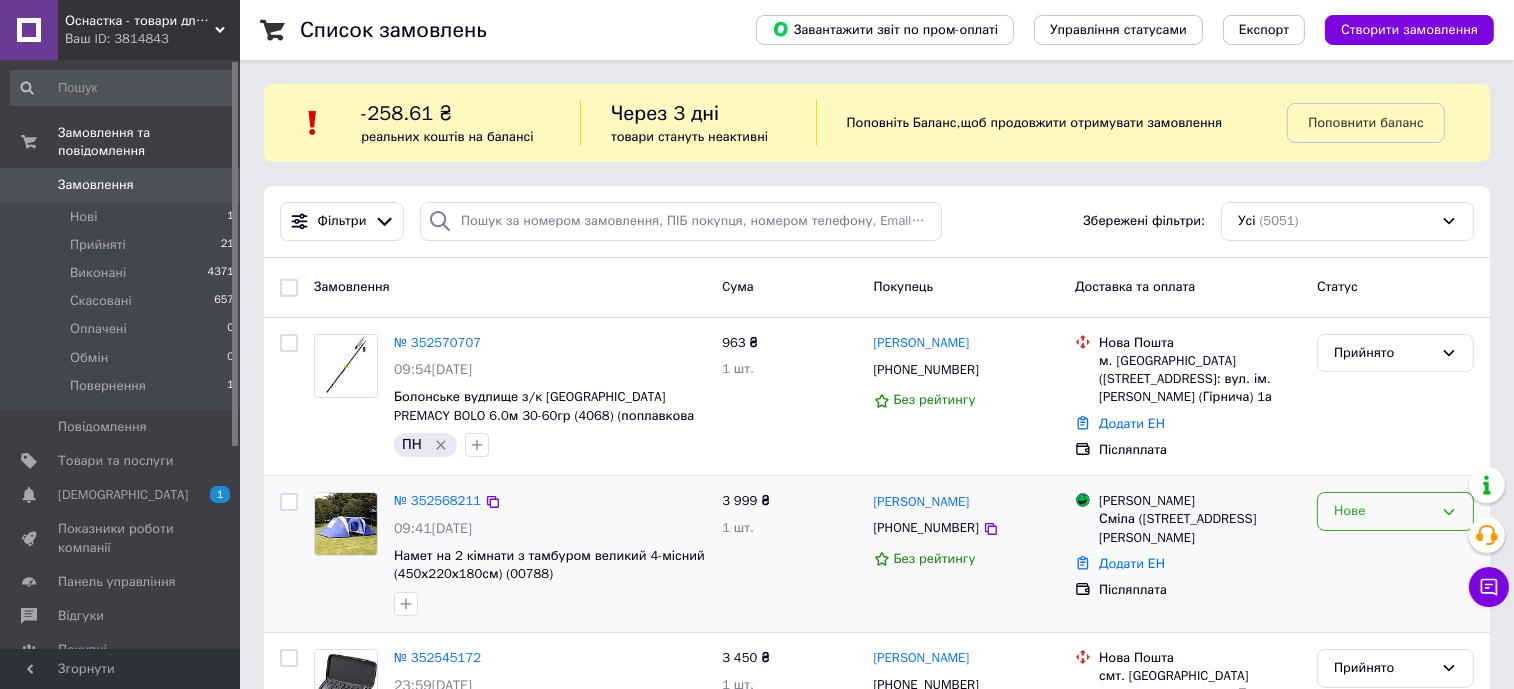 click on "Нове" at bounding box center (1383, 511) 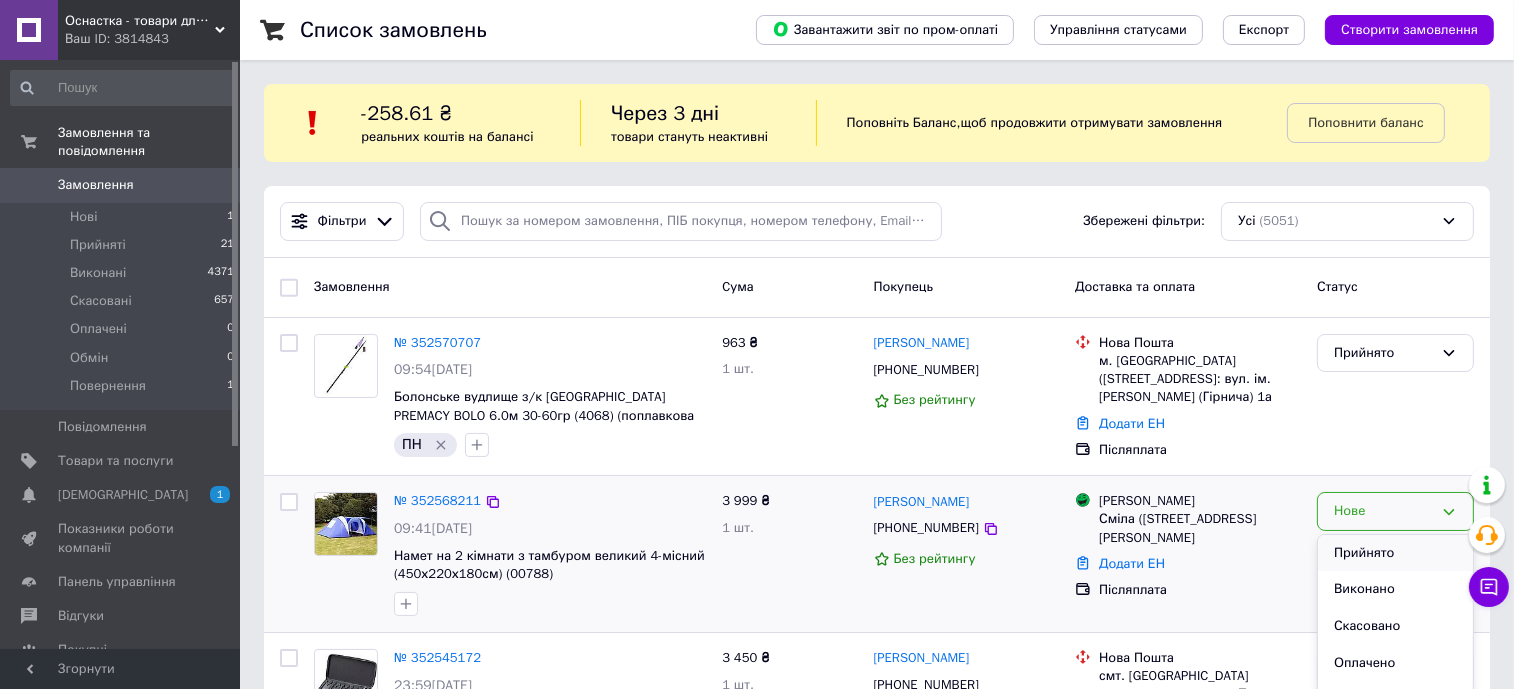 click on "Прийнято" at bounding box center [1395, 553] 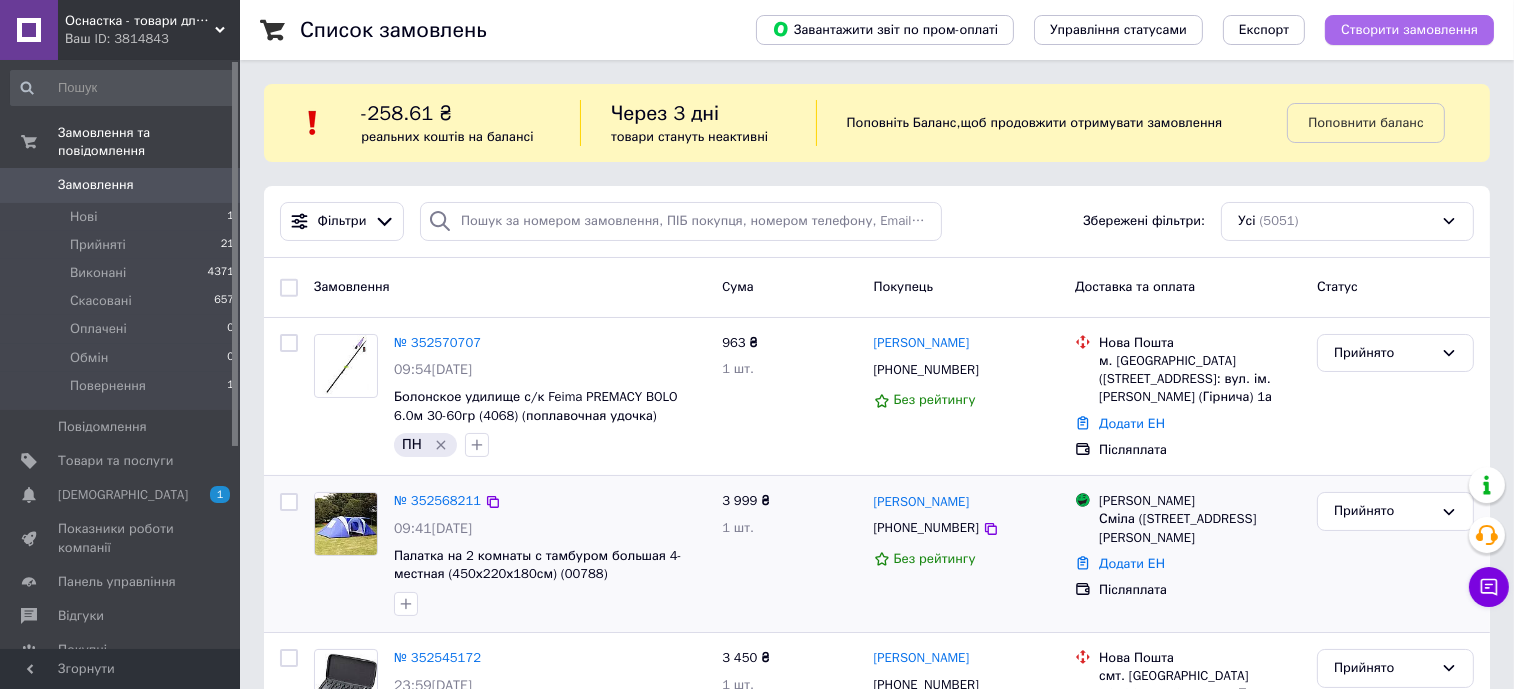 click on "Створити замовлення" at bounding box center (1409, 30) 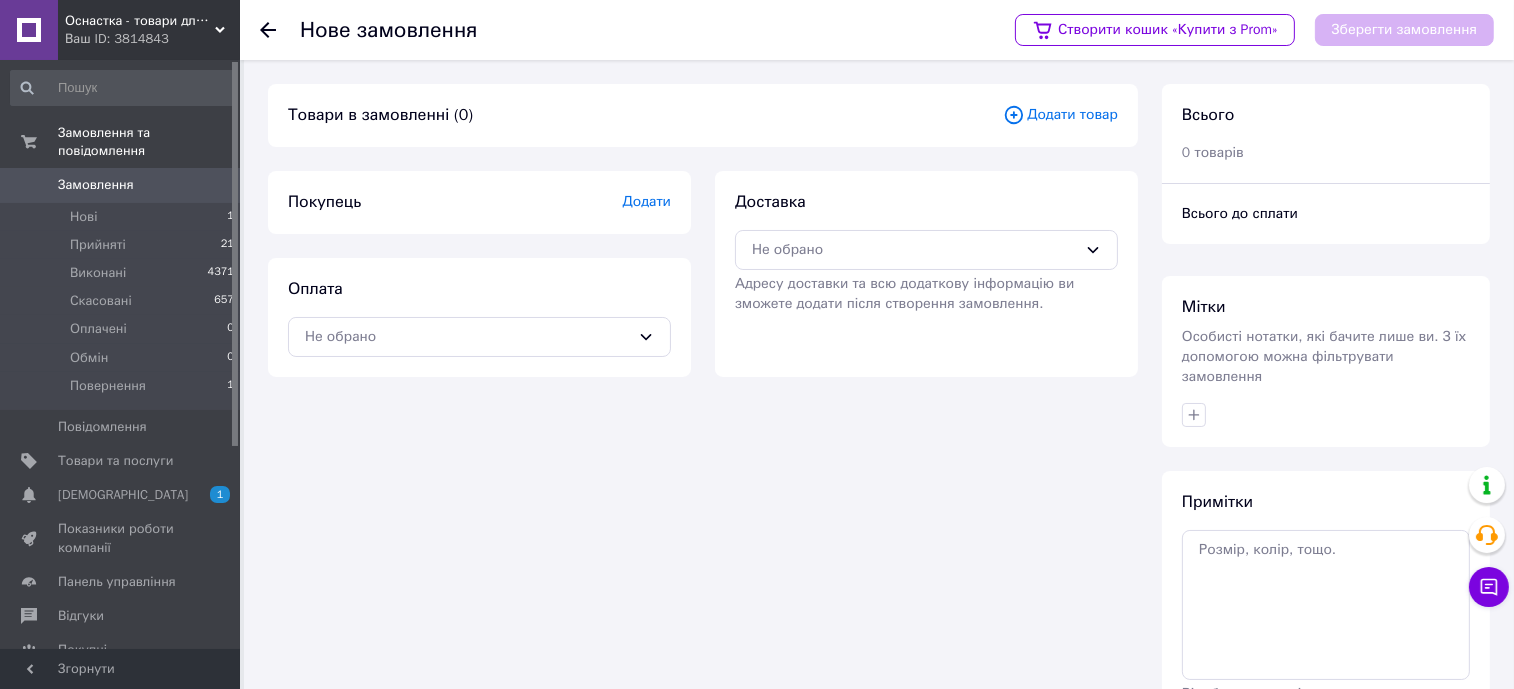 click on "Додати товар" at bounding box center (1060, 115) 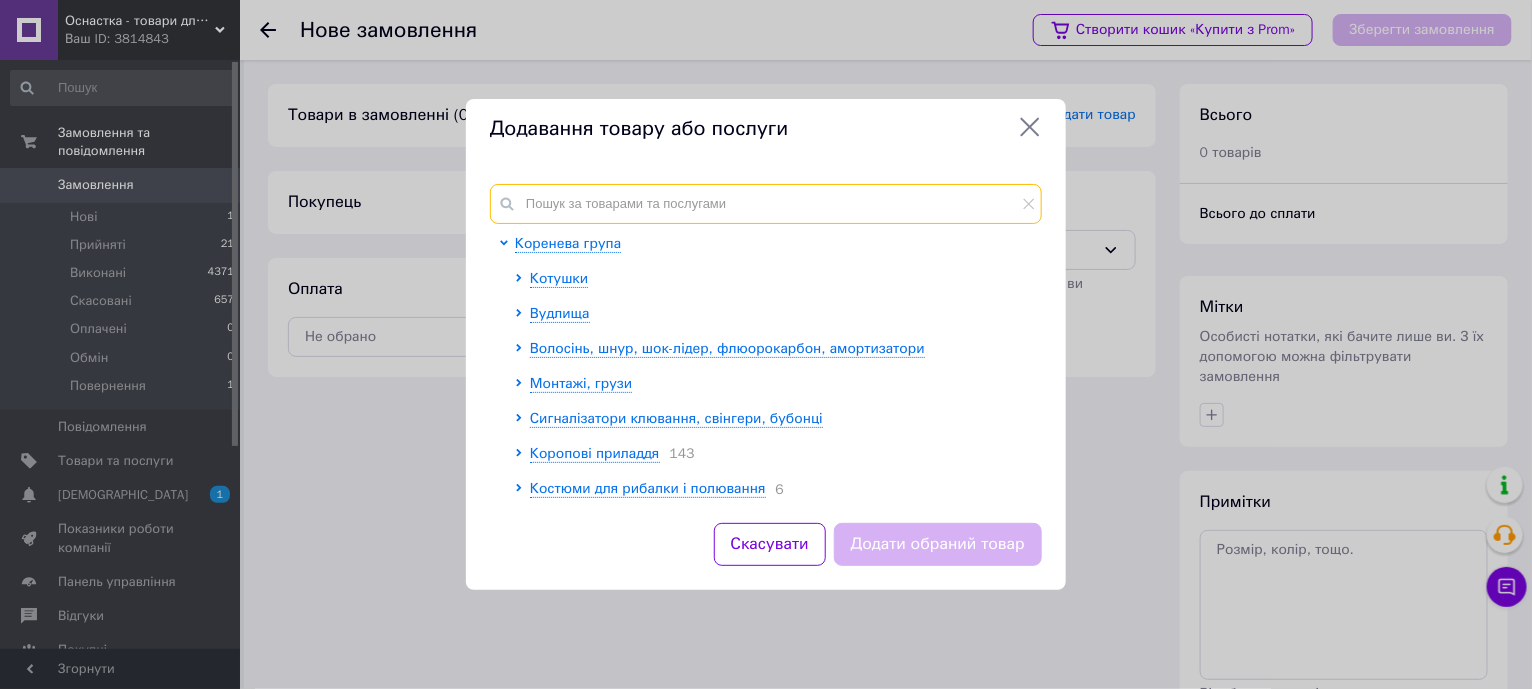 click at bounding box center [766, 204] 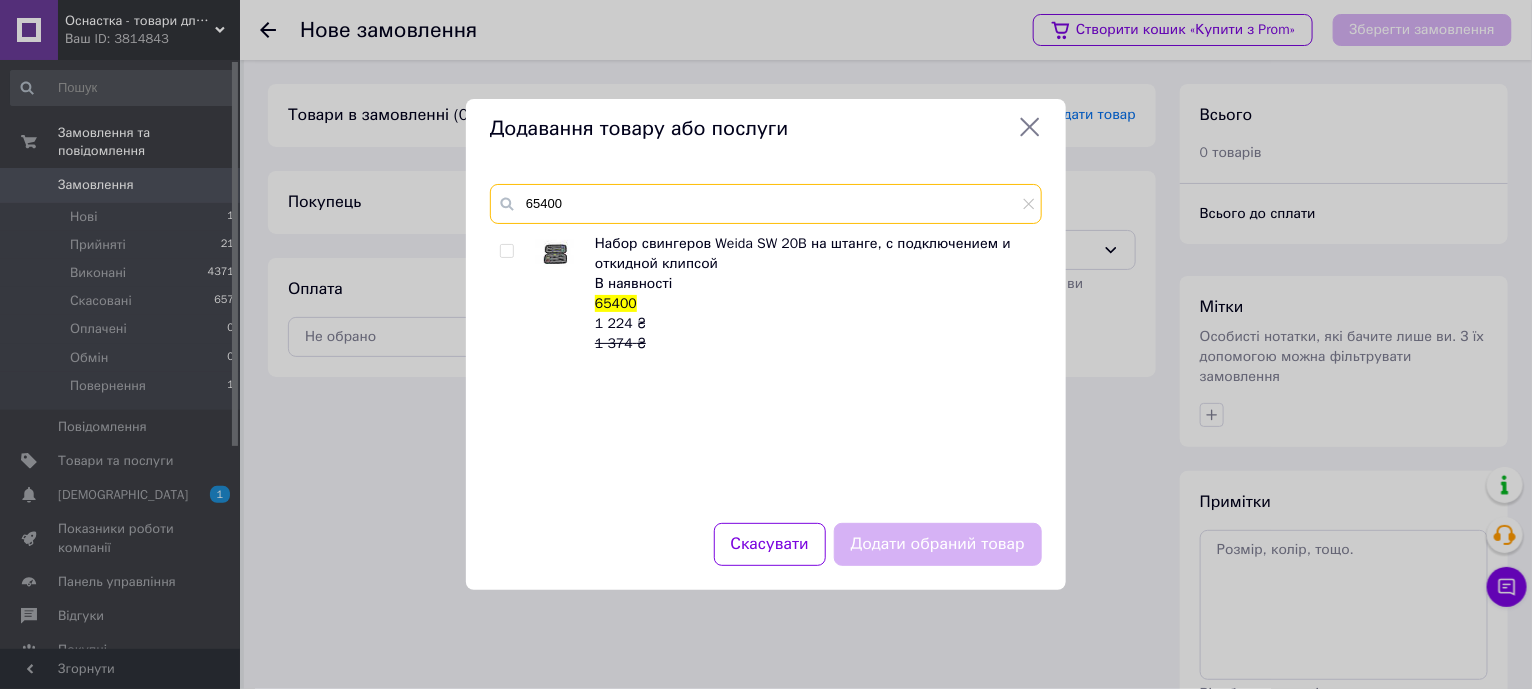 type on "65400" 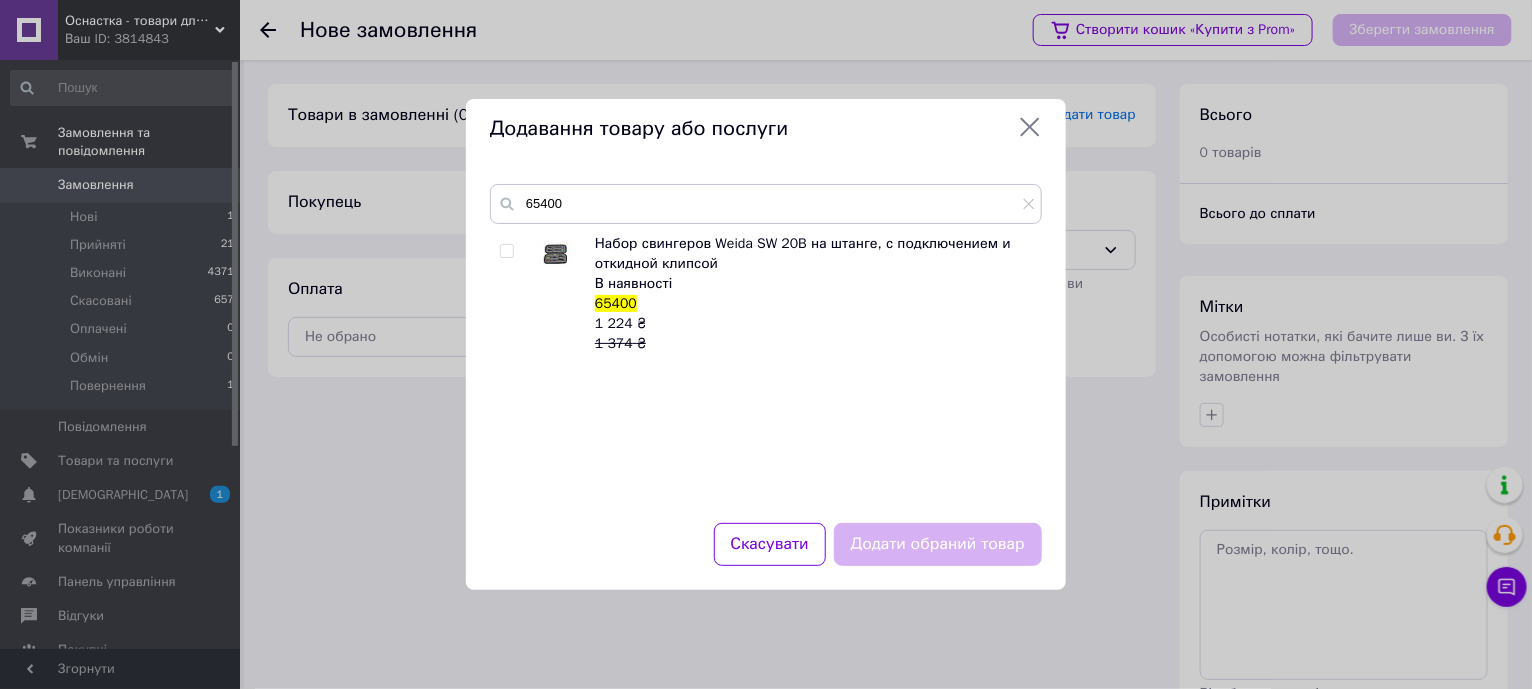 click at bounding box center [506, 251] 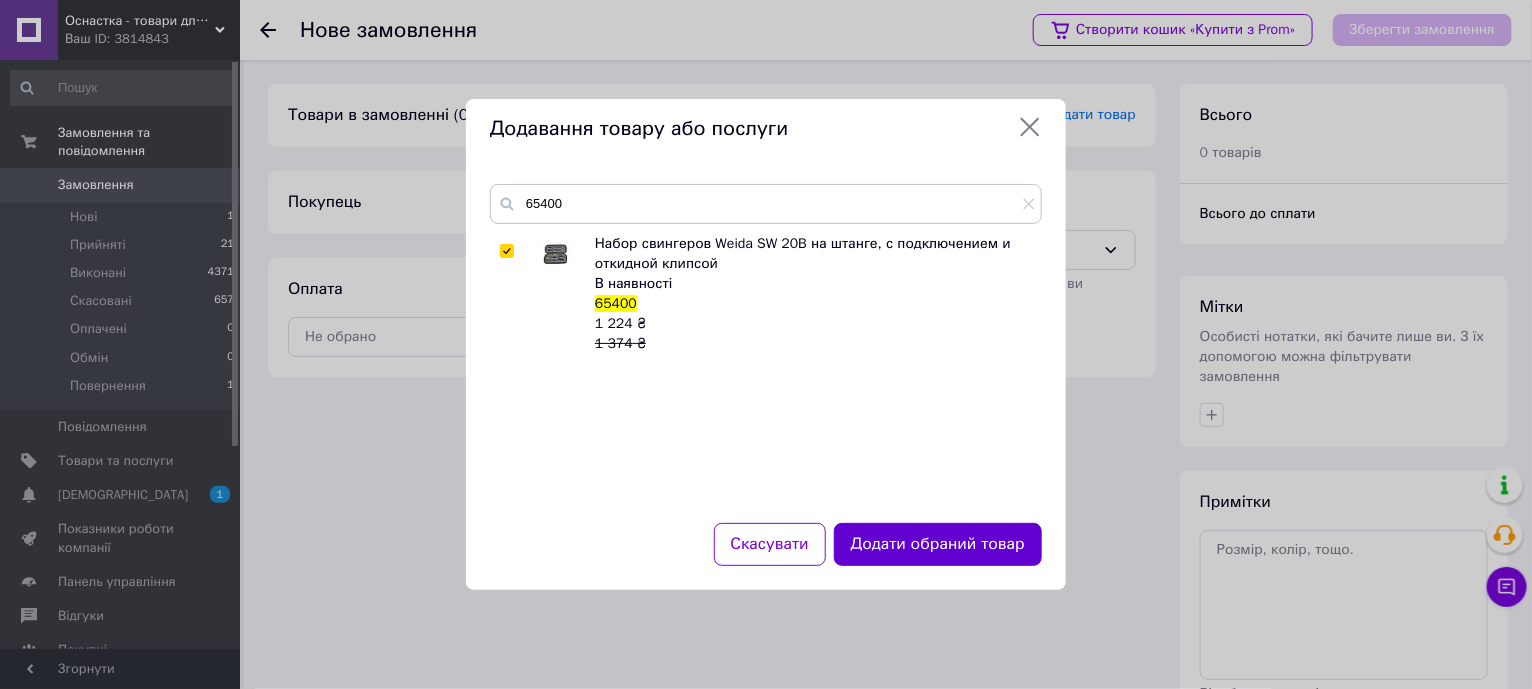 click on "Додати обраний товар" at bounding box center [938, 544] 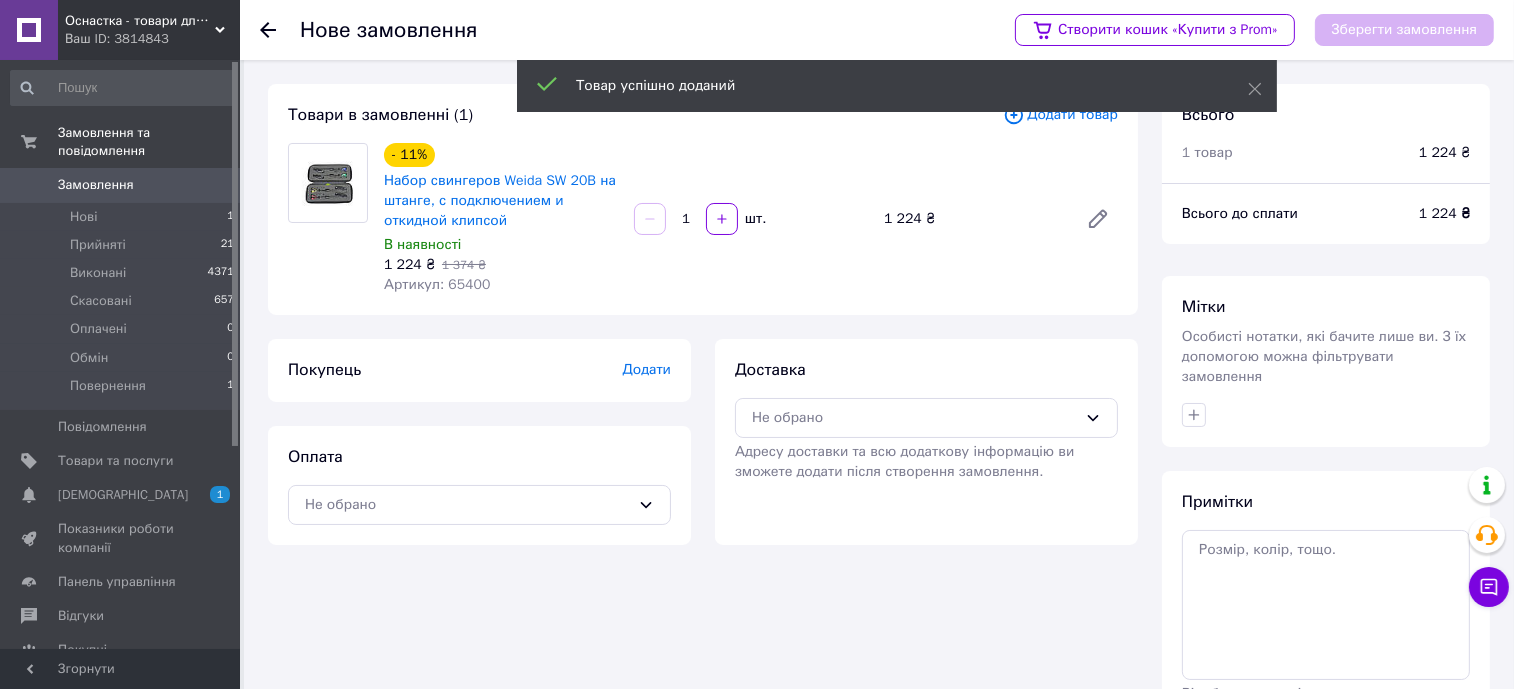 click on "Додати" at bounding box center (647, 369) 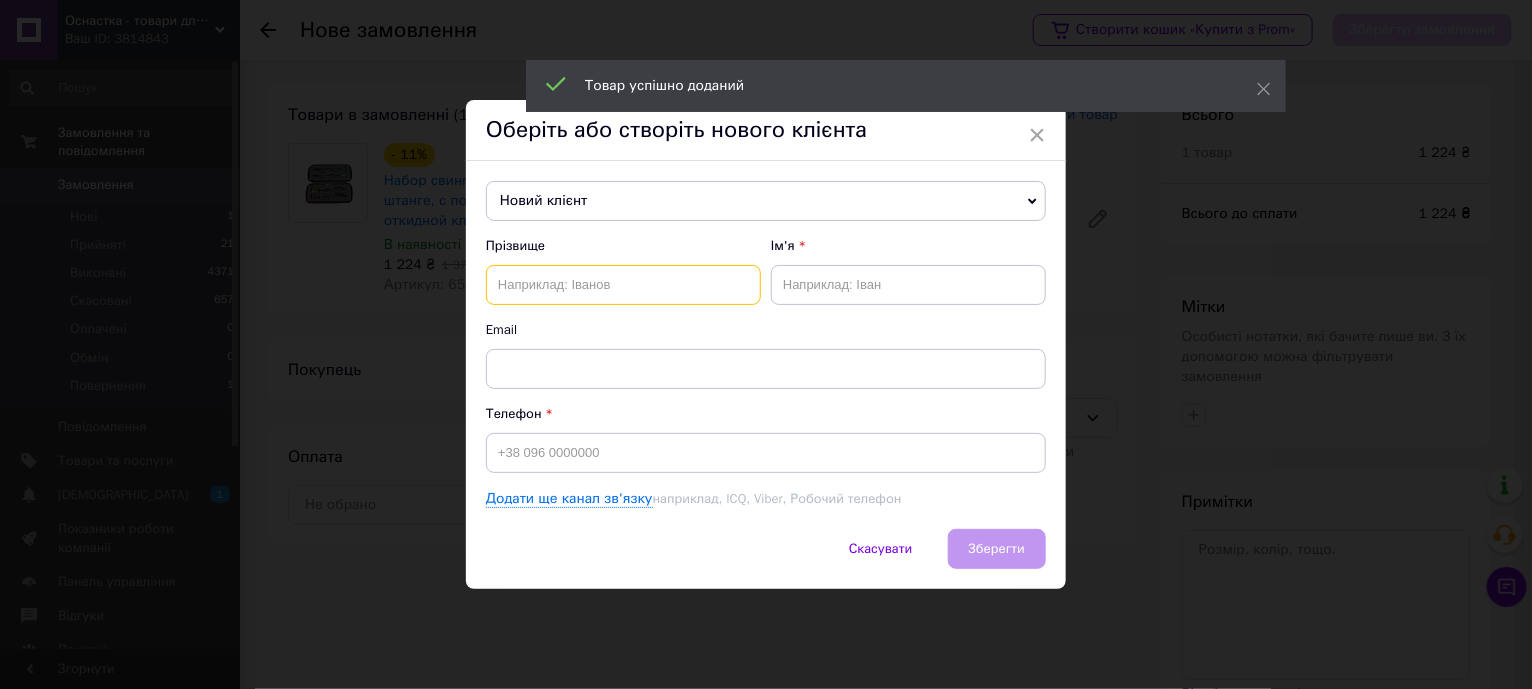 click at bounding box center (623, 285) 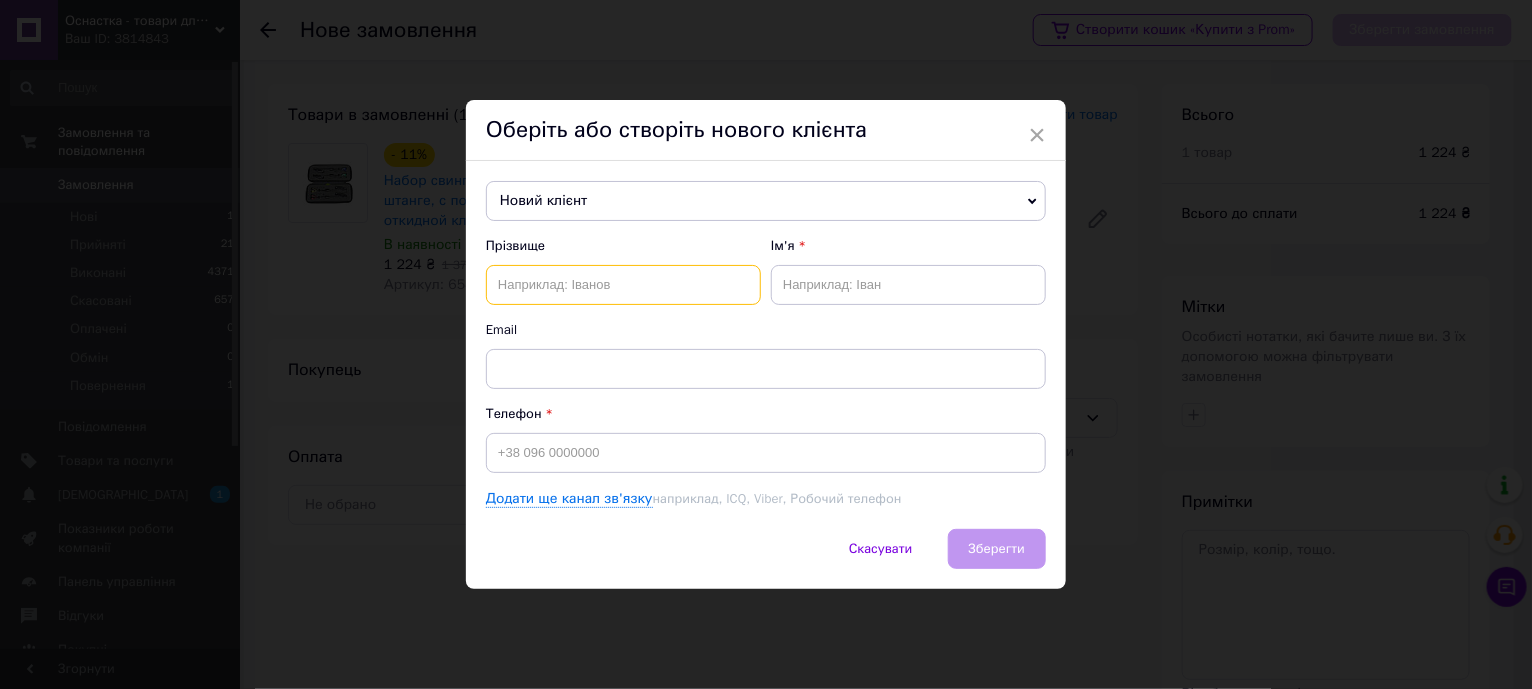 click at bounding box center (623, 285) 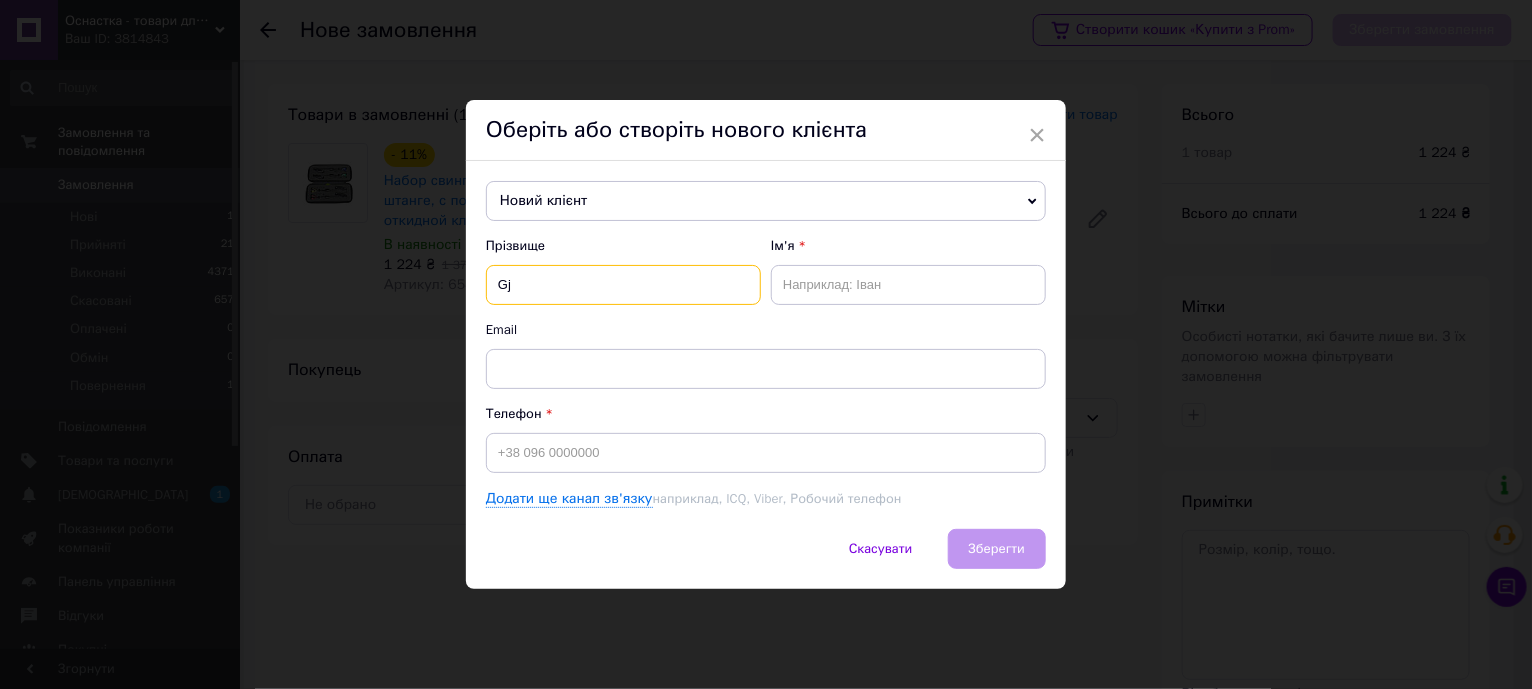 type on "G" 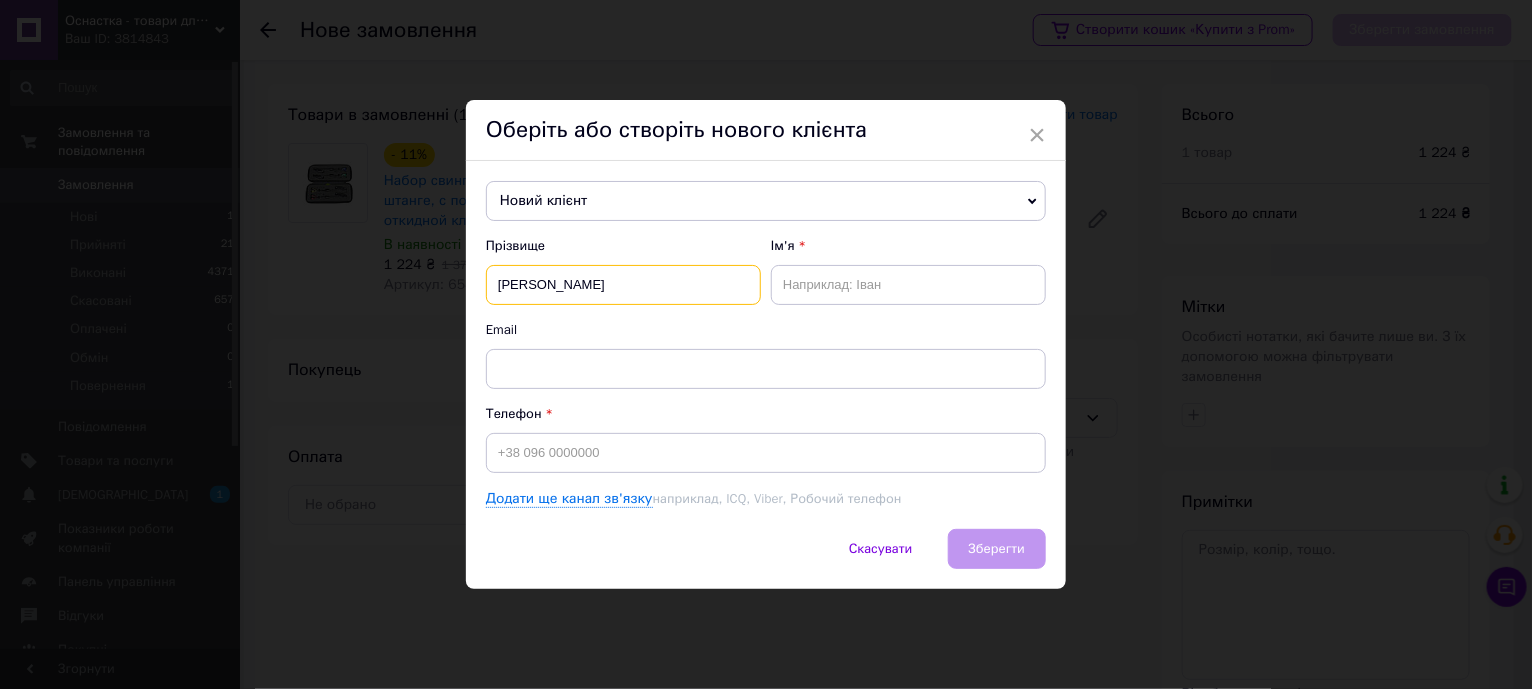 type on "Потапов" 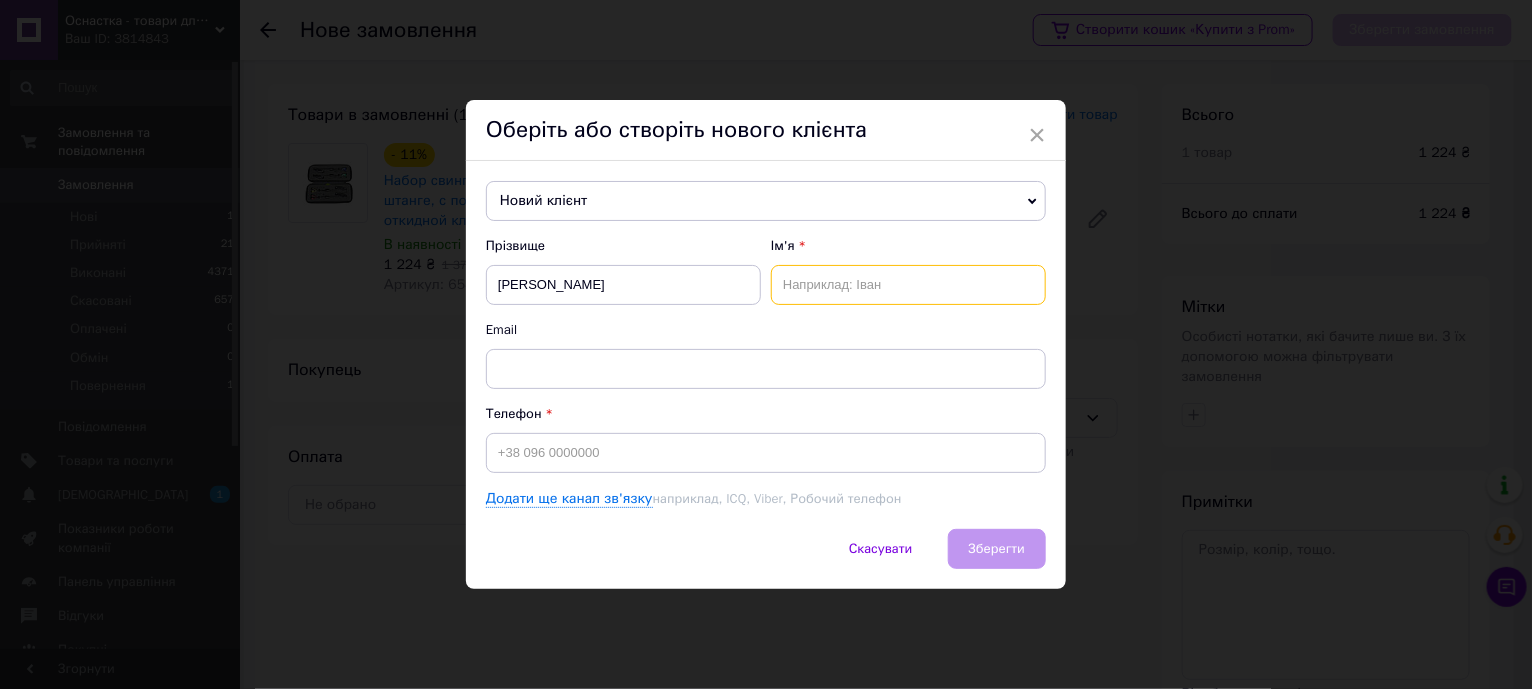 click at bounding box center [908, 285] 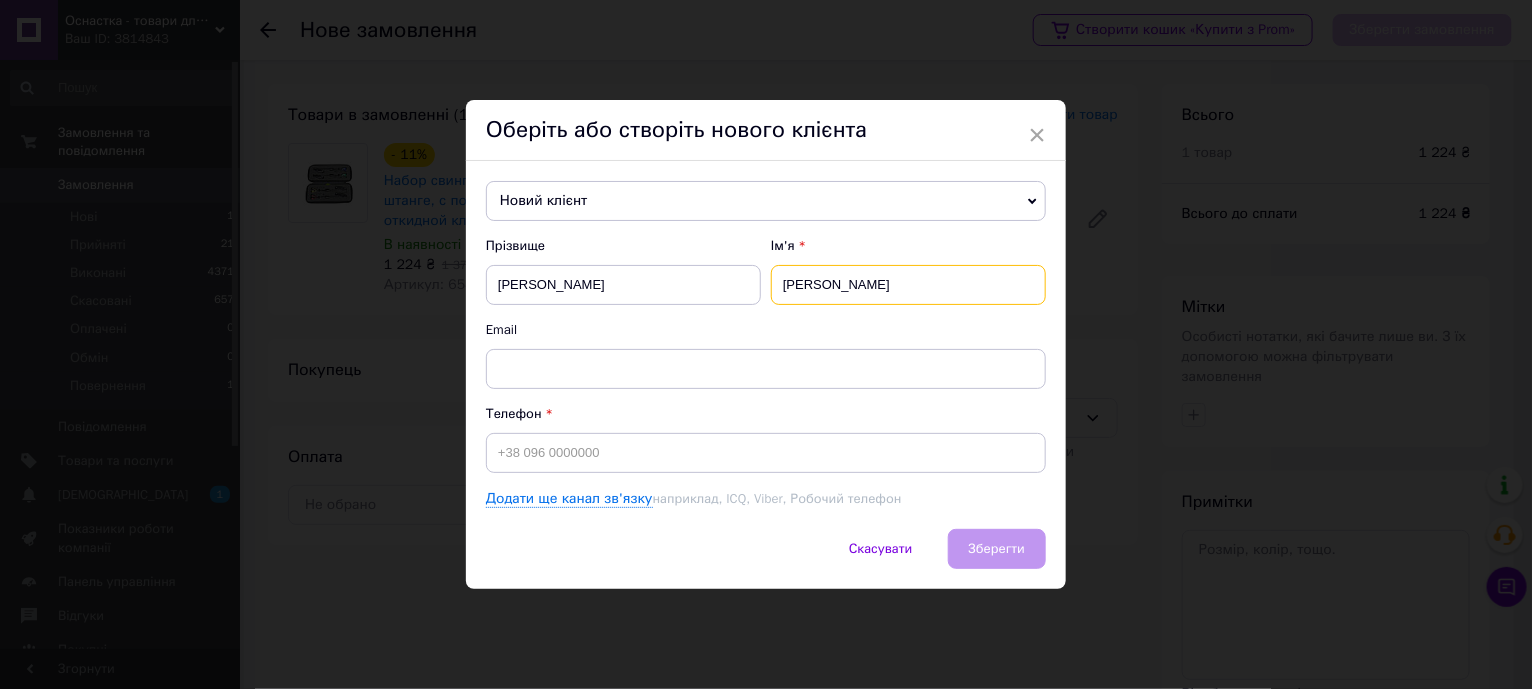 type on "Андрій" 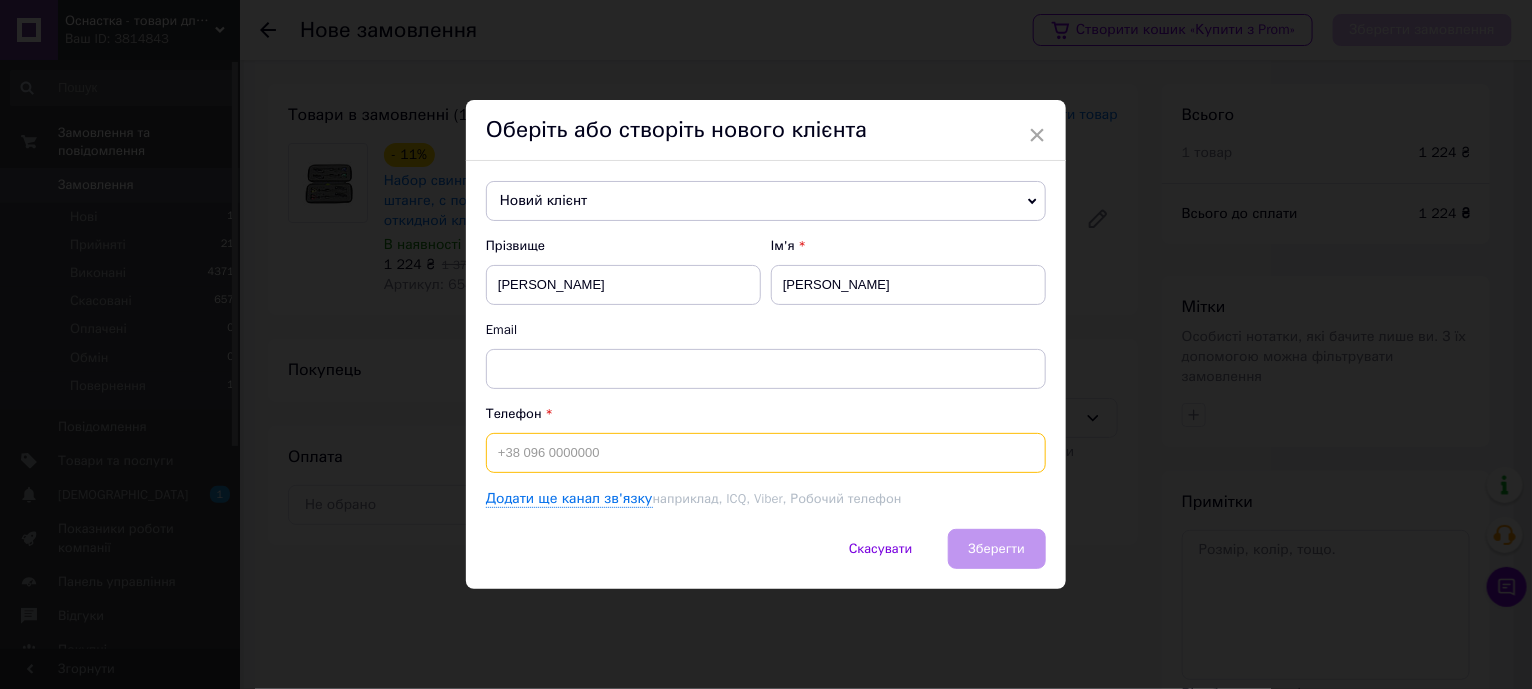 click at bounding box center [766, 453] 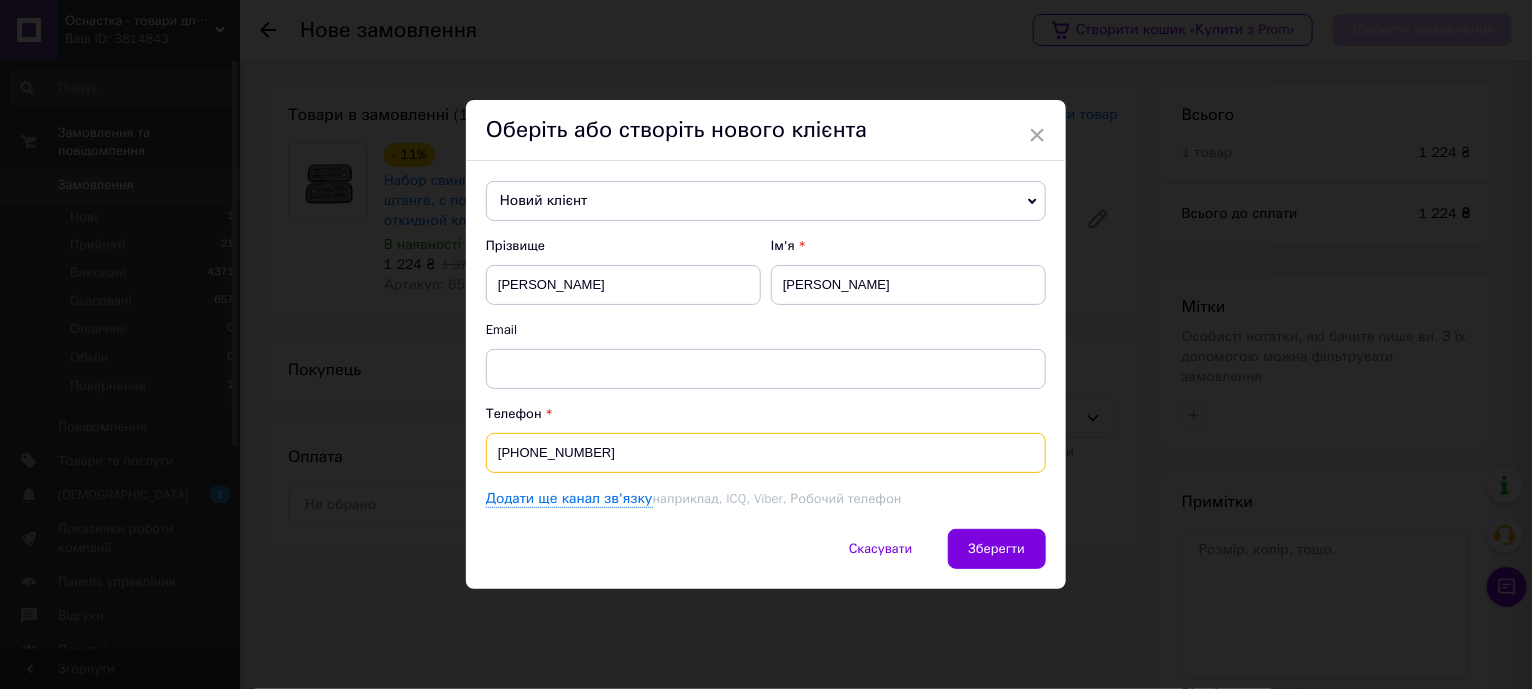drag, startPoint x: 542, startPoint y: 452, endPoint x: 561, endPoint y: 450, distance: 19.104973 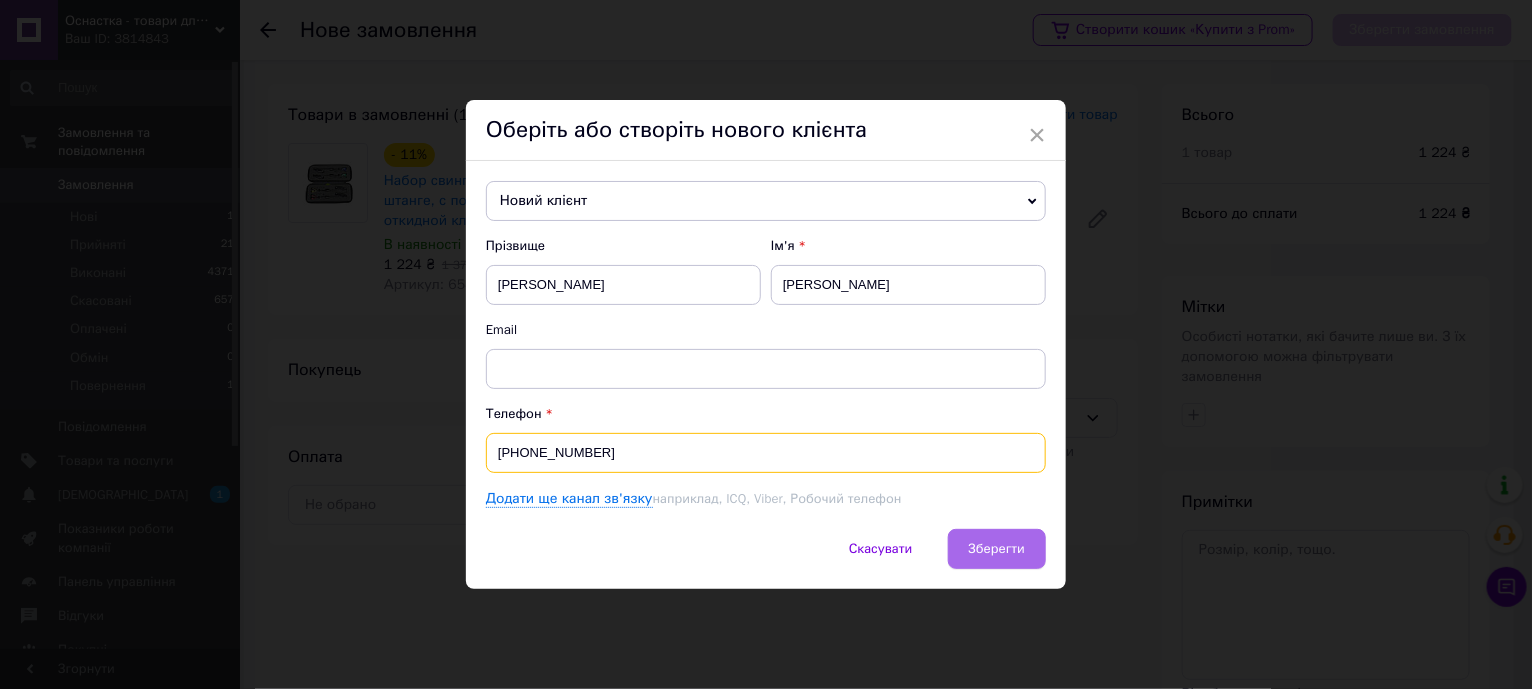 type on "+380508109462" 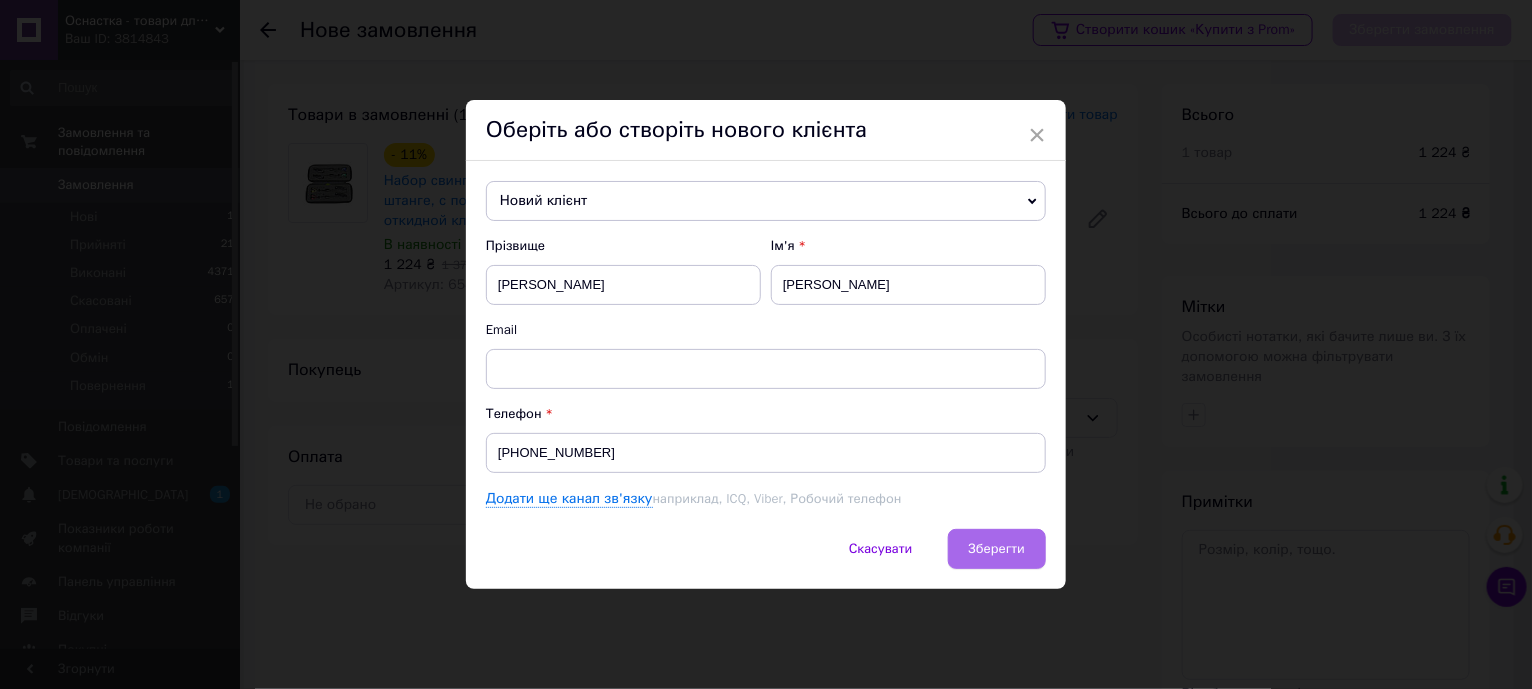click on "Зберегти" at bounding box center (997, 548) 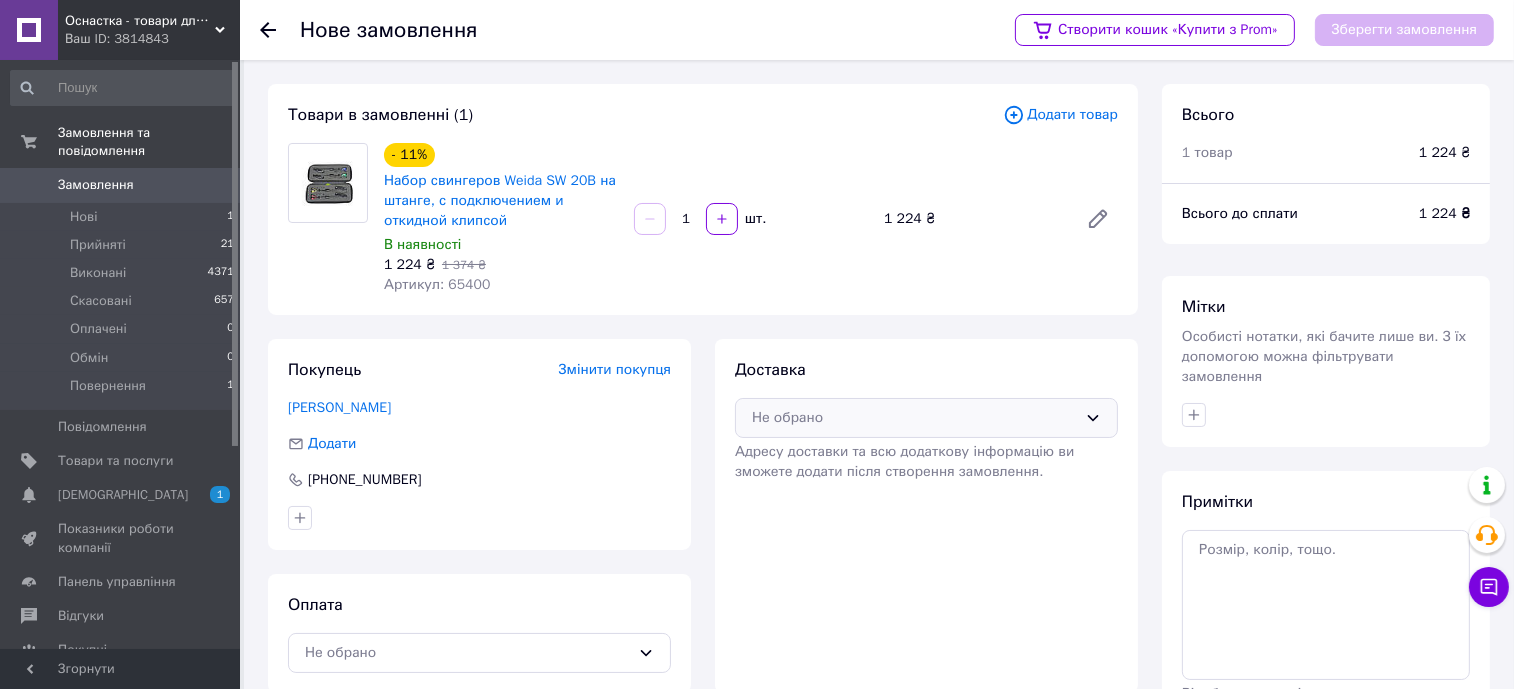 click on "Не обрано" at bounding box center (926, 418) 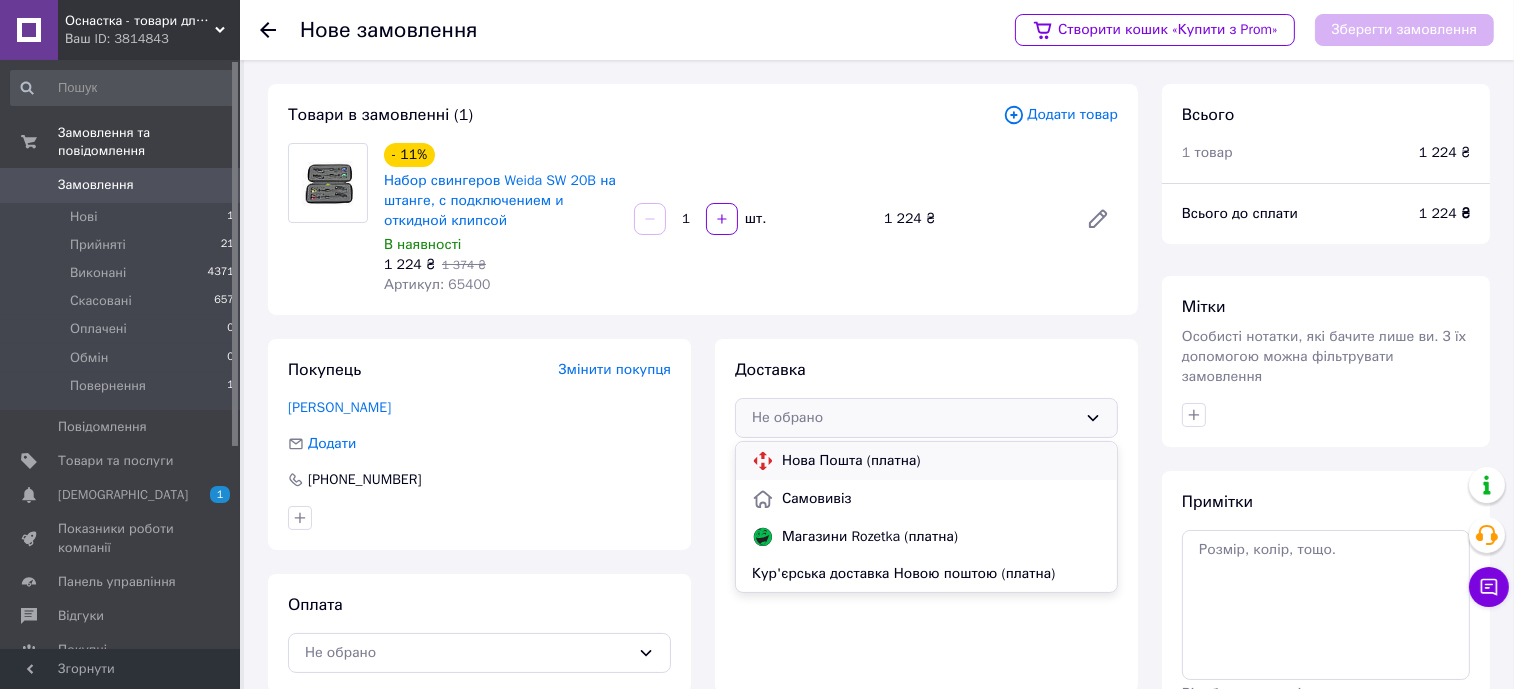click on "Нова Пошта (платна)" at bounding box center [941, 461] 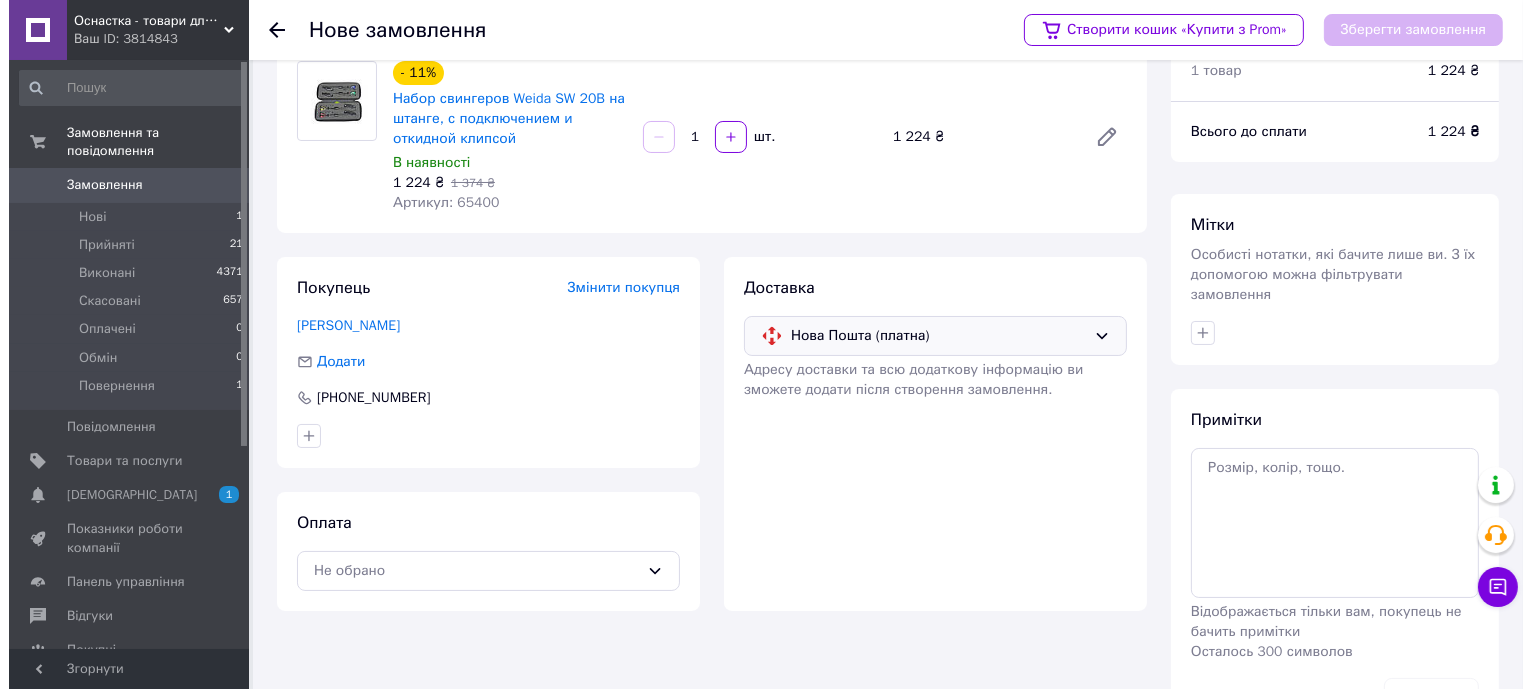 scroll, scrollTop: 134, scrollLeft: 0, axis: vertical 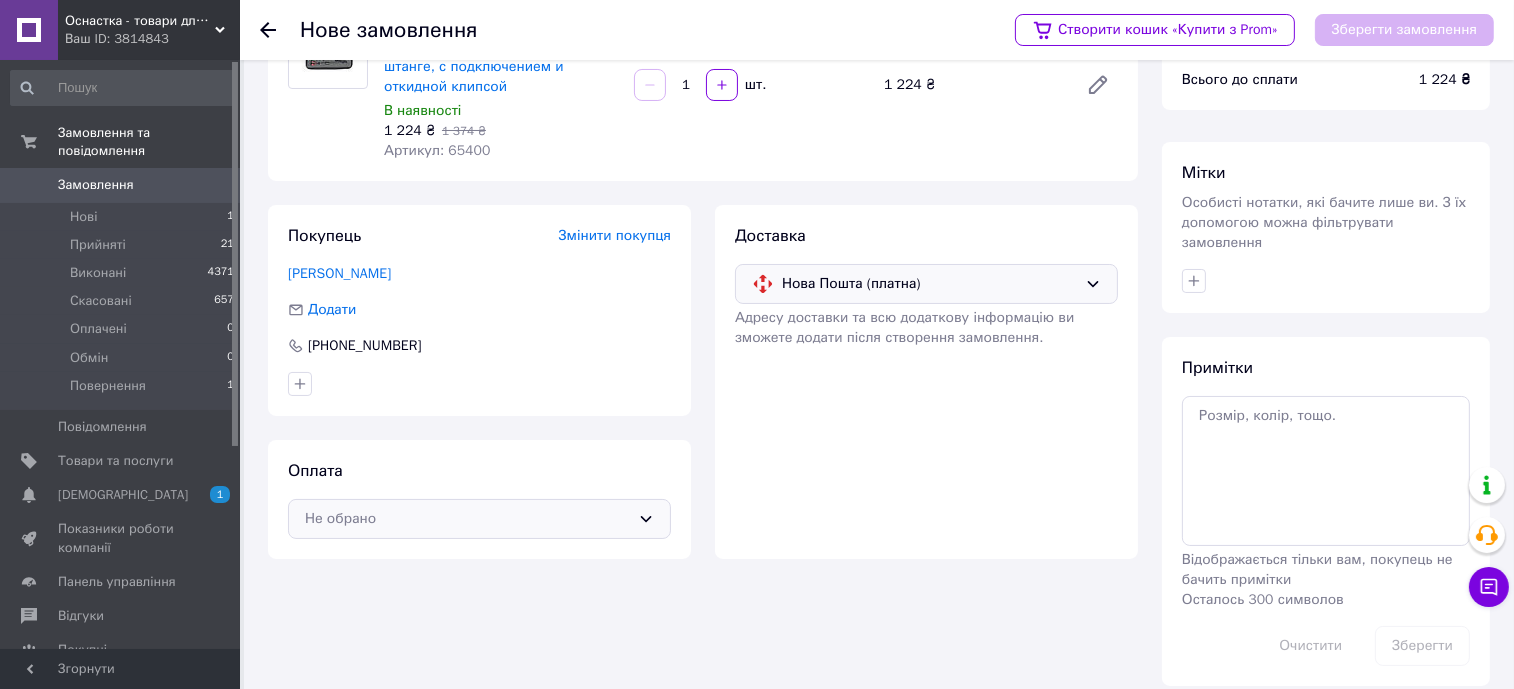 click on "Не обрано" at bounding box center (479, 519) 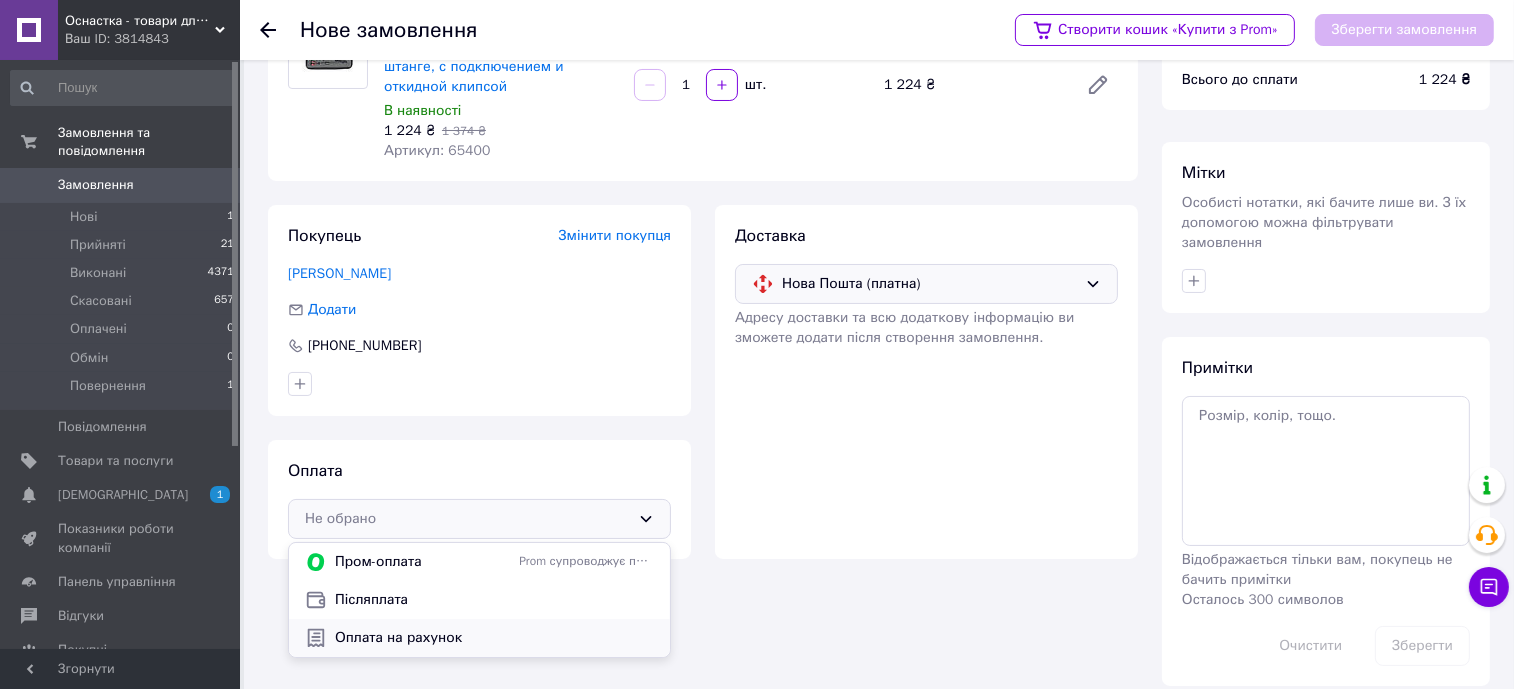 click on "Оплата на рахунок" at bounding box center (479, 638) 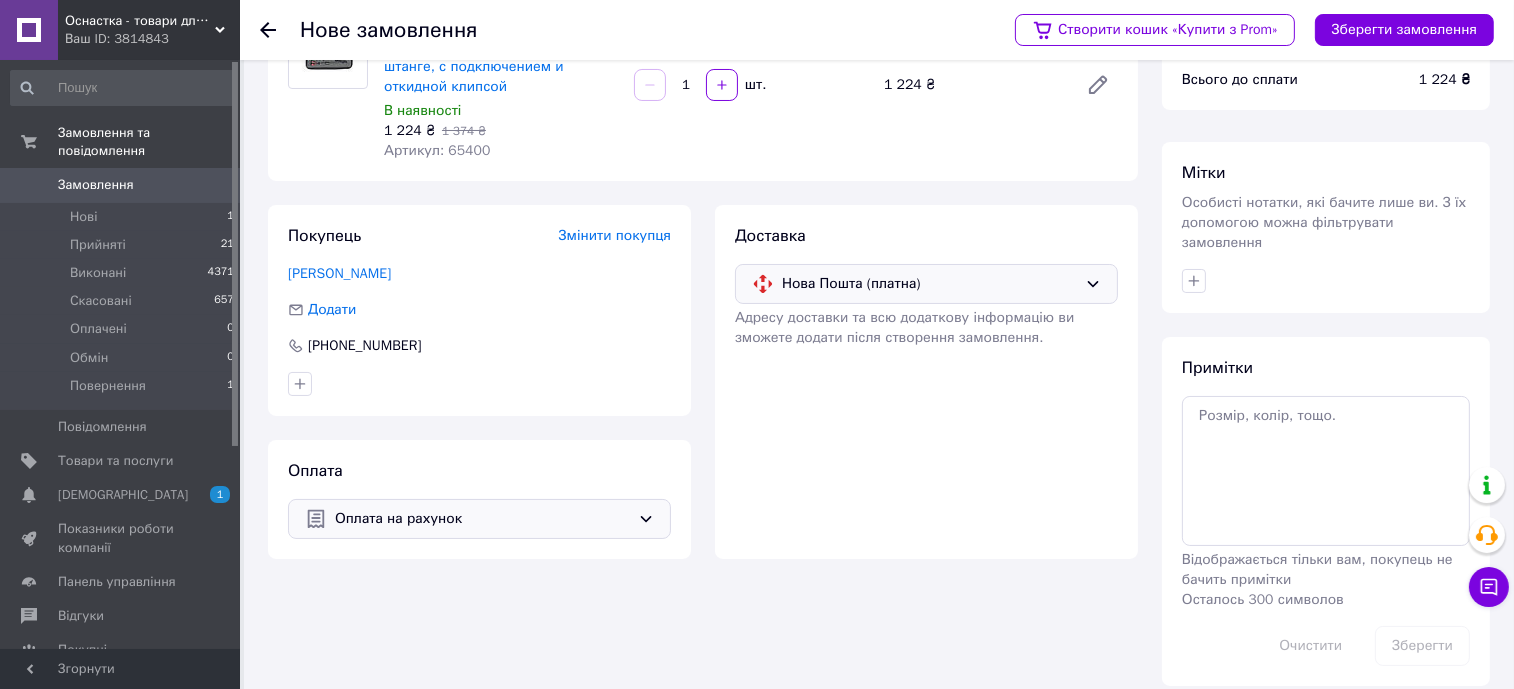 click on "Оплата на рахунок" at bounding box center (482, 519) 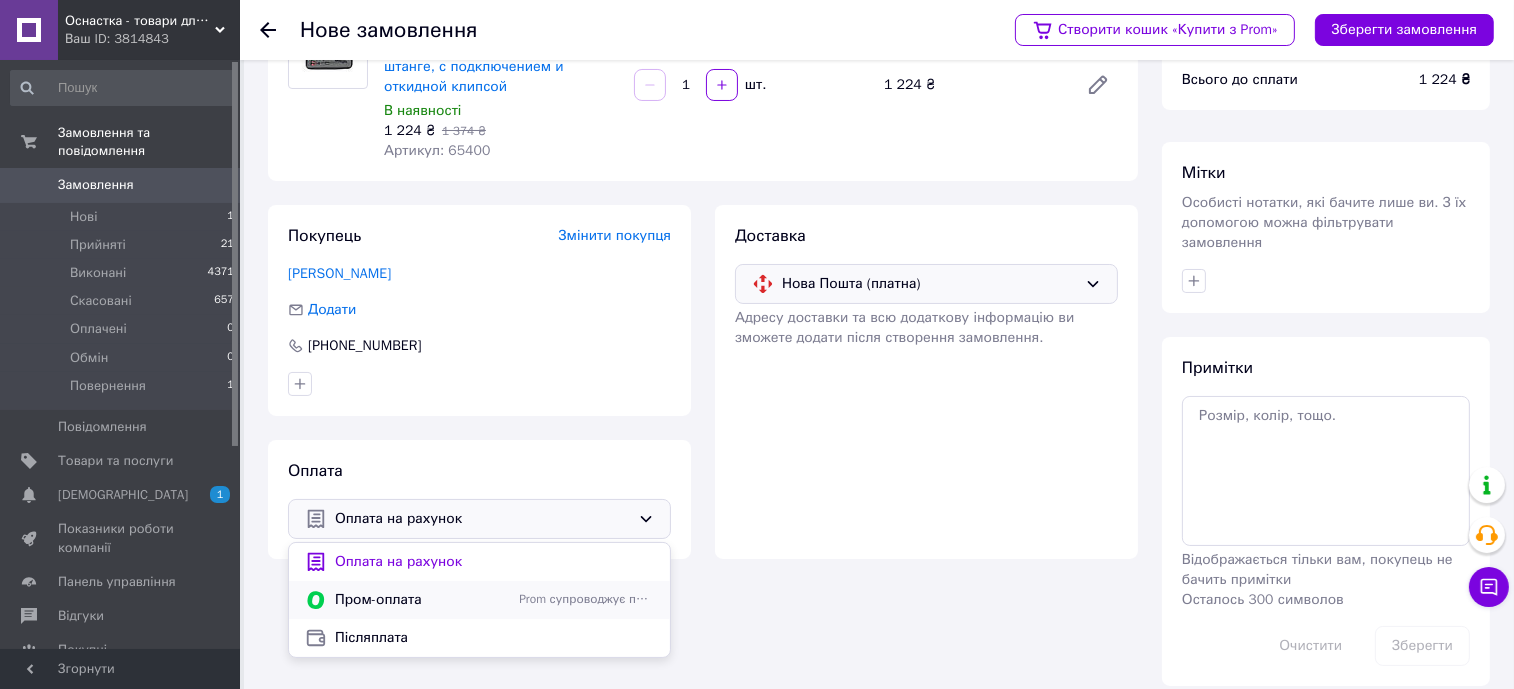 click on "Пром-оплата" at bounding box center [423, 600] 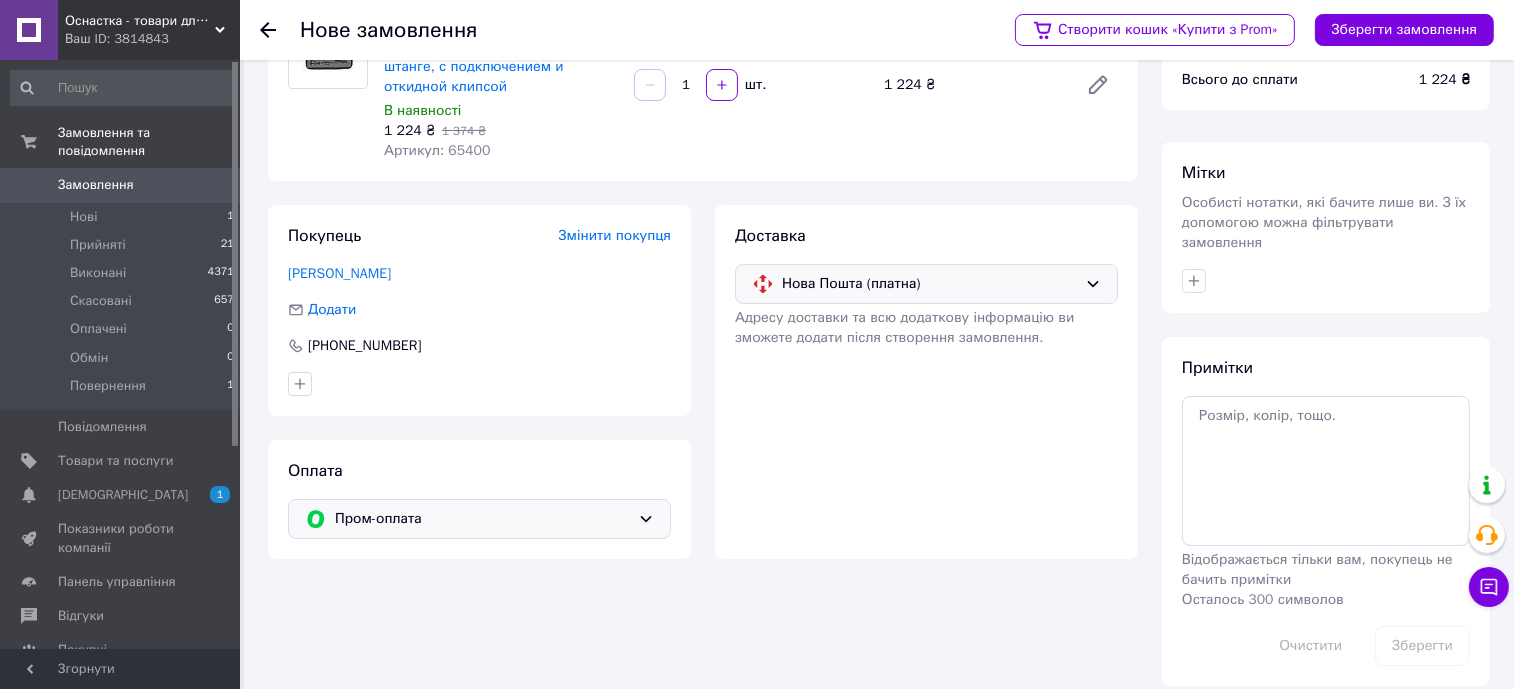 click on "Пром-оплата" at bounding box center (482, 519) 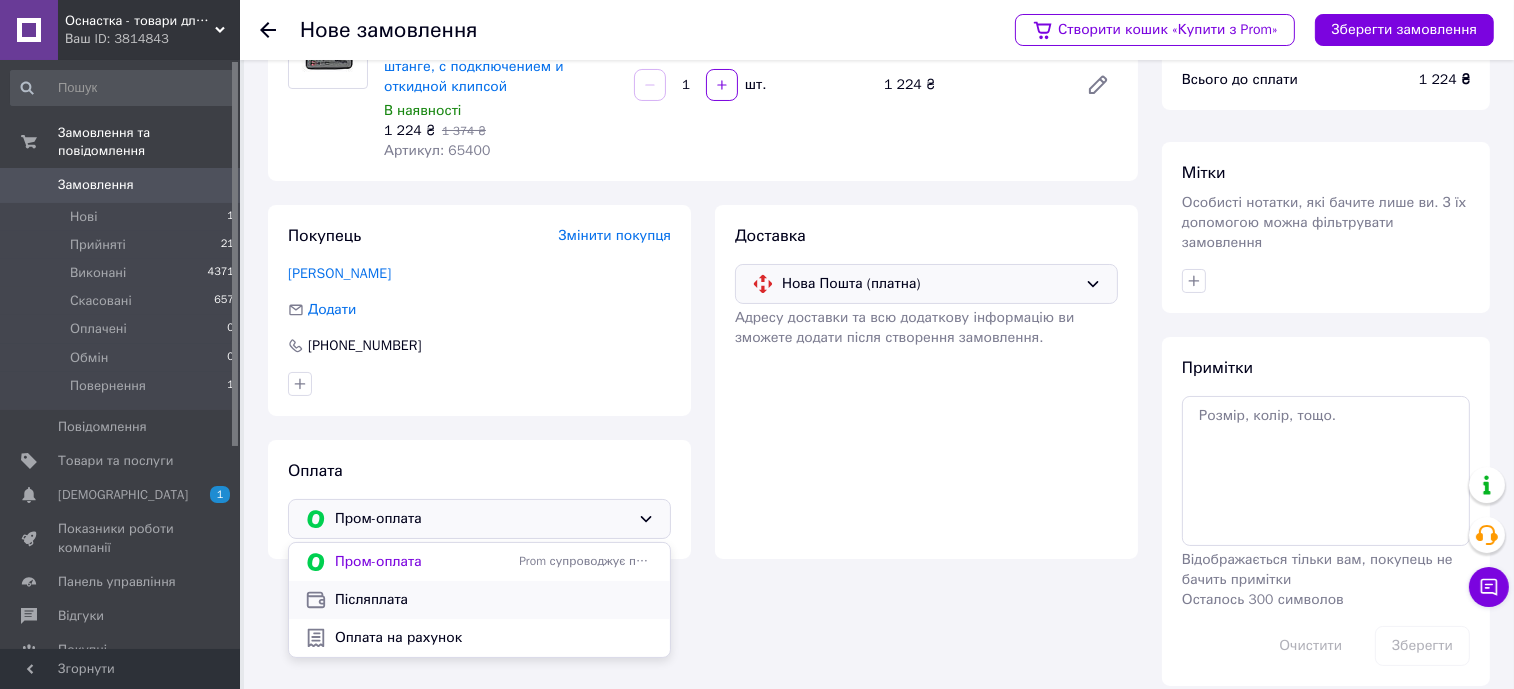 click on "Післяплата" at bounding box center [494, 600] 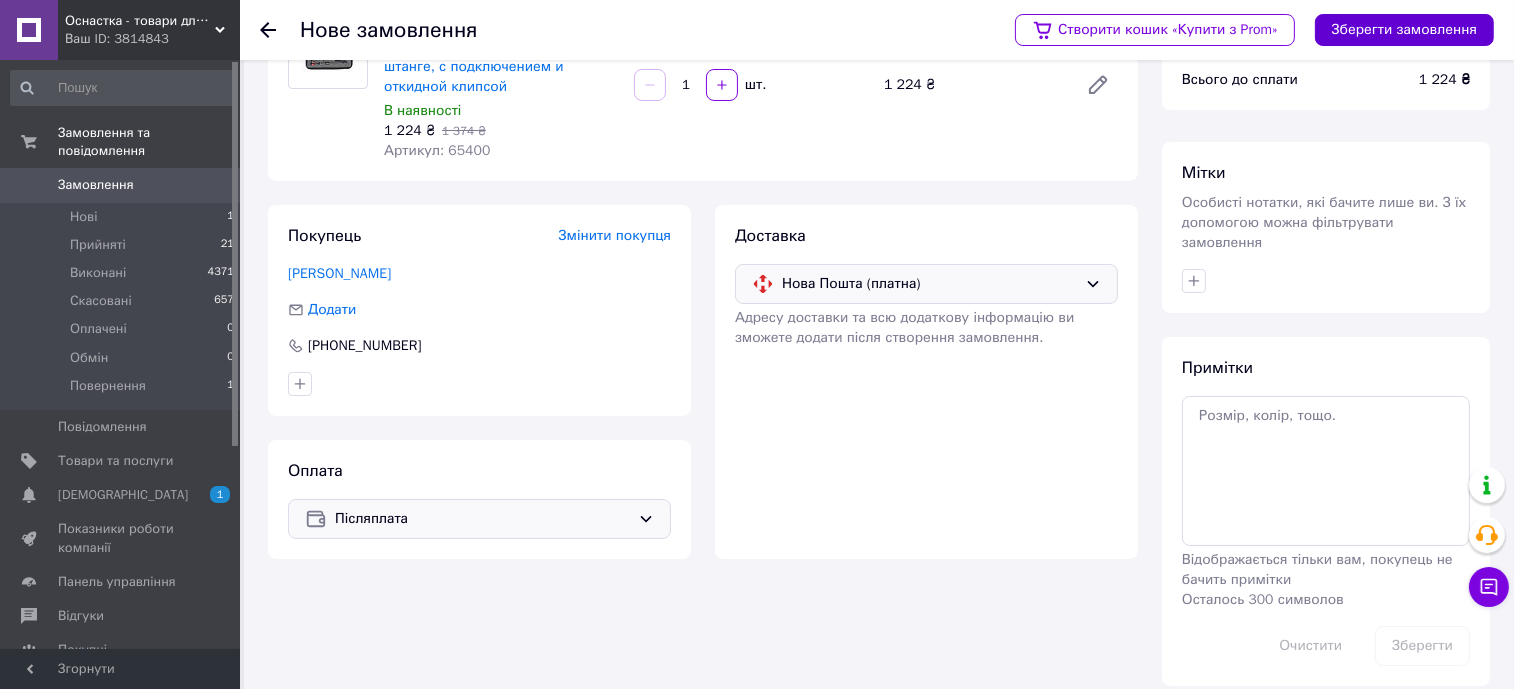 click on "Зберегти замовлення" at bounding box center [1404, 30] 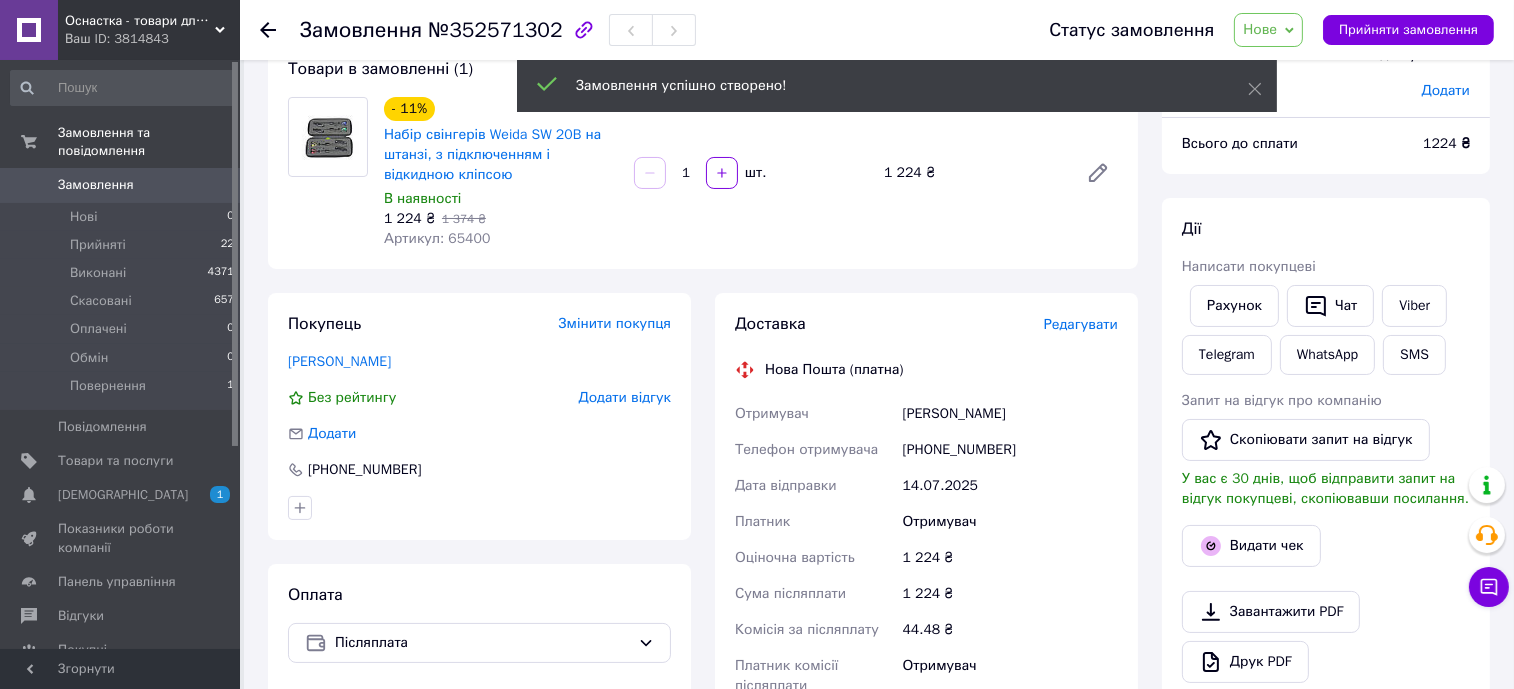click on "Редагувати" at bounding box center (1081, 324) 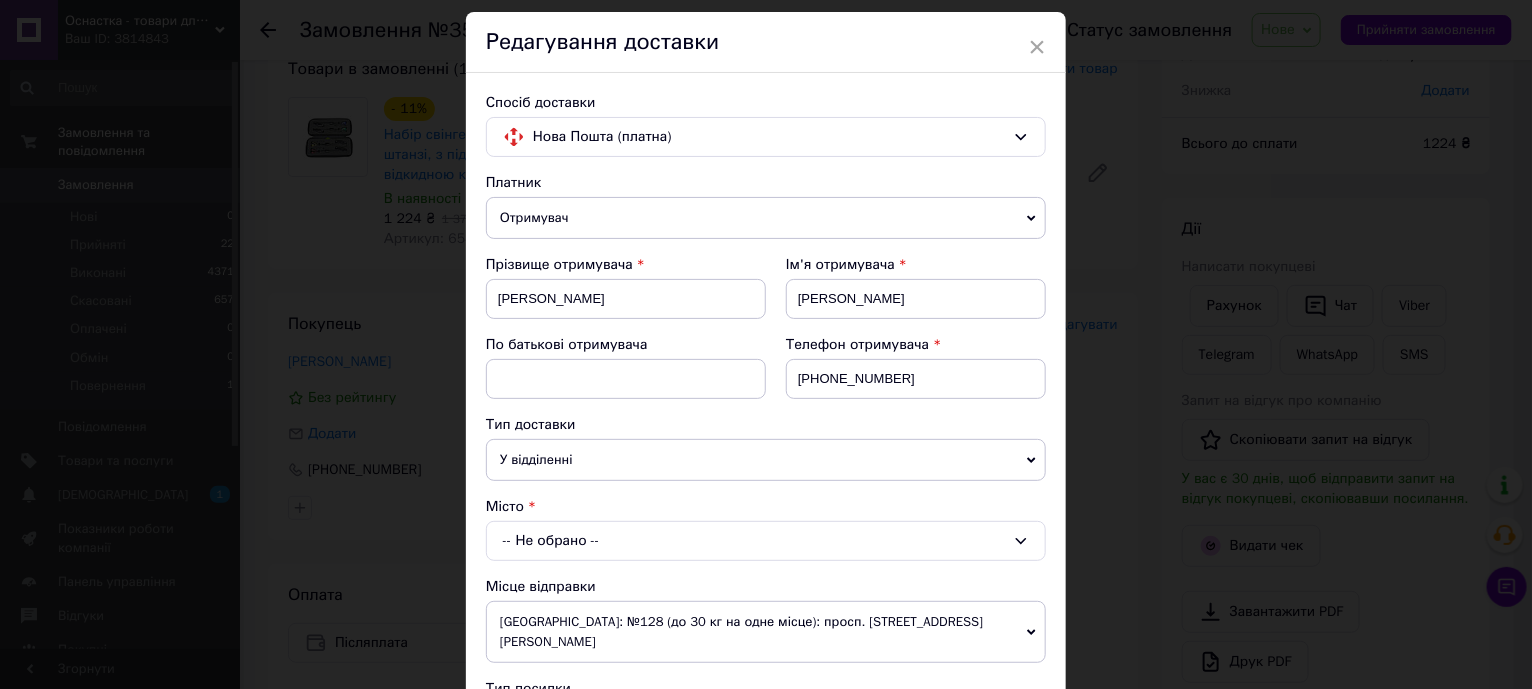 scroll, scrollTop: 249, scrollLeft: 0, axis: vertical 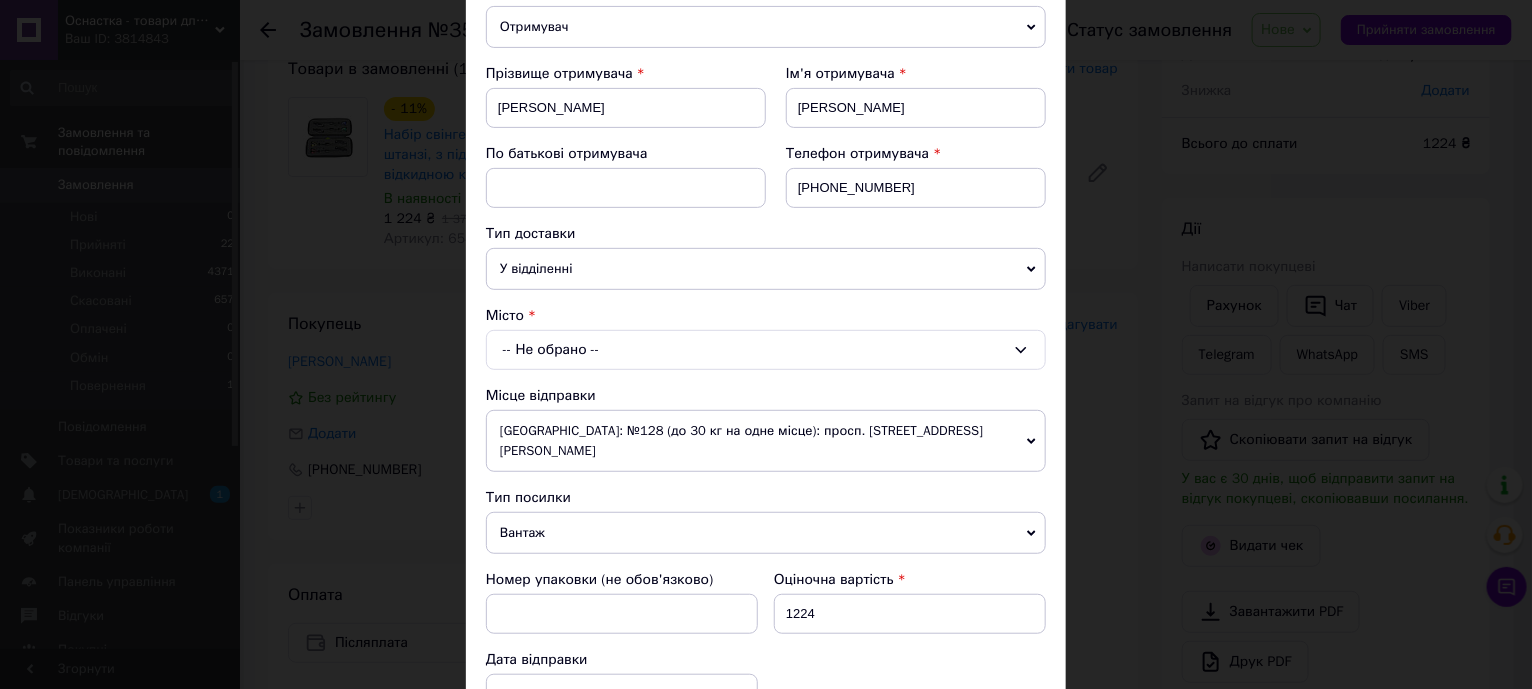 click on "-- Не обрано --" at bounding box center [766, 350] 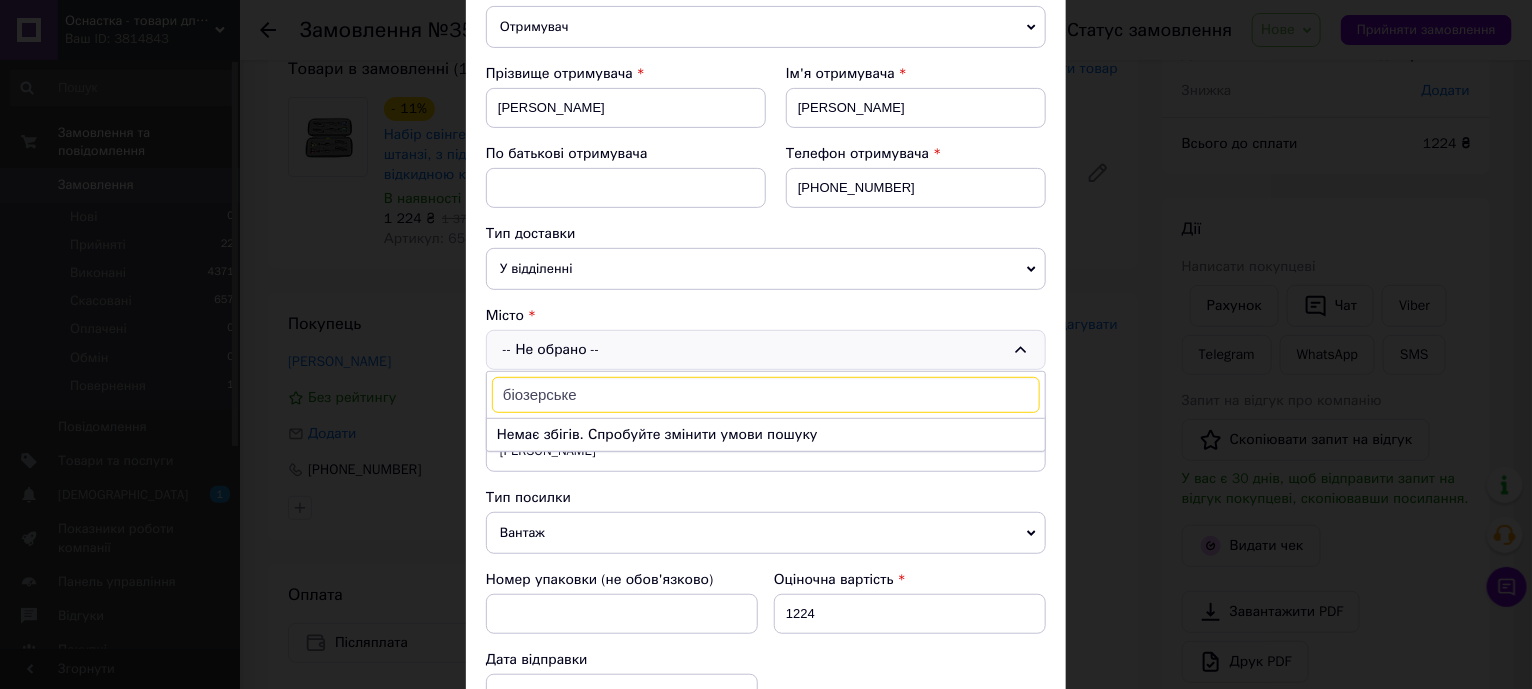 click on "біозерське" at bounding box center [766, 395] 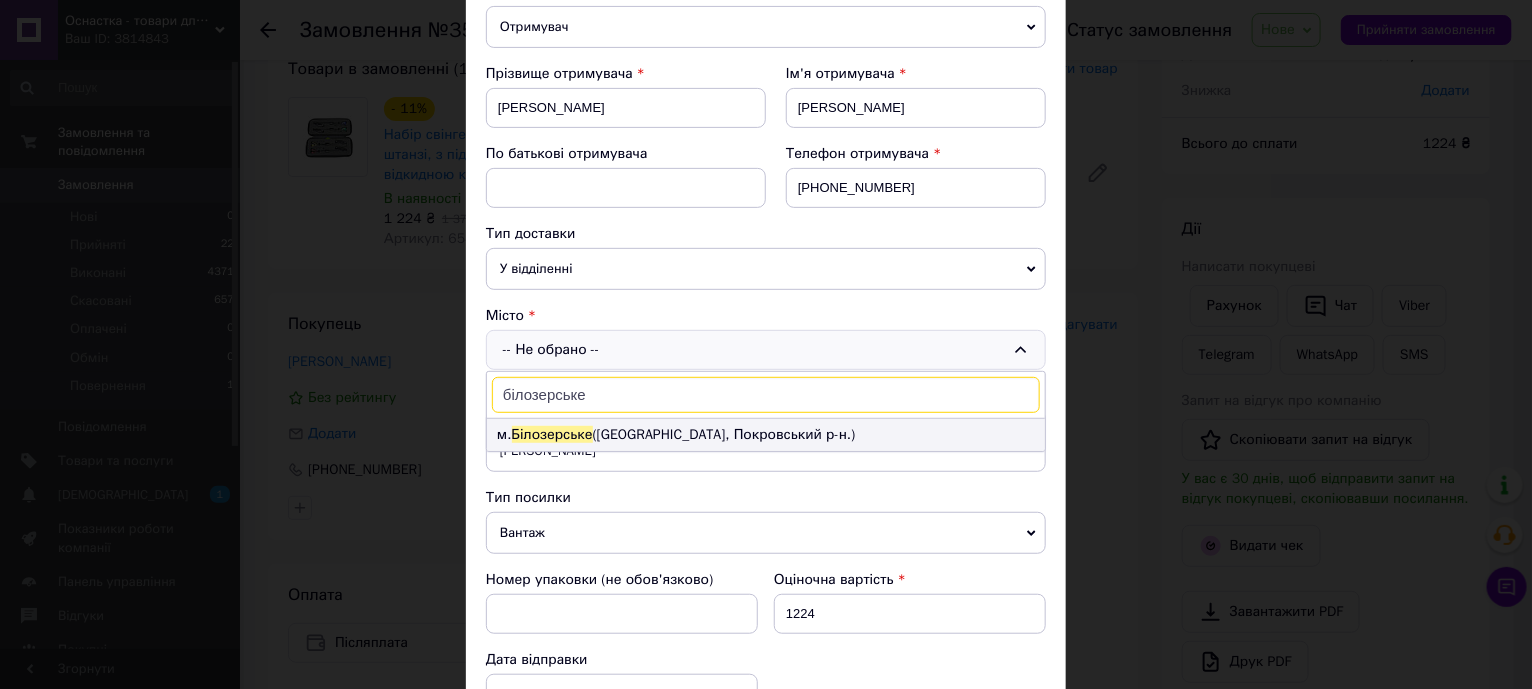 type on "білозерське" 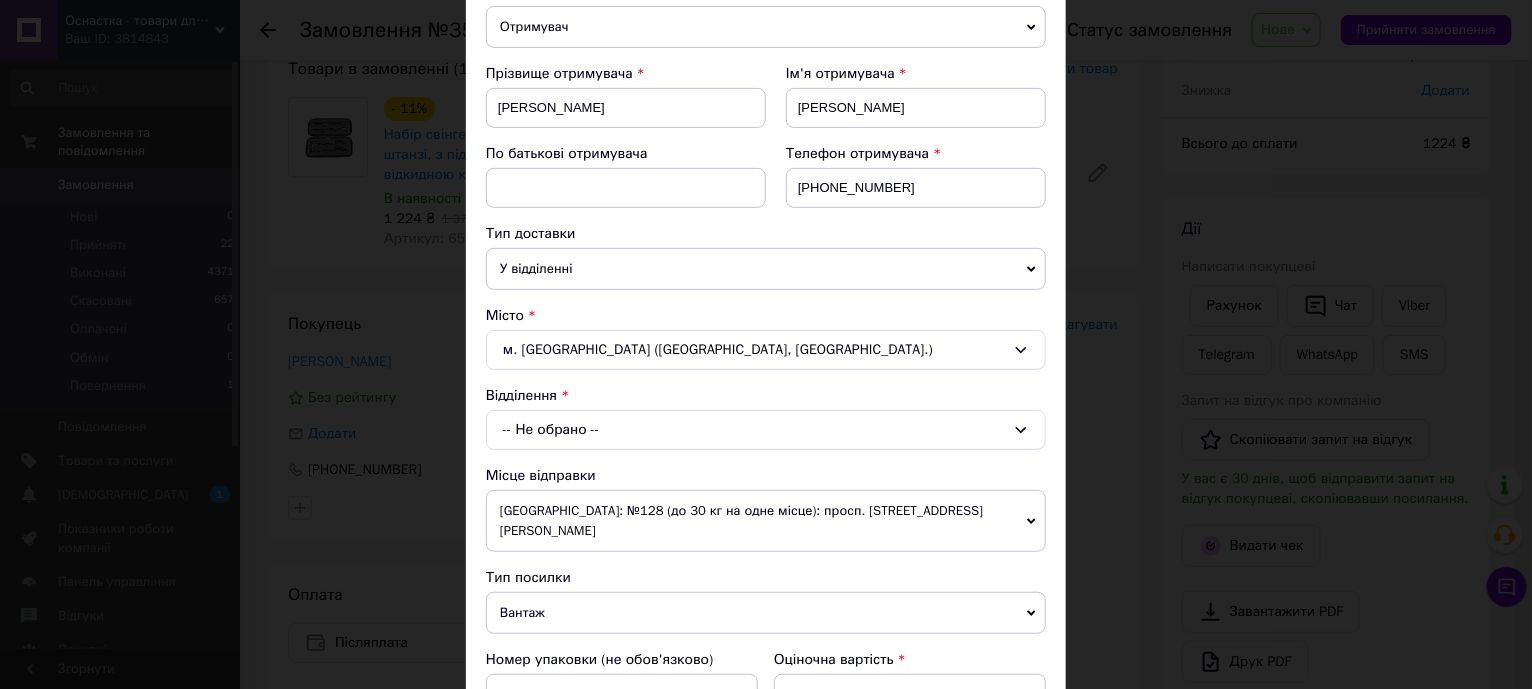 click on "-- Не обрано --" at bounding box center (766, 430) 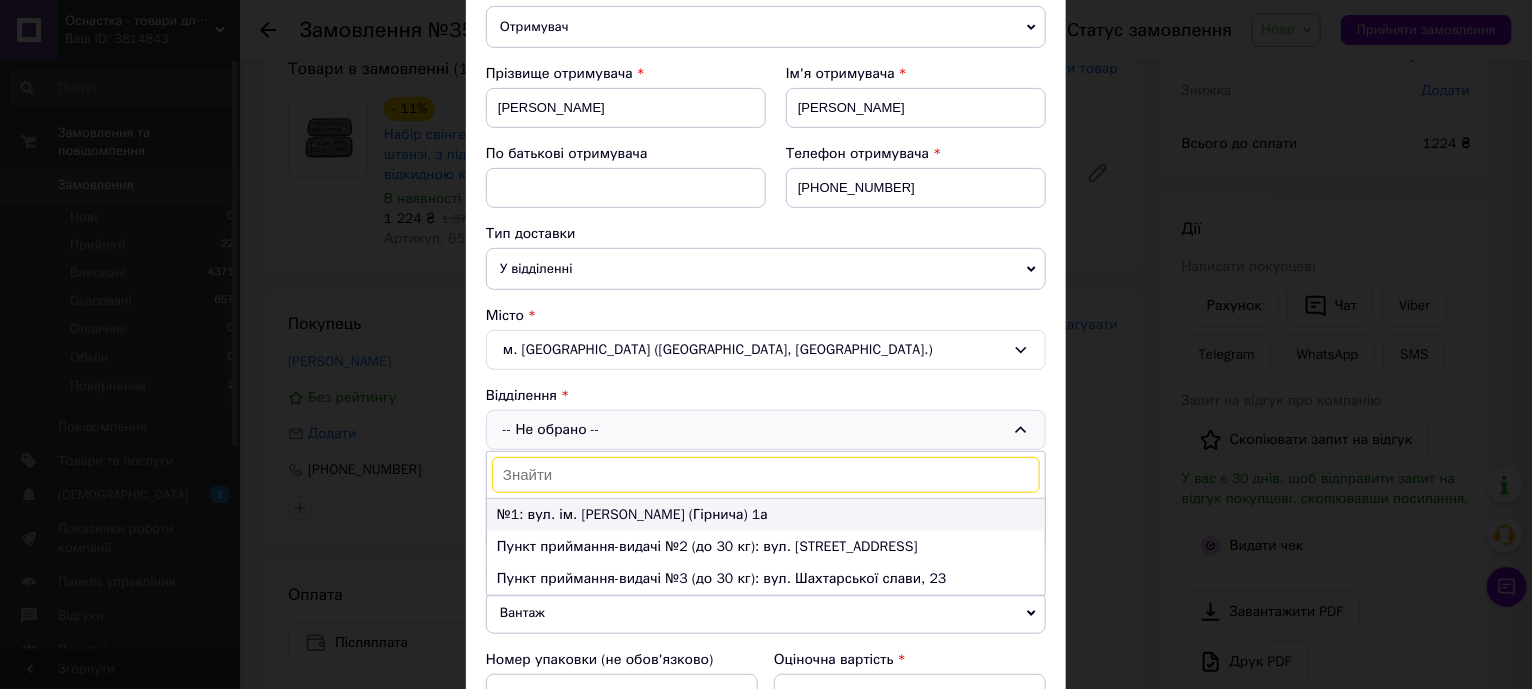 click on "№1: вул. ім. Олександра Первія (Гірнича) 1а" at bounding box center [766, 515] 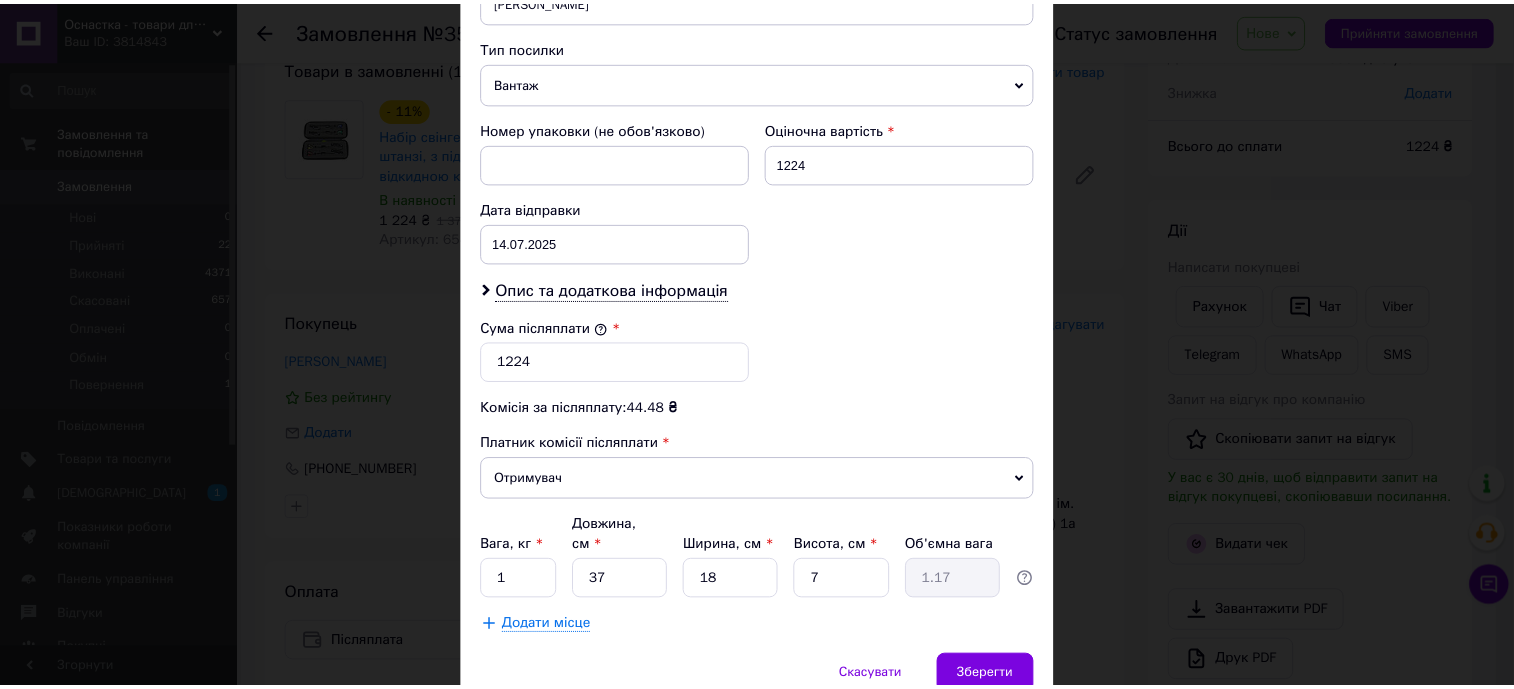 scroll, scrollTop: 830, scrollLeft: 0, axis: vertical 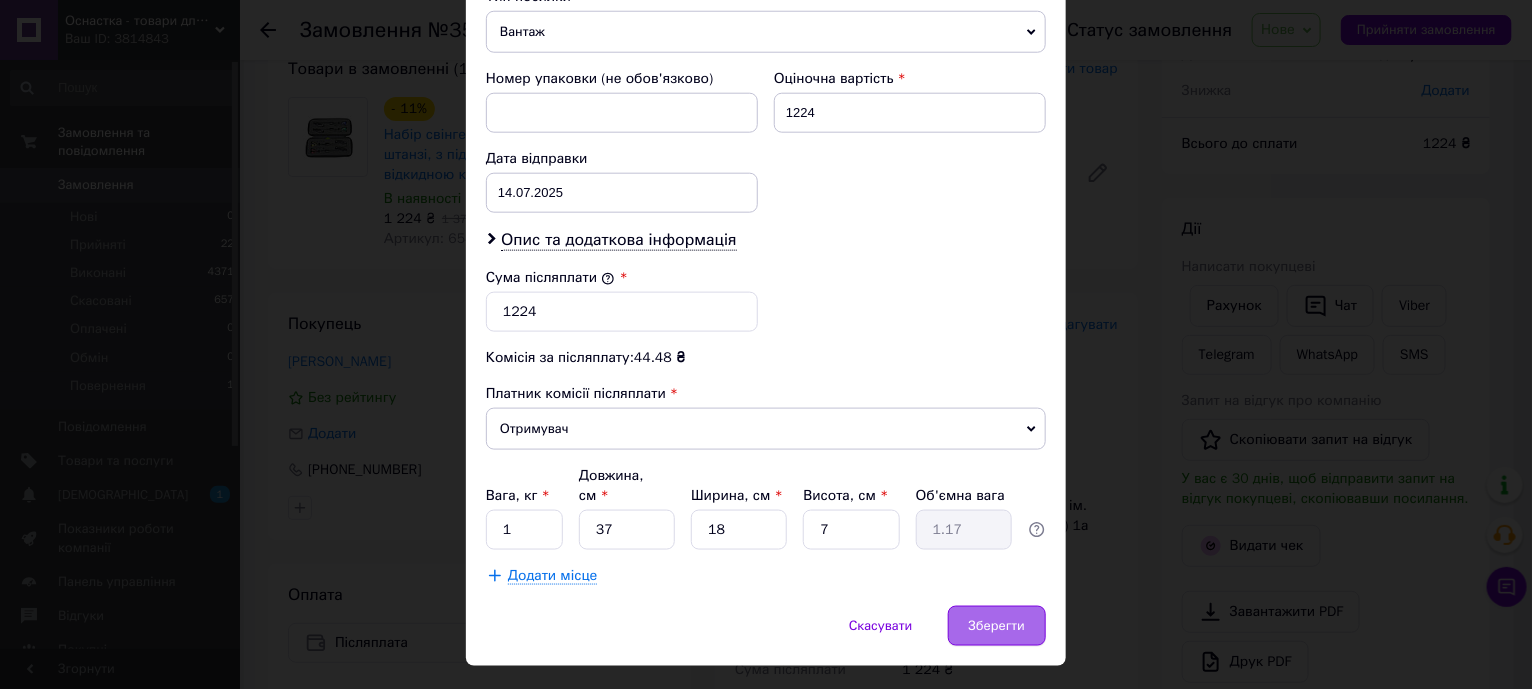click on "Зберегти" at bounding box center (997, 626) 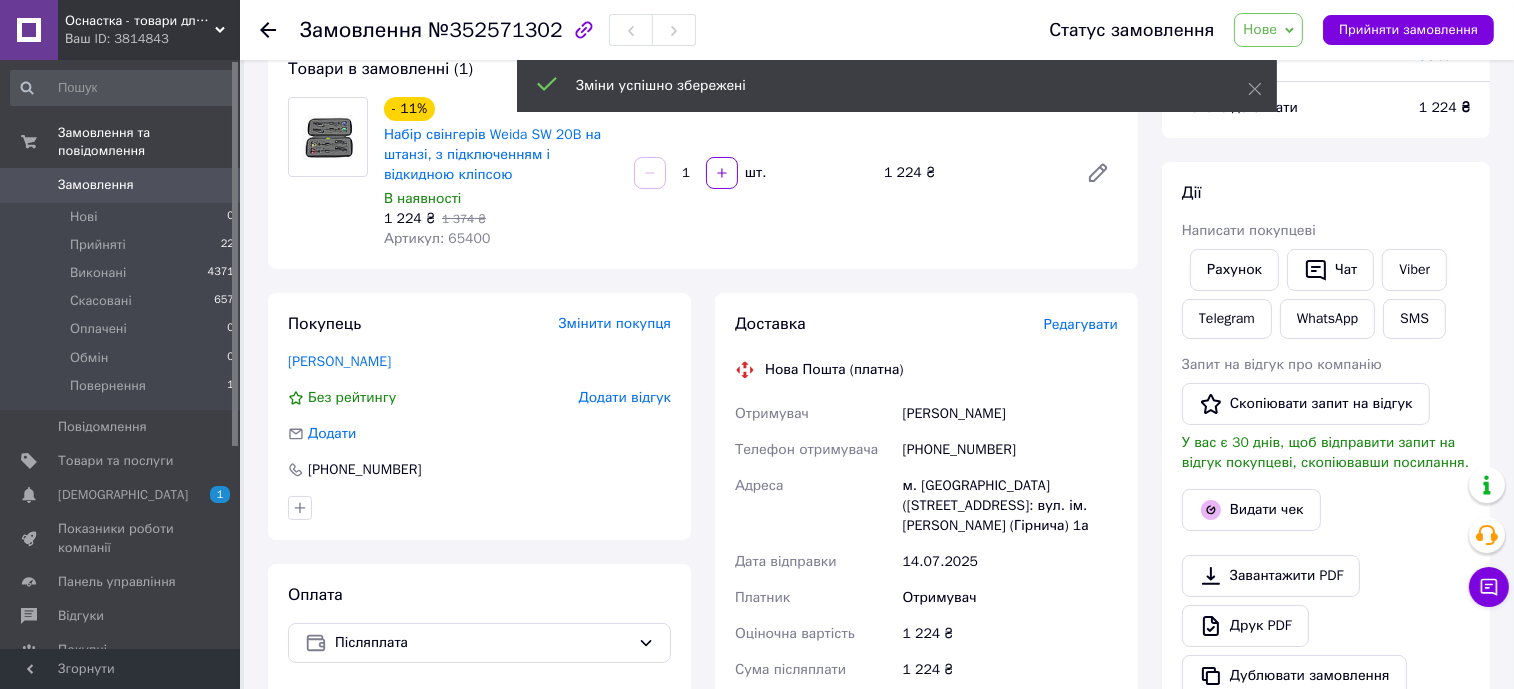 click on "Всього 1 товар 1 224 ₴ Знижка Додати Всього до сплати 1 224 ₴ Дії Написати покупцеві Рахунок   Чат Viber Telegram WhatsApp SMS Запит на відгук про компанію   Скопіювати запит на відгук У вас є 30 днів, щоб відправити запит на відгук покупцеві, скопіювавши посилання.   Видати чек   Завантажити PDF   Друк PDF   Дублювати замовлення Мітки Особисті нотатки, які бачите лише ви. З їх допомогою можна фільтрувати замовлення Примітки Залишилося 300 символів Очистити Зберегти" at bounding box center [1326, 665] 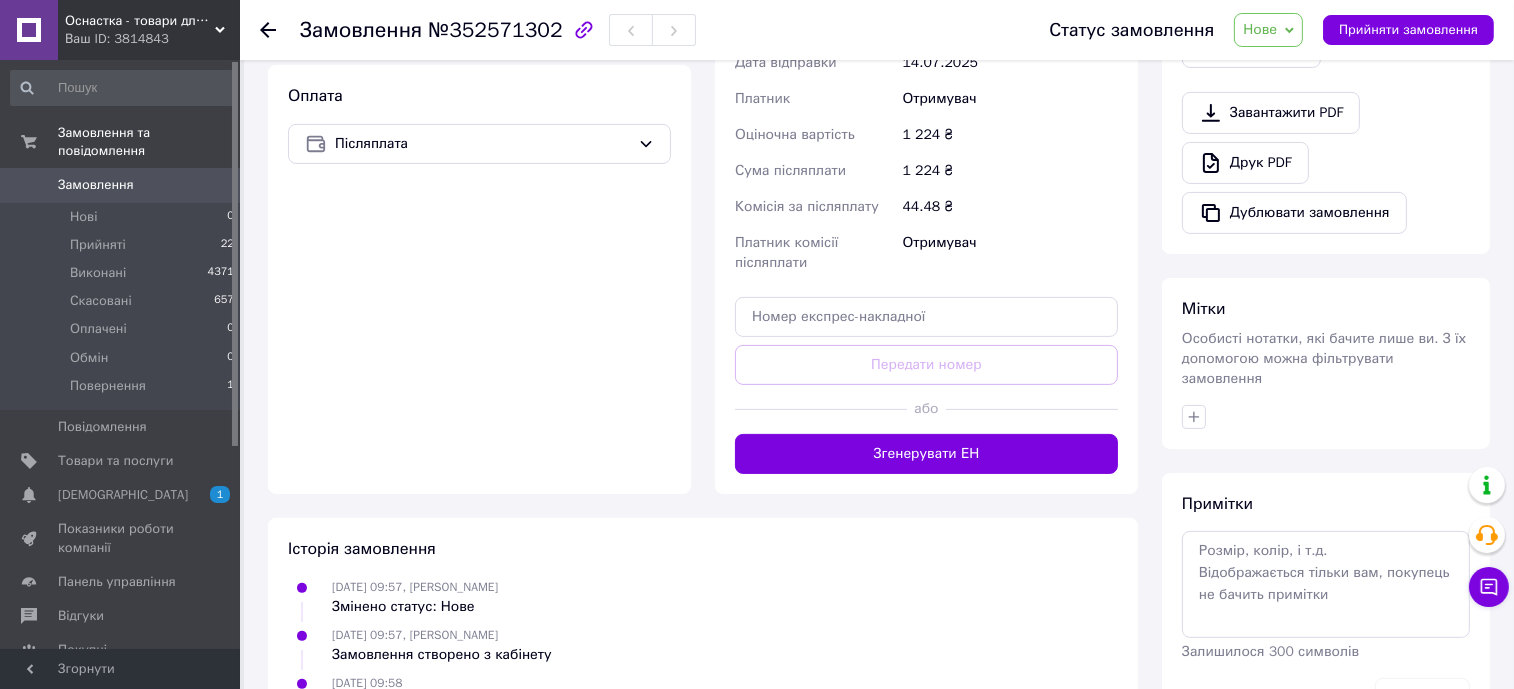 scroll, scrollTop: 634, scrollLeft: 0, axis: vertical 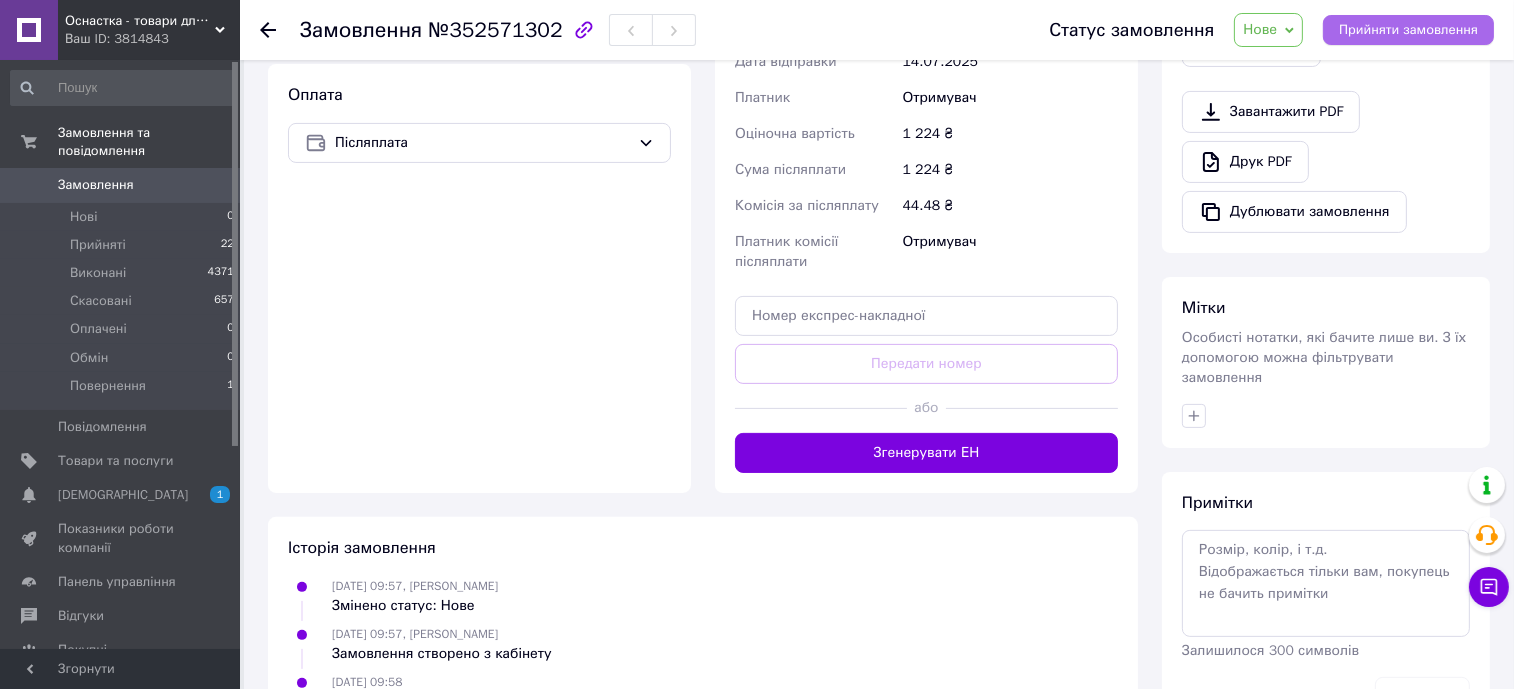 click on "Прийняти замовлення" at bounding box center [1408, 30] 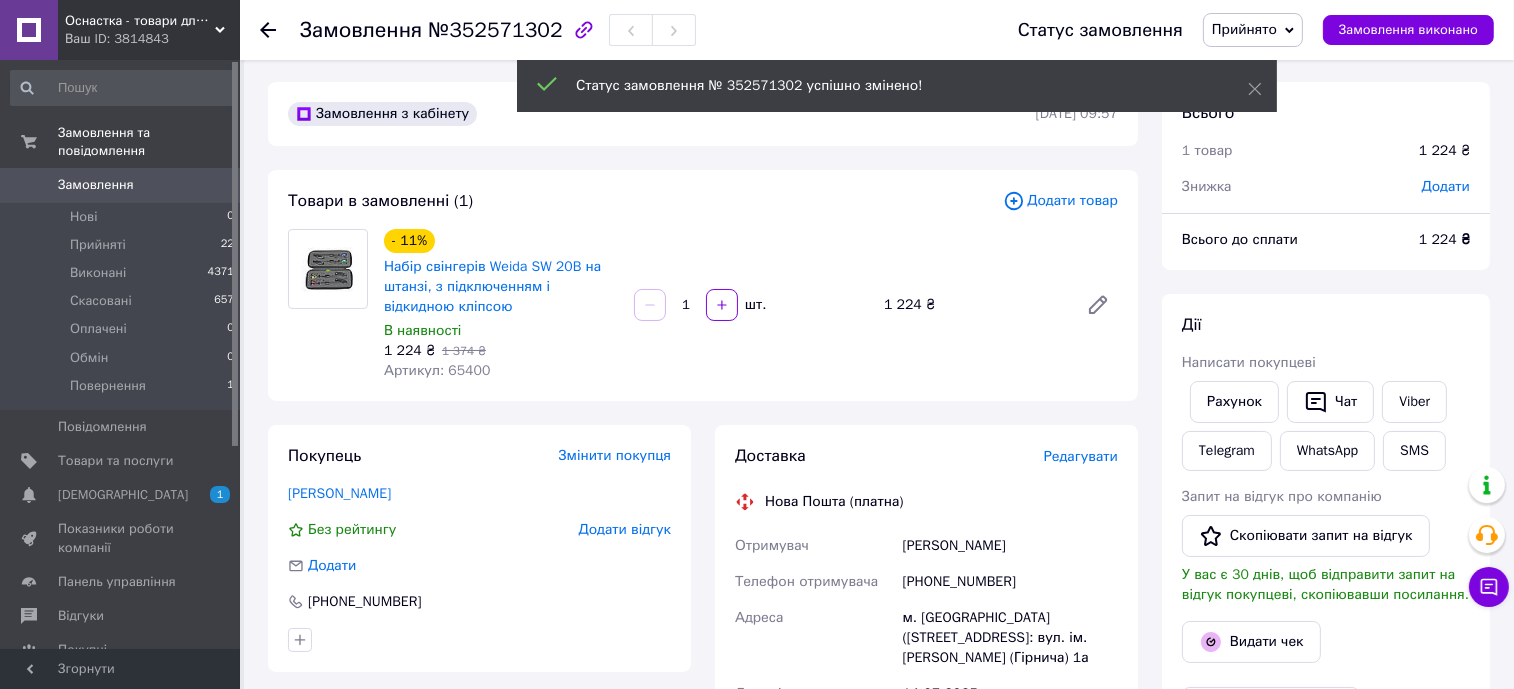 scroll, scrollTop: 0, scrollLeft: 0, axis: both 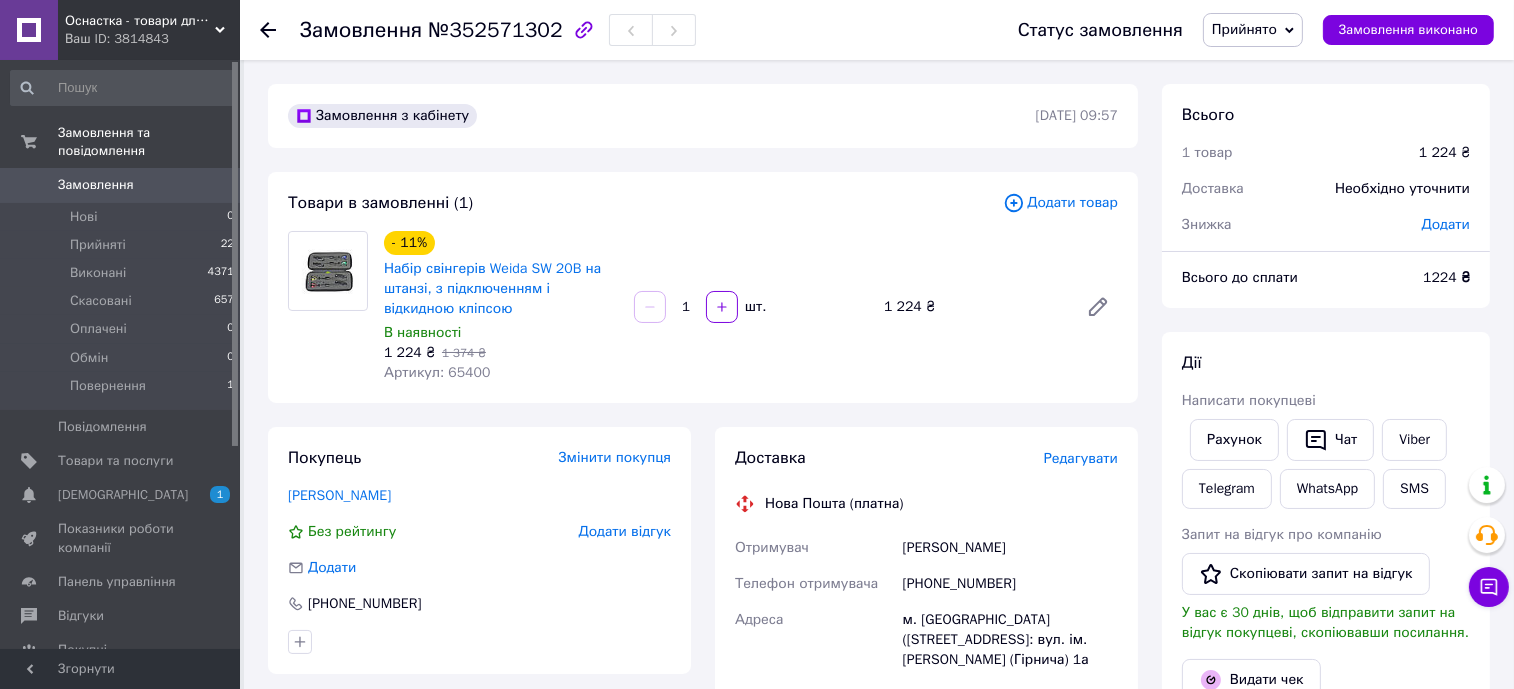 click on "Замовлення з кабінету 14.07.2025 | 09:57 Товари в замовленні (1) Додати товар - 11% Набір свінгерів Weida SW 20B на штанзі, з підключенням і відкидною кліпсою В наявності 1 224 ₴   1 374 ₴ Артикул: 65400 1   шт. 1 224 ₴ Покупець Змінити покупця Потапов Андрій Без рейтингу   Додати відгук Додати +380508109462 Оплата Післяплата Доставка Редагувати Нова Пошта (платна) Отримувач Потапов Андрій Телефон отримувача +380508109462 Адреса м. Білозерське (Донецька обл., Покровський р-н.), №1: вул. ім. Олександра Первія (Гірнича) 1а Дата відправки 14.07.2025 Платник Отримувач Оціночна вартість 1 224 ₴ 1 224 ₴ або <" at bounding box center [703, 799] 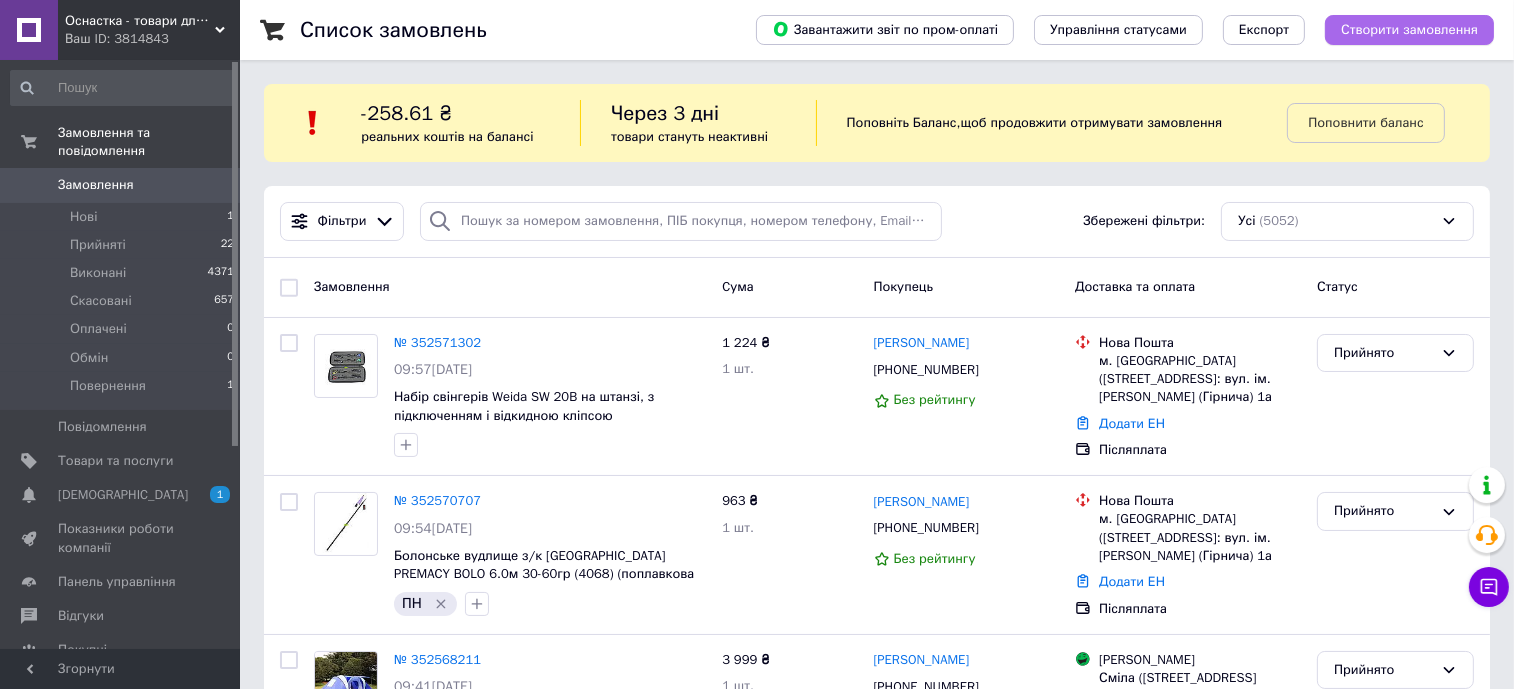 click on "Створити замовлення" at bounding box center [1409, 30] 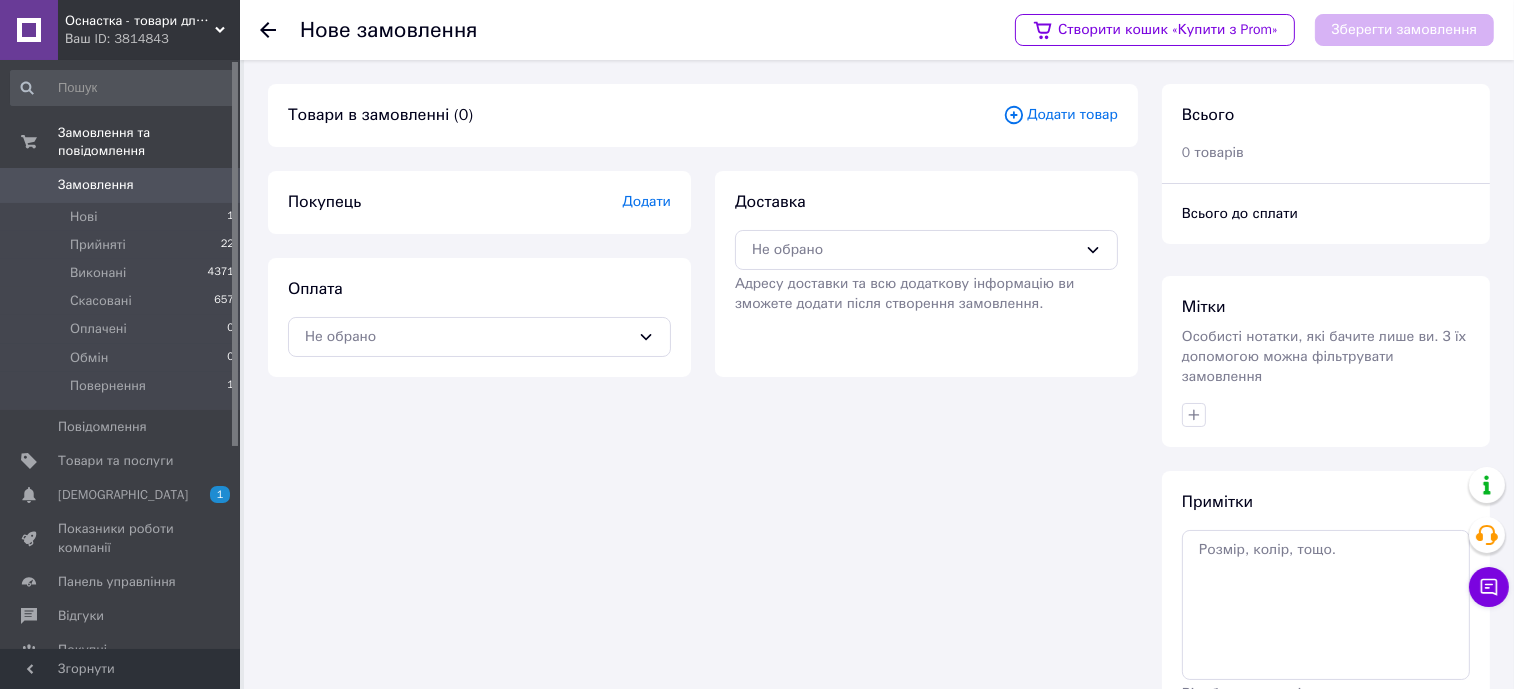 click on "Додати" at bounding box center [647, 201] 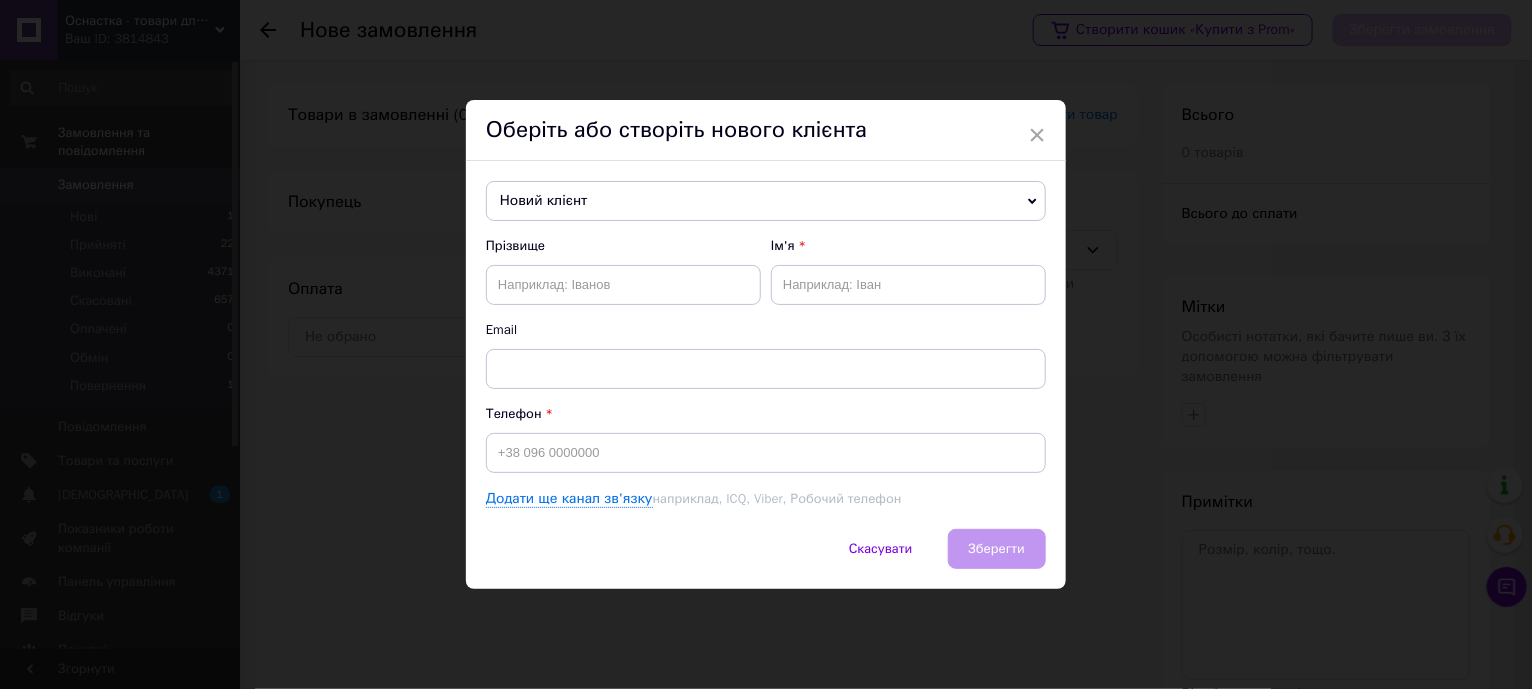 click on "Прізвище" at bounding box center [623, 271] 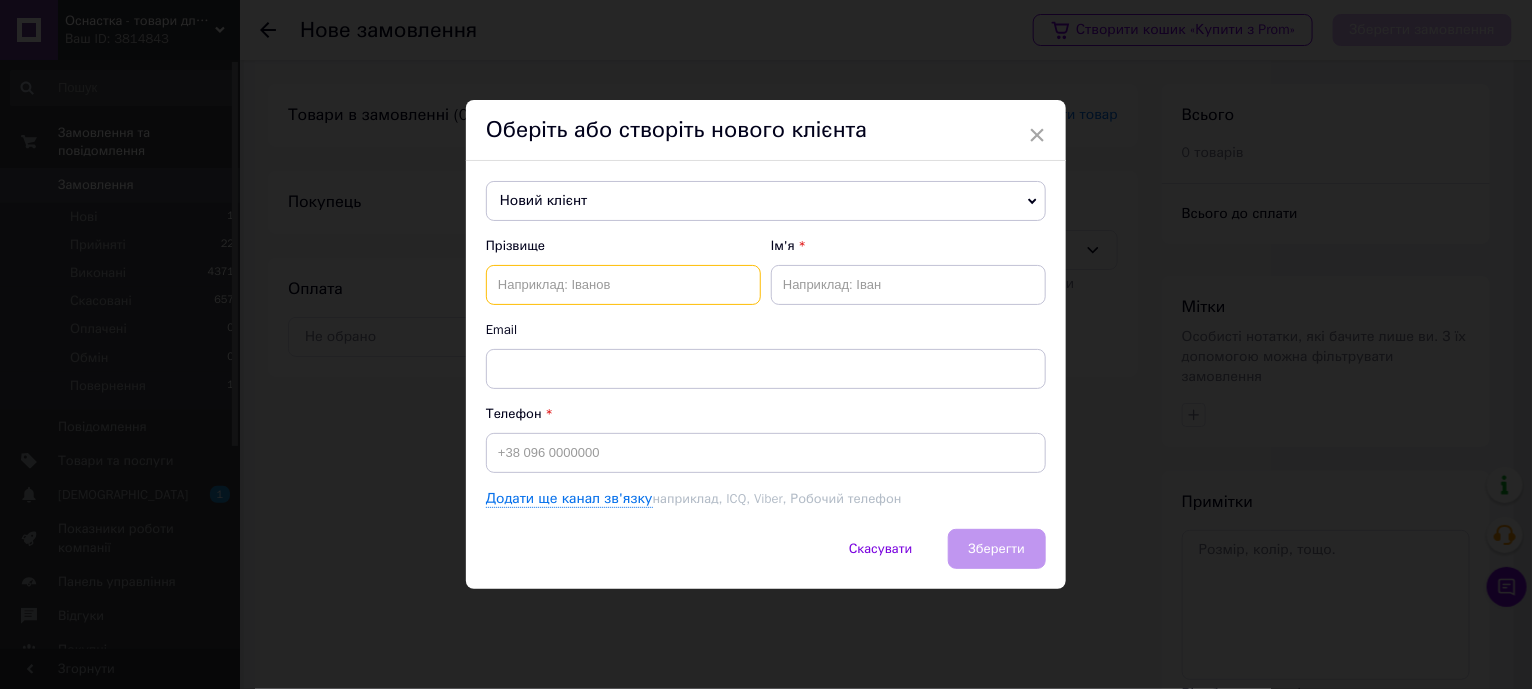 click at bounding box center [623, 285] 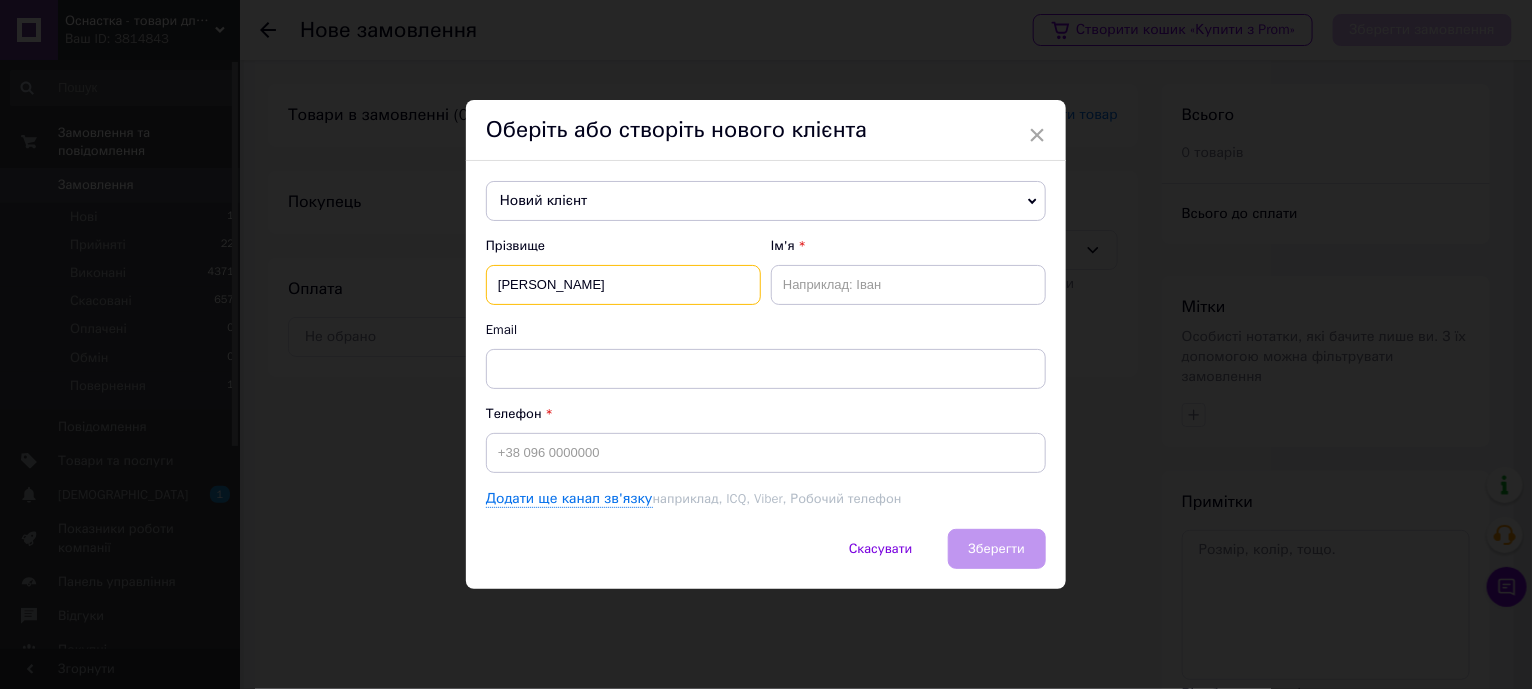 drag, startPoint x: 547, startPoint y: 284, endPoint x: 655, endPoint y: 284, distance: 108 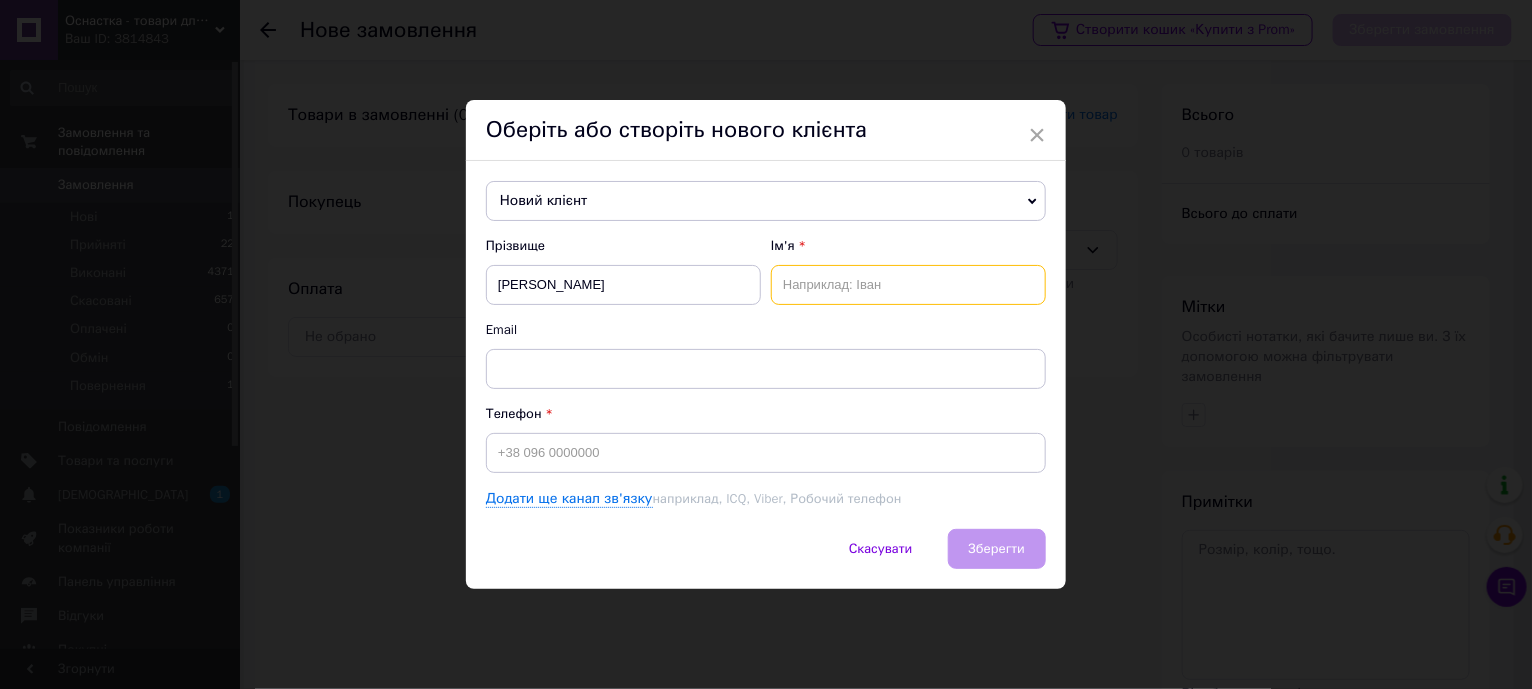 click at bounding box center [908, 285] 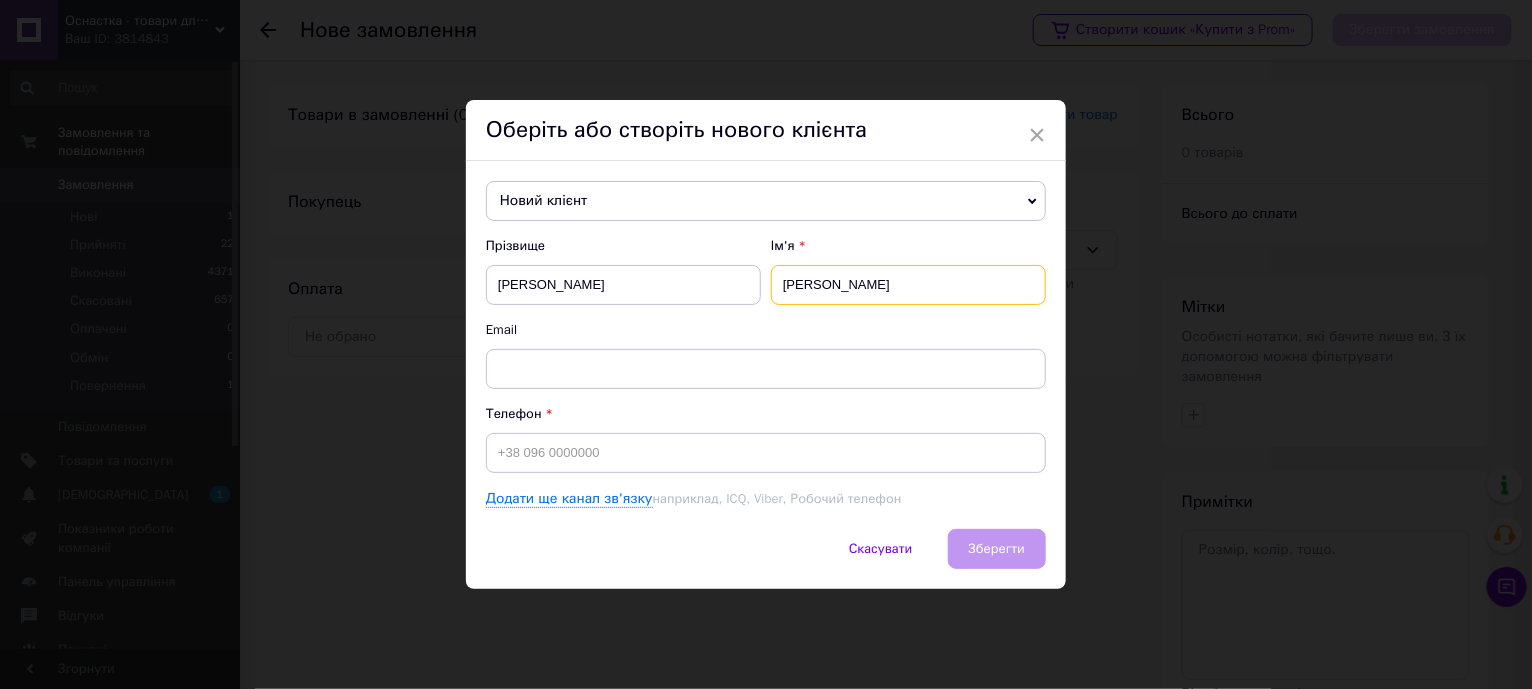 type on "Сергій" 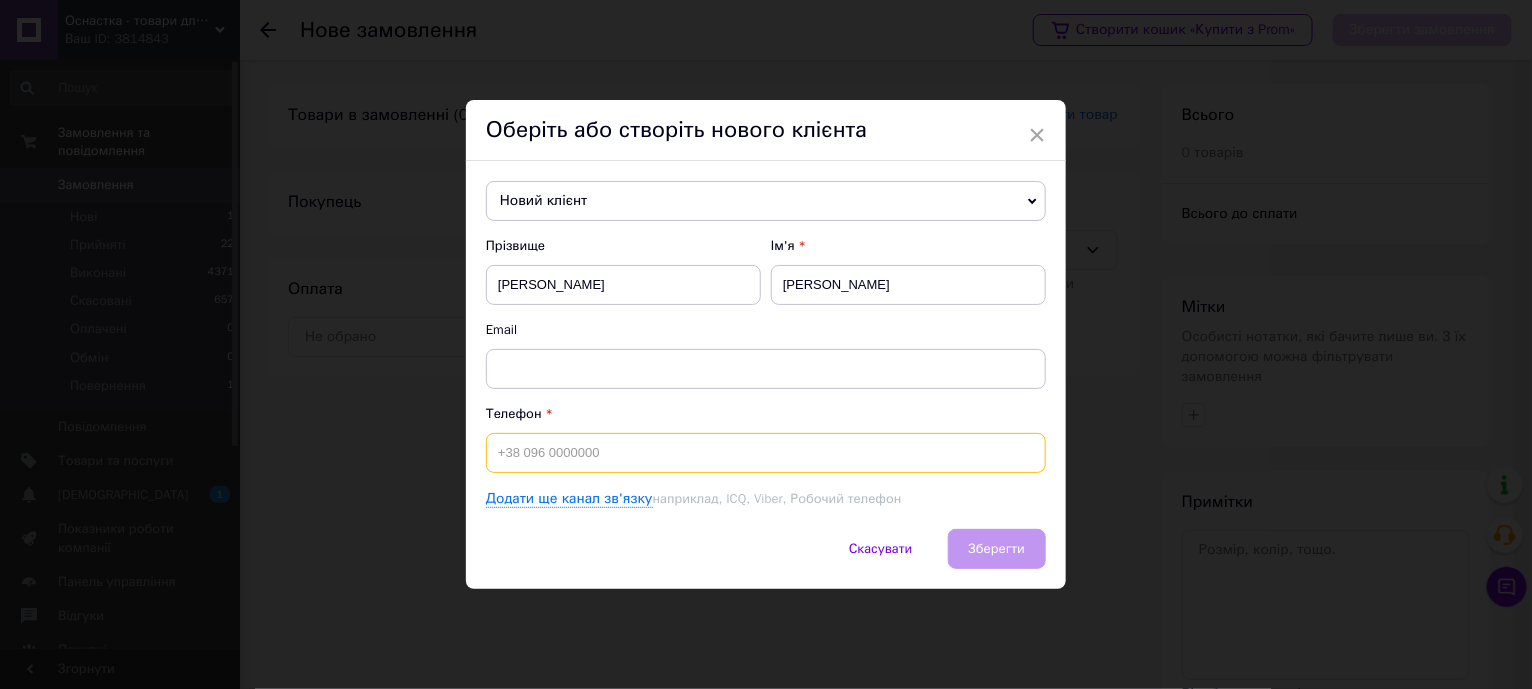 click at bounding box center (766, 453) 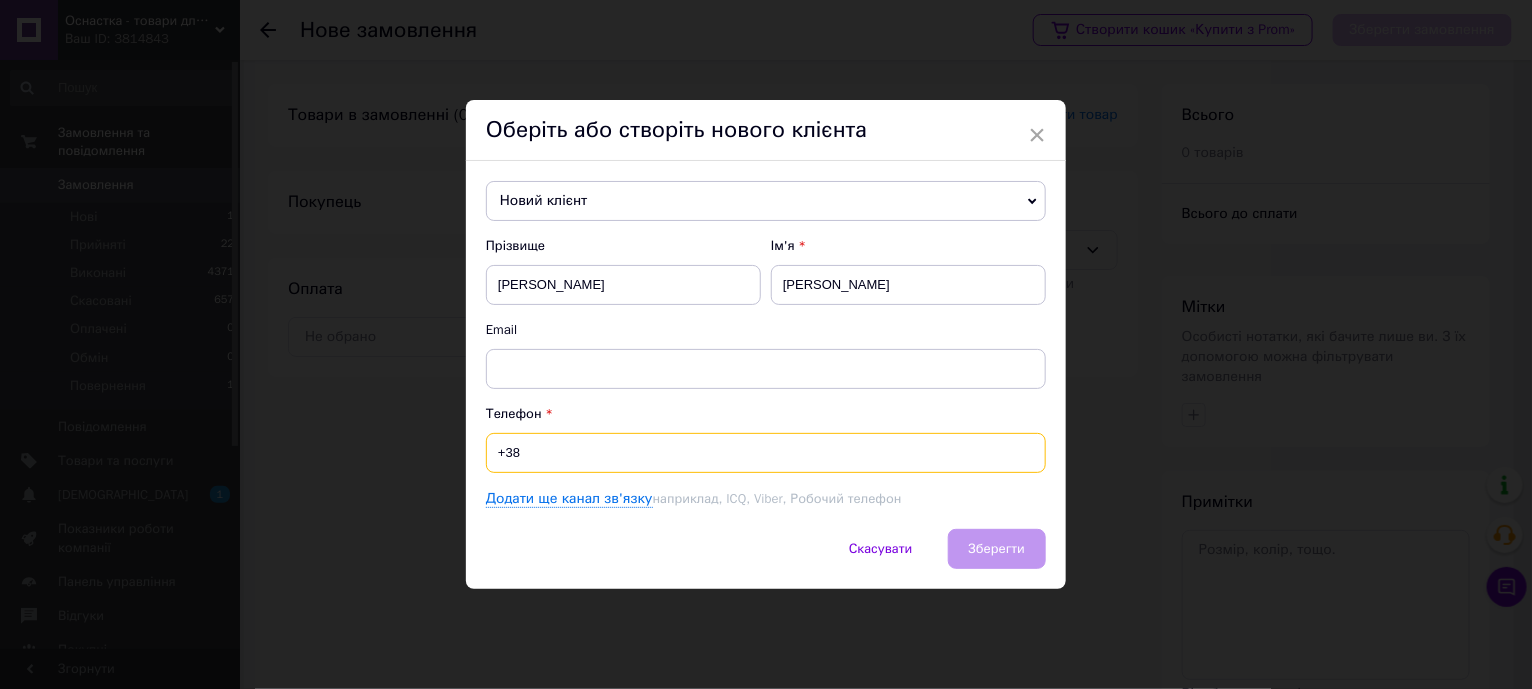 paste on "0632404863" 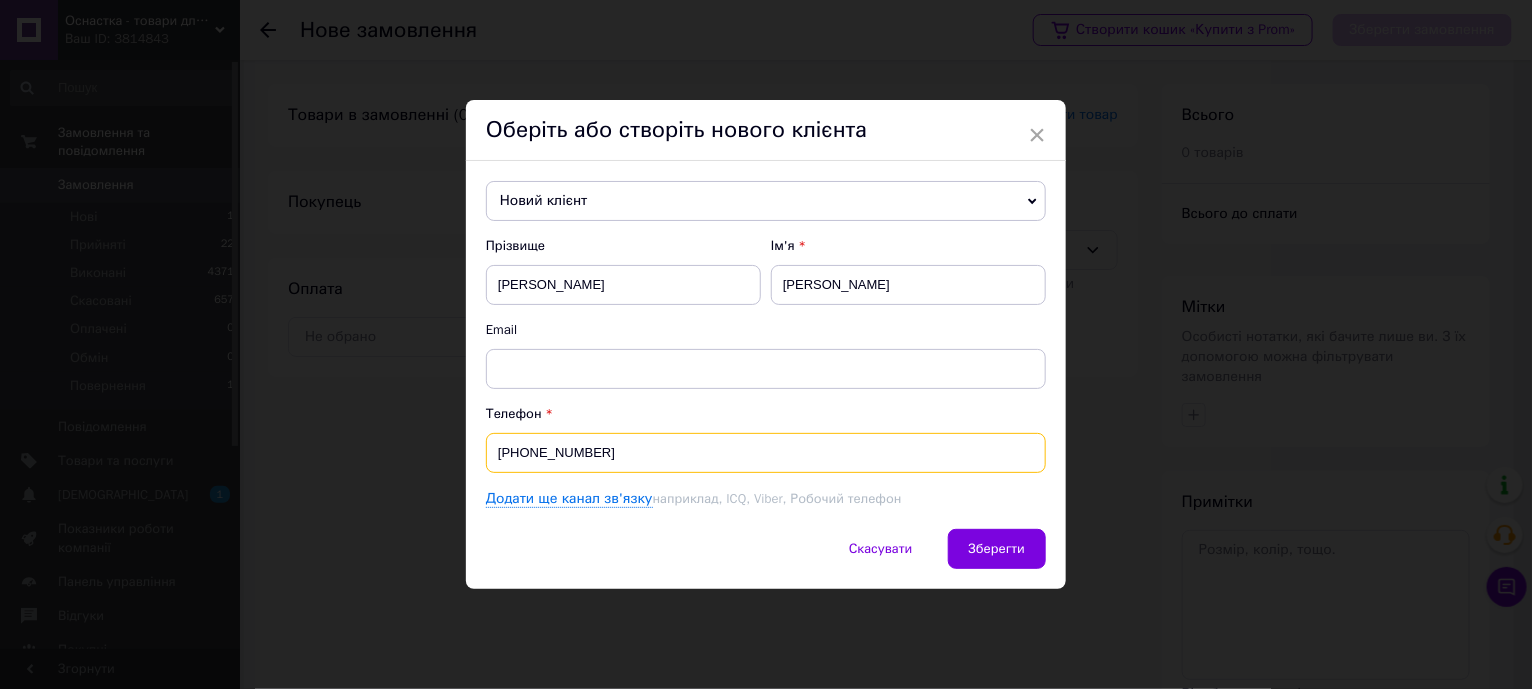 type on "+380632404863" 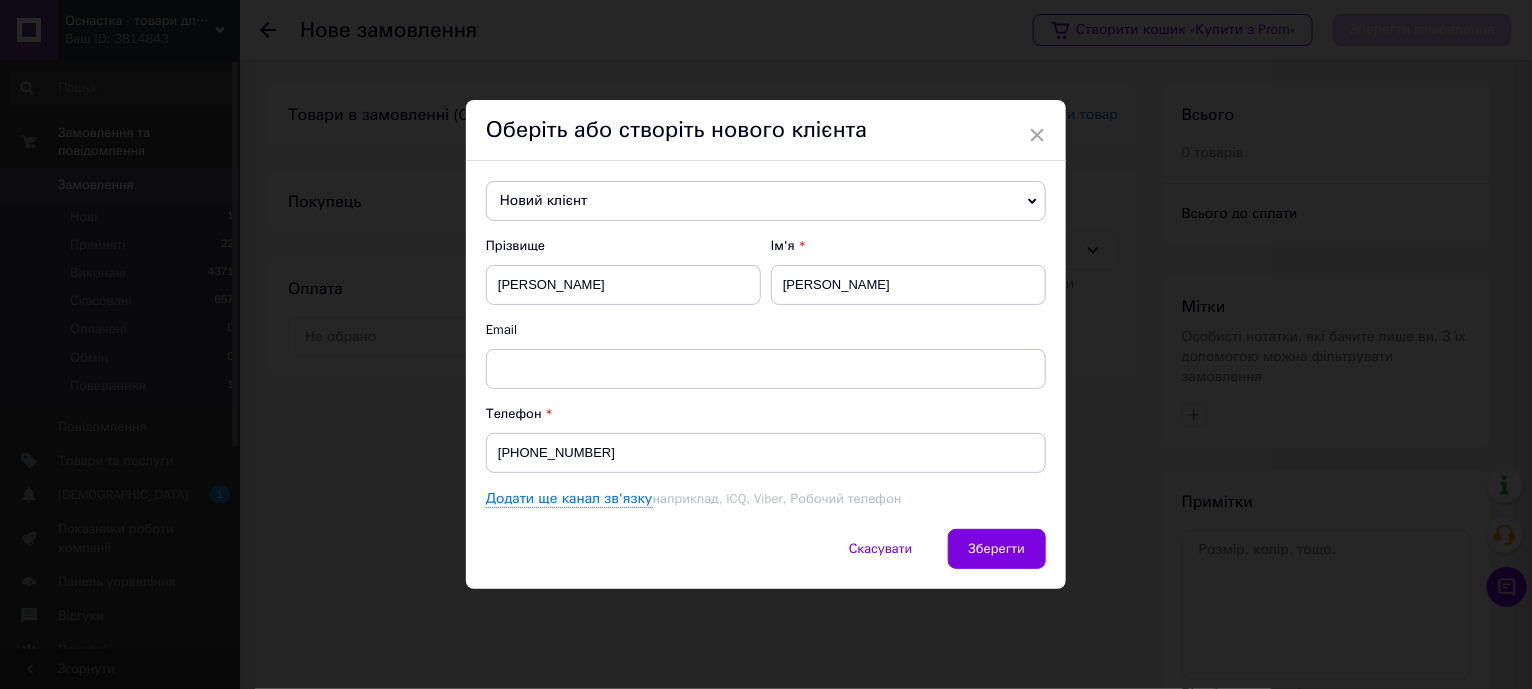 click on "Скасувати   Зберегти" at bounding box center [766, 559] 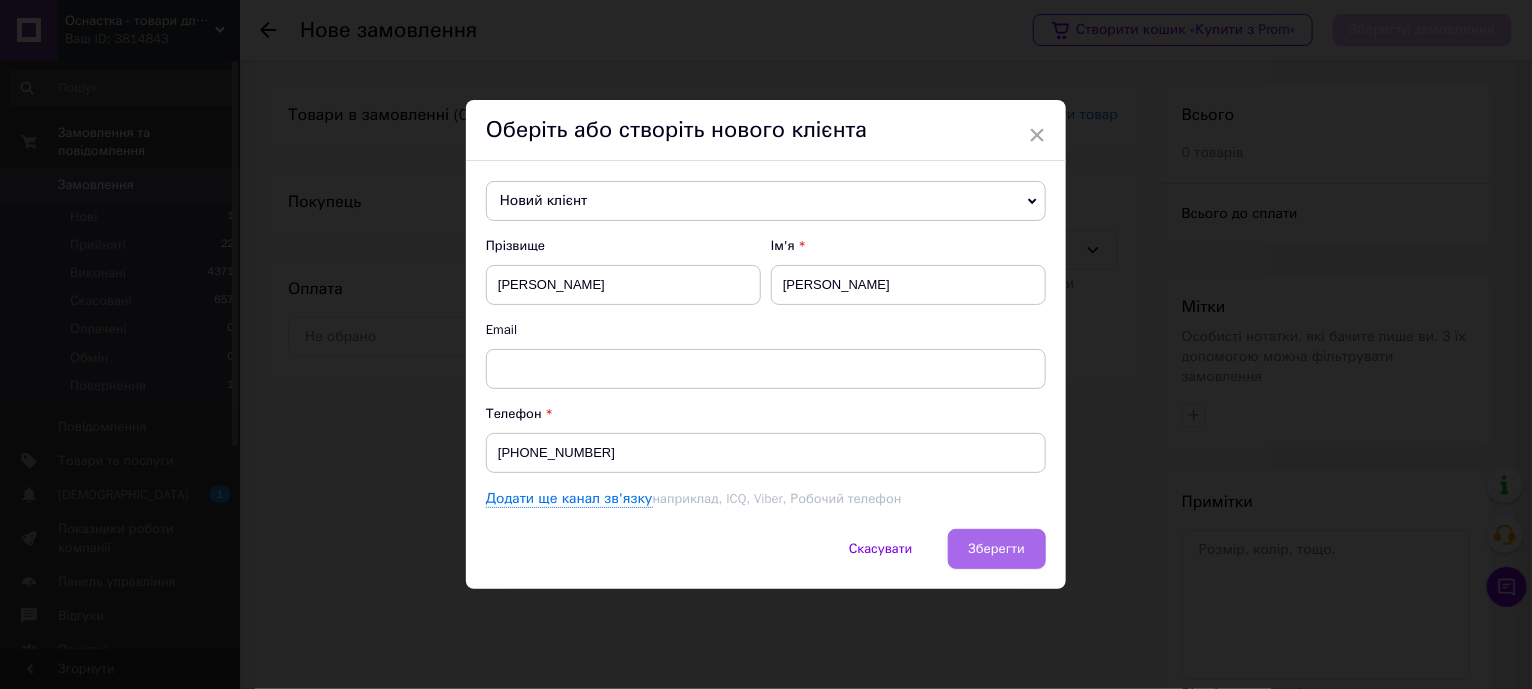click on "Зберегти" at bounding box center (997, 548) 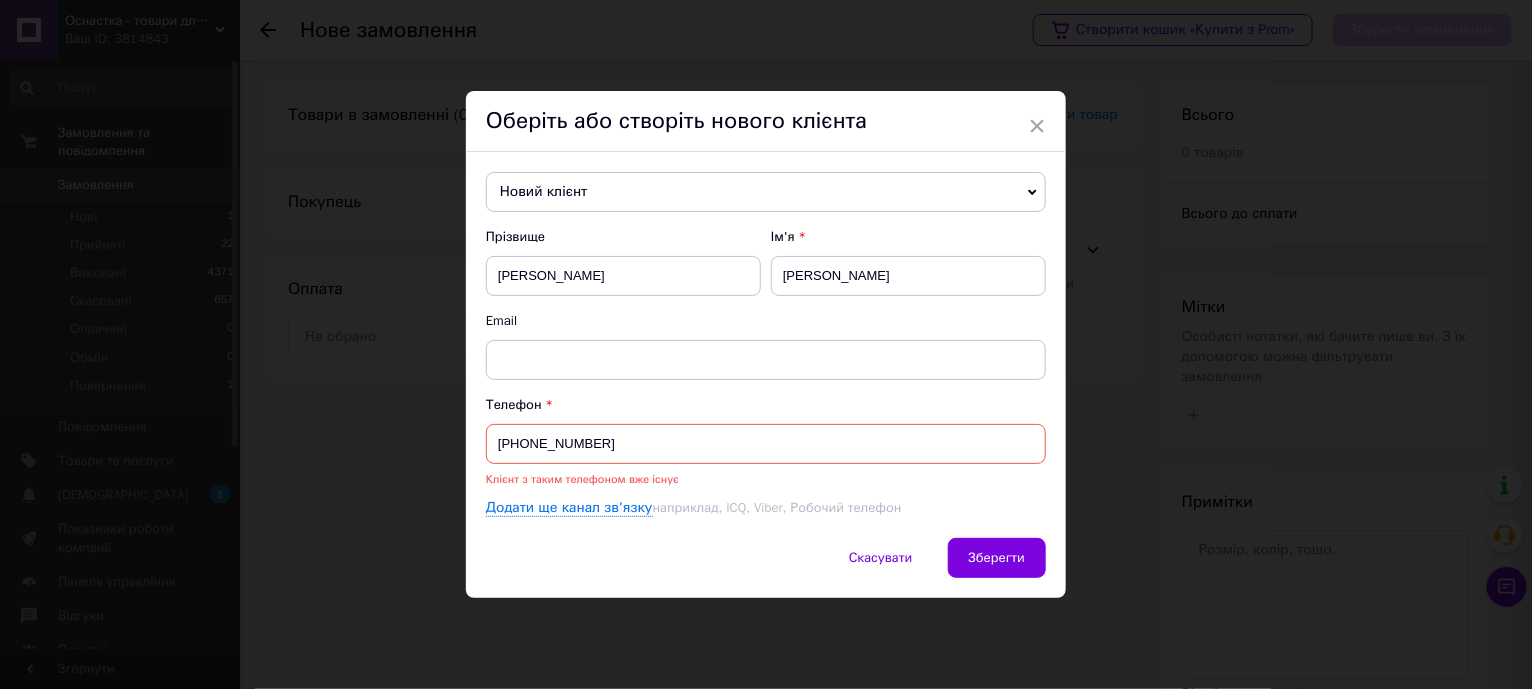 drag, startPoint x: 599, startPoint y: 436, endPoint x: 419, endPoint y: 428, distance: 180.17769 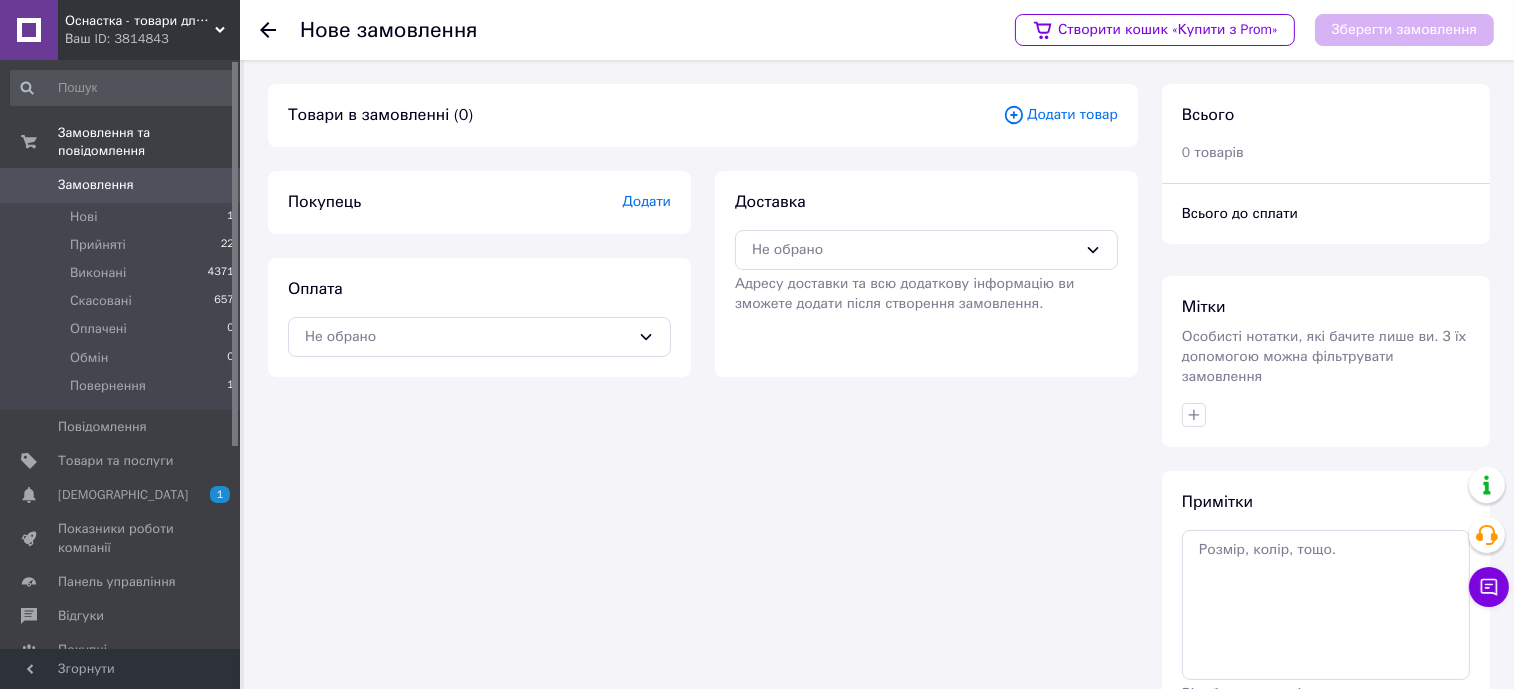 click on "Покупець Додати" at bounding box center (479, 202) 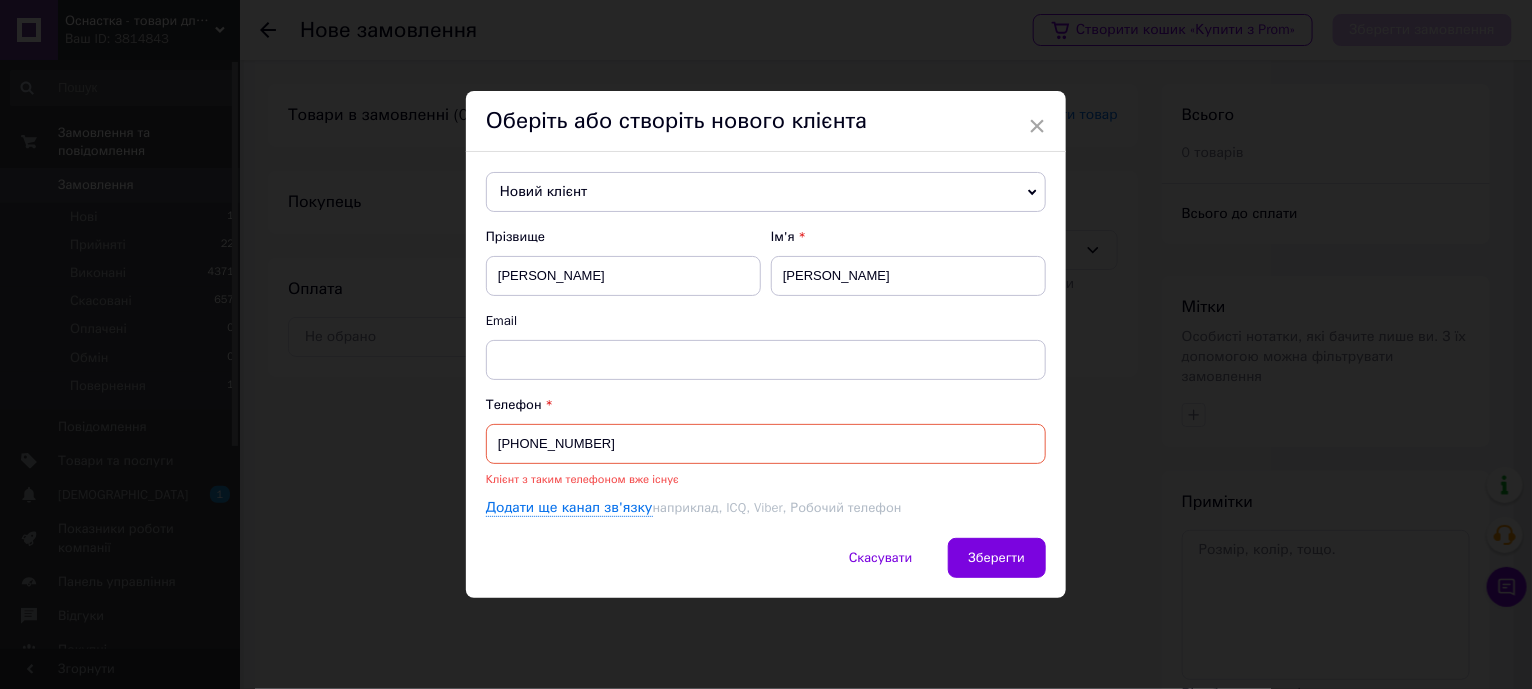 click on "Новий клієнт" at bounding box center [766, 192] 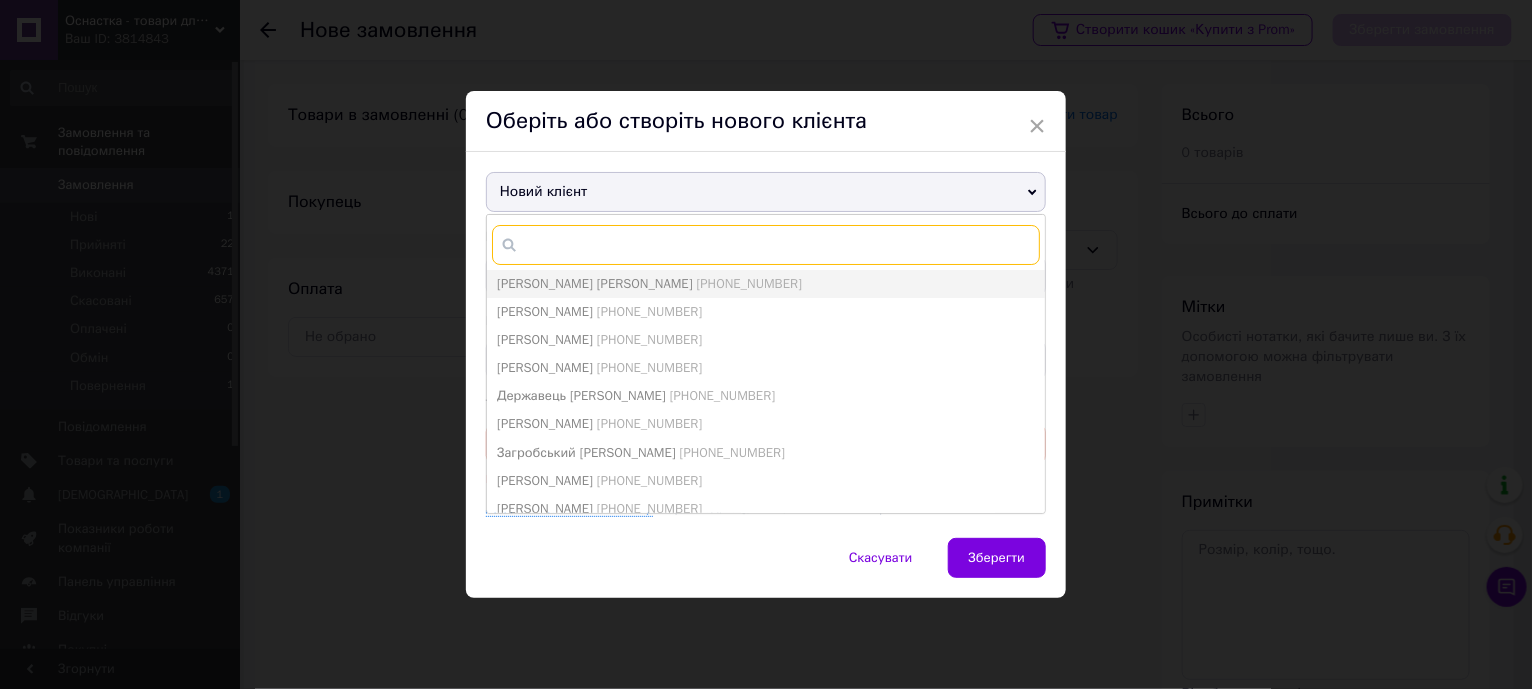 click at bounding box center [766, 245] 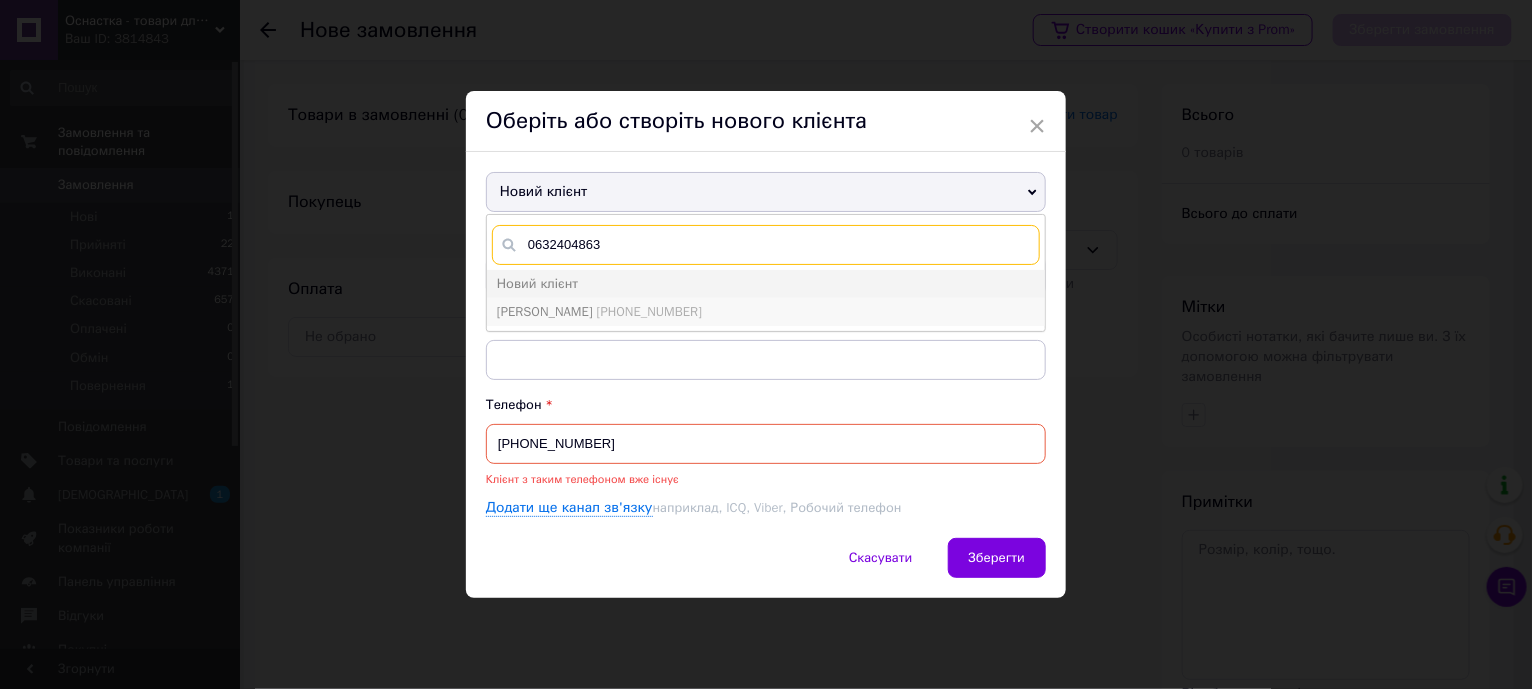 type on "0632404863" 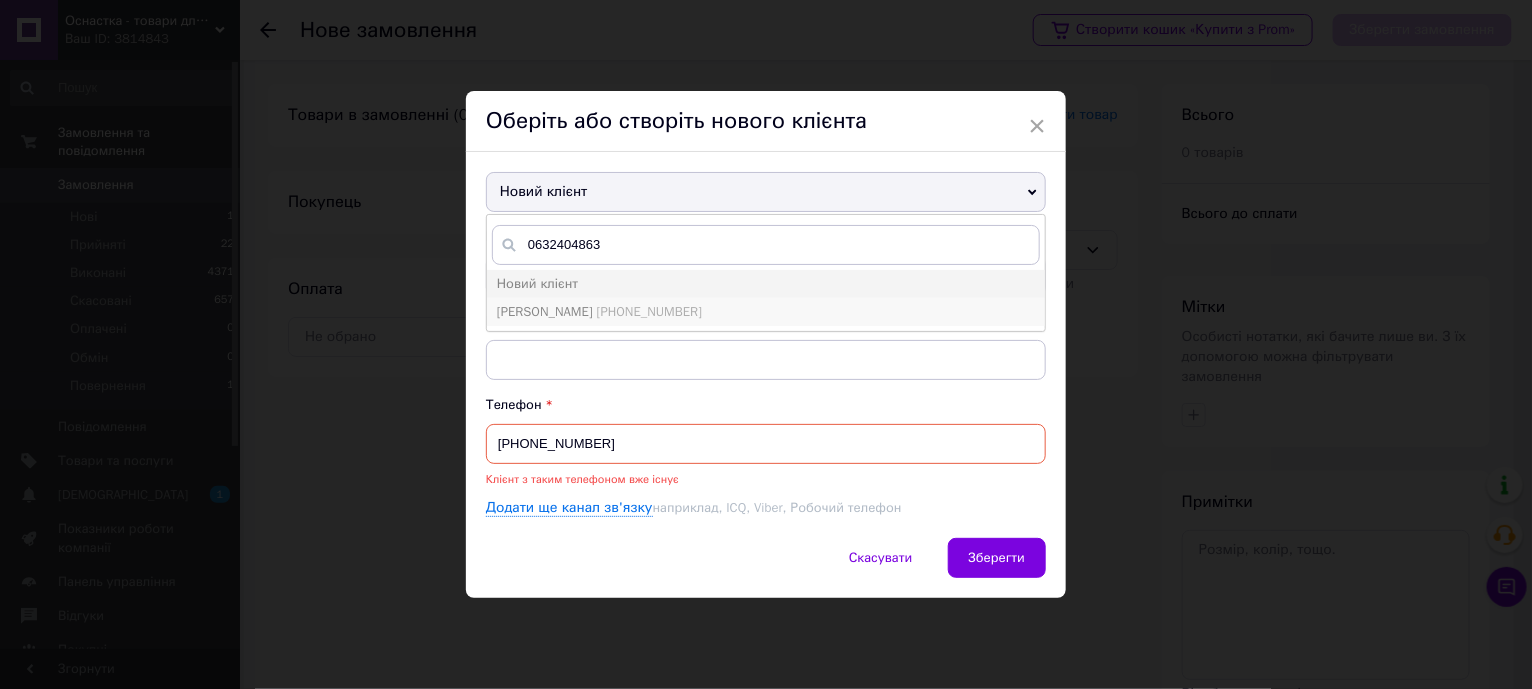 click on "+380632404863" at bounding box center [649, 311] 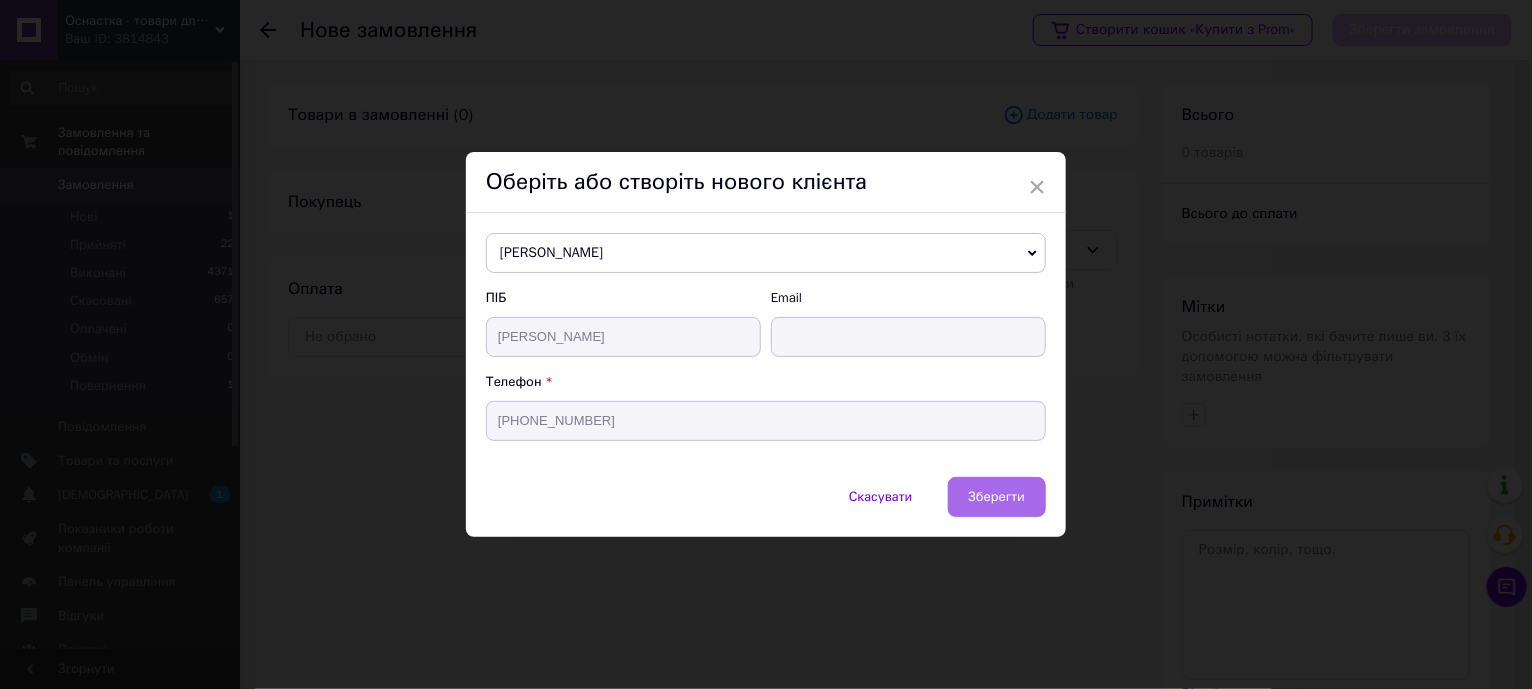 click on "Зберегти" at bounding box center (997, 497) 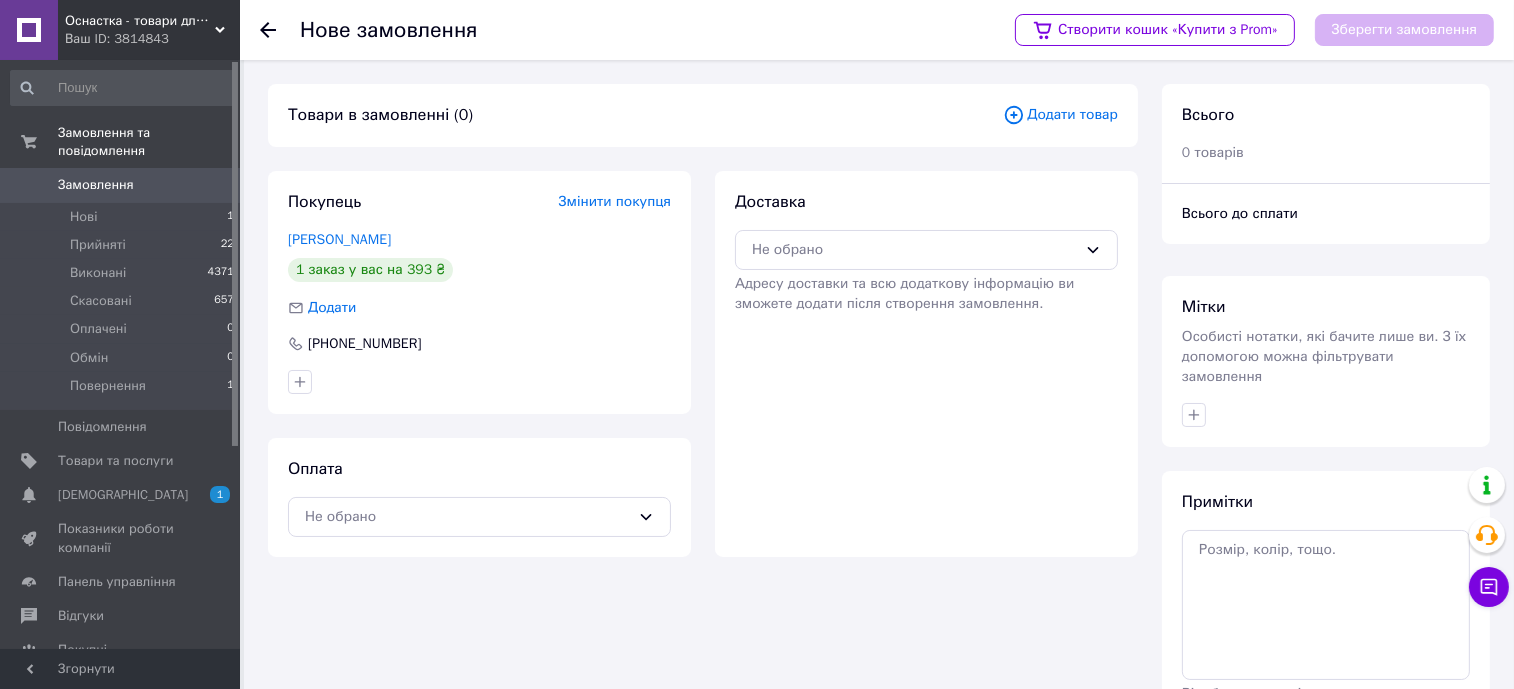click on "Додати товар" at bounding box center (1060, 115) 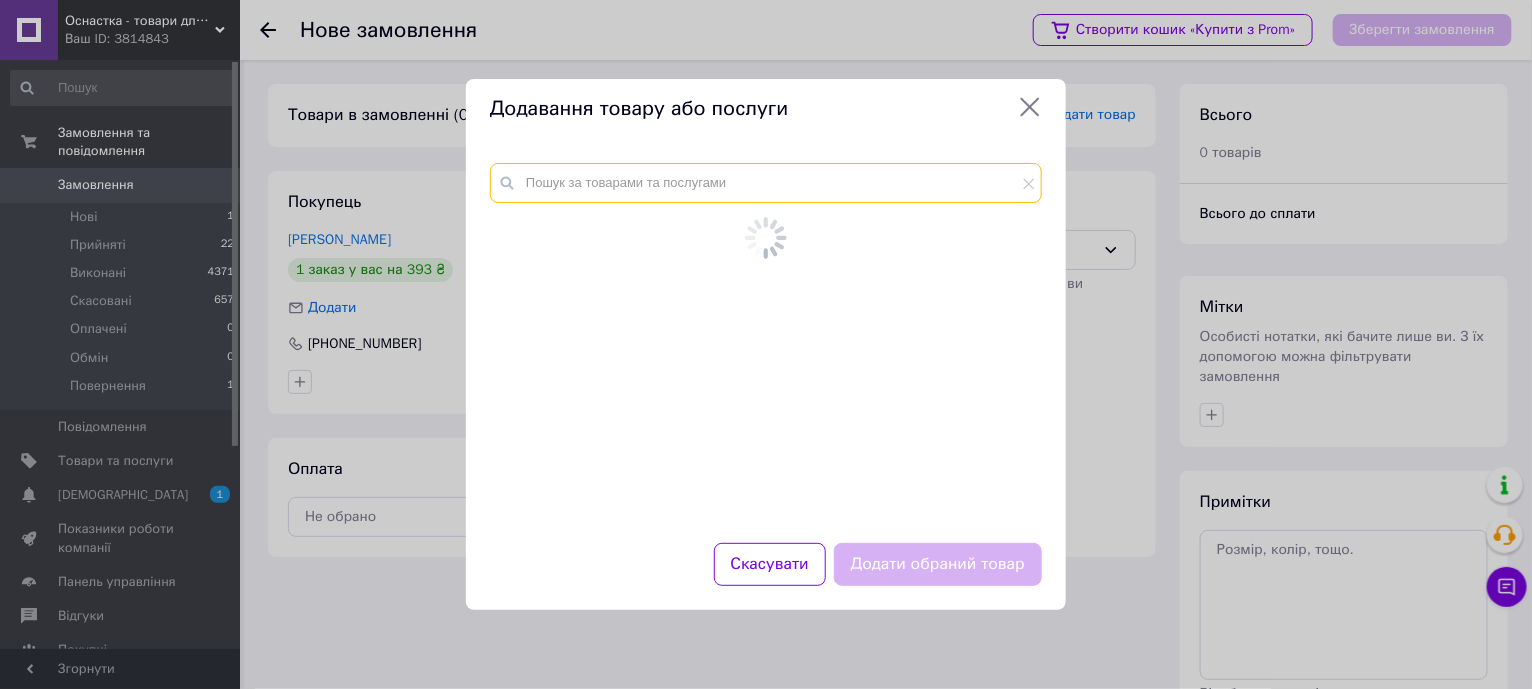 click at bounding box center (766, 183) 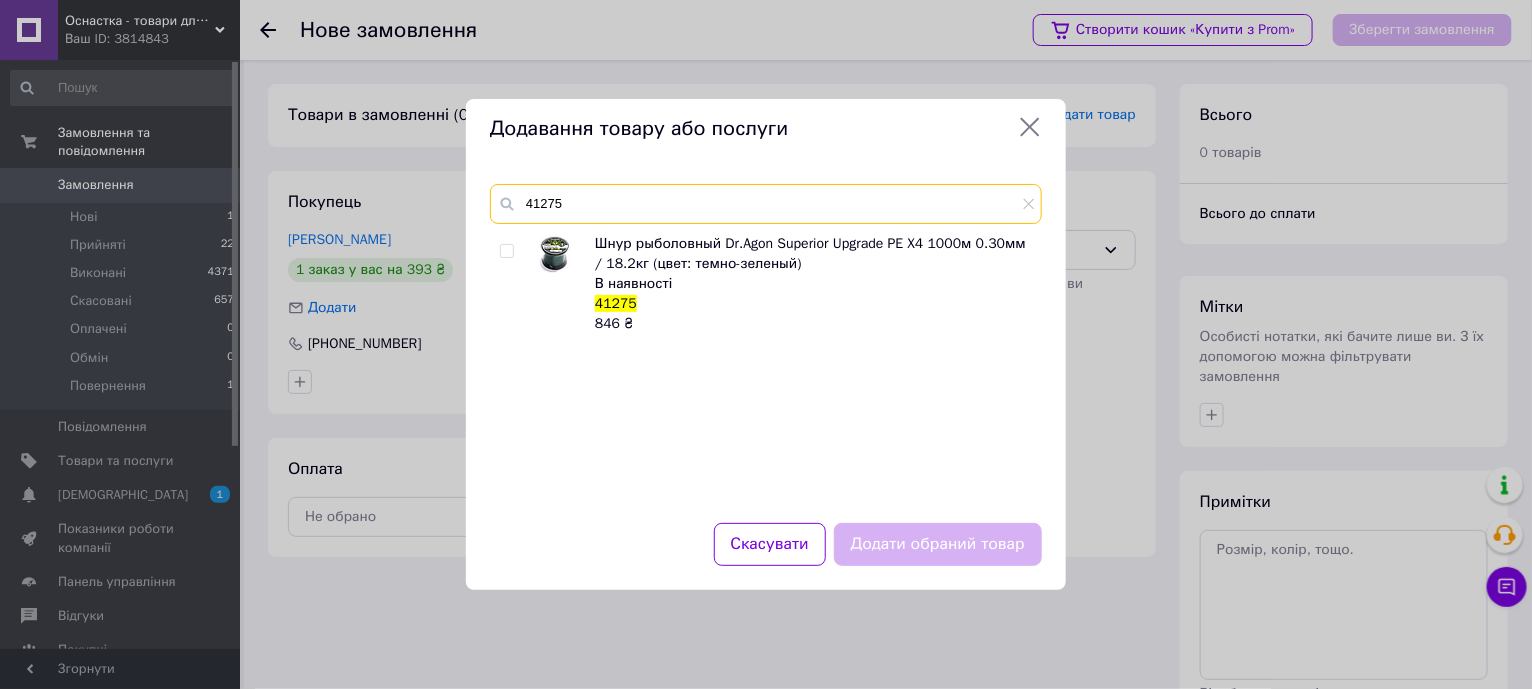 type on "41275" 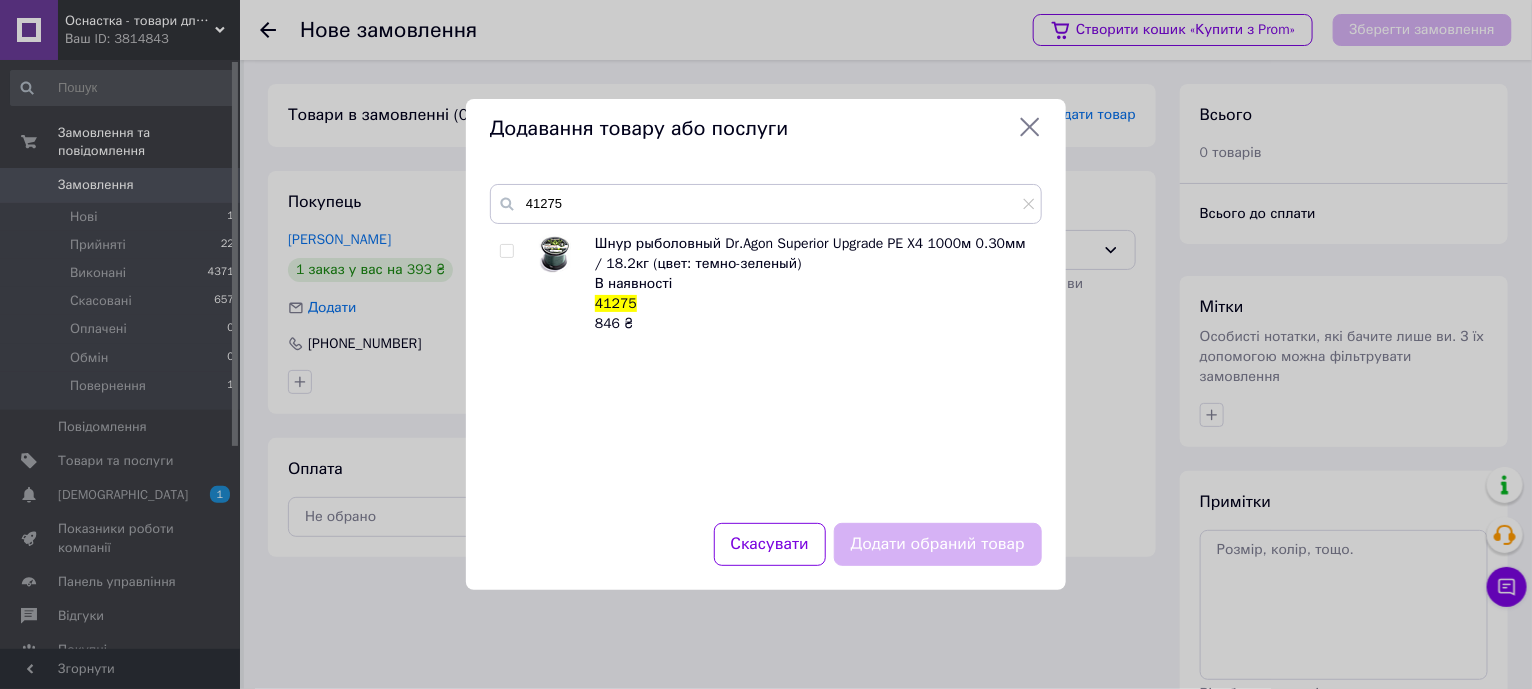 click on "Шнур рыболовный Dr.Agon Superior Upgrade PE X4 1000м 0.30мм / 18.2кг (цвет: темно-зеленый) В наявності 41275 846   ₴" at bounding box center [765, 366] 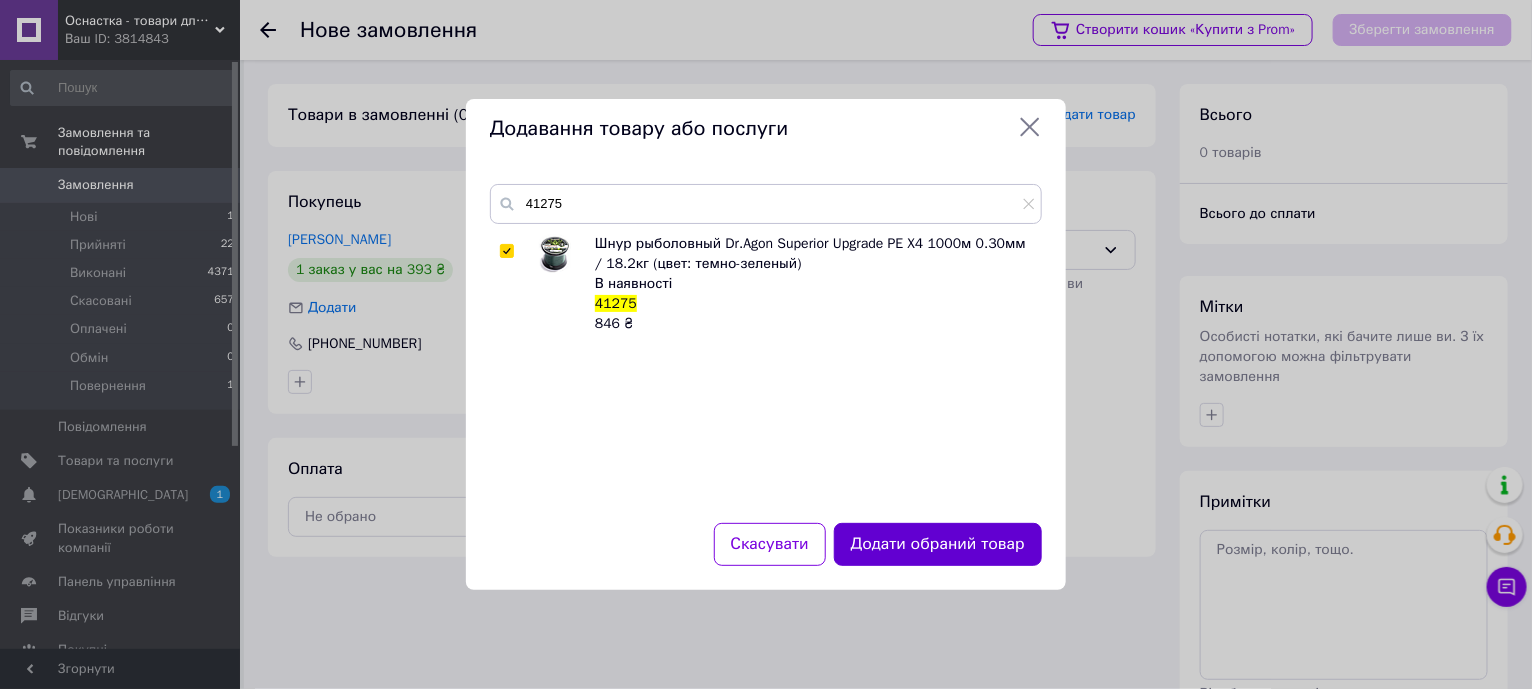 click on "Додати обраний товар" at bounding box center [938, 544] 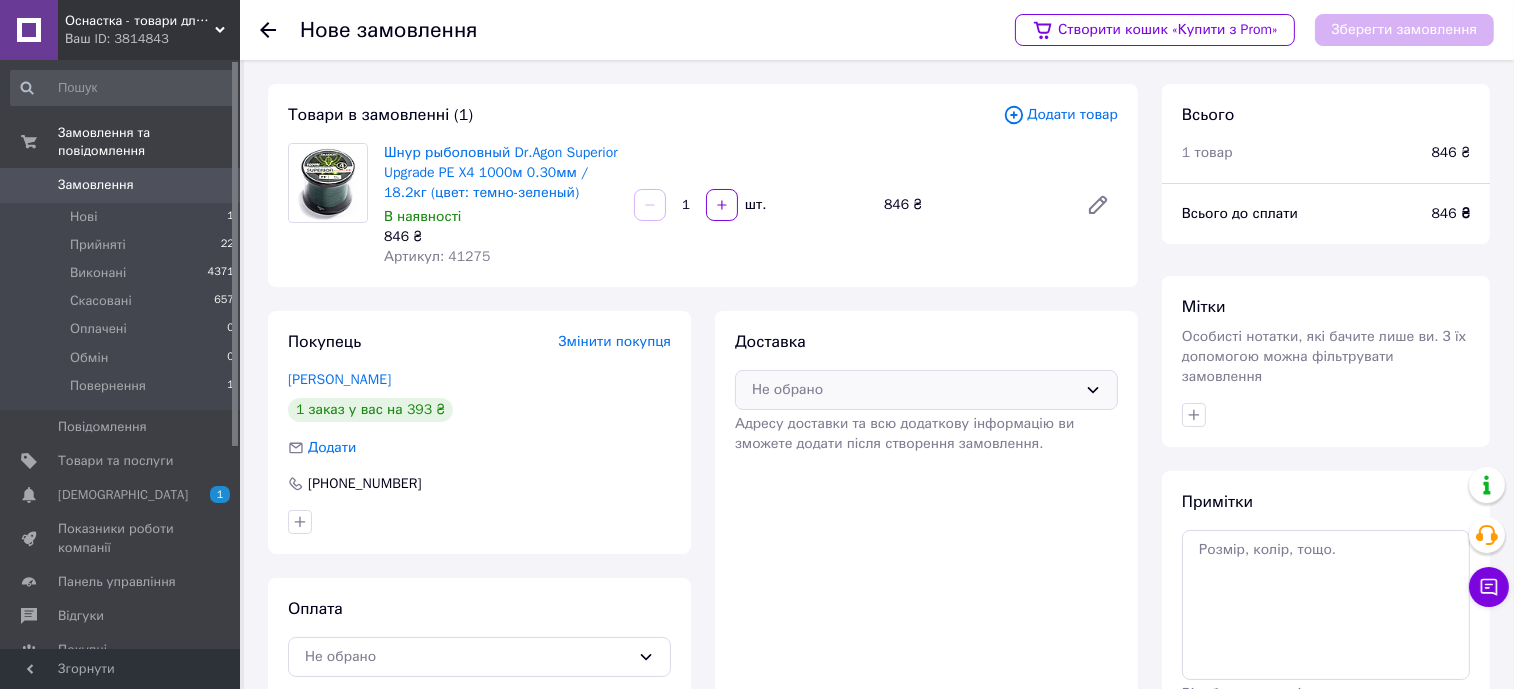 click on "Не обрано" at bounding box center (914, 390) 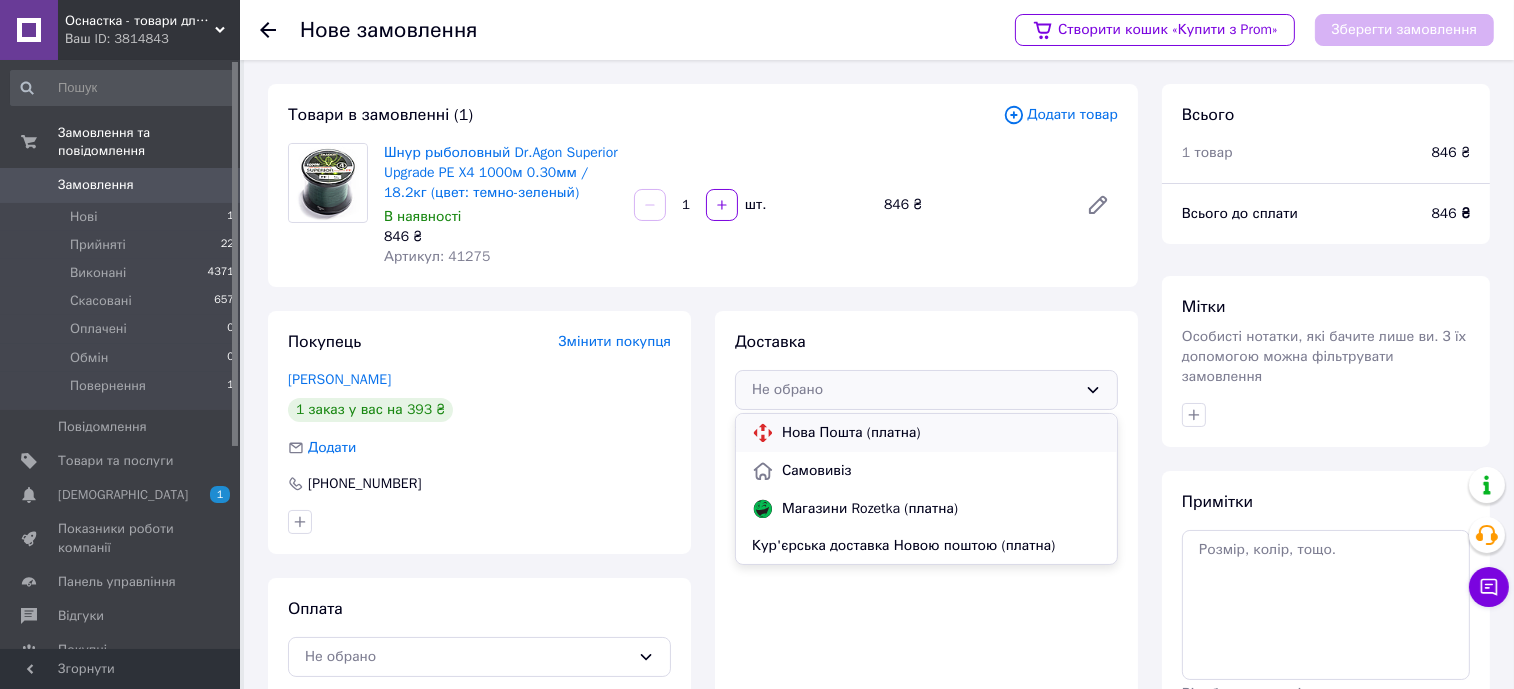 click on "Нова Пошта (платна)" at bounding box center [941, 433] 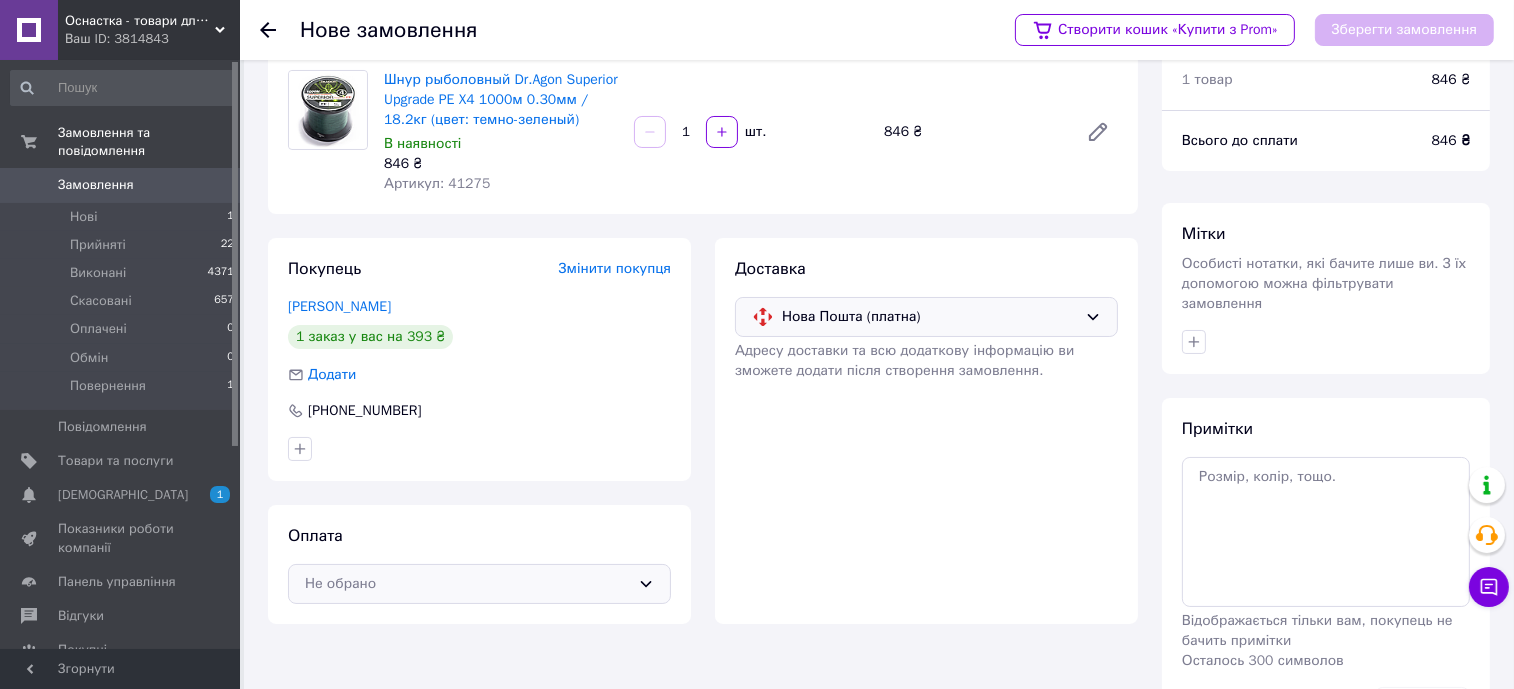 scroll, scrollTop: 134, scrollLeft: 0, axis: vertical 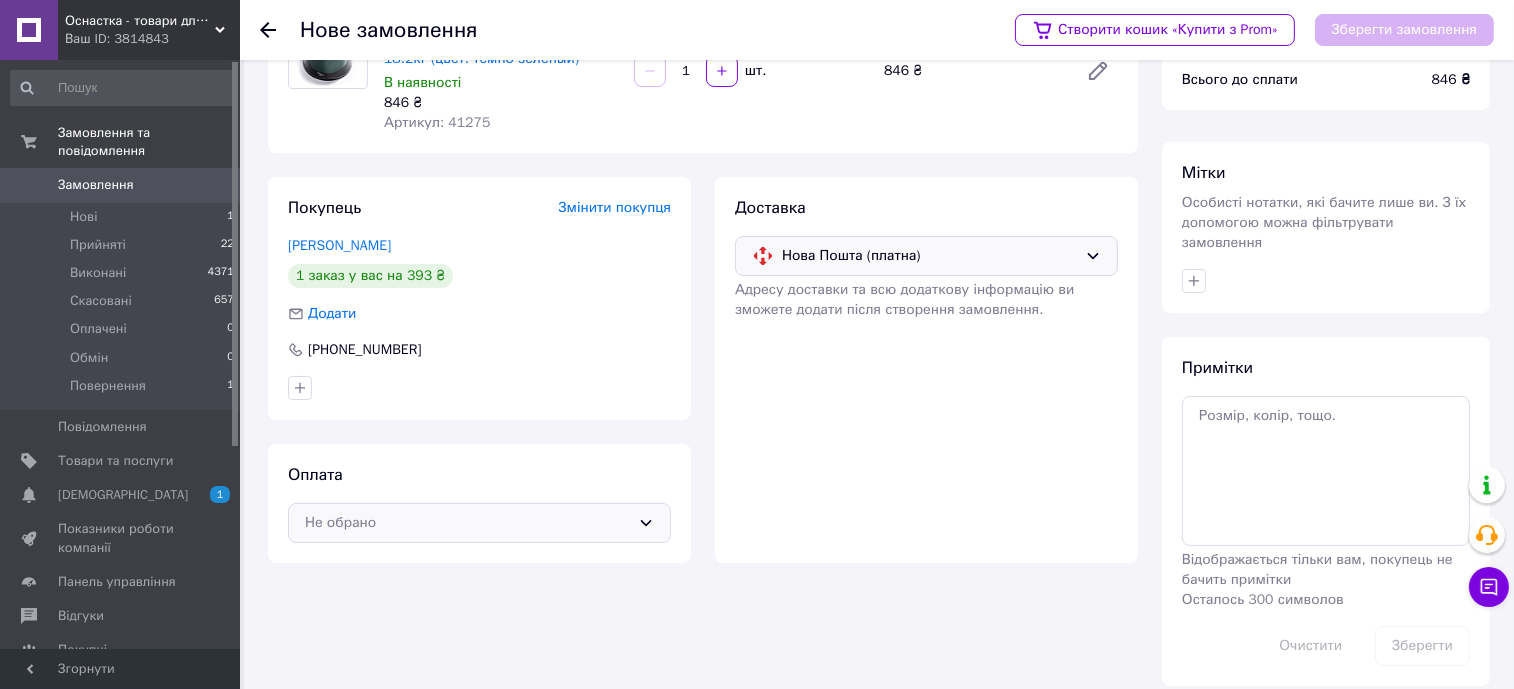 click on "Не обрано" at bounding box center (479, 523) 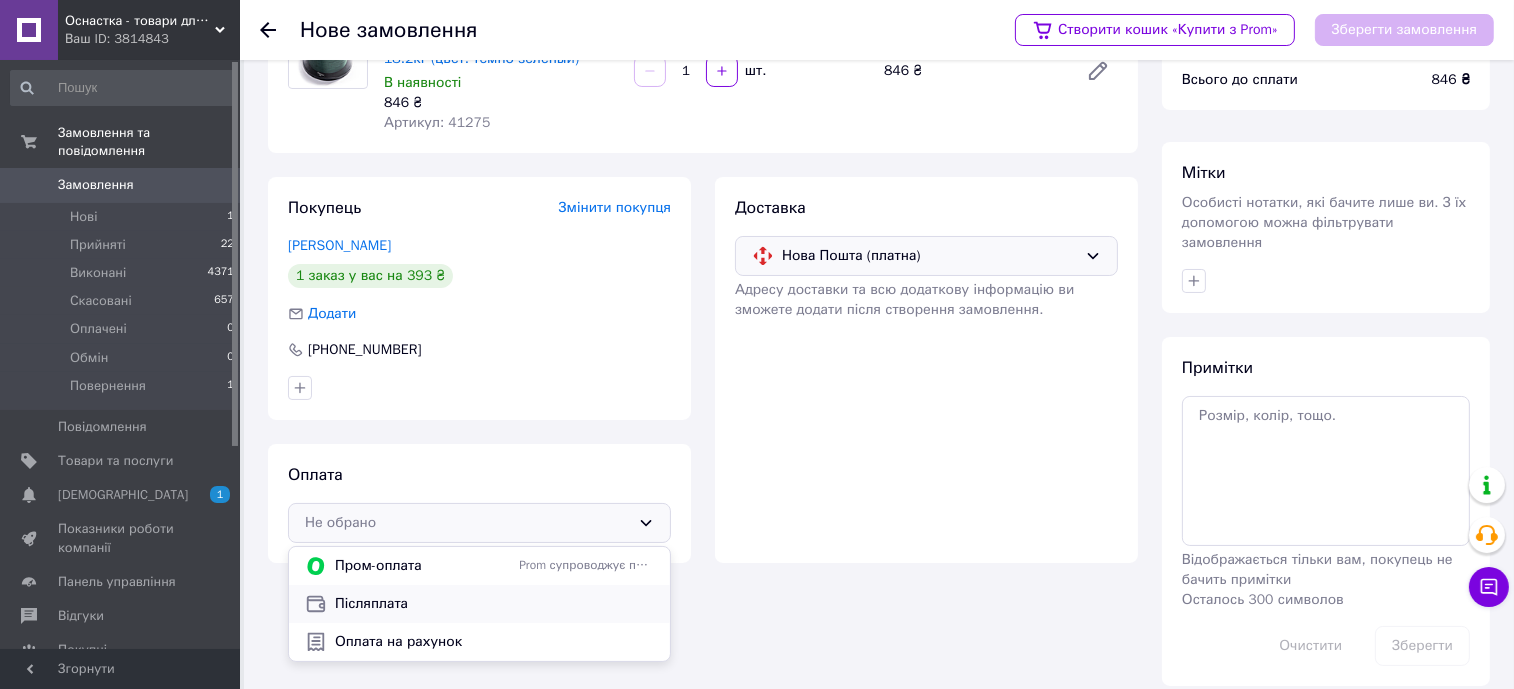 click on "Післяплата" at bounding box center [494, 604] 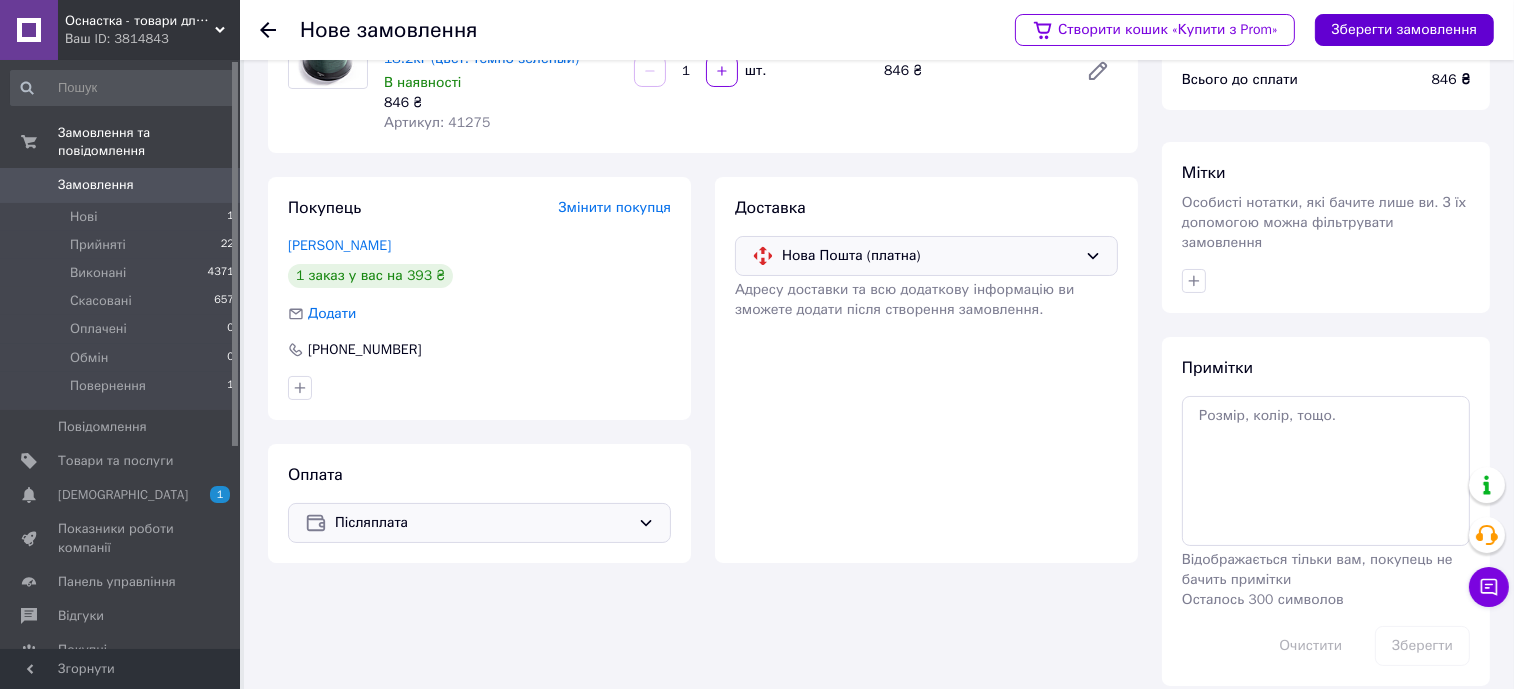 click on "Зберегти замовлення" at bounding box center [1404, 30] 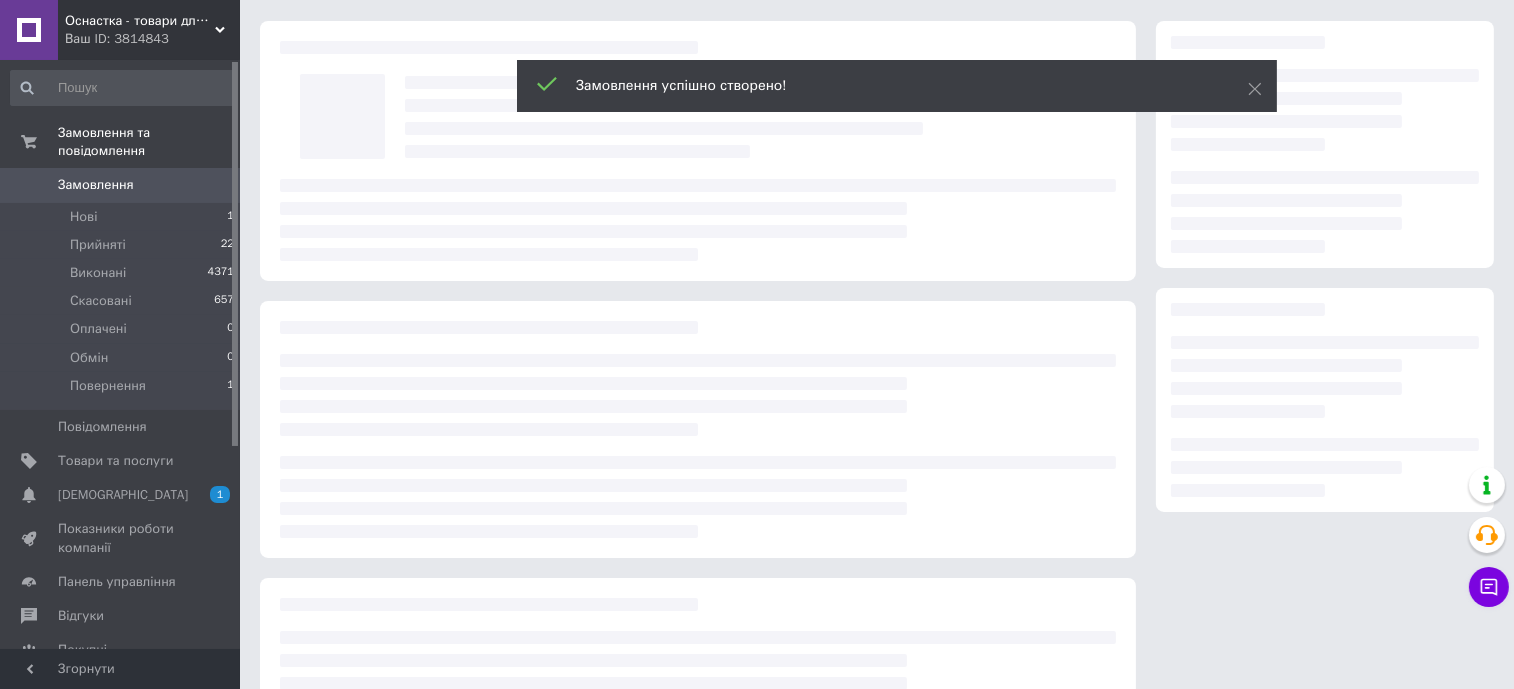 scroll, scrollTop: 0, scrollLeft: 0, axis: both 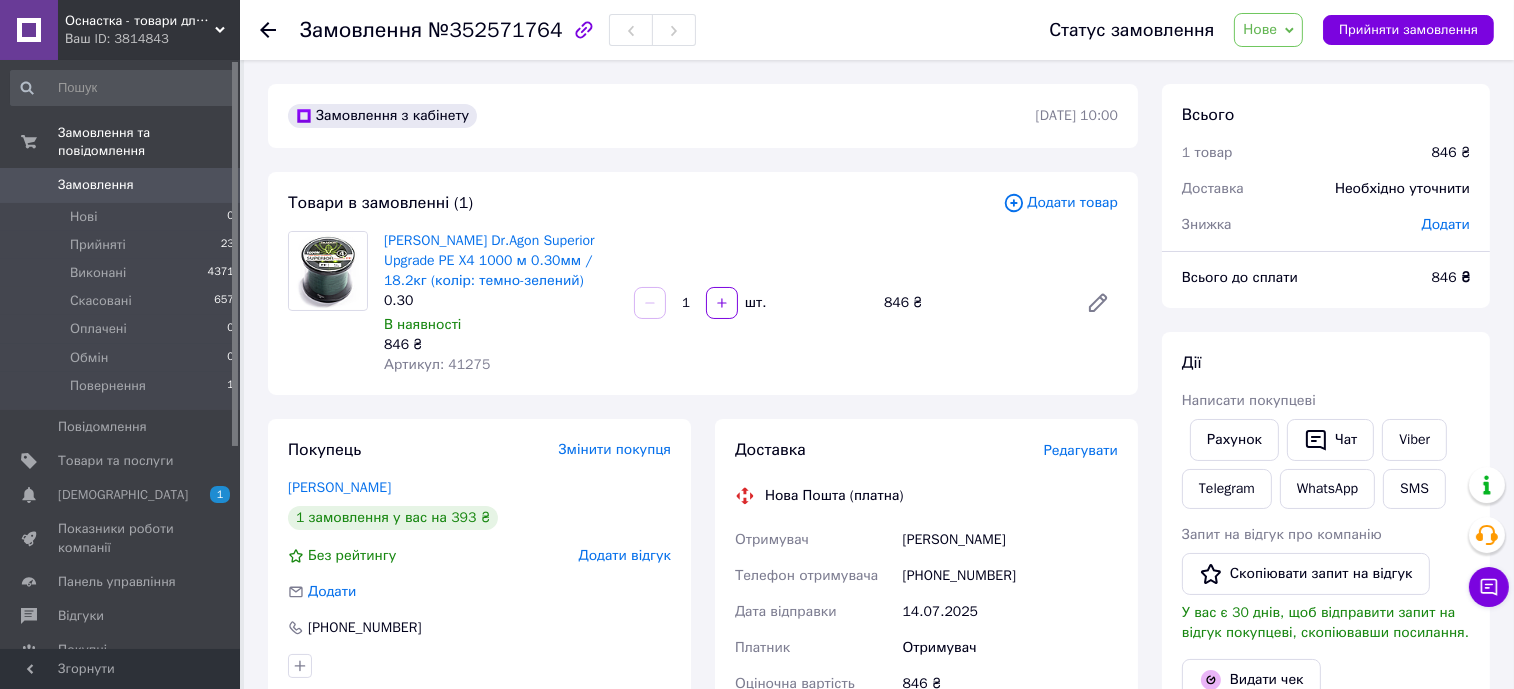 click on "Замовлення" at bounding box center (96, 185) 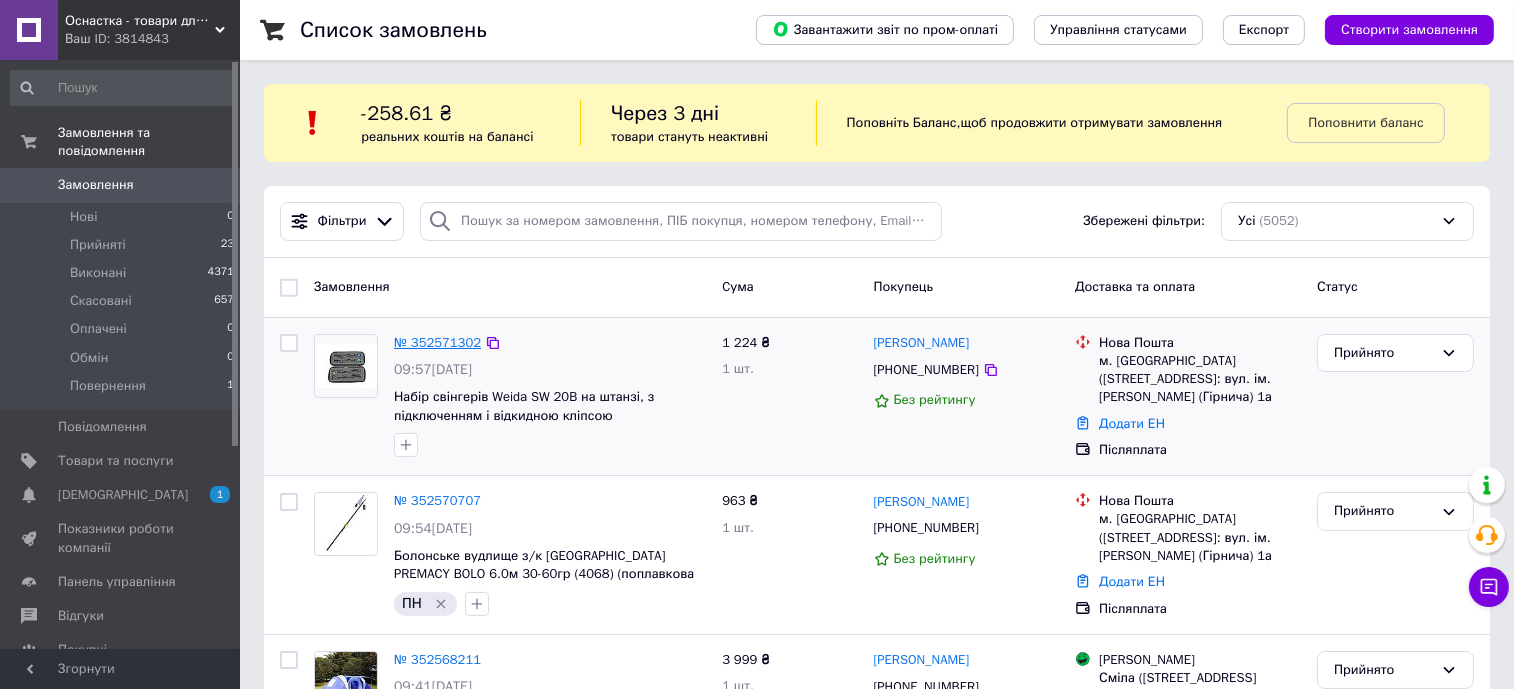 click on "№ 352571302" at bounding box center (437, 342) 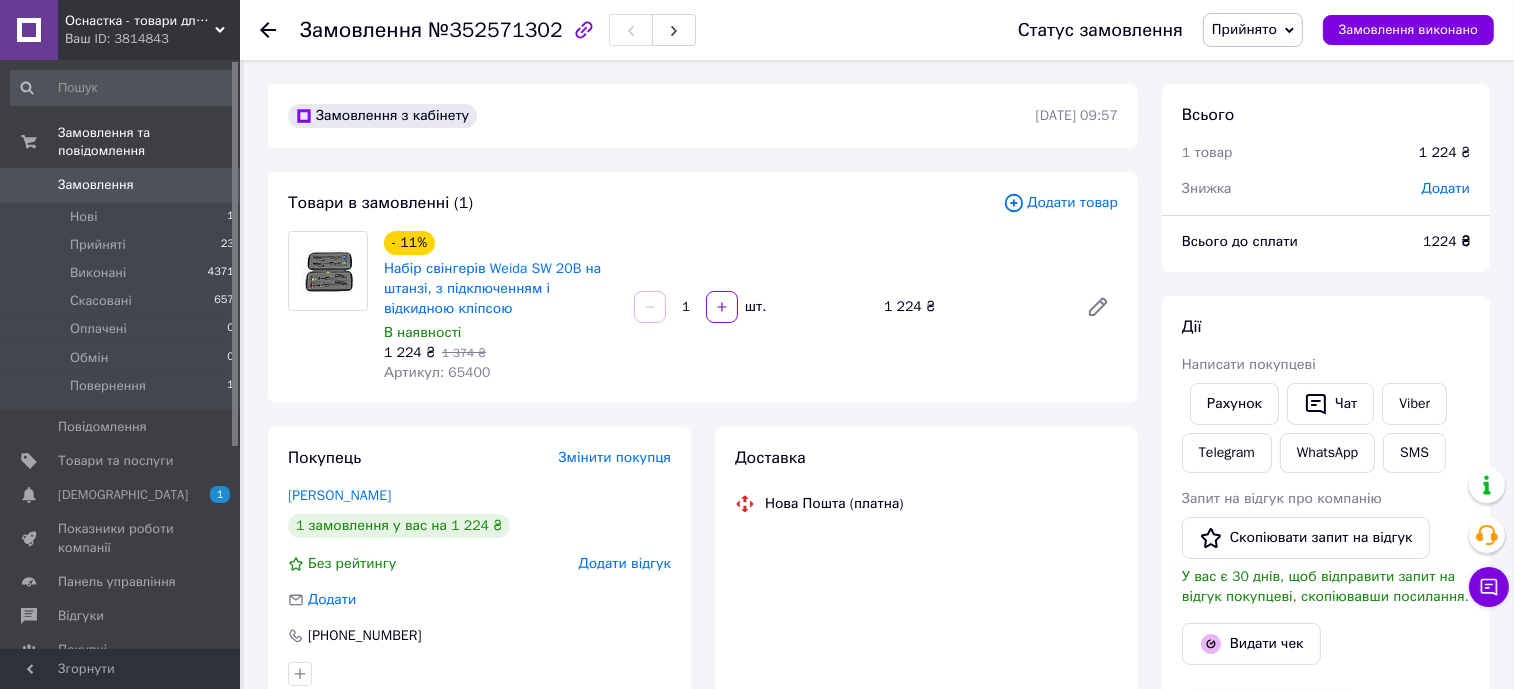 click on "Додати товар" at bounding box center (1060, 203) 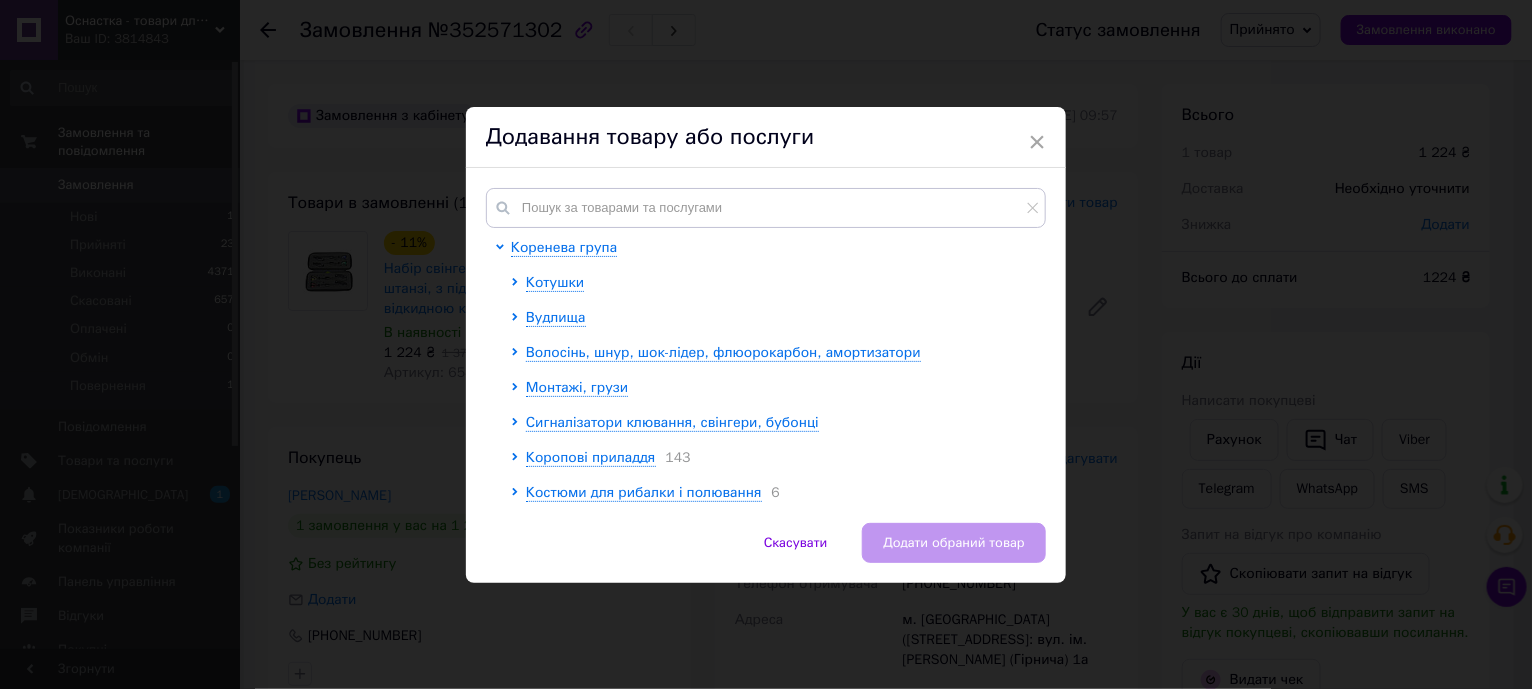 click on "Коренева група Котушки Вудлища Волосінь, шнур, шок-лідер, флюорокарбон, амортизатори Монтажі, грузи Сигналізатори клювання, свінгери, бубонці Коропові приладдя 143 Костюми для рибалки і полювання 6 Термобілизна для полювання та риболовлі 8 Вершинки 5 Підставки під вудилища 38 Ліхтарі 26 Прикормки, насадки, рідини Чохли 42 Сумки / рюкзаки / коробки для аксесуарів 40 Садки 19 Гачки Підсаки 26 Кораблики 3 Приманки Крісла 6" at bounding box center [766, 345] 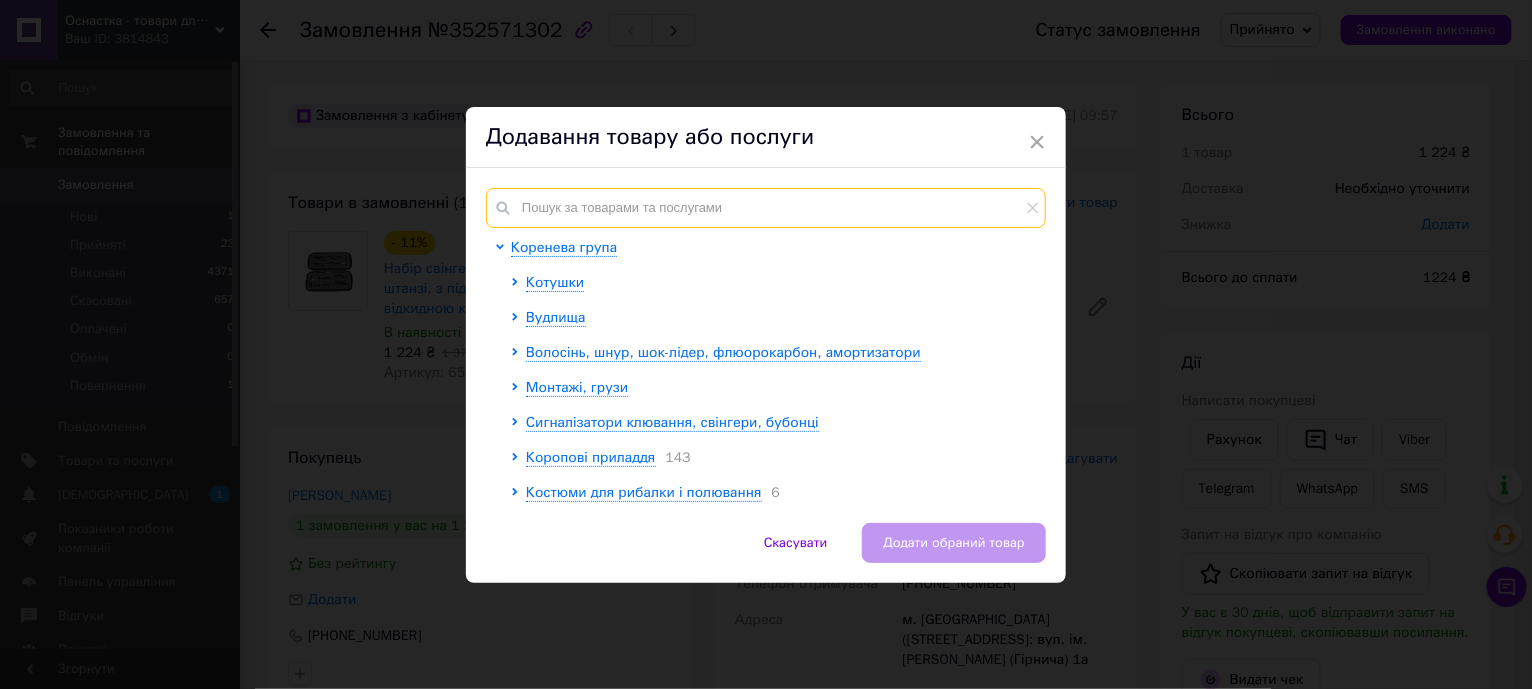 click at bounding box center (766, 208) 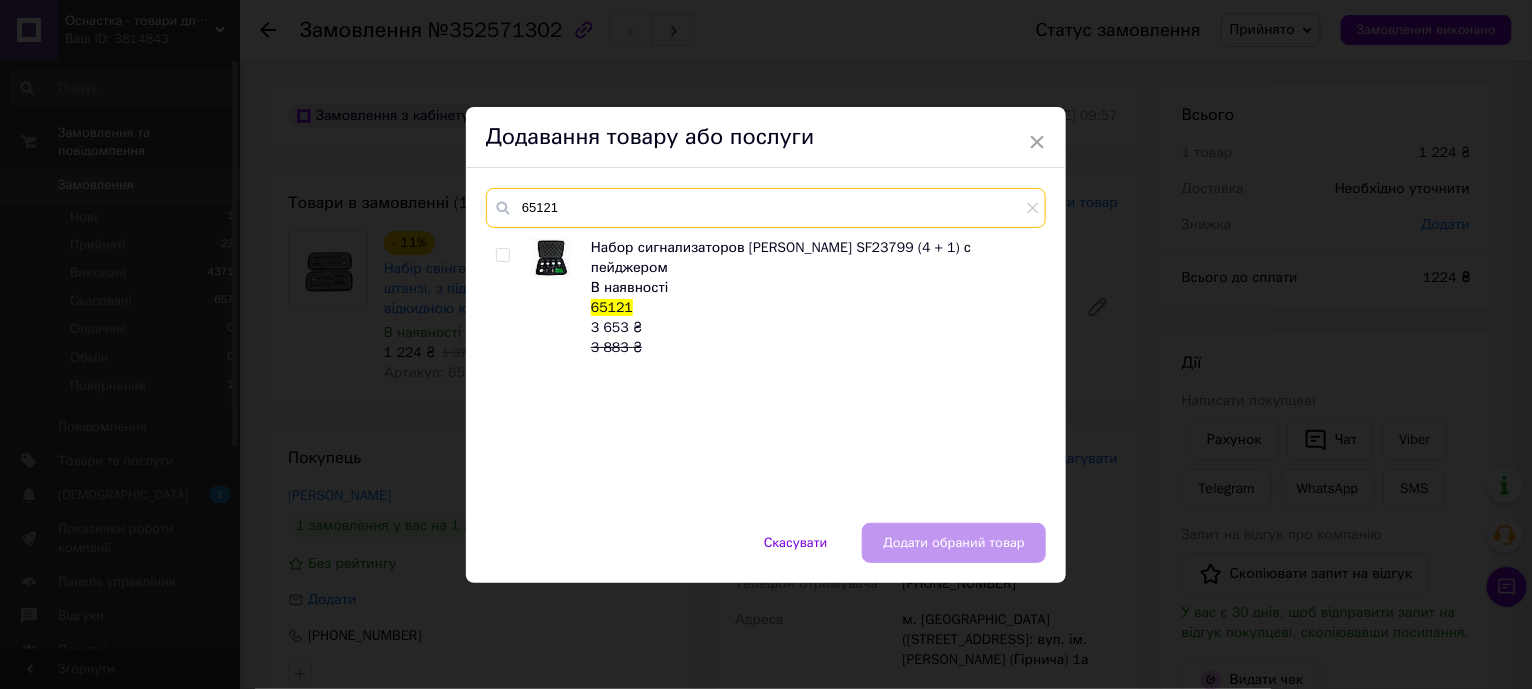 type on "65121" 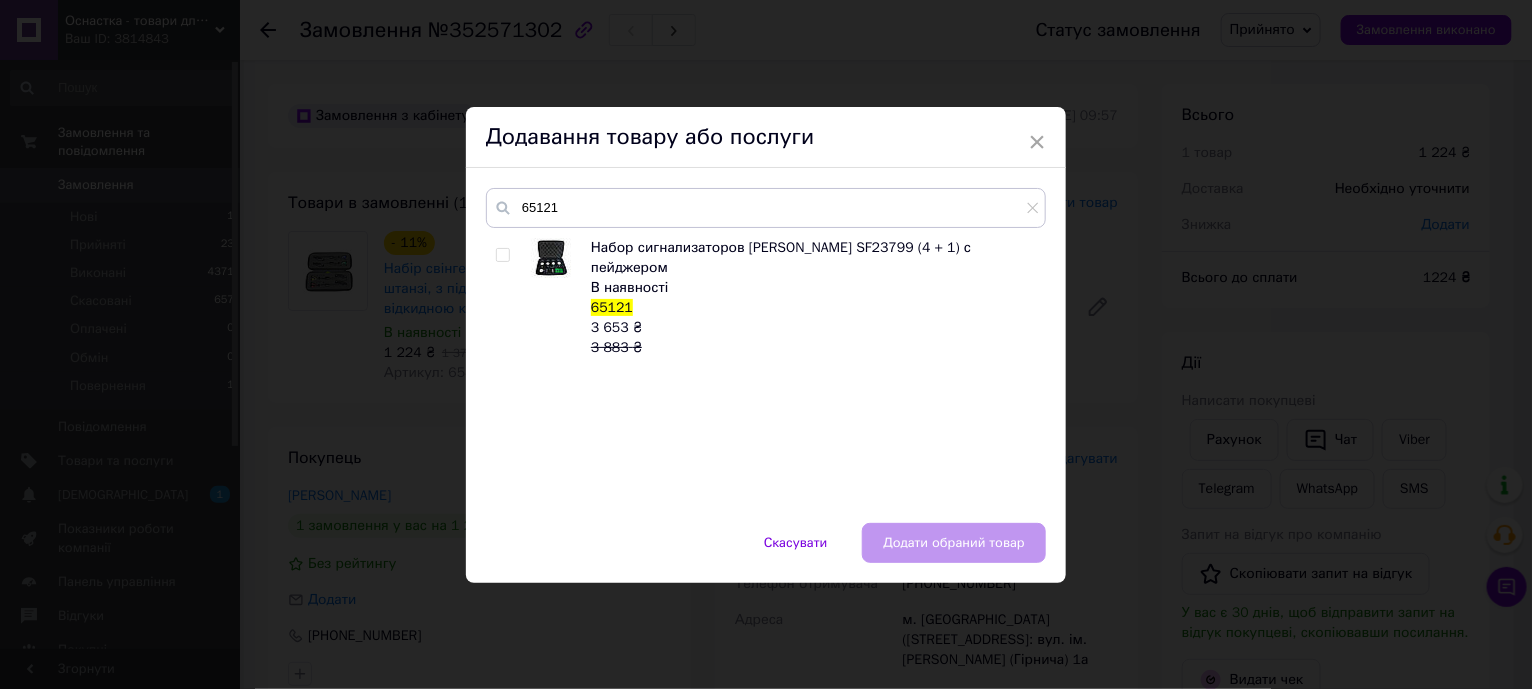 click at bounding box center [502, 255] 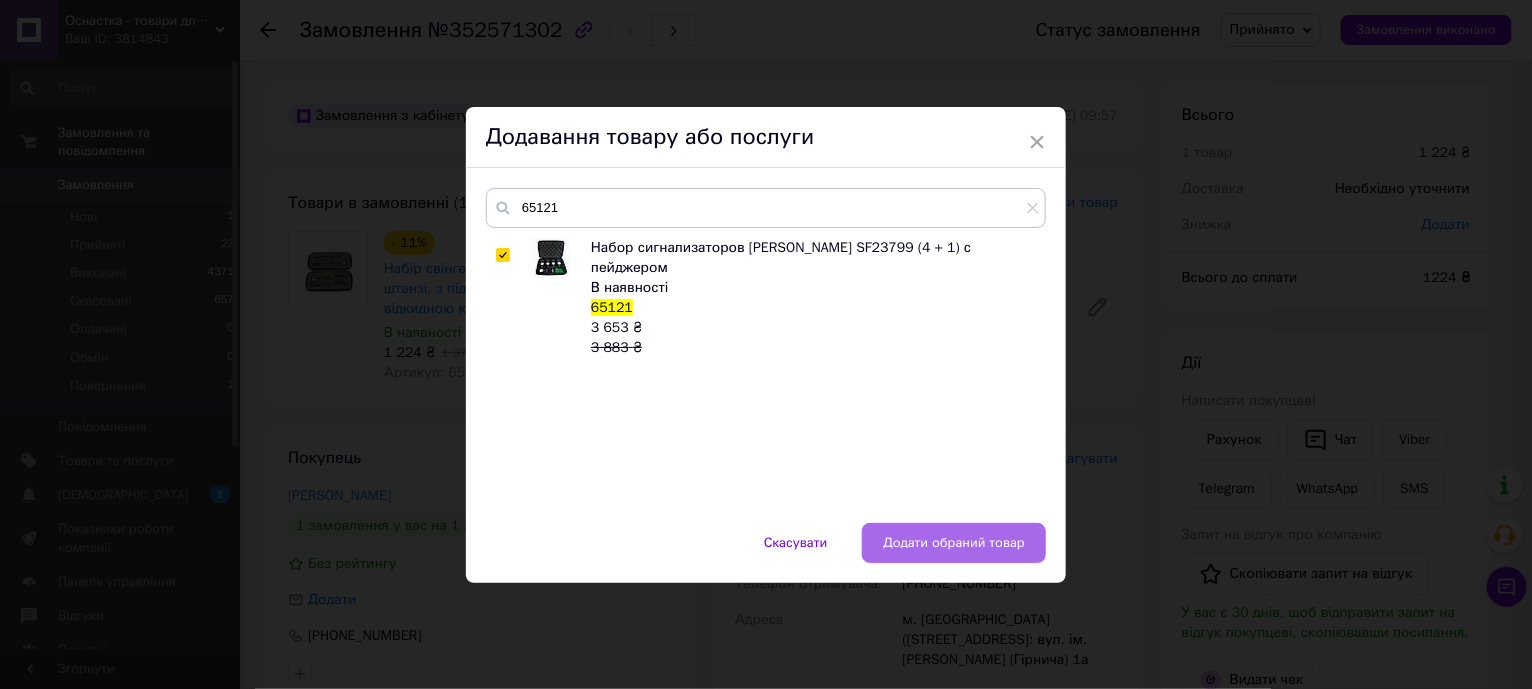 click on "Додати обраний товар" at bounding box center (954, 543) 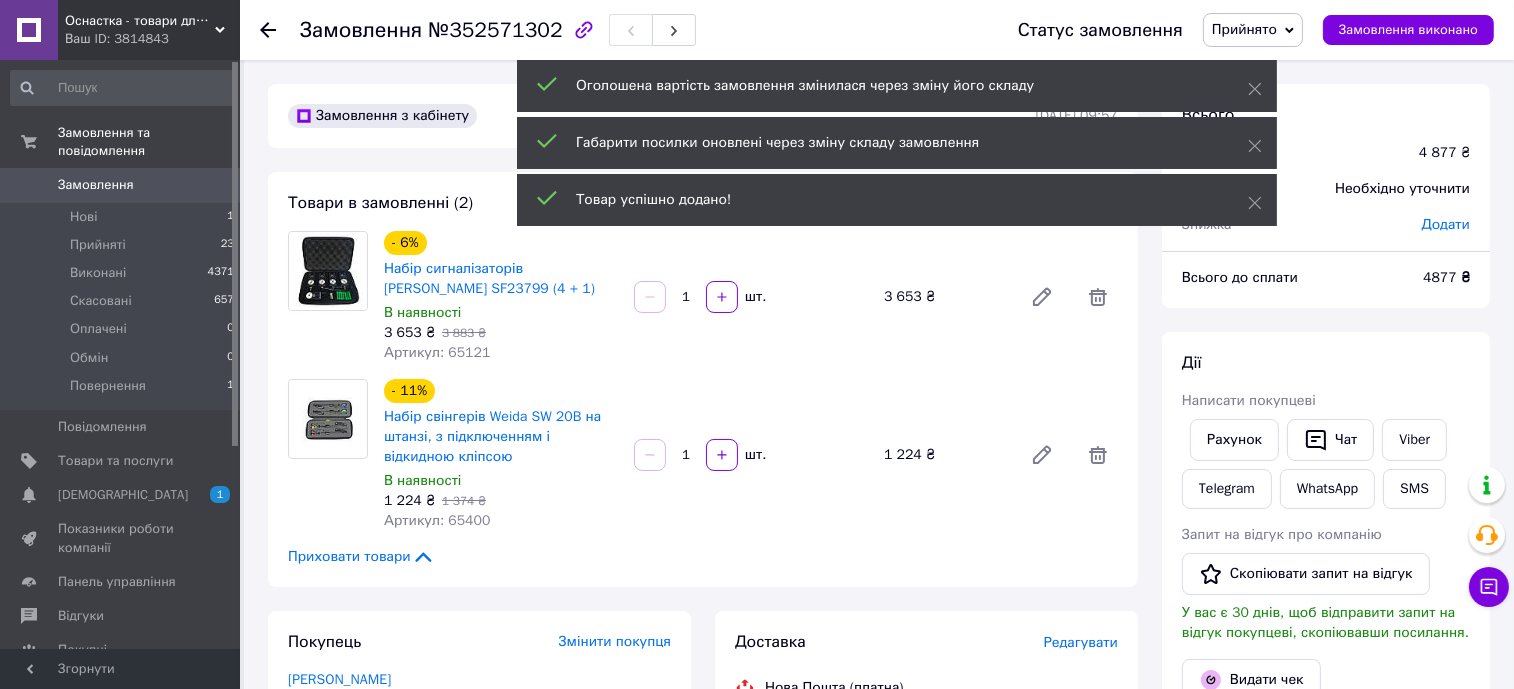 click on "- 11% Набір свінгерів Weida SW 20B на штанзі, з підключенням і відкидною кліпсою В наявності 1 224 ₴   1 374 ₴ Артикул: 65400 1   шт. 1 224 ₴" at bounding box center (751, 455) 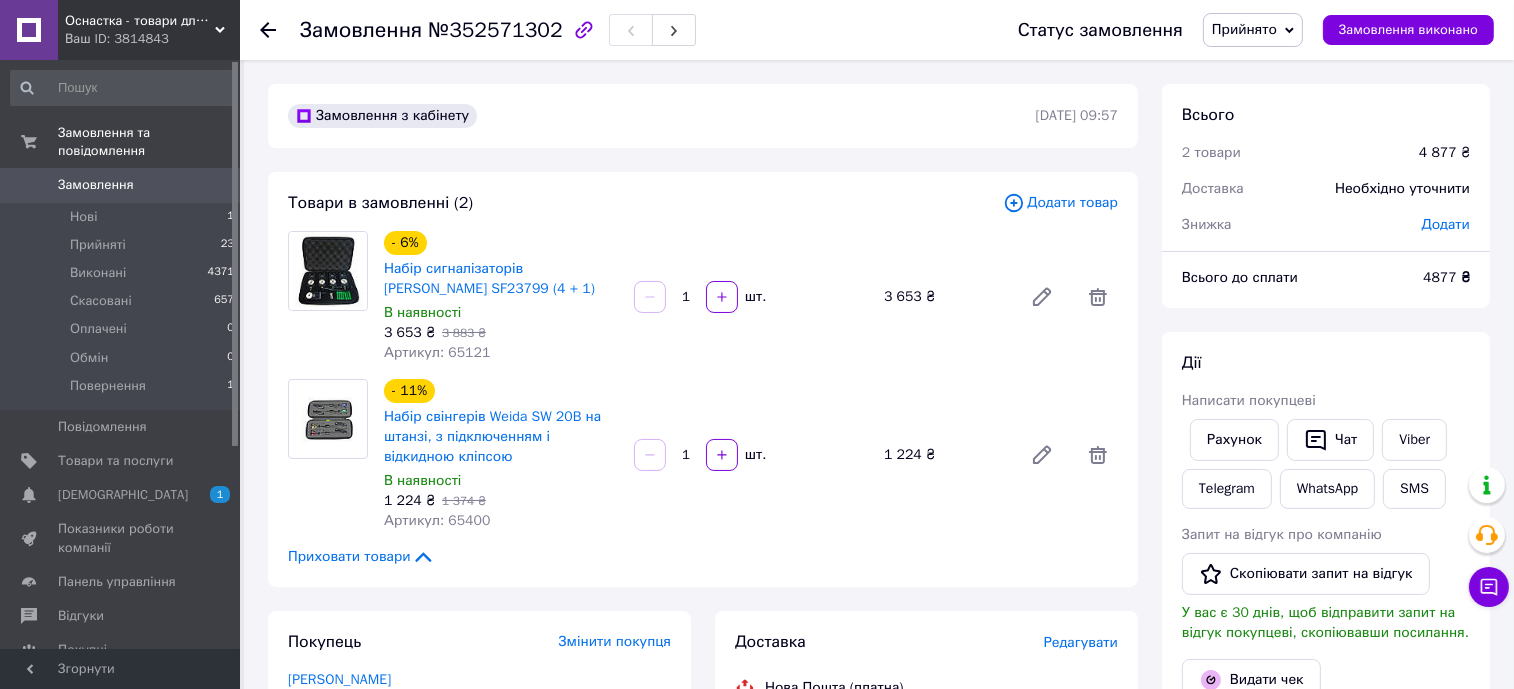 click on "- 11% Набір свінгерів Weida SW 20B на штанзі, з підключенням і відкидною кліпсою В наявності 1 224 ₴   1 374 ₴ Артикул: 65400 1   шт. 1 224 ₴" at bounding box center (751, 455) 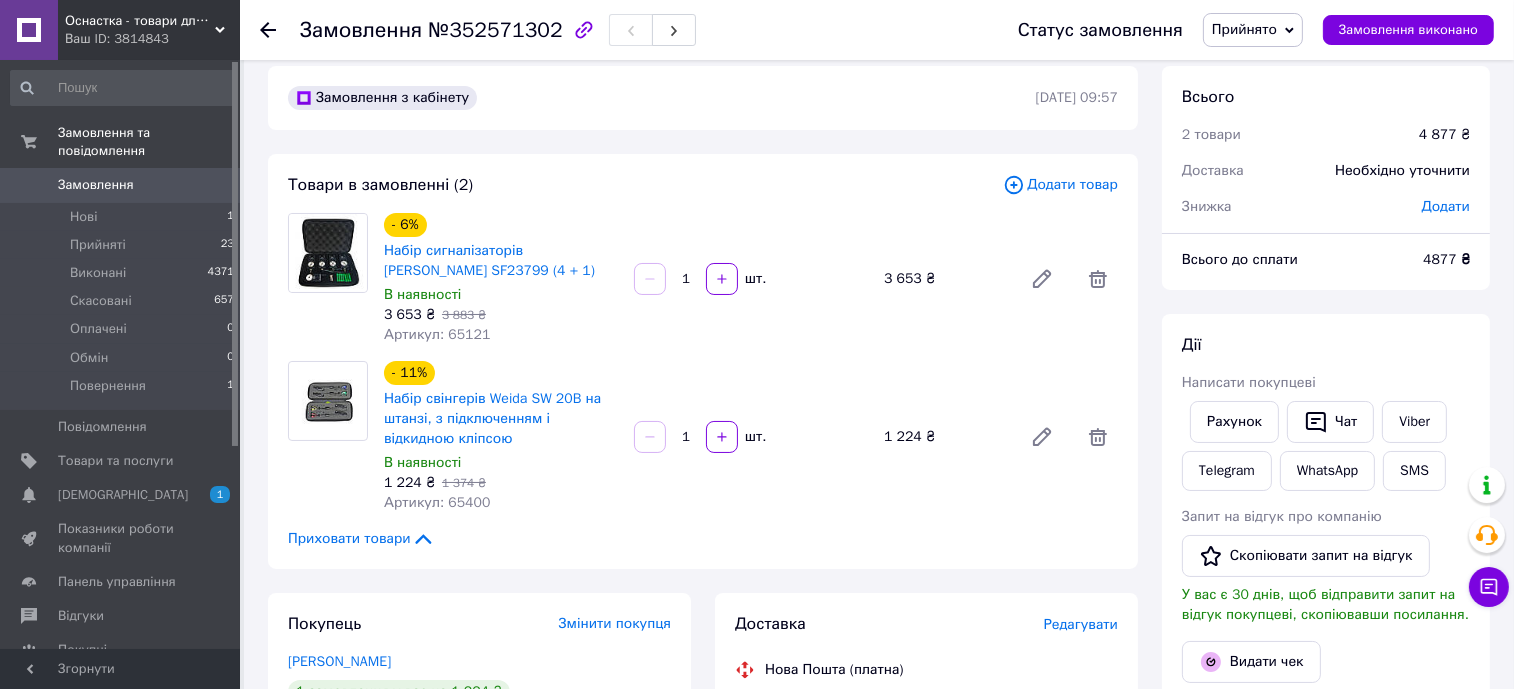 scroll, scrollTop: 0, scrollLeft: 0, axis: both 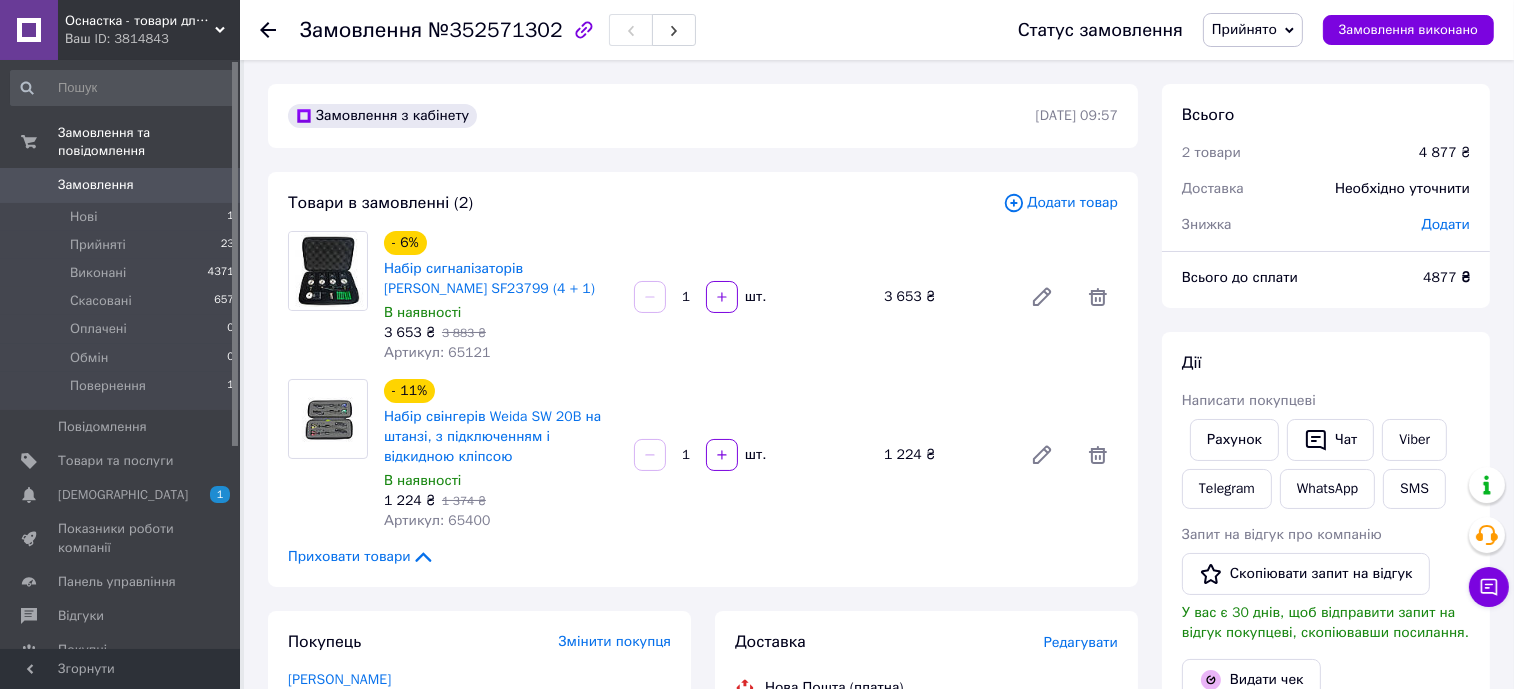 click on "Замовлення" at bounding box center (96, 185) 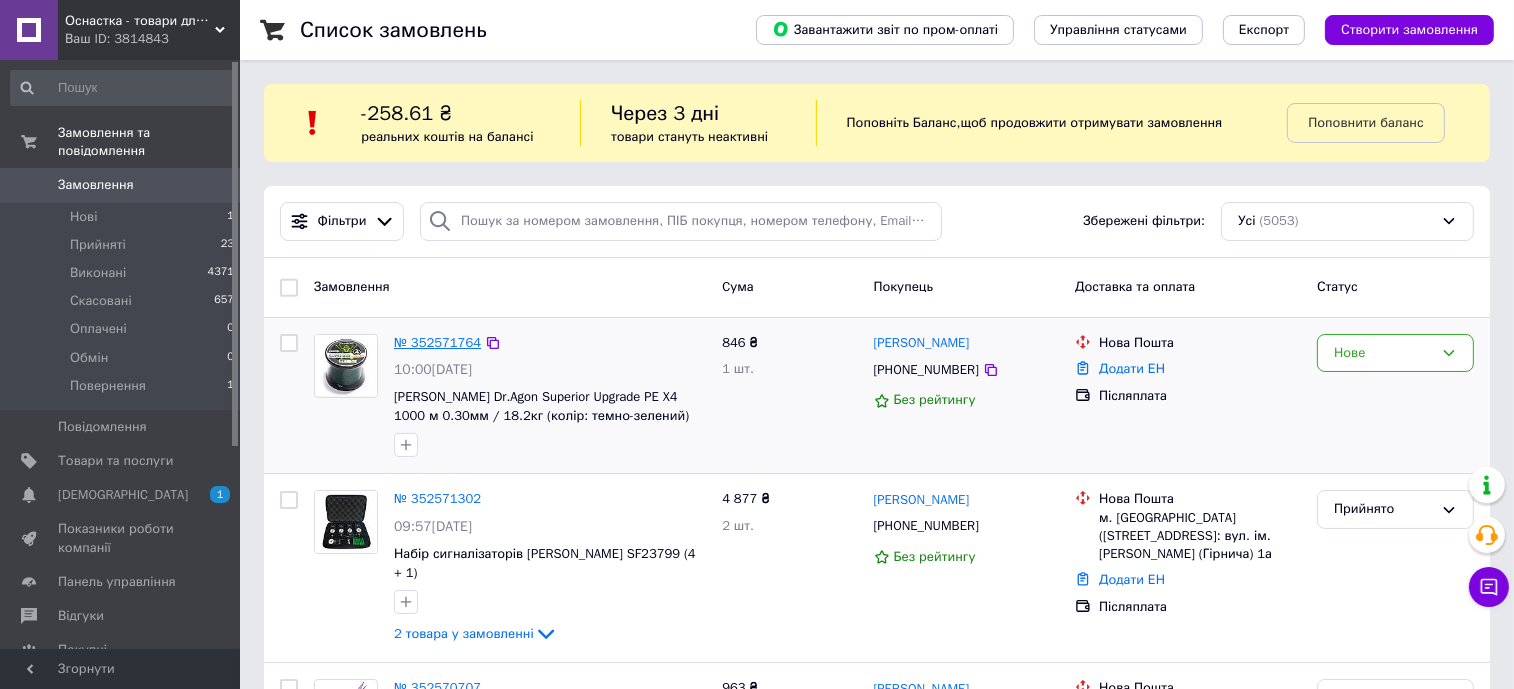 click on "№ 352571764" at bounding box center (437, 342) 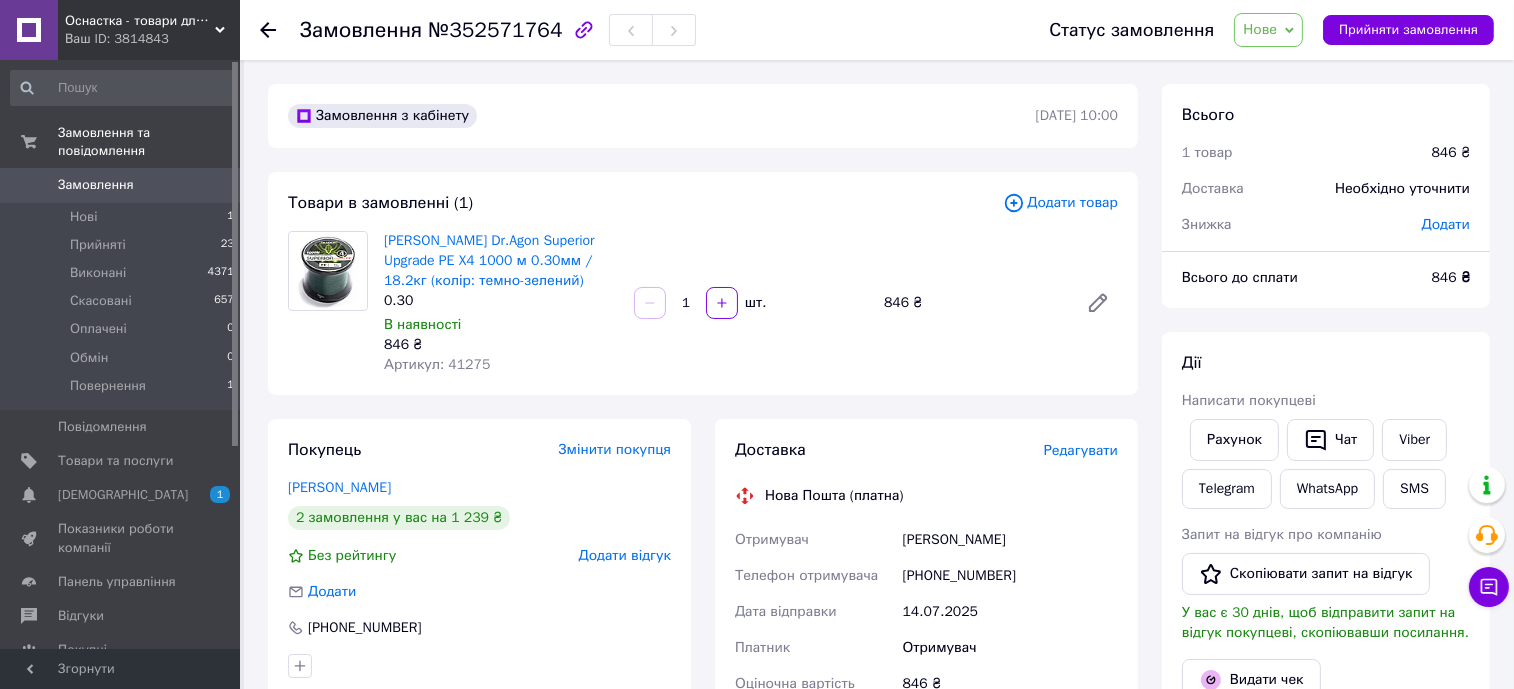 click on "Додати товар" at bounding box center [1060, 203] 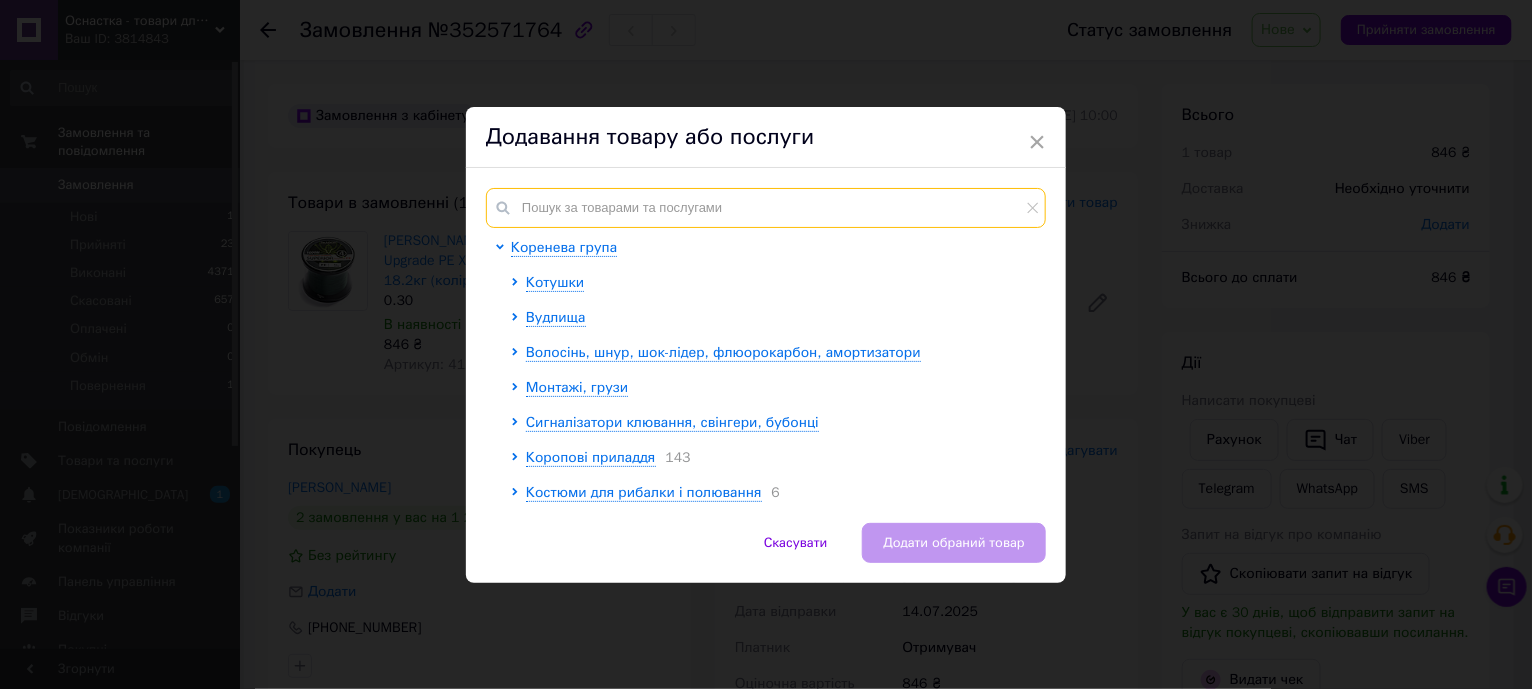 click at bounding box center (766, 208) 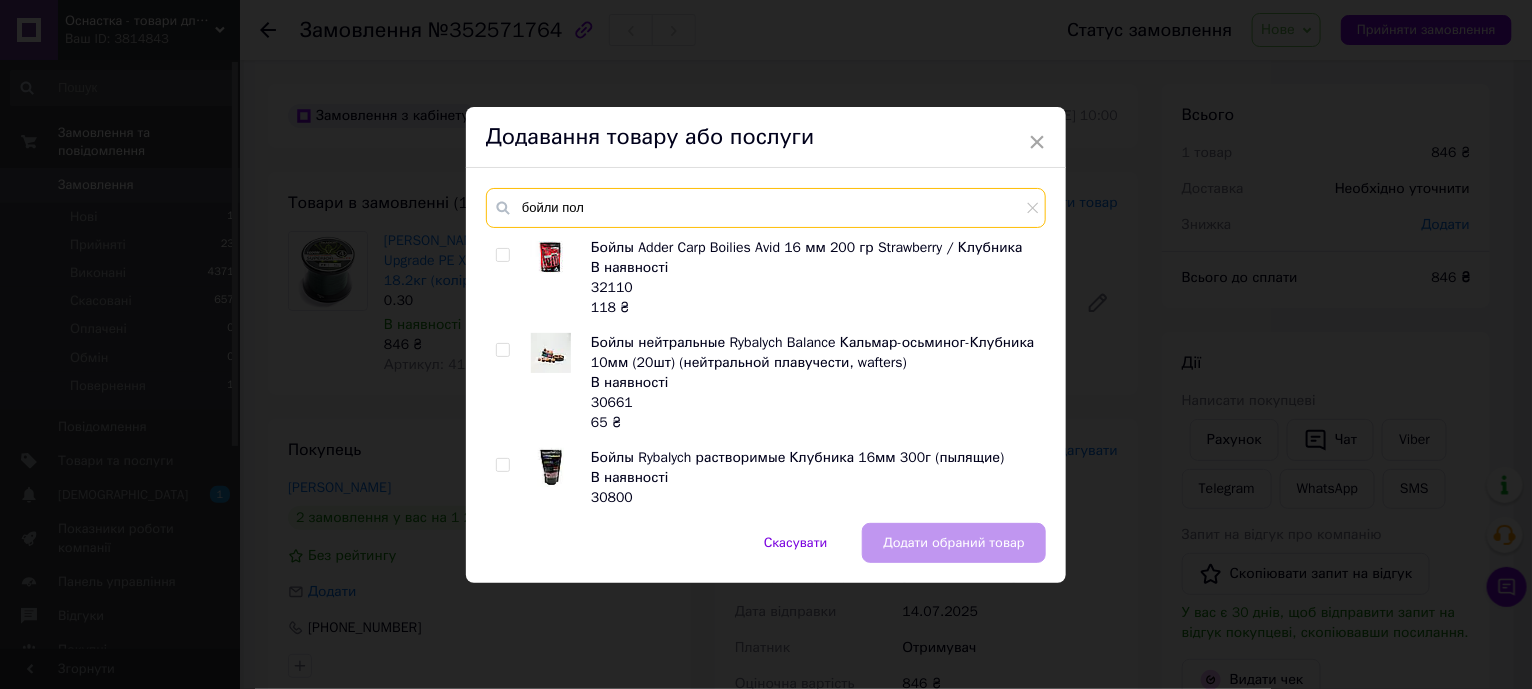 type on "бойли пол" 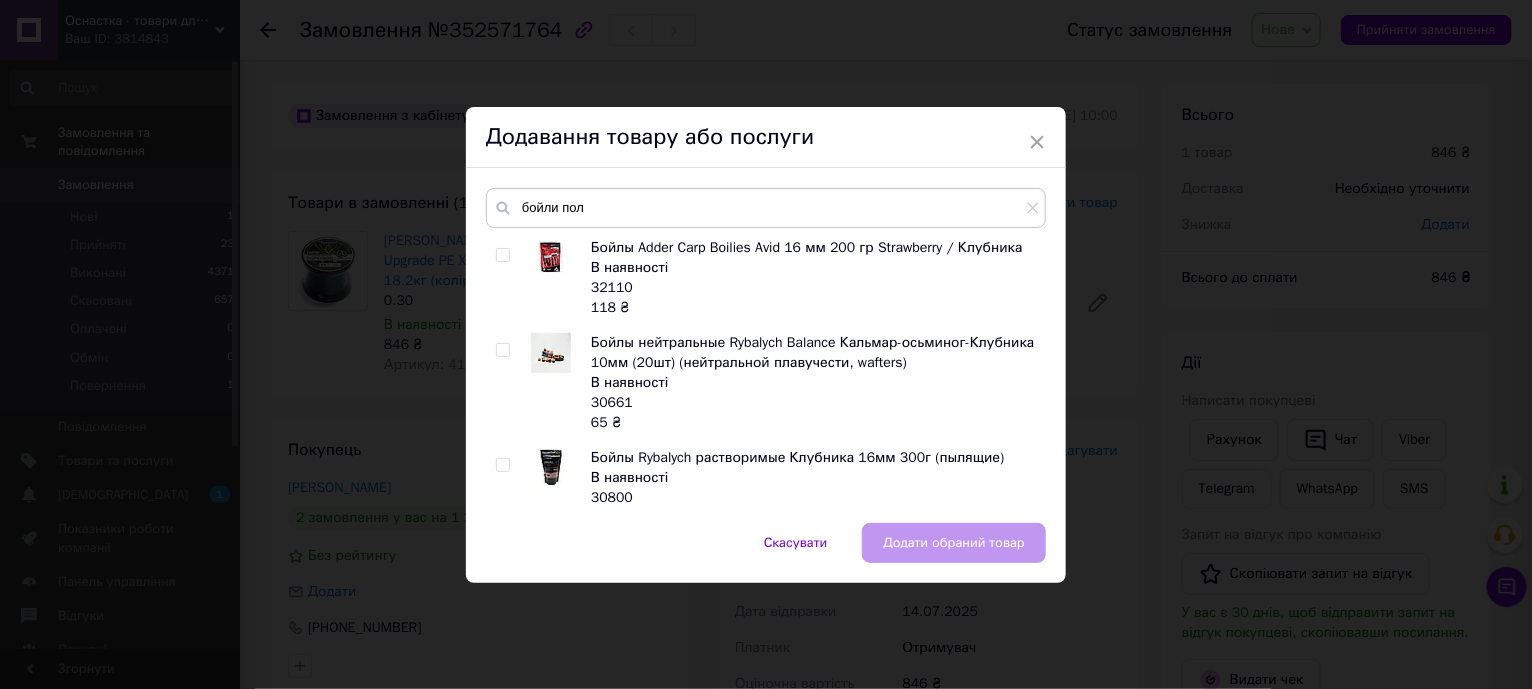 click at bounding box center (502, 465) 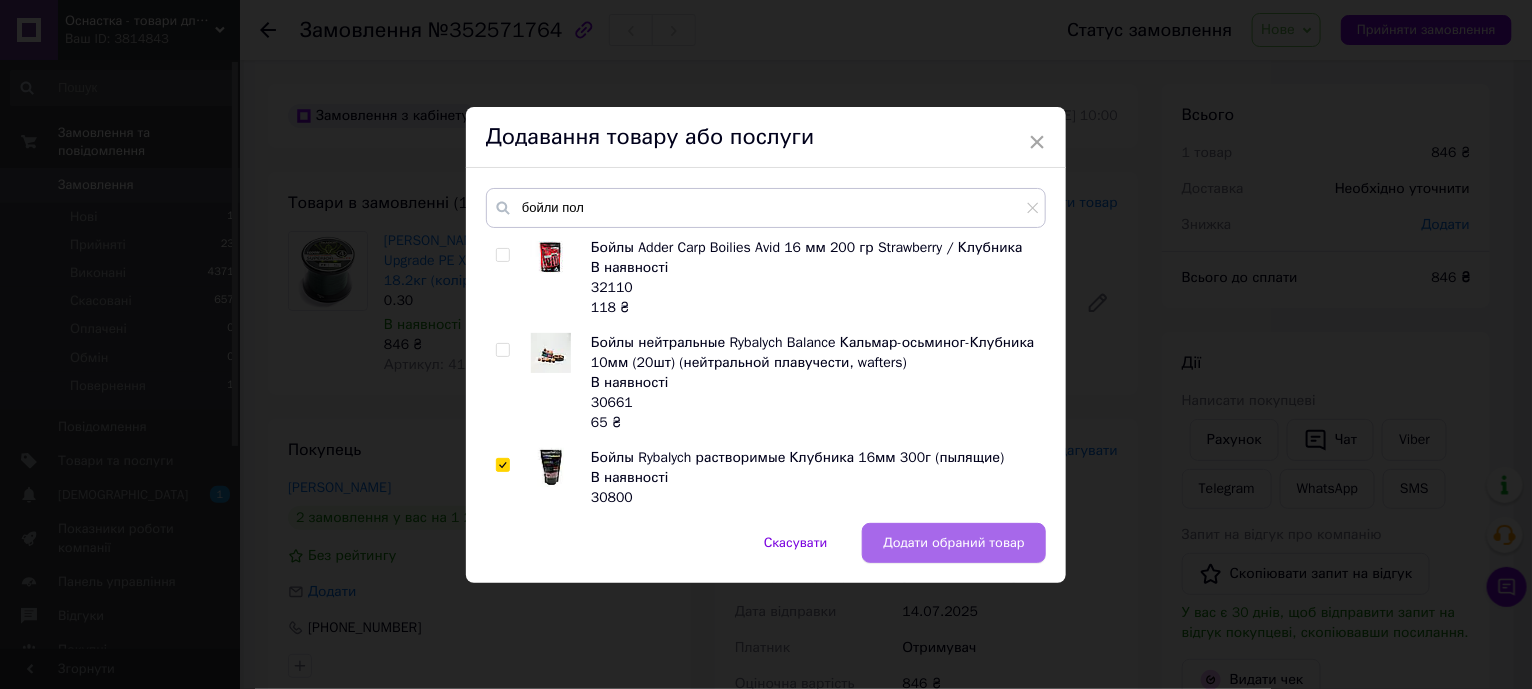 click on "Додати обраний товар" at bounding box center [954, 543] 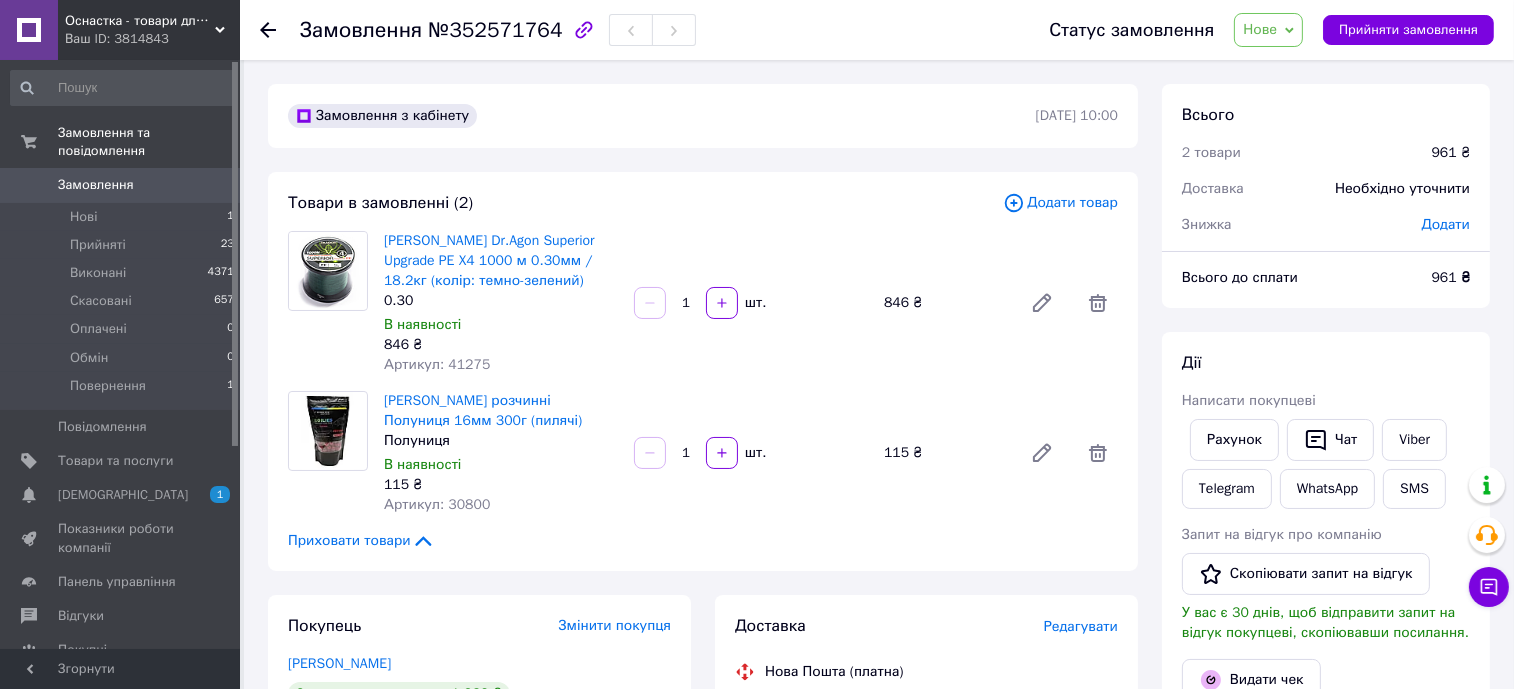 click on "Шнур рибальський Dr.Agon Superior Upgrade PE X4 1000 м 0.30мм / 18.2кг (колір: темно-зелений) 0.30 В наявності 846 ₴ Артикул: 41275 1   шт. 846 ₴" at bounding box center (751, 303) 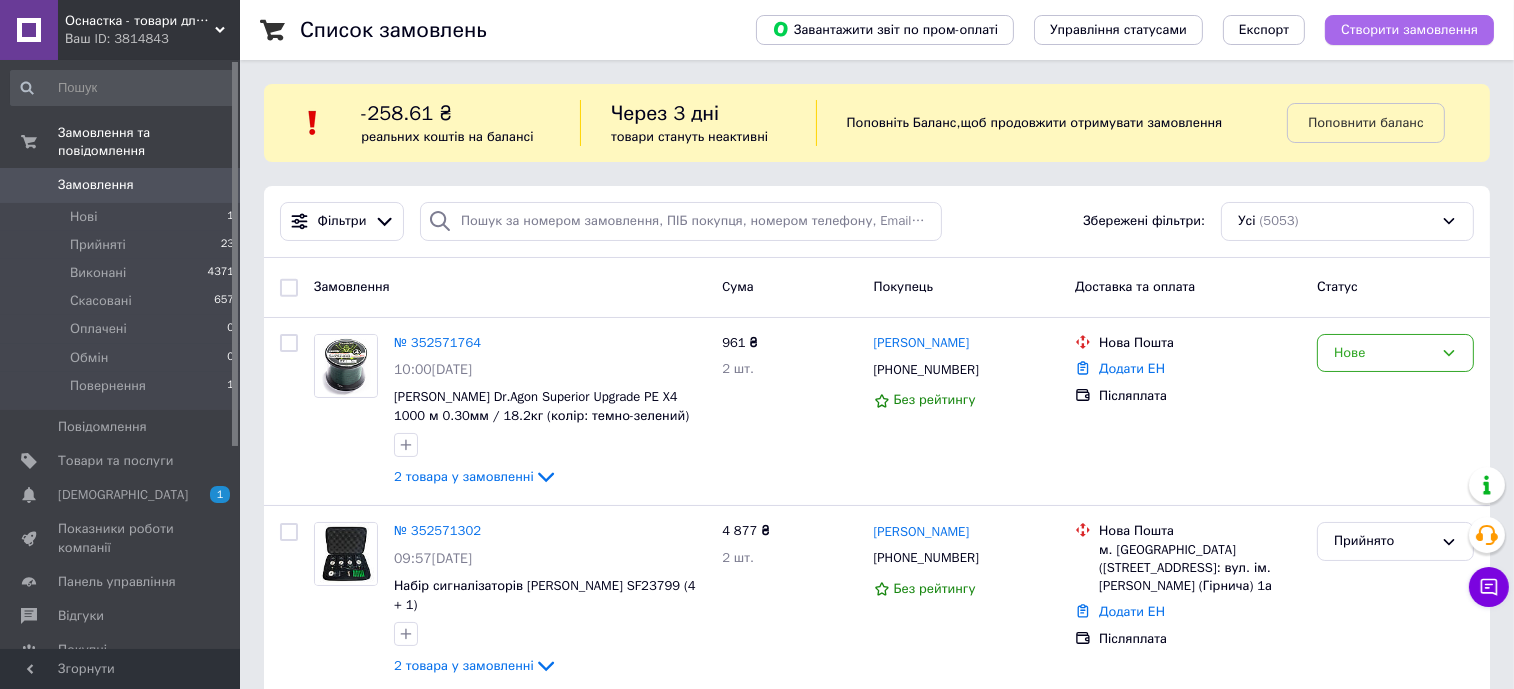 click on "Створити замовлення" at bounding box center (1409, 30) 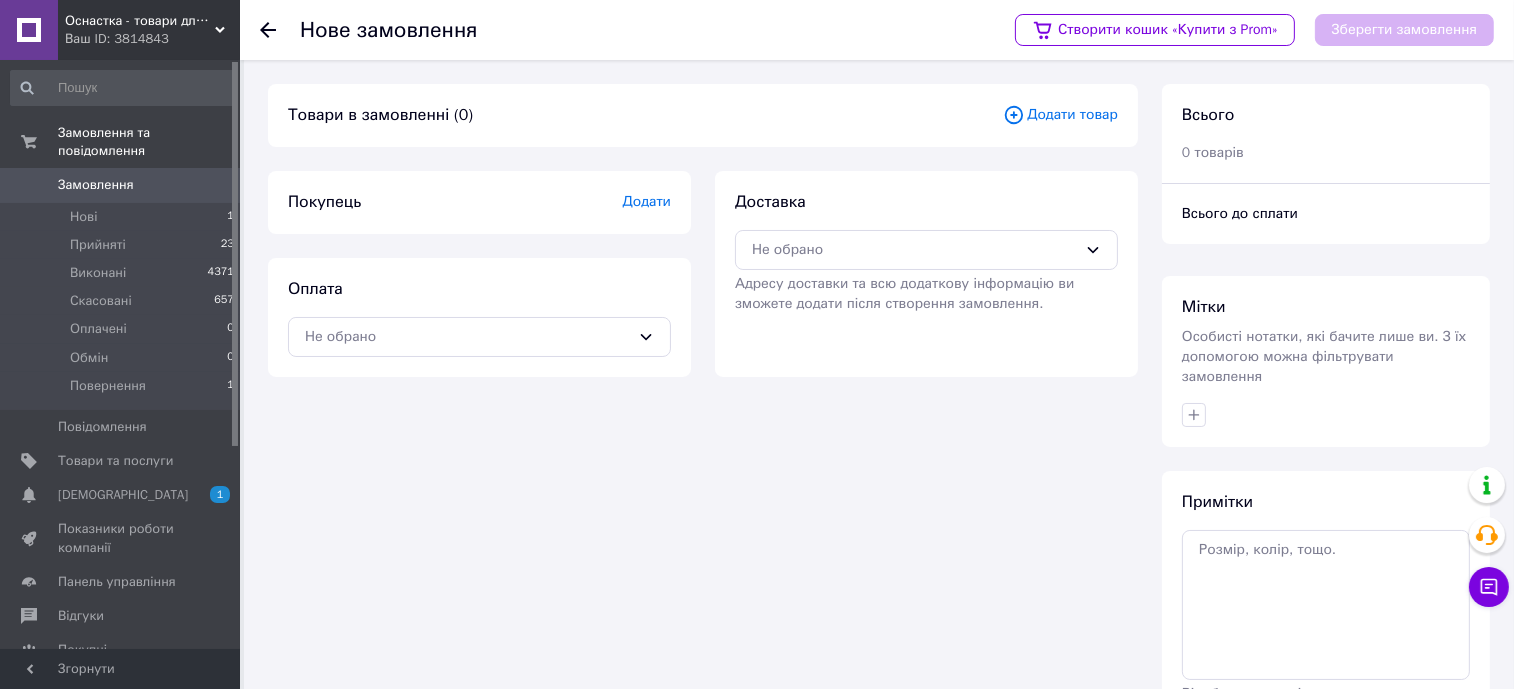 click on "Додати товар" at bounding box center [1060, 115] 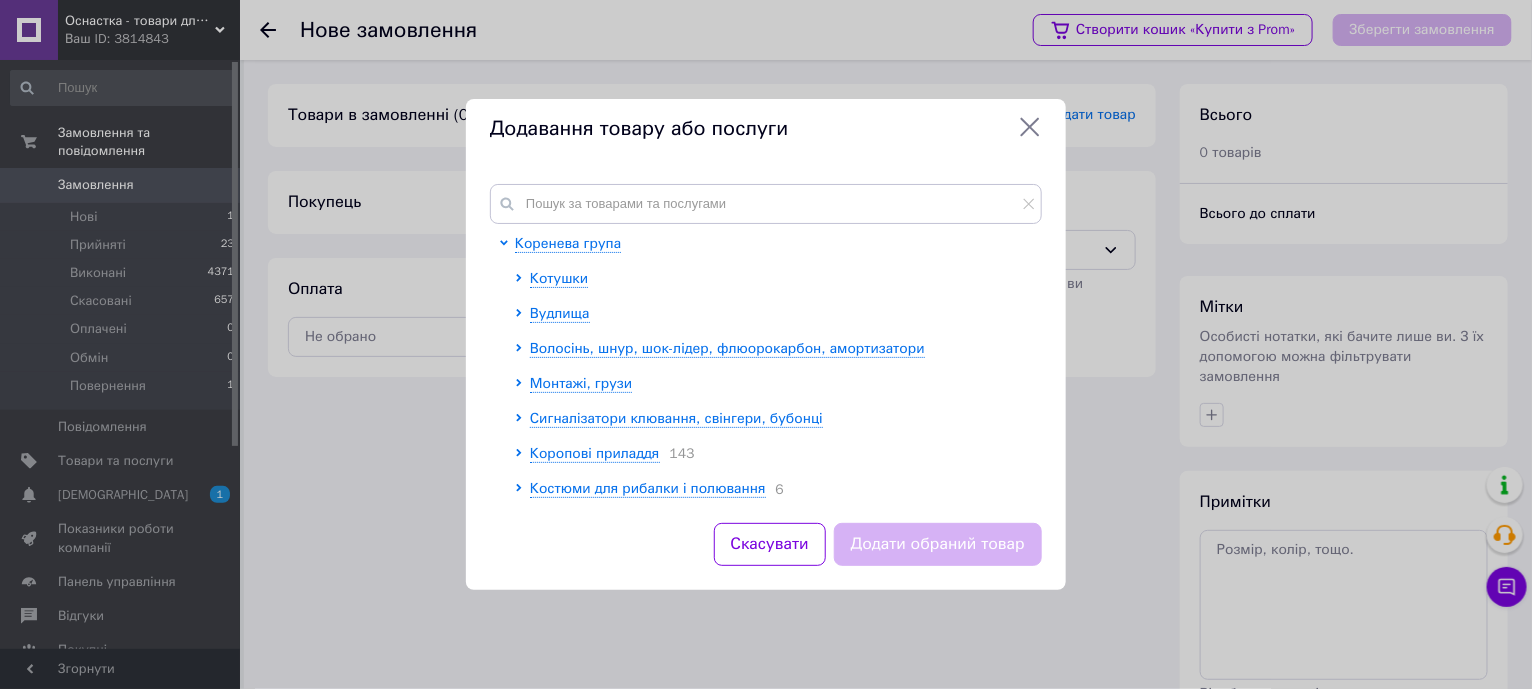 click on "Коренева група Котушки Вудлища Волосінь, шнур, шок-лідер, флюорокарбон, амортизатори Монтажі, грузи Сигналізатори клювання, свінгери, бубонці Коропові приладдя 143 Костюми для рибалки і полювання 6 Термобілизна для полювання та риболовлі 8 Вершинки 5 Підставки під вудилища 38 Ліхтарі 26 Прикормки, насадки, рідини Чохли 42 Сумки / рюкзаки / коробки для аксесуарів 40 Садки 19 Гачки Підсаки 26 Кораблики 3 Приманки Крісла 6" at bounding box center [766, 341] 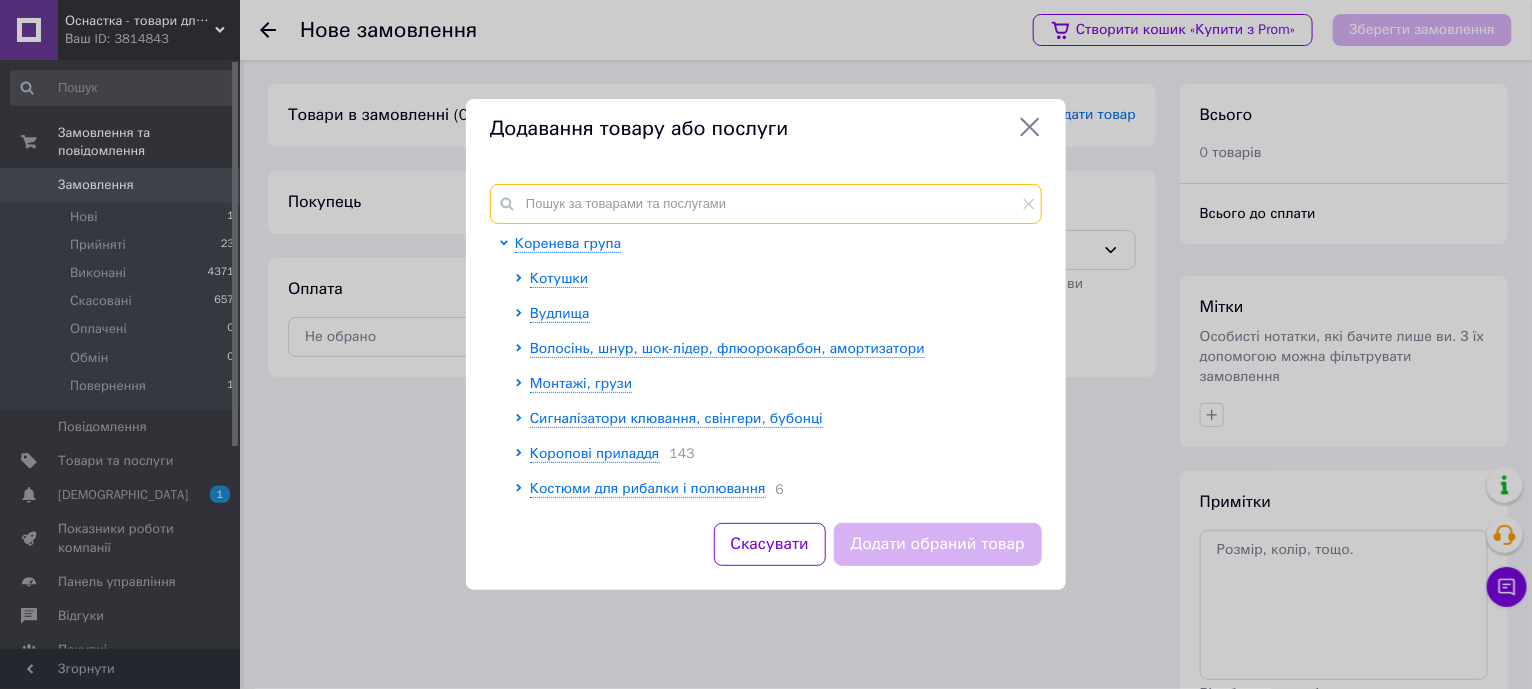 click at bounding box center (766, 204) 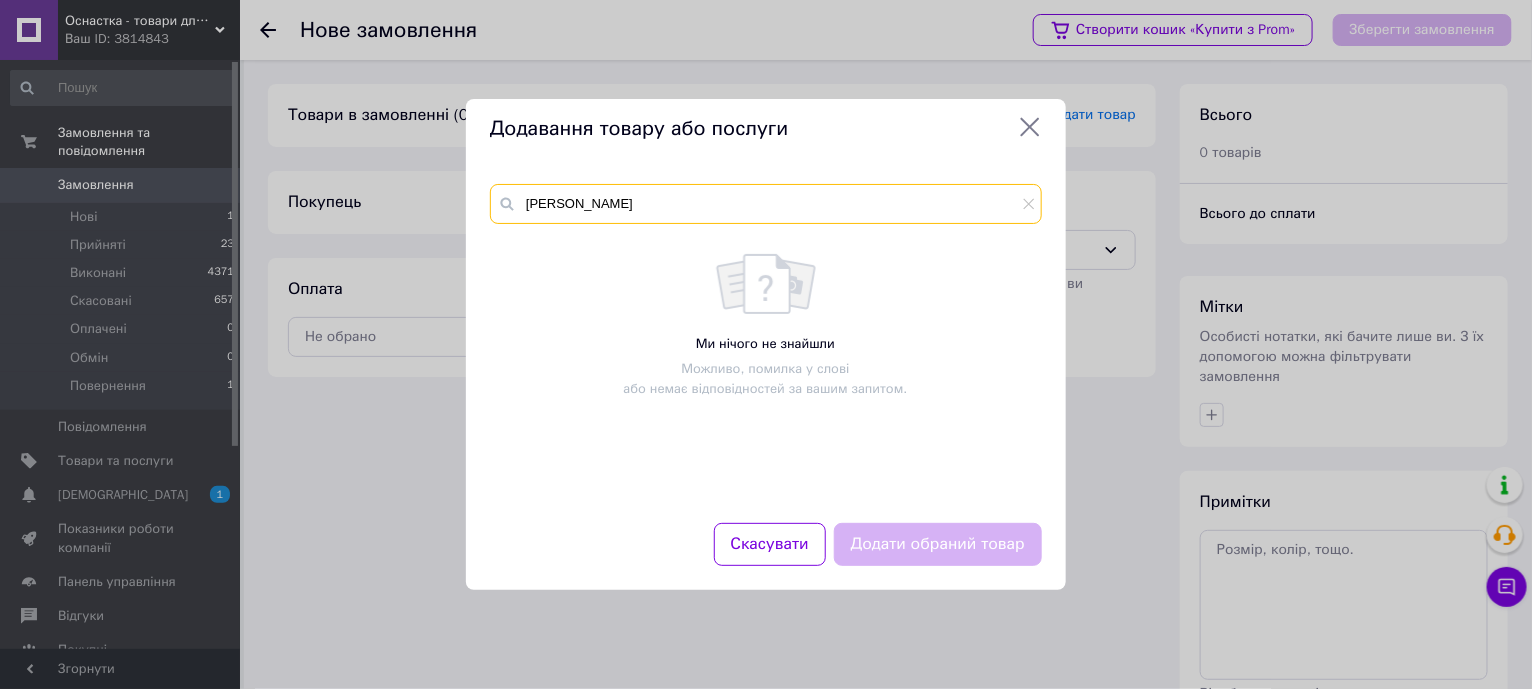 type on "Стокоз олександр" 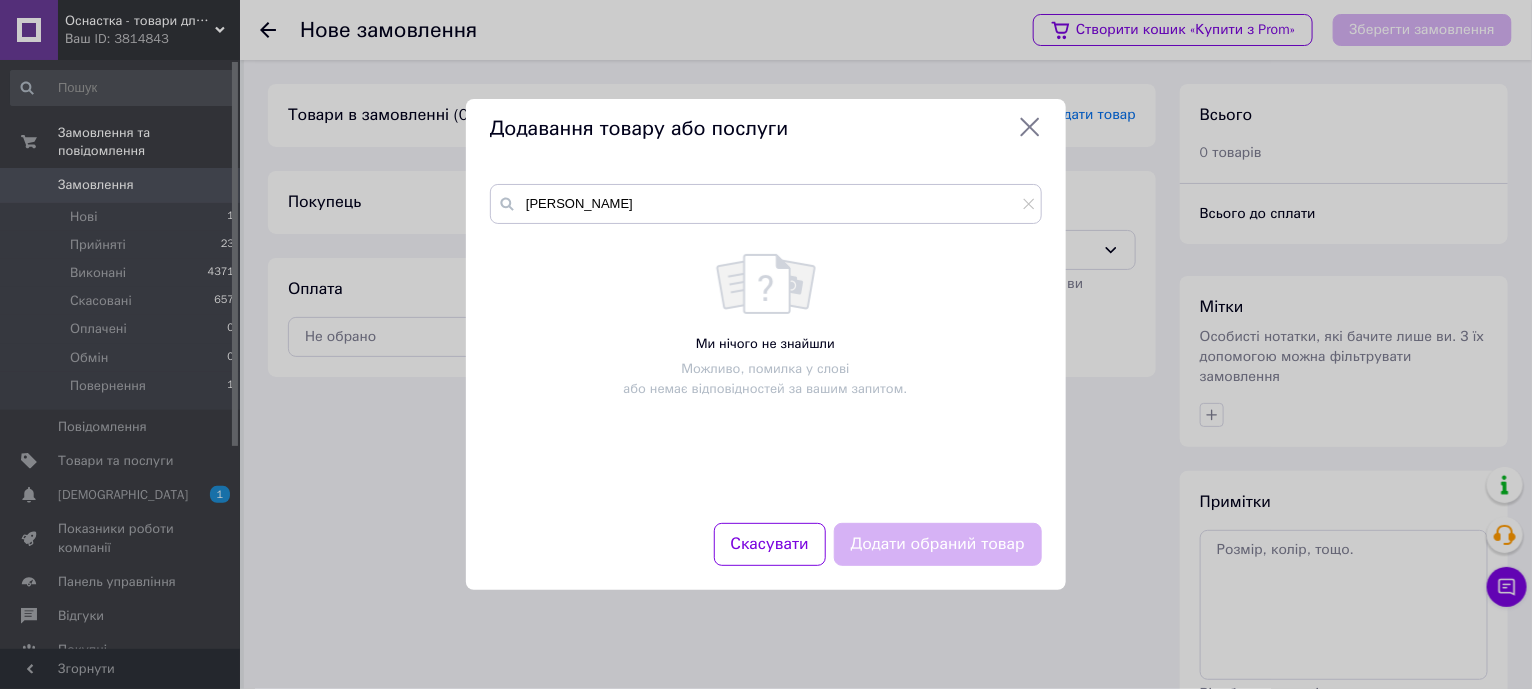 click 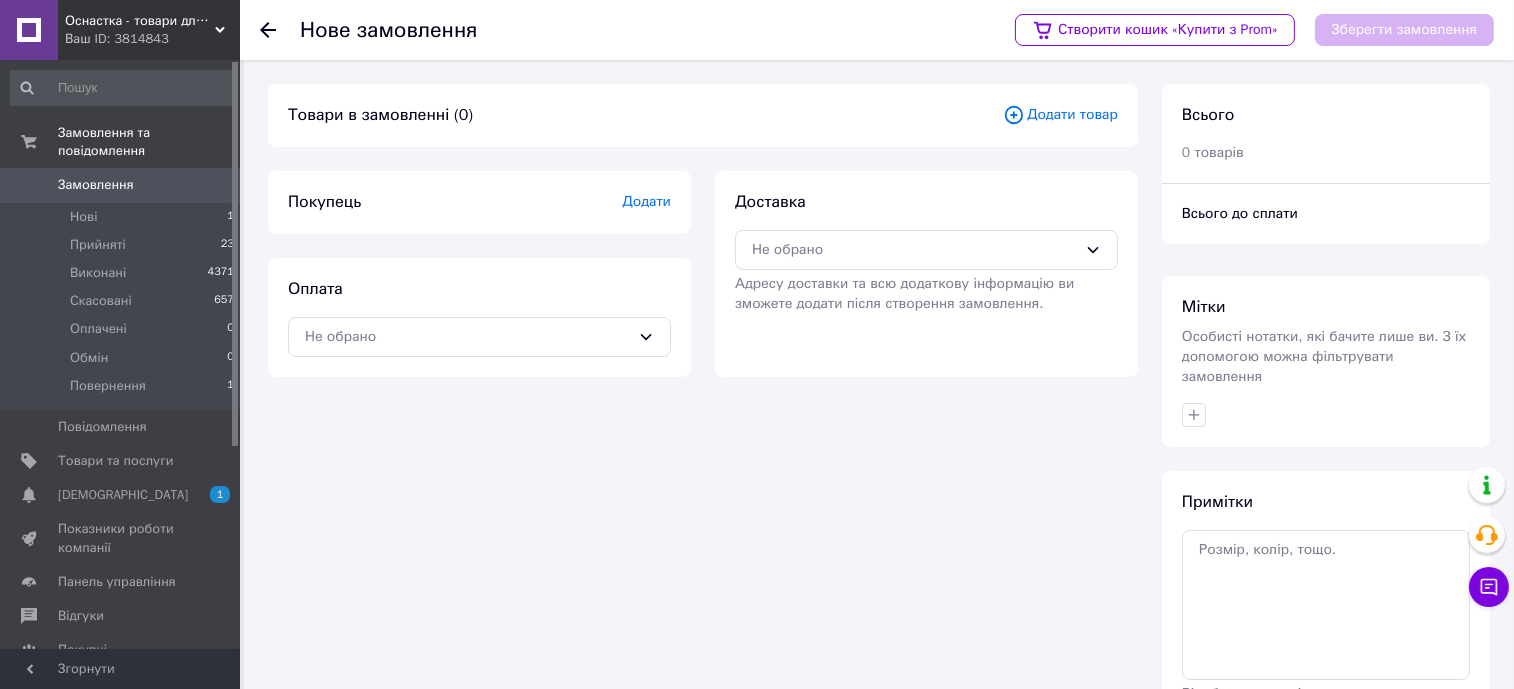 click on "Додати" at bounding box center (647, 201) 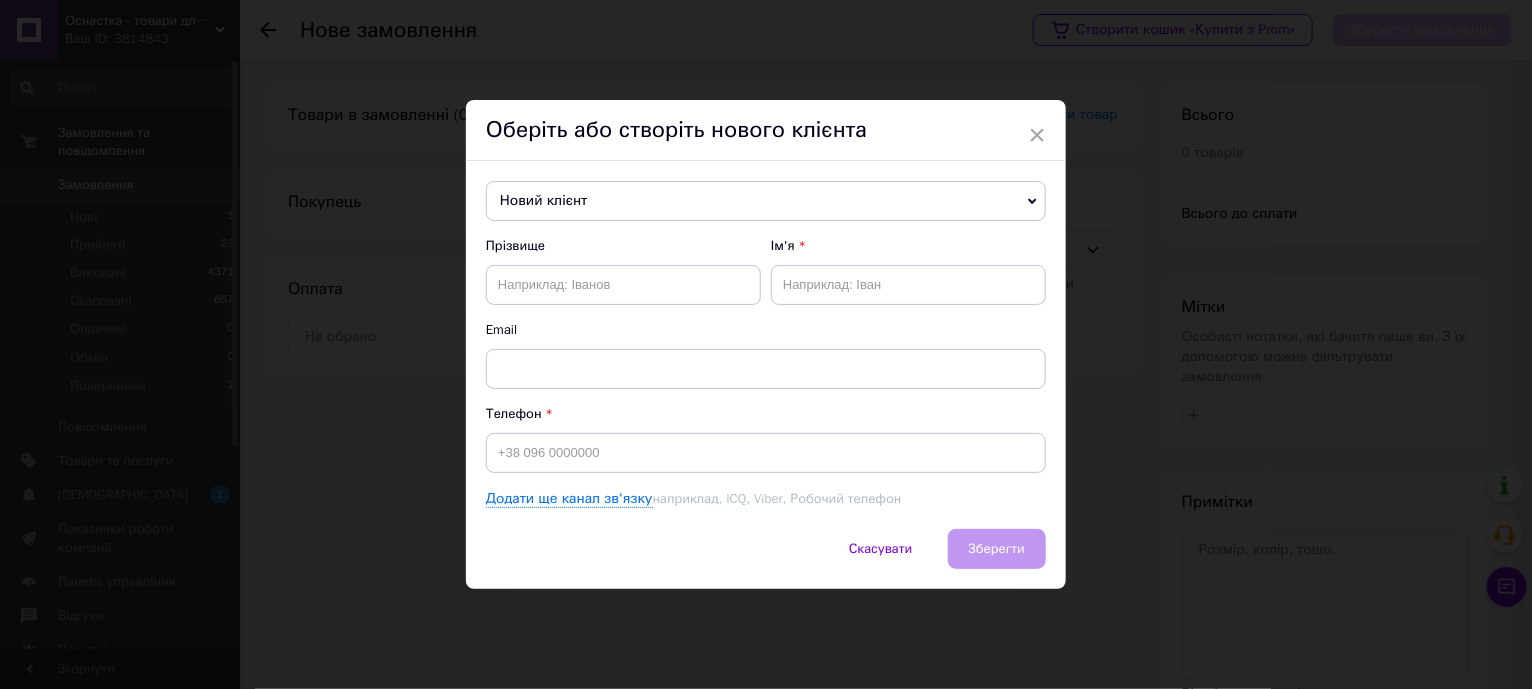 drag, startPoint x: 601, startPoint y: 253, endPoint x: 587, endPoint y: 274, distance: 25.23886 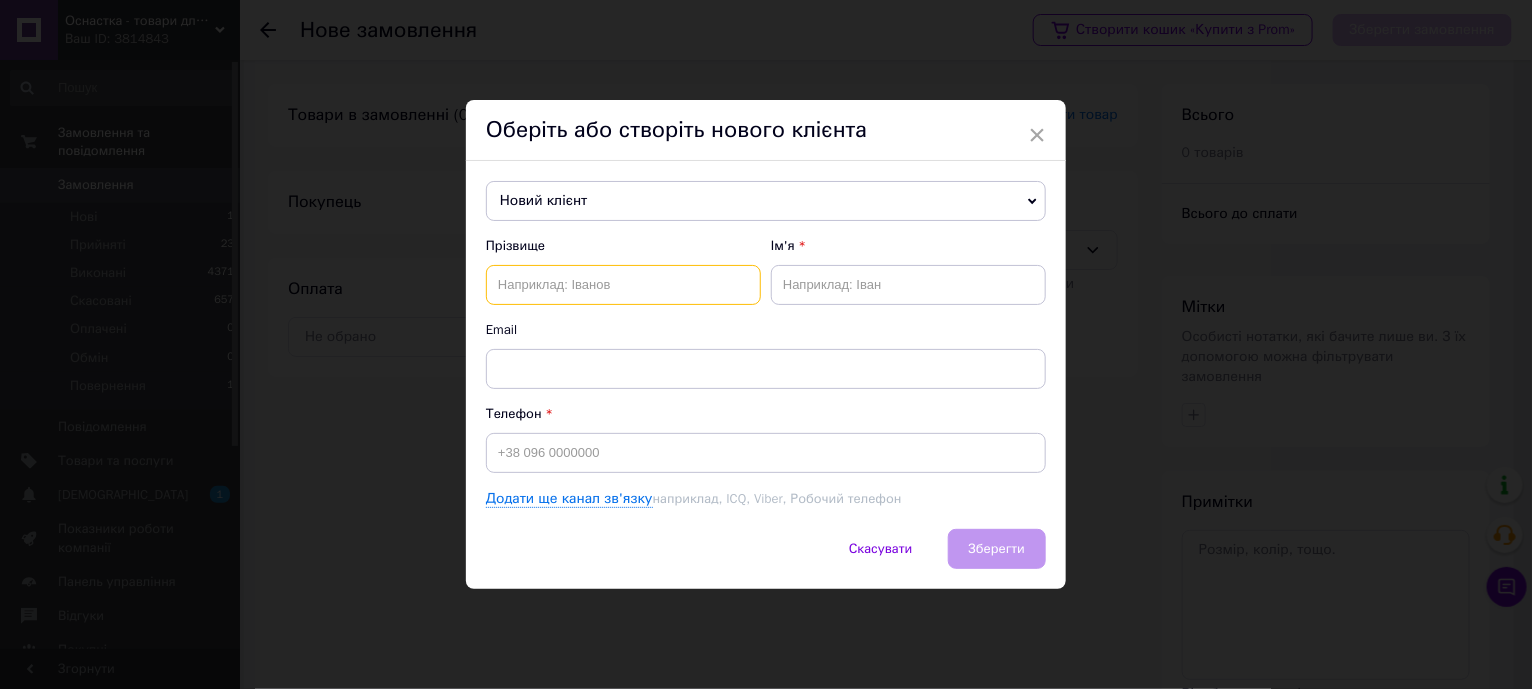 click at bounding box center [623, 285] 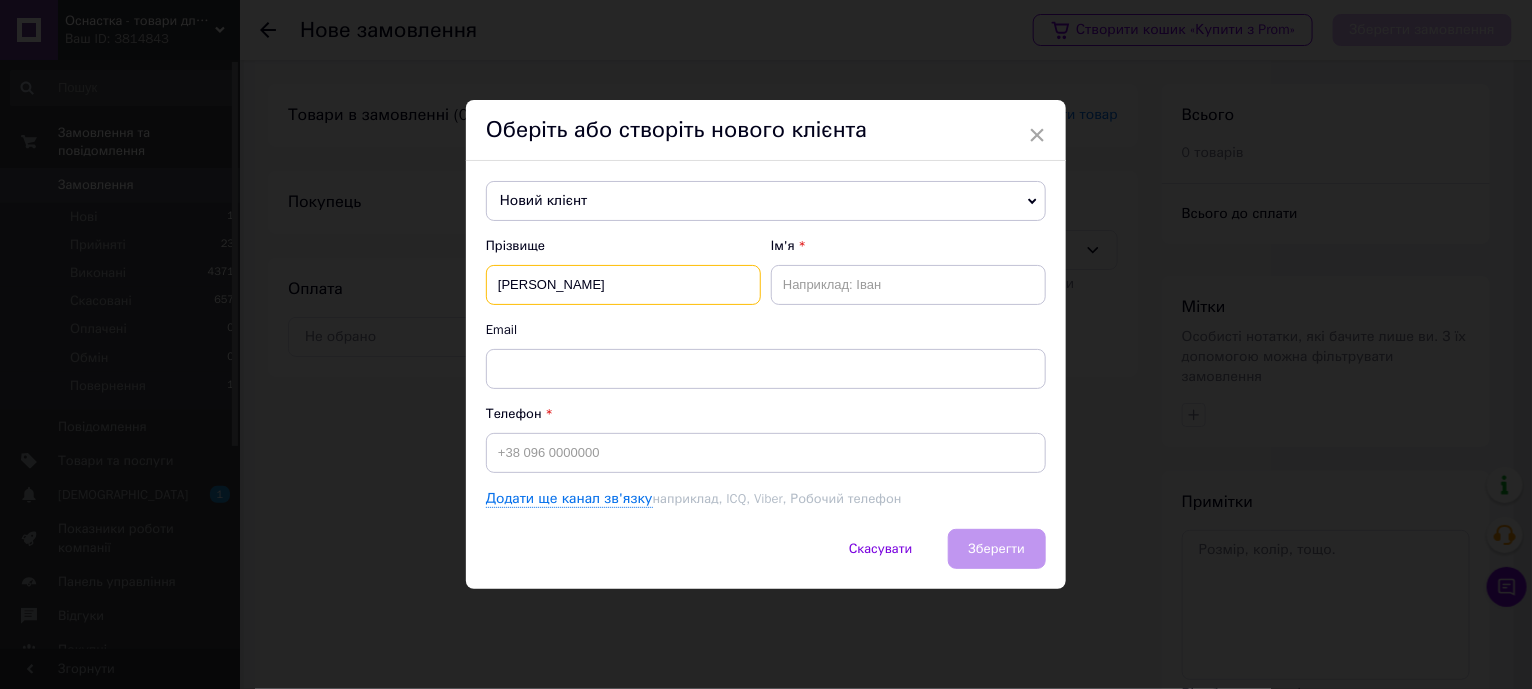 drag, startPoint x: 542, startPoint y: 285, endPoint x: 668, endPoint y: 288, distance: 126.035706 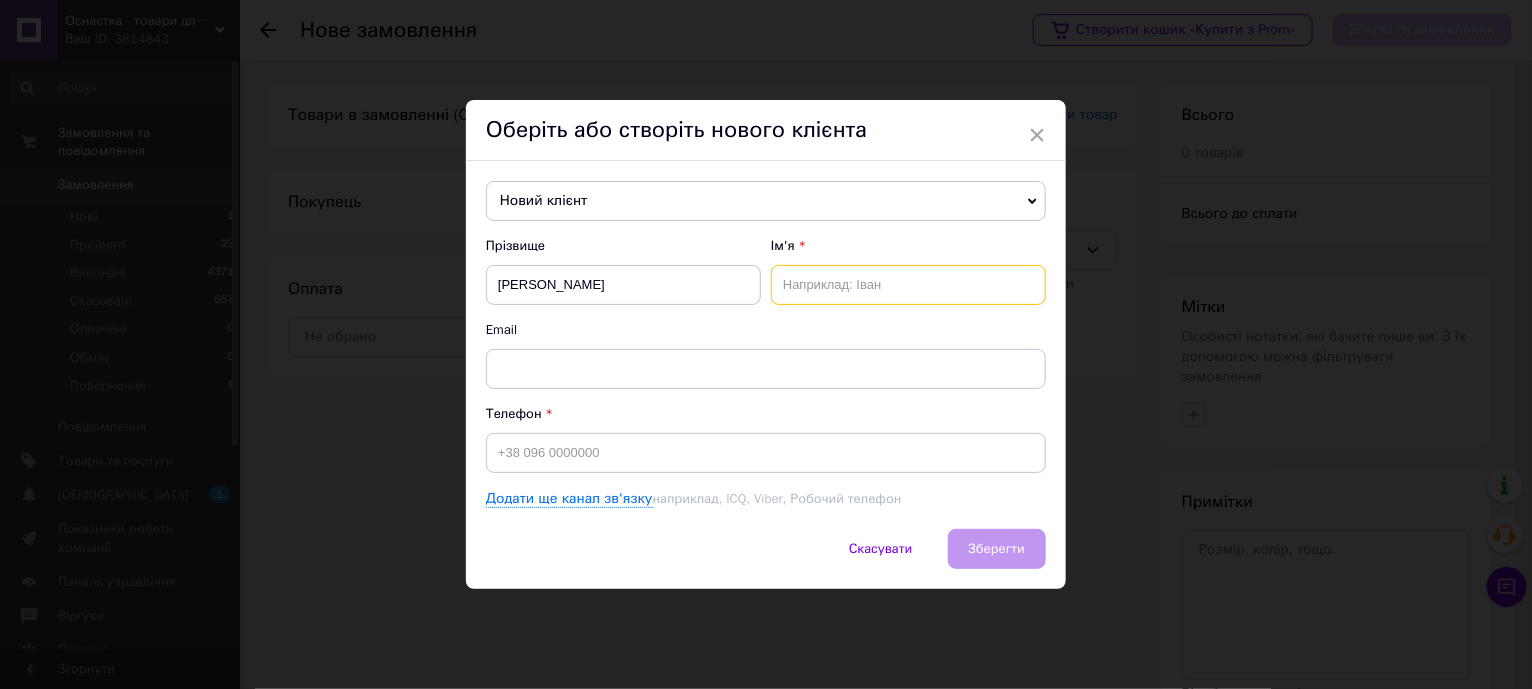 click at bounding box center [908, 285] 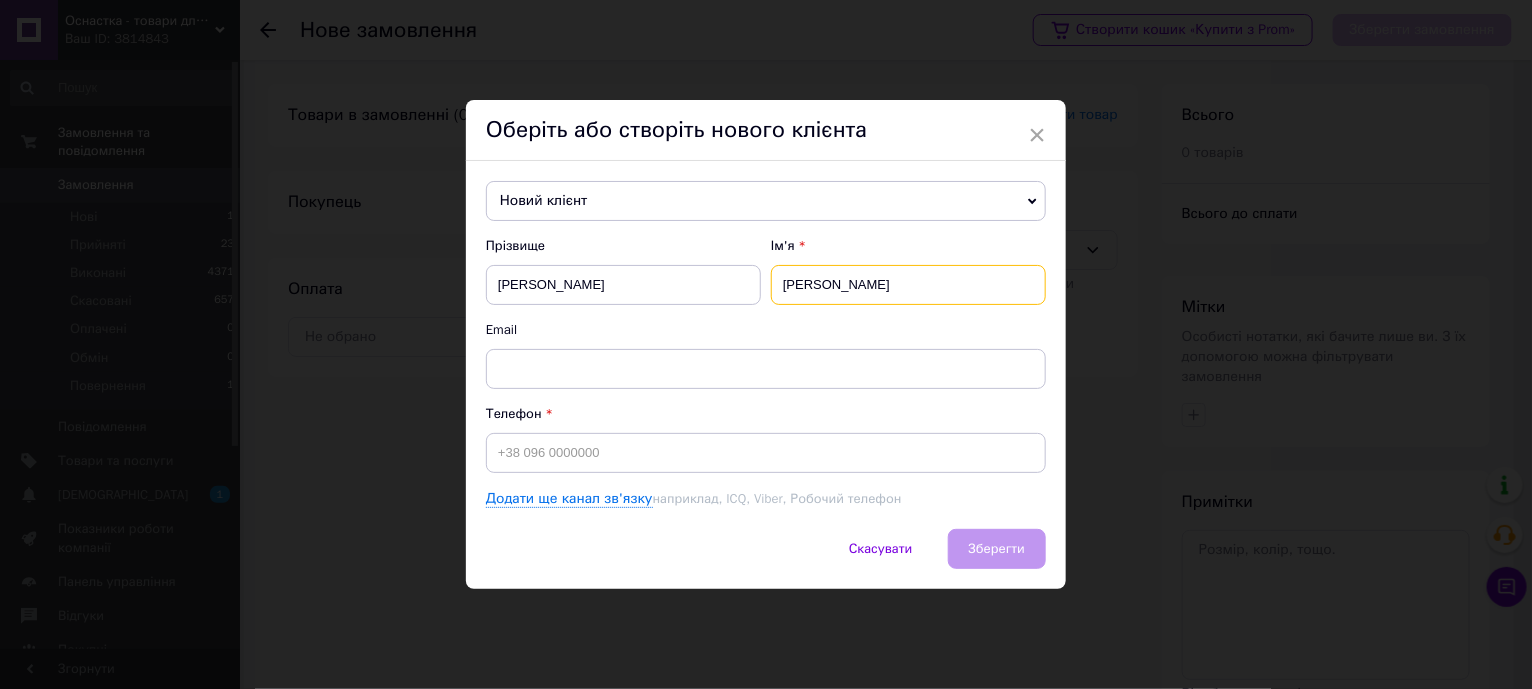 drag, startPoint x: 787, startPoint y: 283, endPoint x: 769, endPoint y: 283, distance: 18 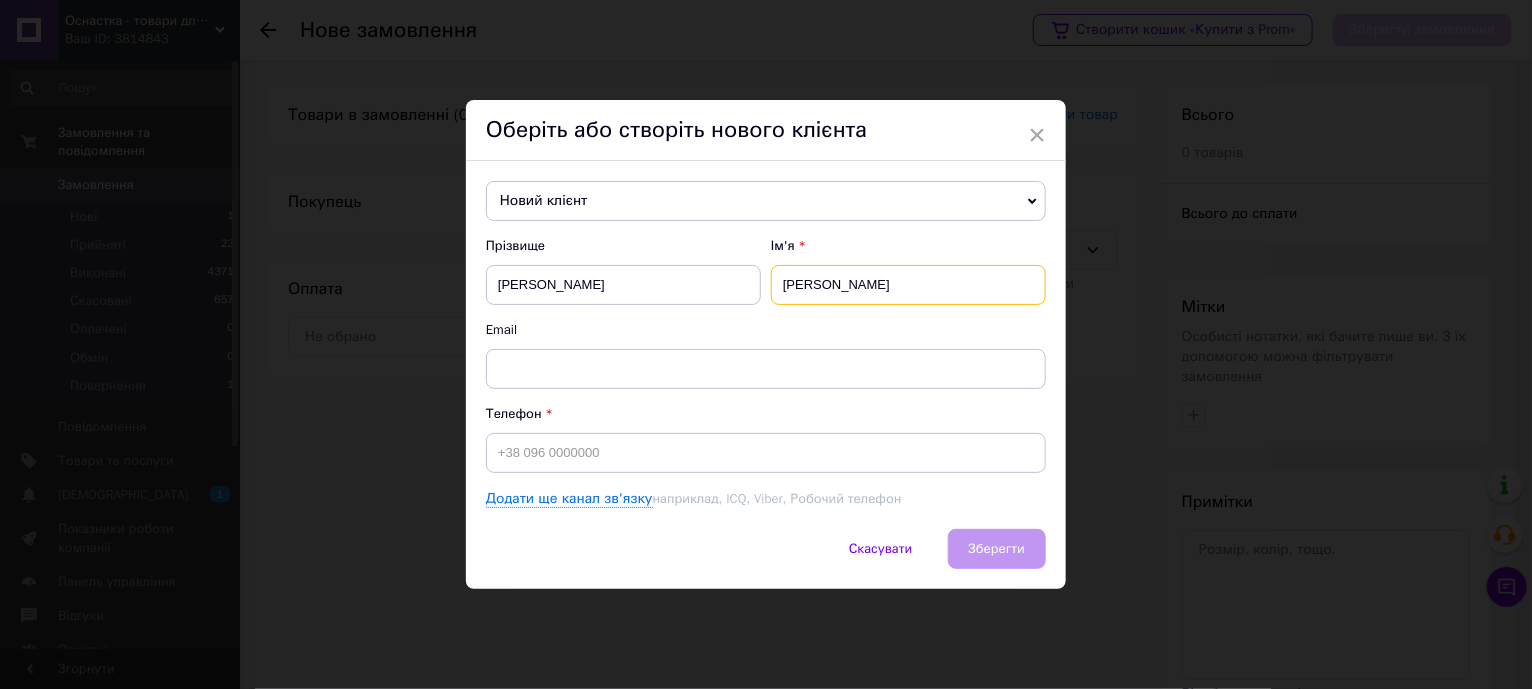 type on "Олександр" 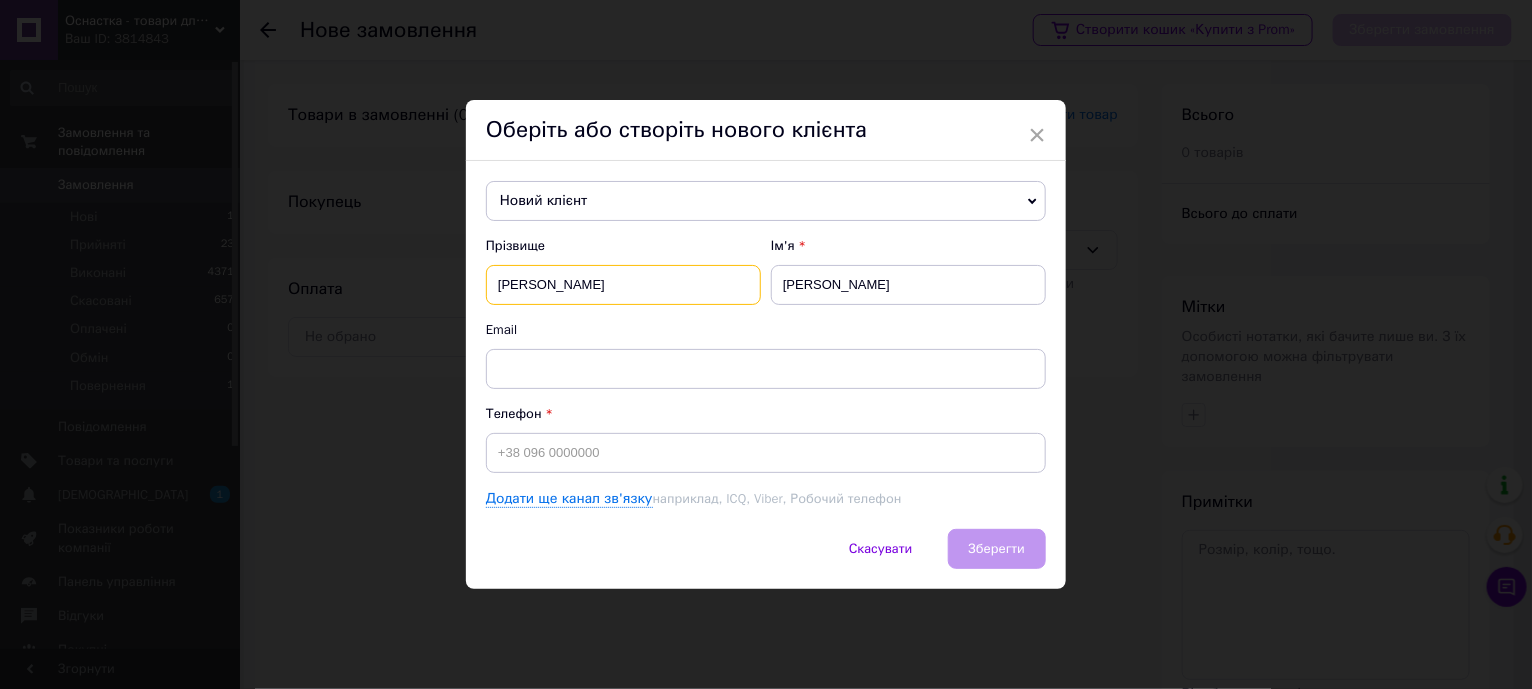 click on "Стокоз" at bounding box center [623, 285] 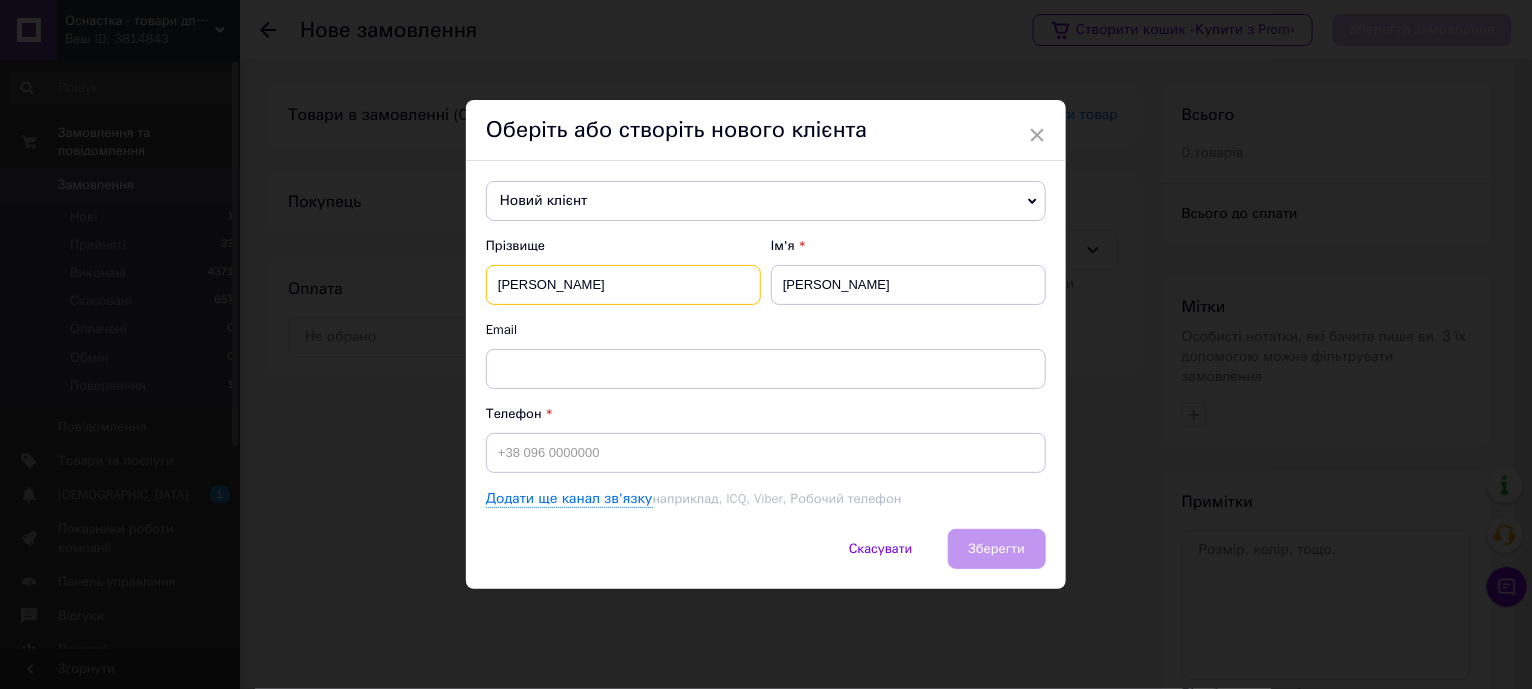 type on "Стокоз" 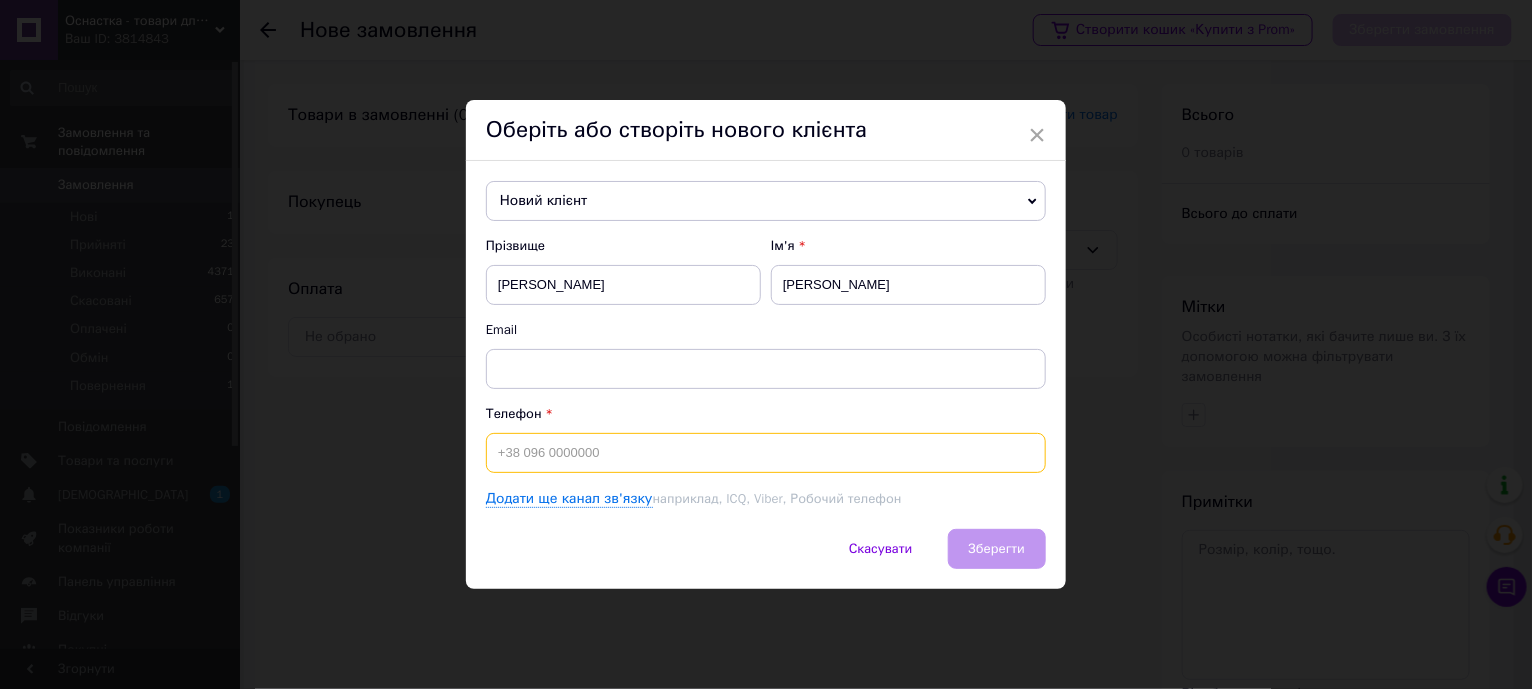 click at bounding box center [766, 453] 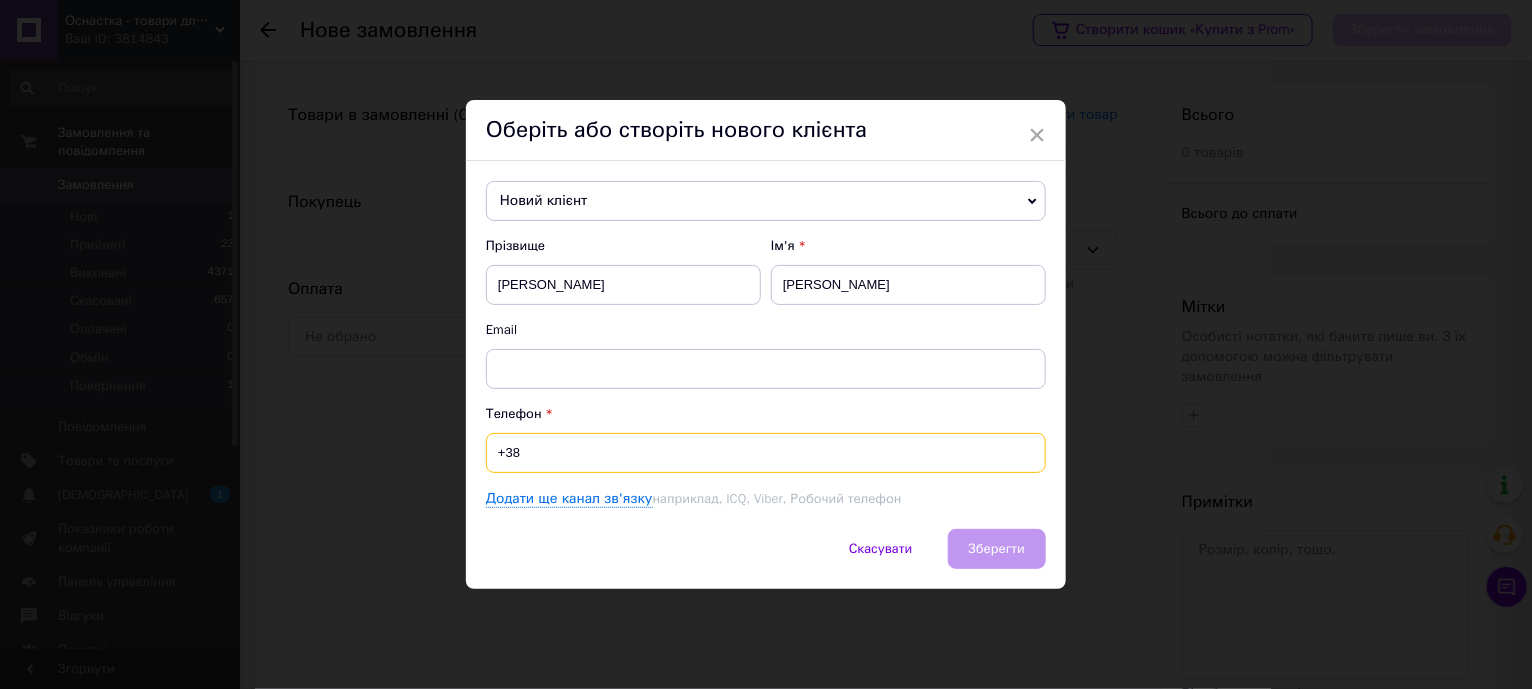 paste on "0954941327" 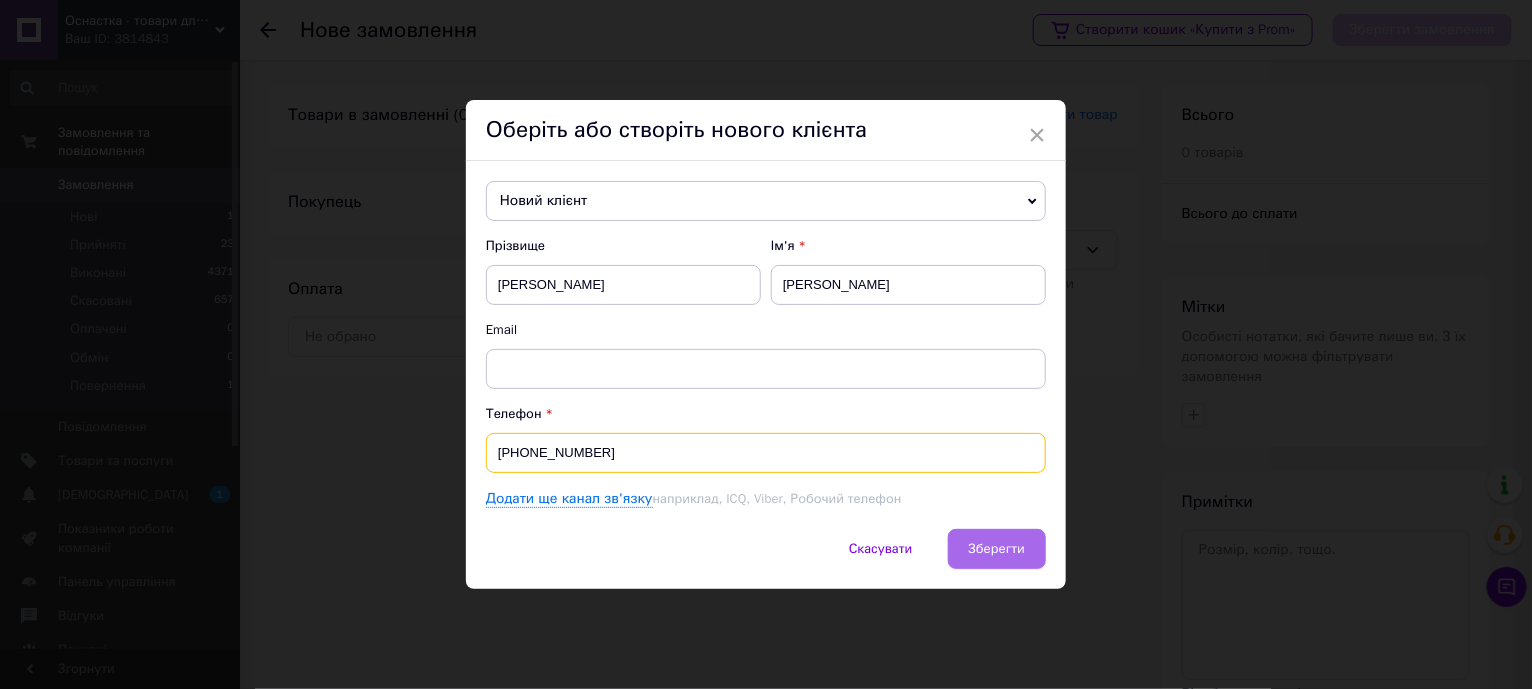 type on "+380954941327" 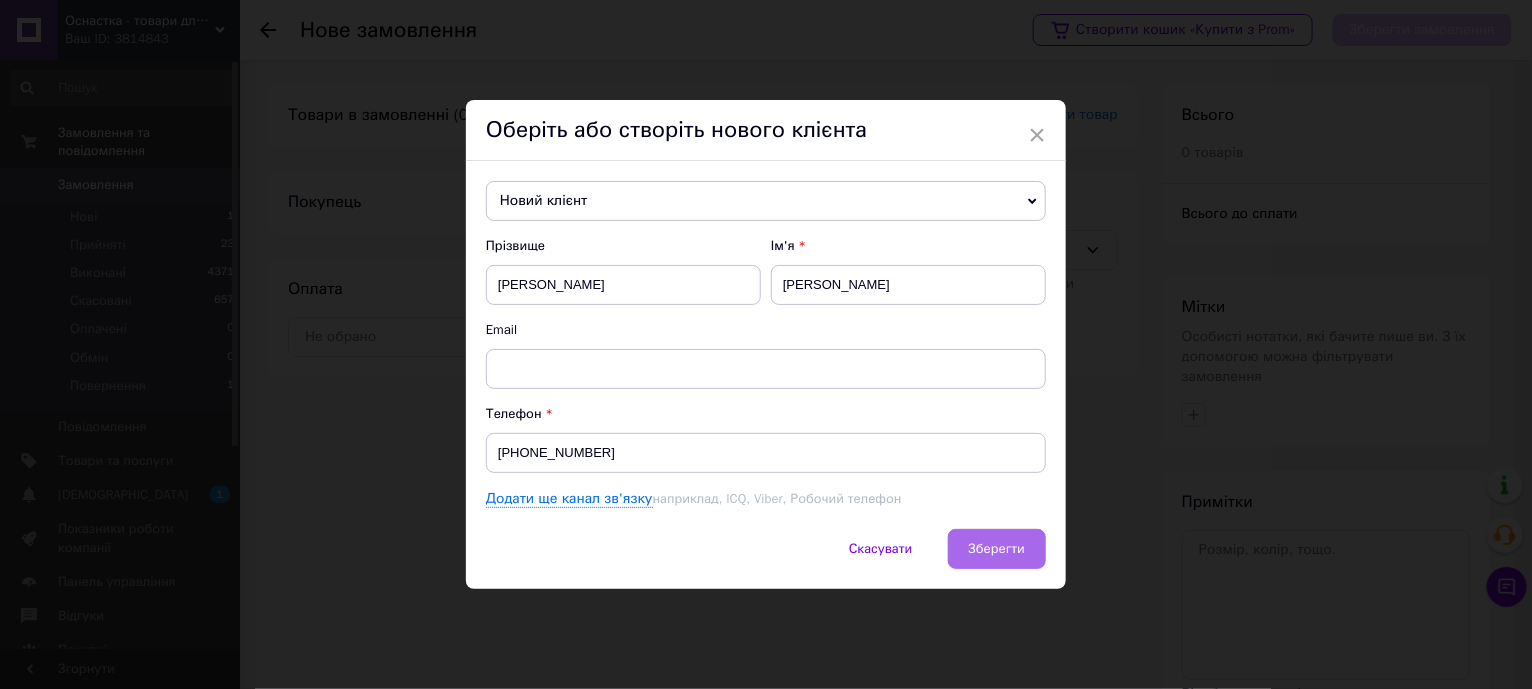click on "Зберегти" at bounding box center [997, 548] 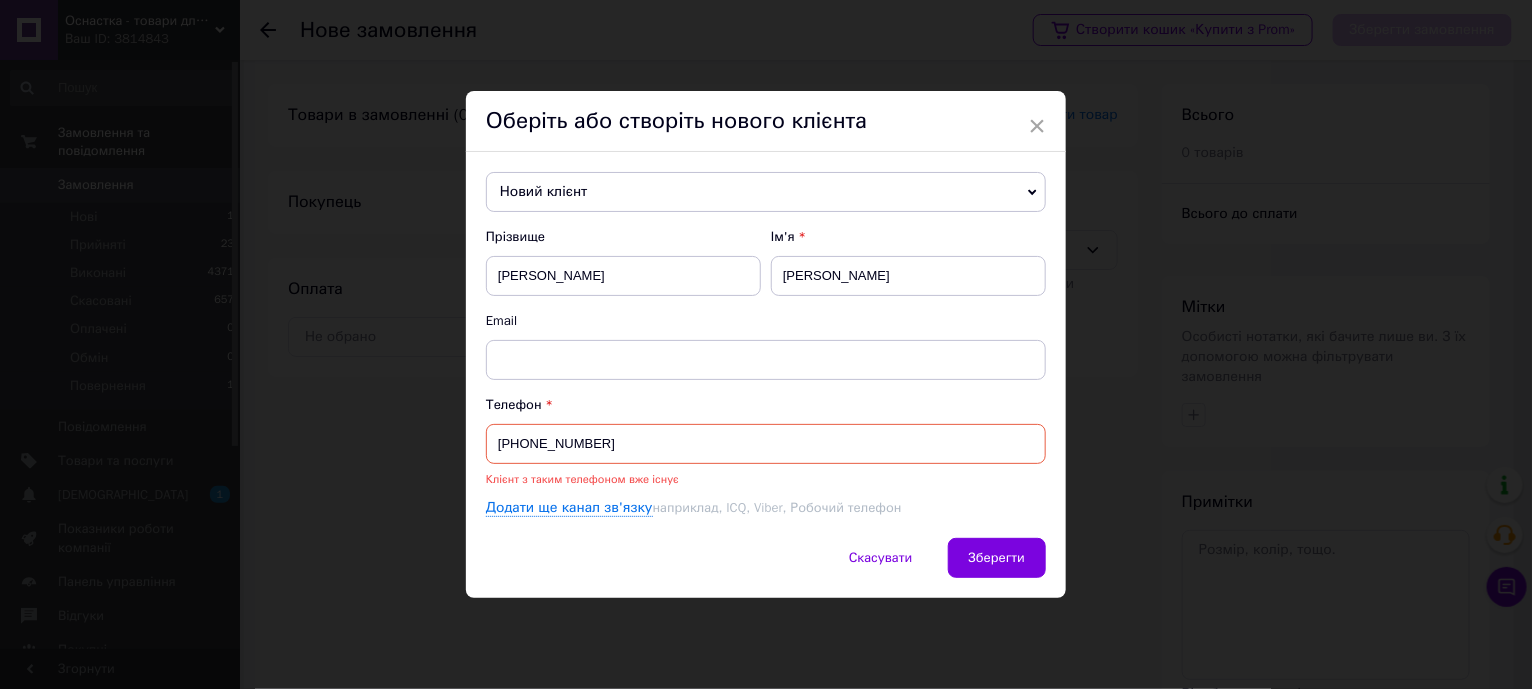 drag, startPoint x: 532, startPoint y: 431, endPoint x: 476, endPoint y: 430, distance: 56.008926 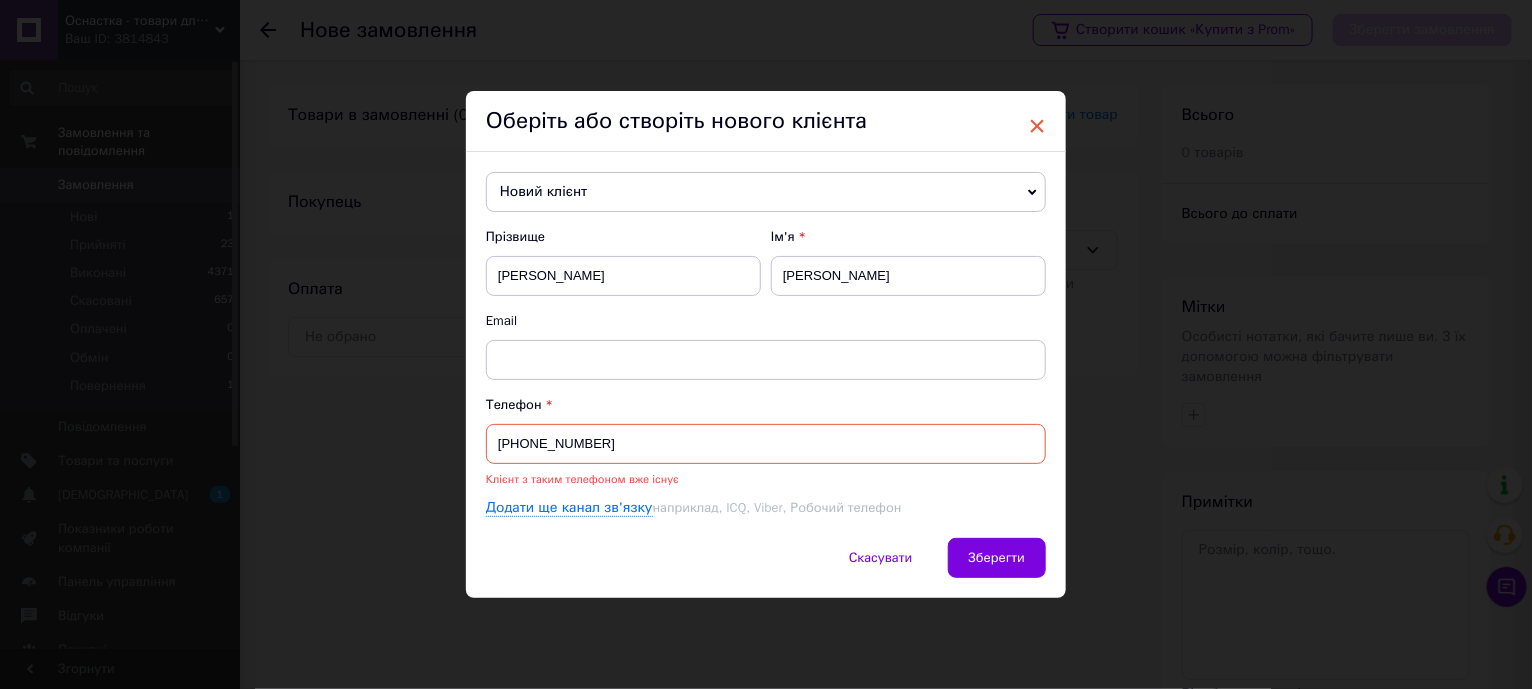 click on "×" at bounding box center [1037, 126] 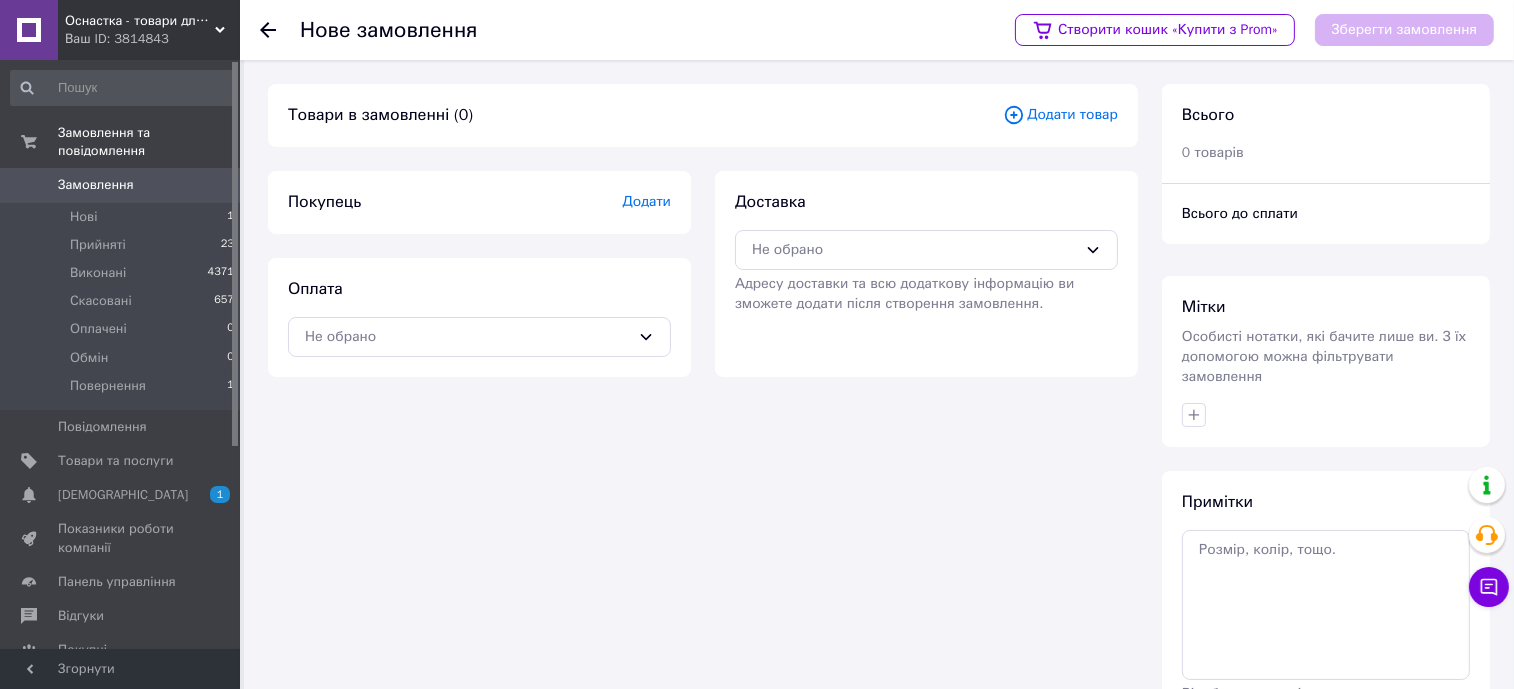 click on "Додати" at bounding box center [647, 201] 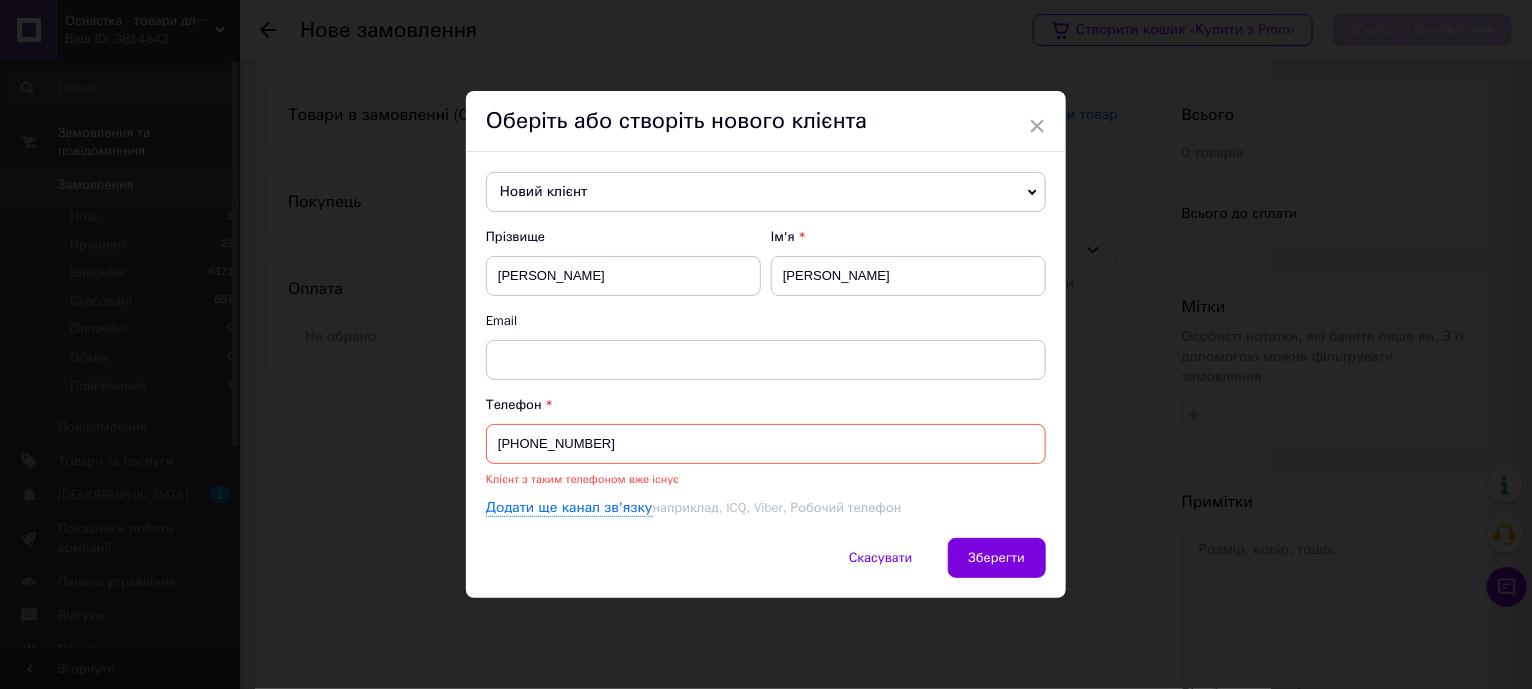 click on "Новий клієнт" at bounding box center (766, 192) 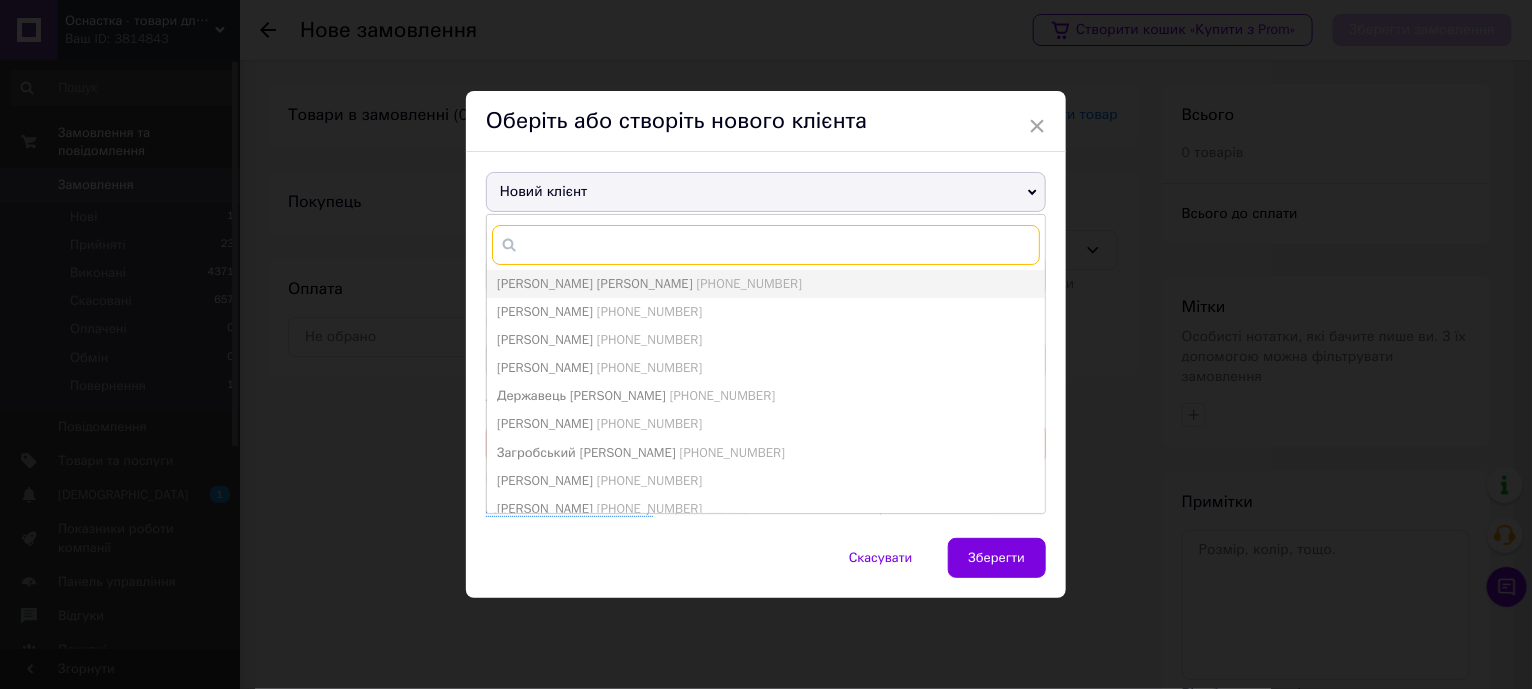 click at bounding box center [766, 245] 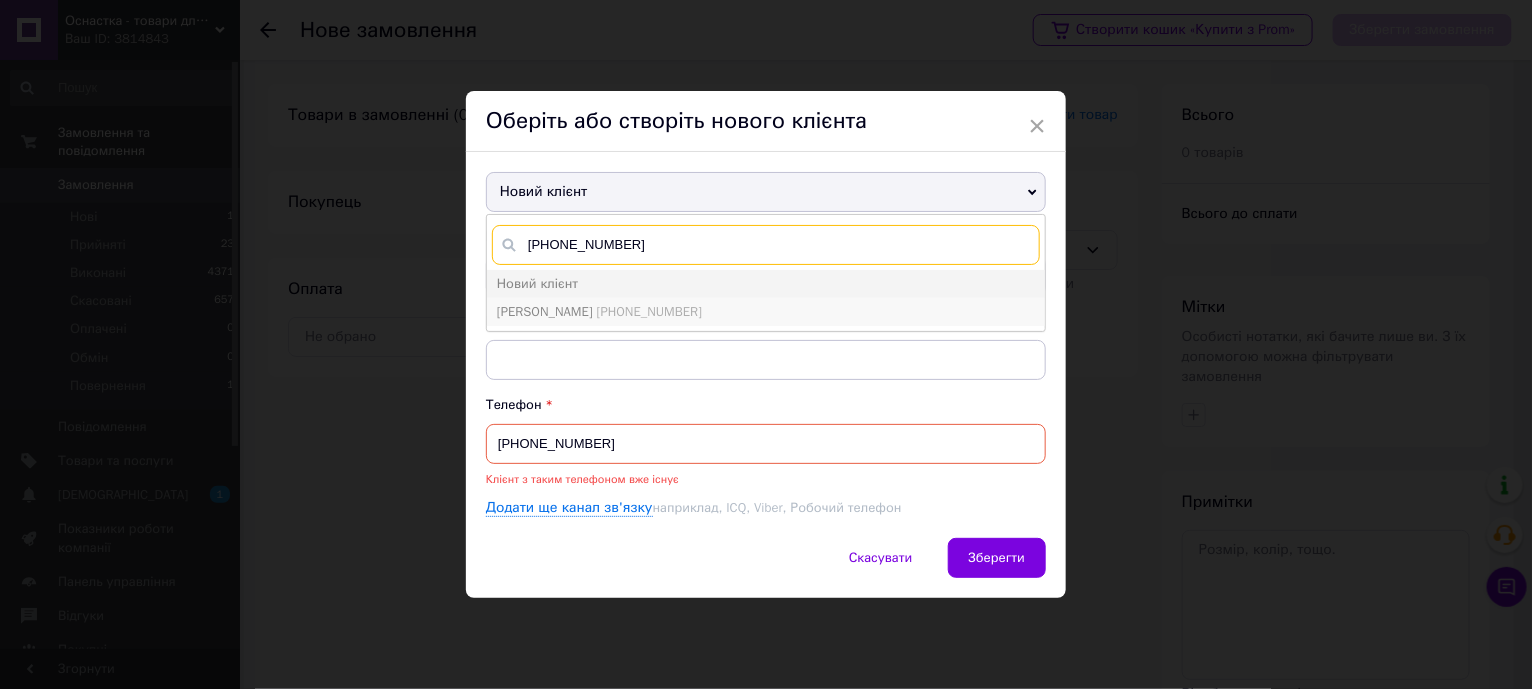 type on "+380954941327" 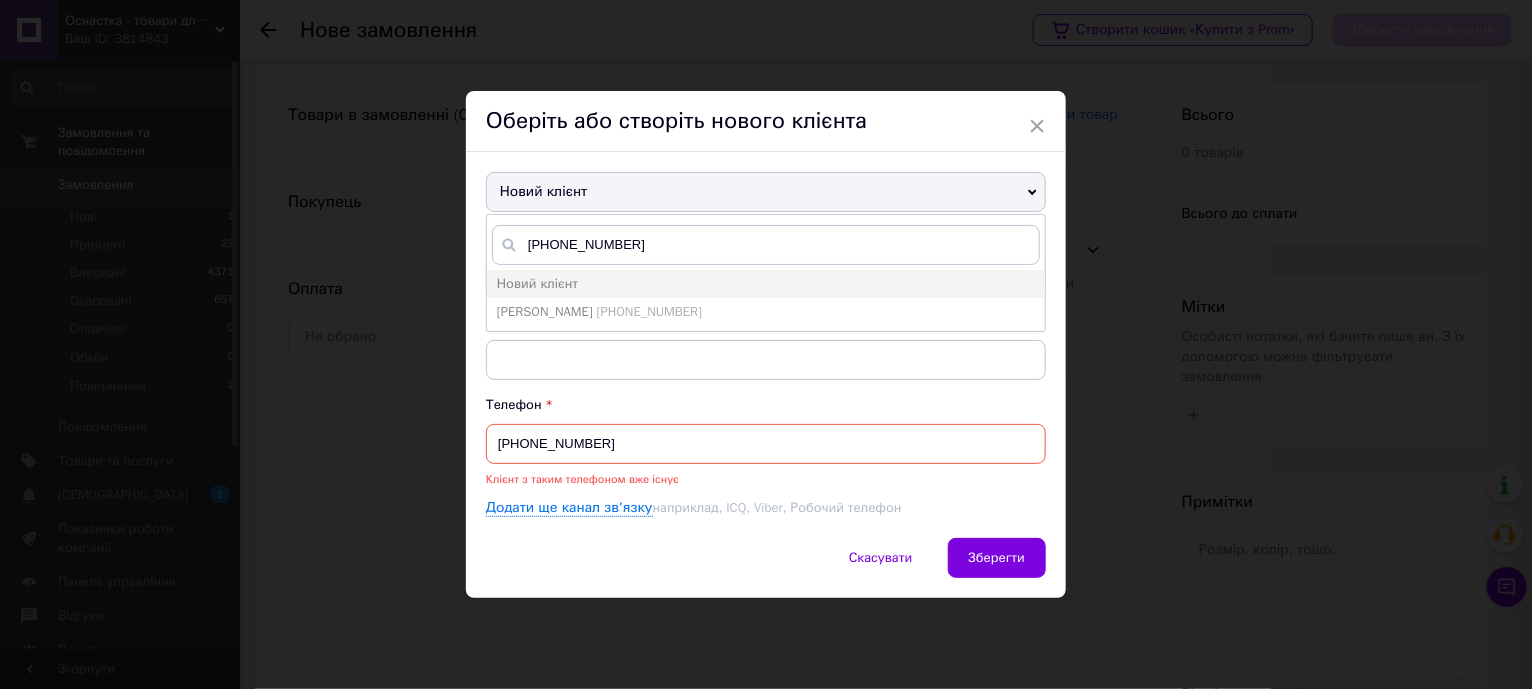 drag, startPoint x: 566, startPoint y: 310, endPoint x: 768, endPoint y: 406, distance: 223.65152 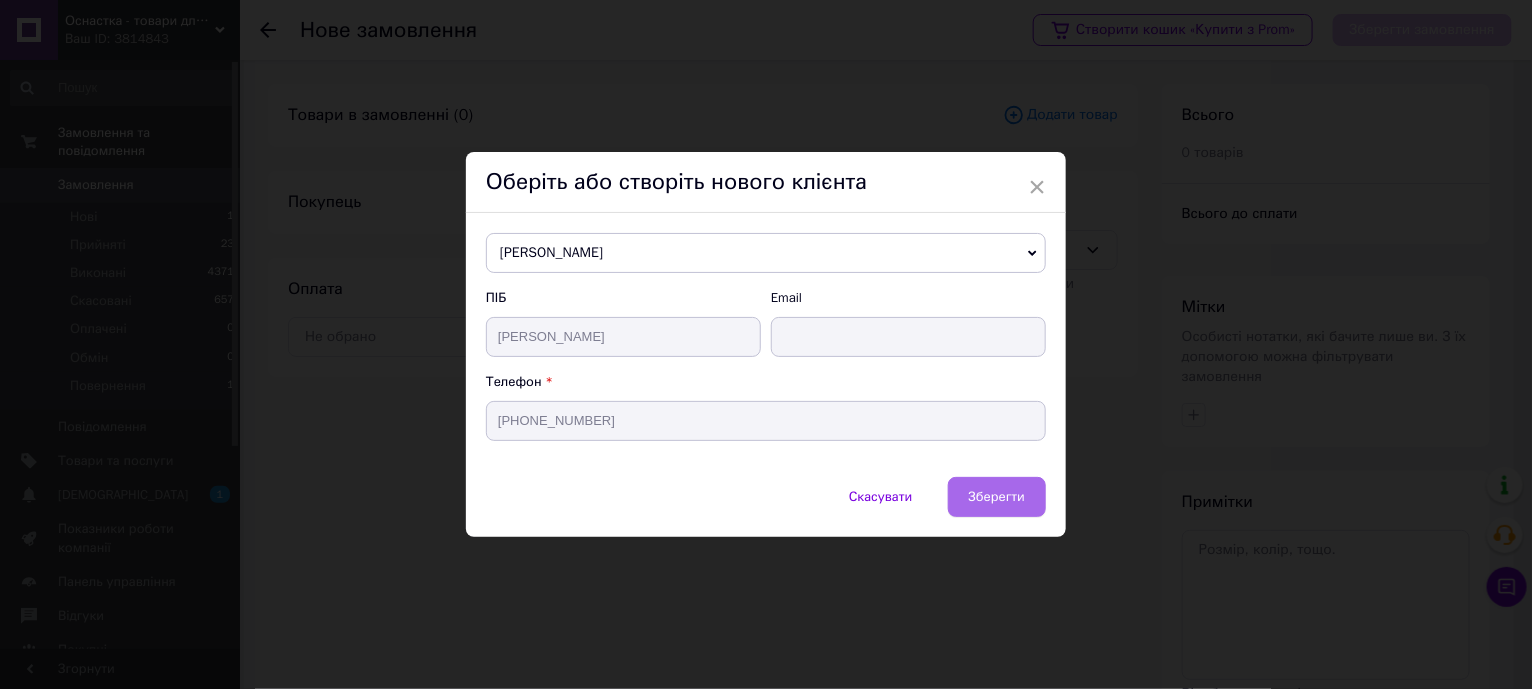 click on "Зберегти" at bounding box center (997, 496) 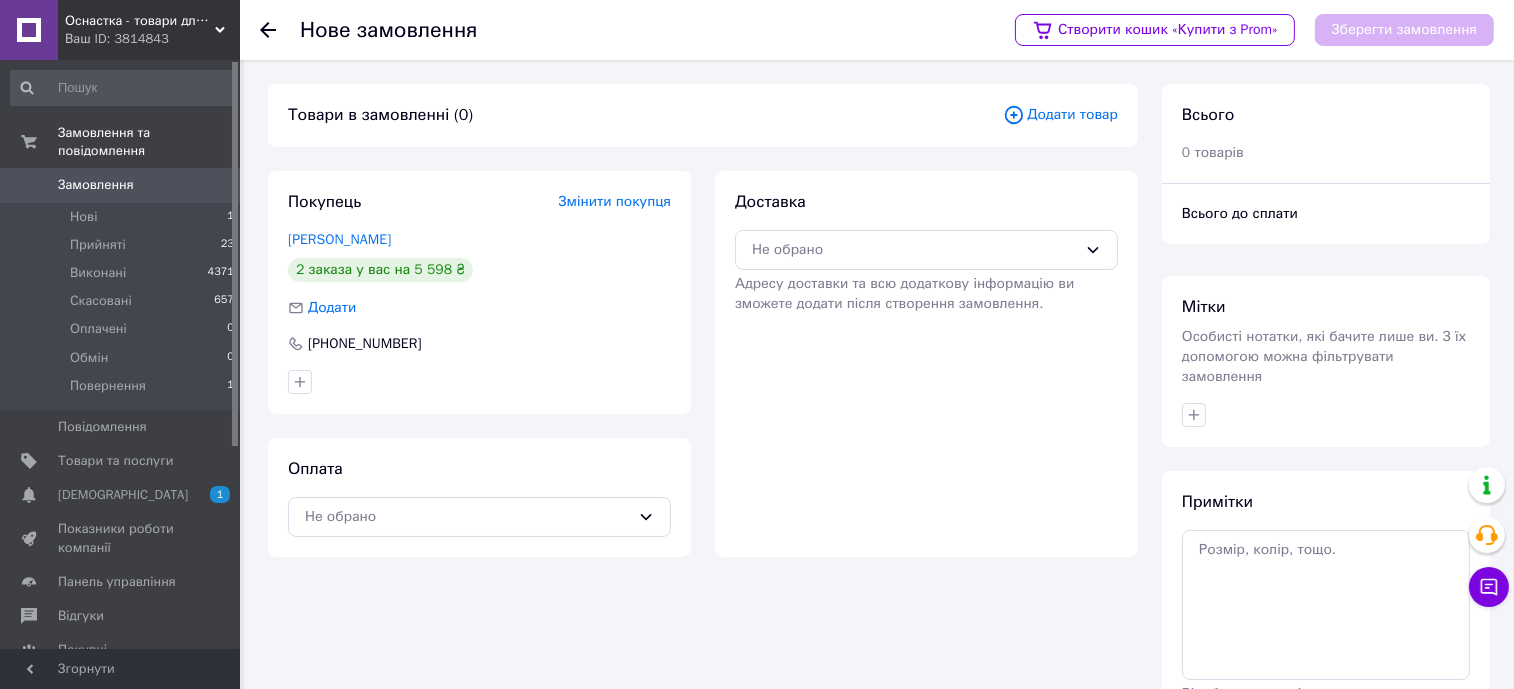 click on "Товари в замовленні (0) Додати товар" at bounding box center [703, 115] 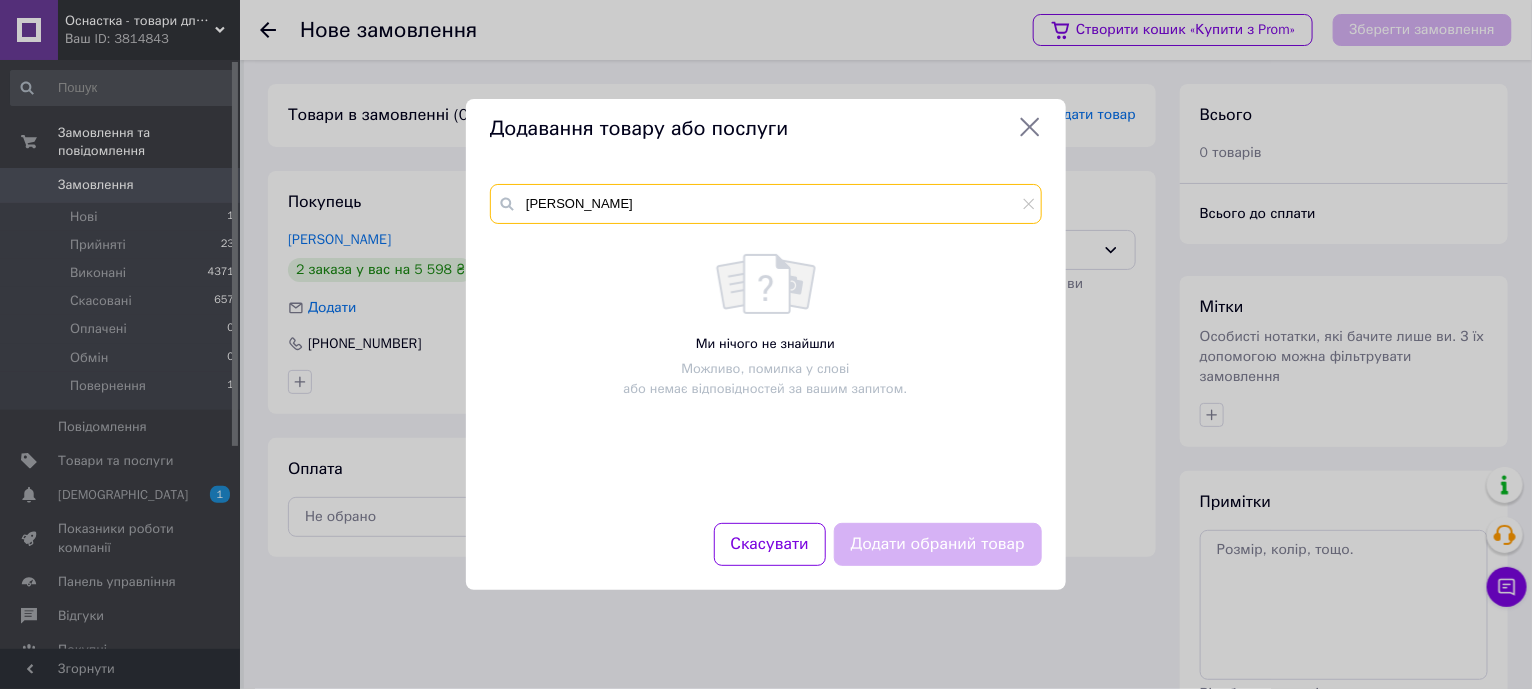 click on "Стокоз олександр" at bounding box center [766, 204] 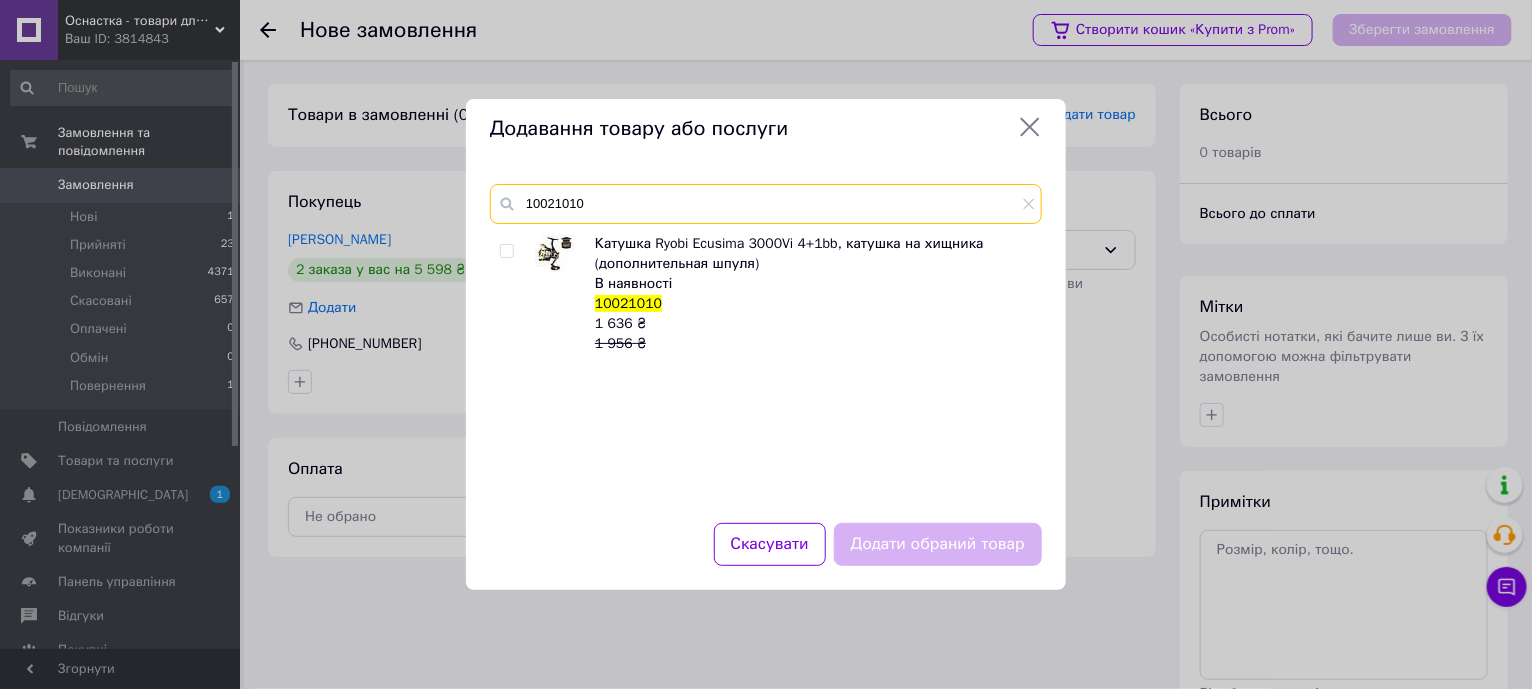 type on "10021010" 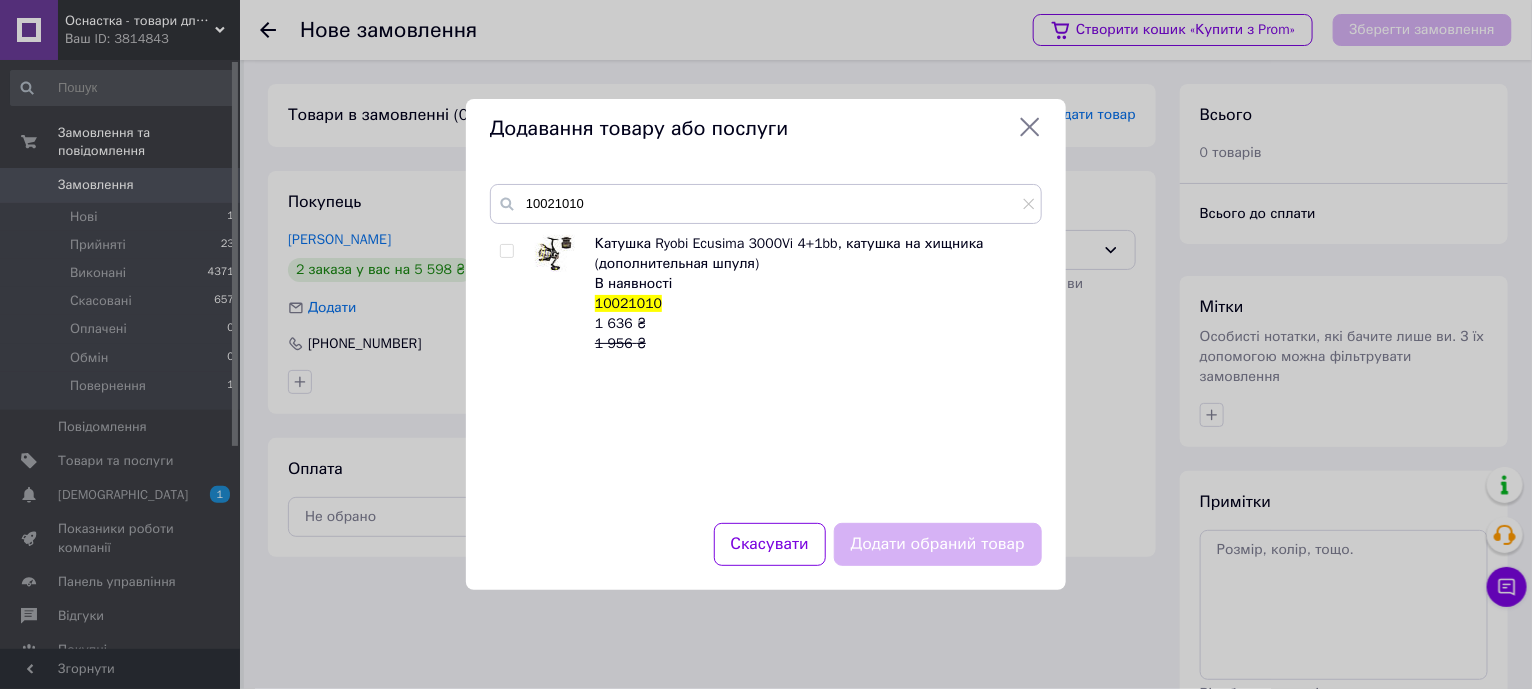 click at bounding box center (506, 251) 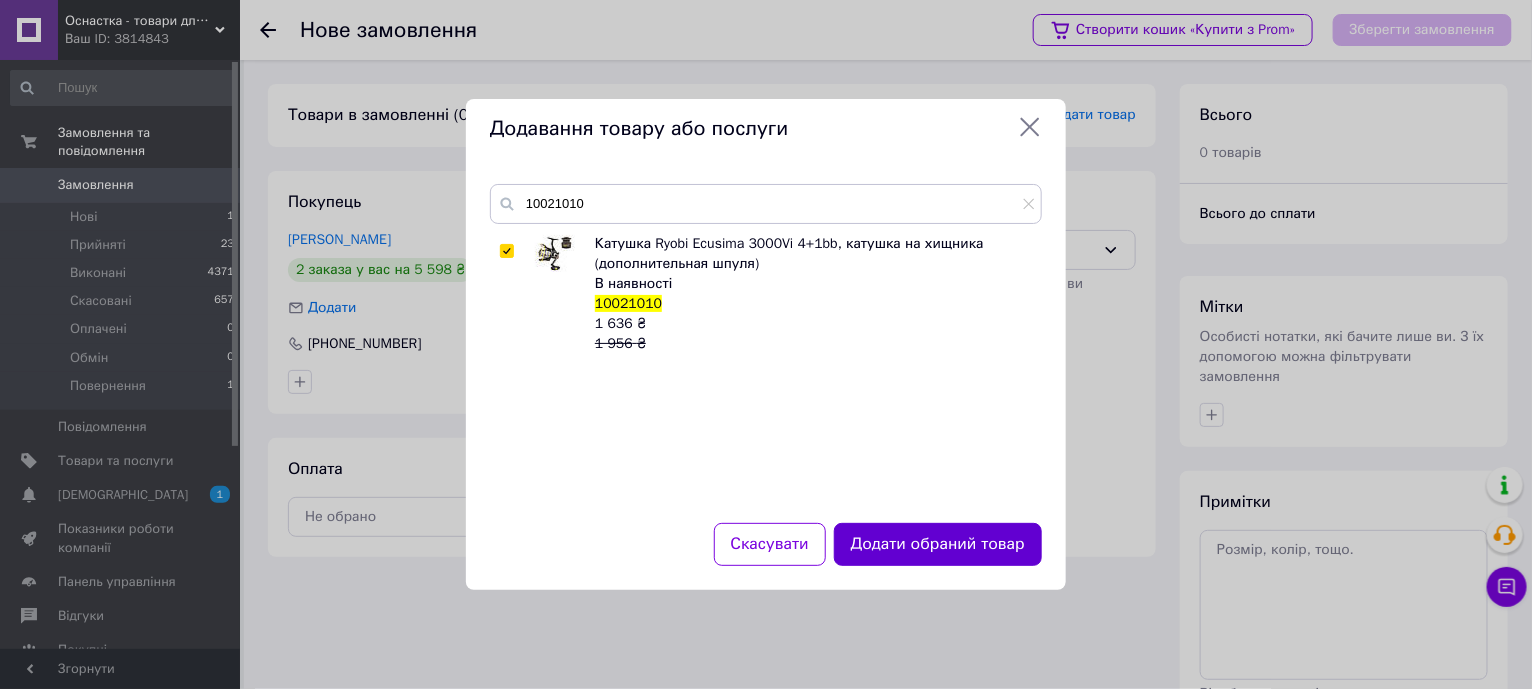 click on "Додати обраний товар" at bounding box center (938, 544) 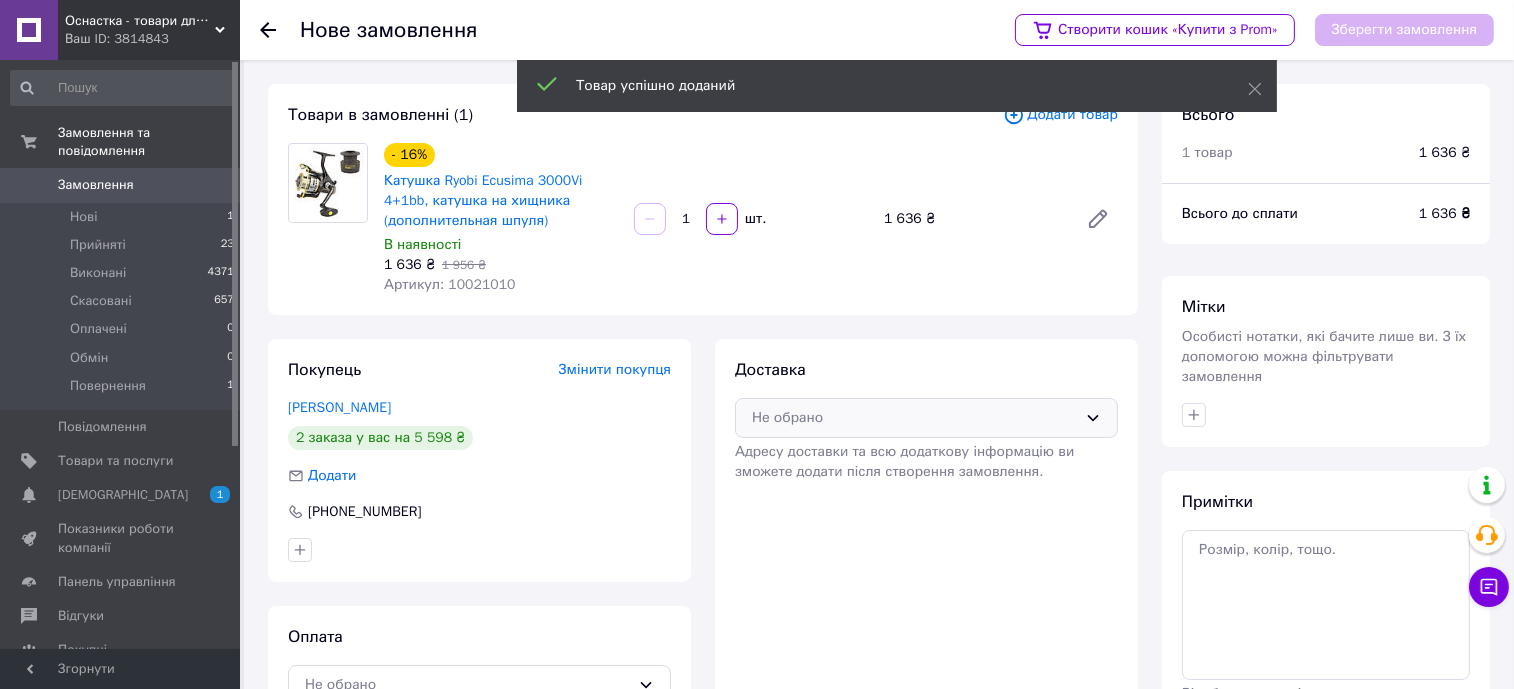 click on "Не обрано" at bounding box center (926, 418) 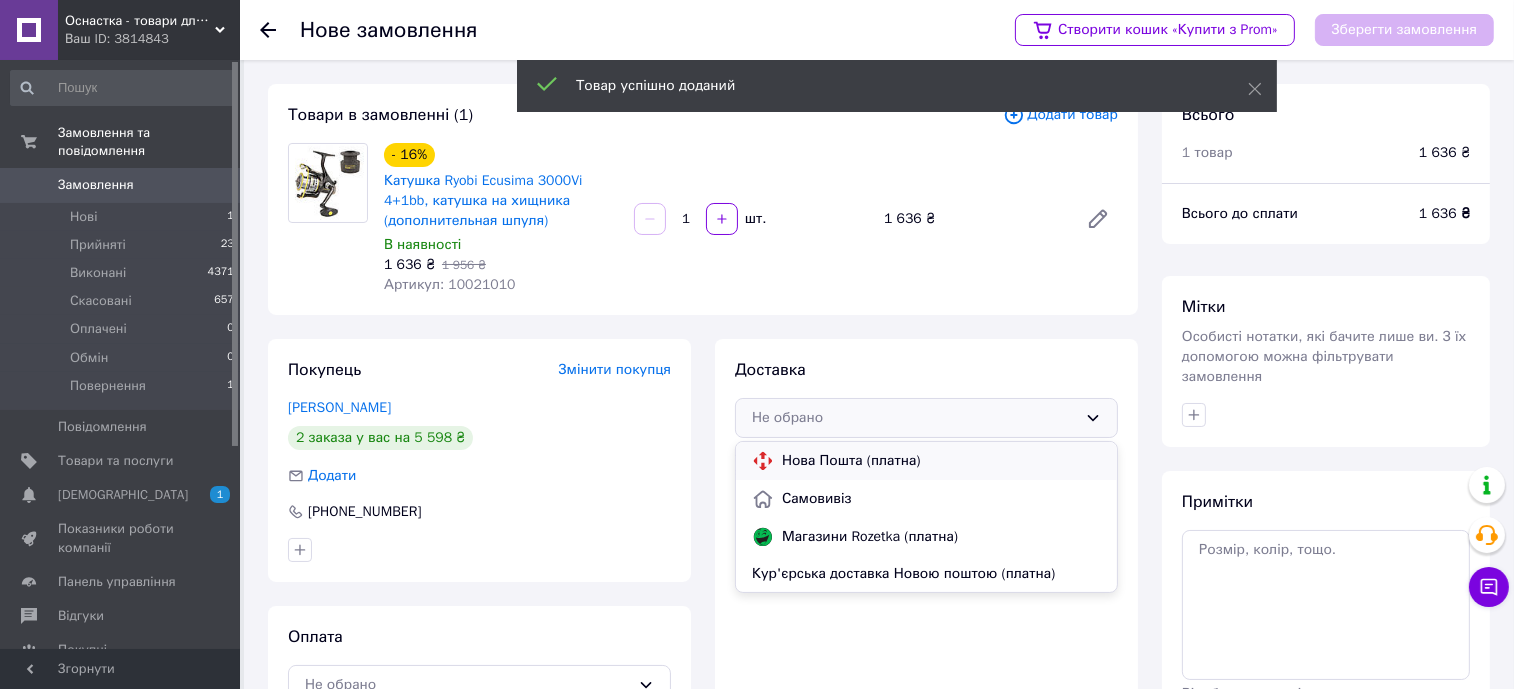 click on "Нова Пошта (платна)" at bounding box center (941, 461) 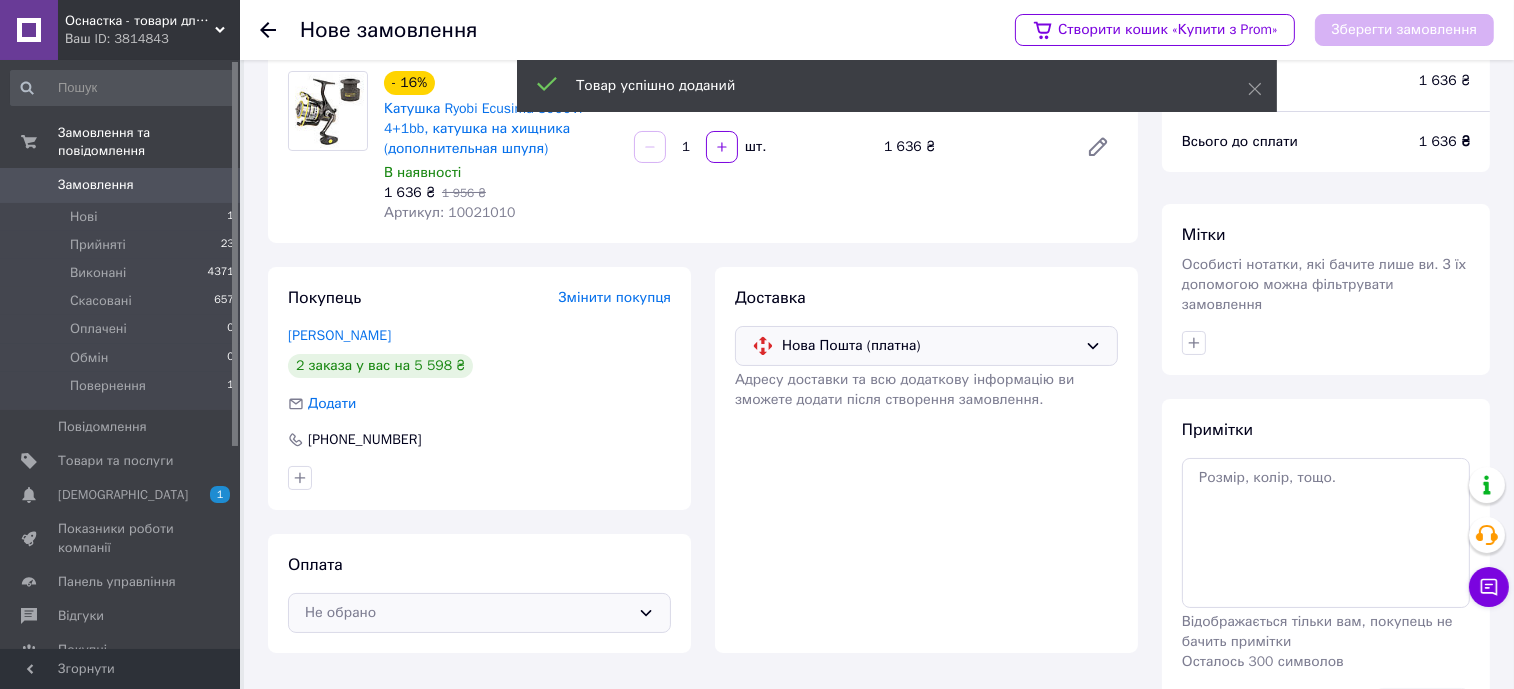 scroll, scrollTop: 134, scrollLeft: 0, axis: vertical 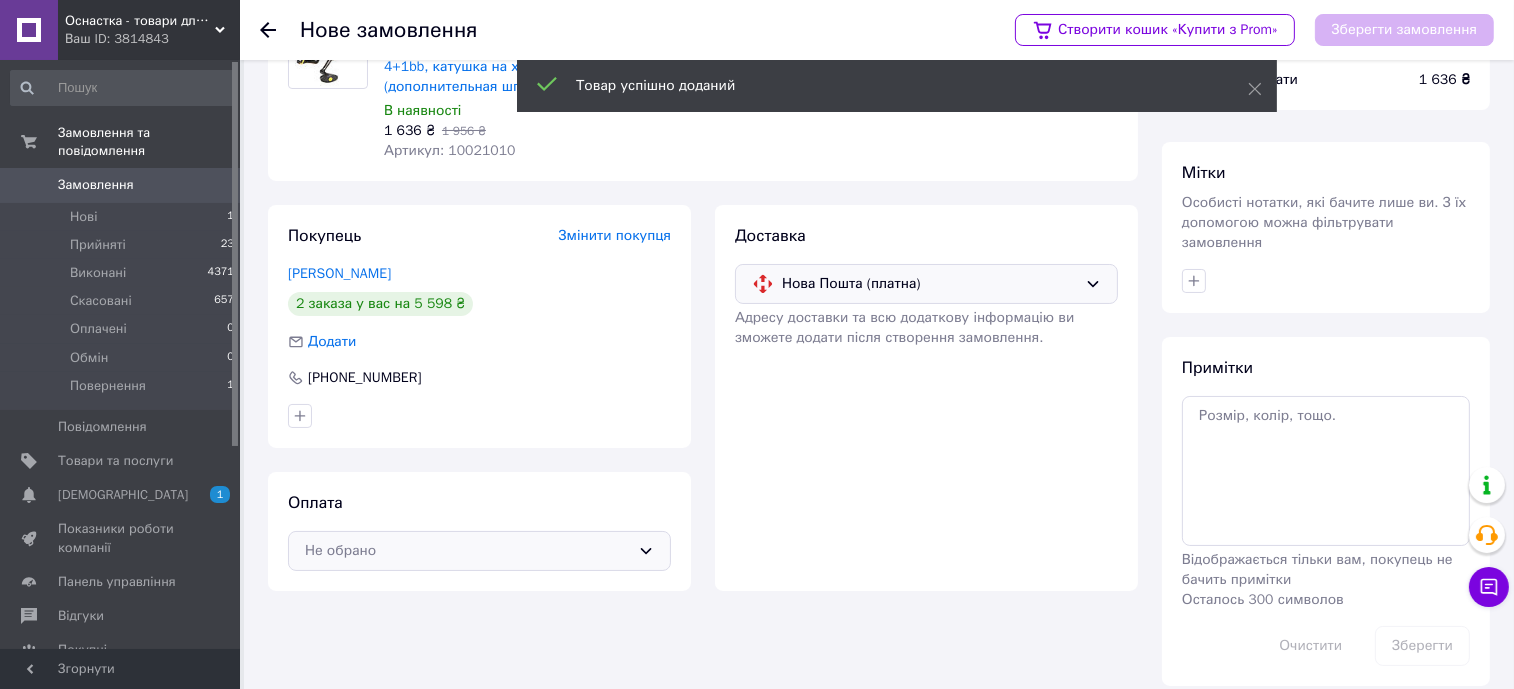click on "Не обрано" at bounding box center [467, 551] 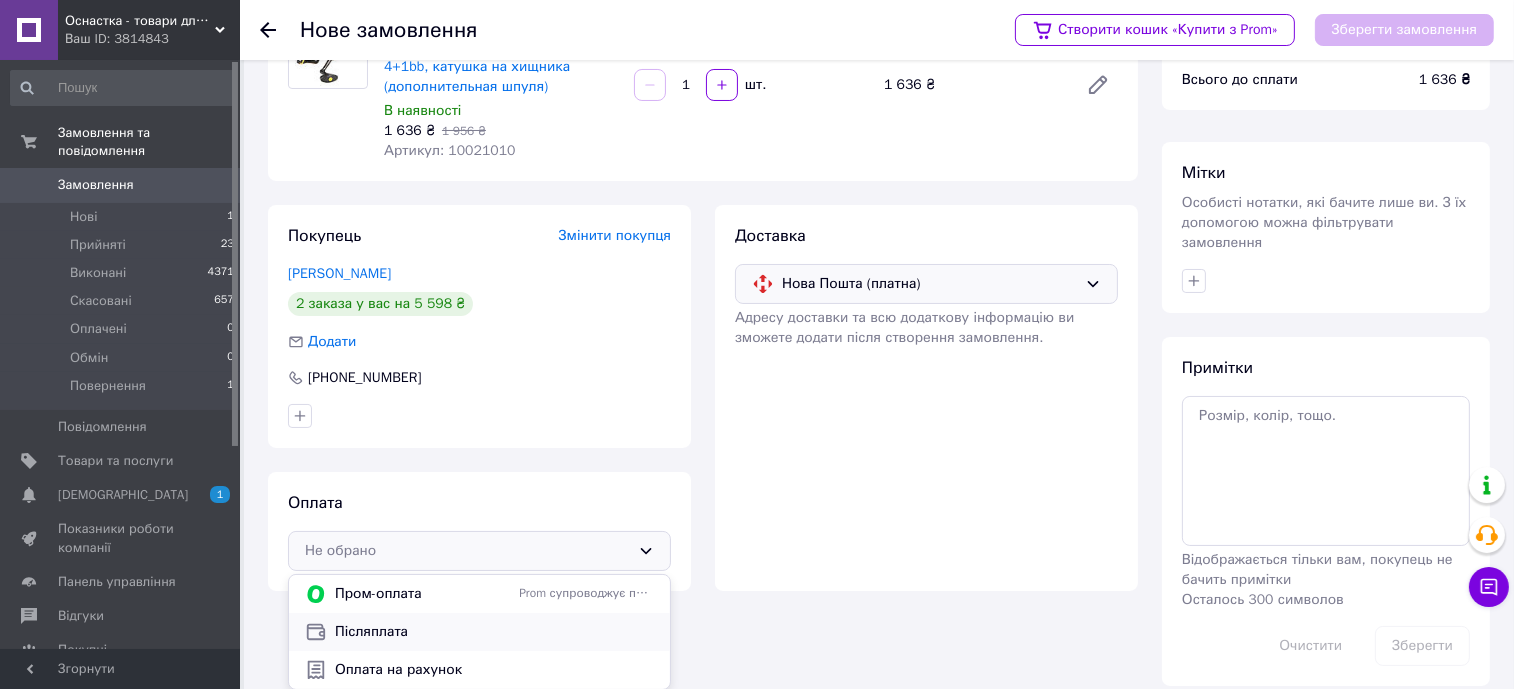 click on "Післяплата" at bounding box center [494, 632] 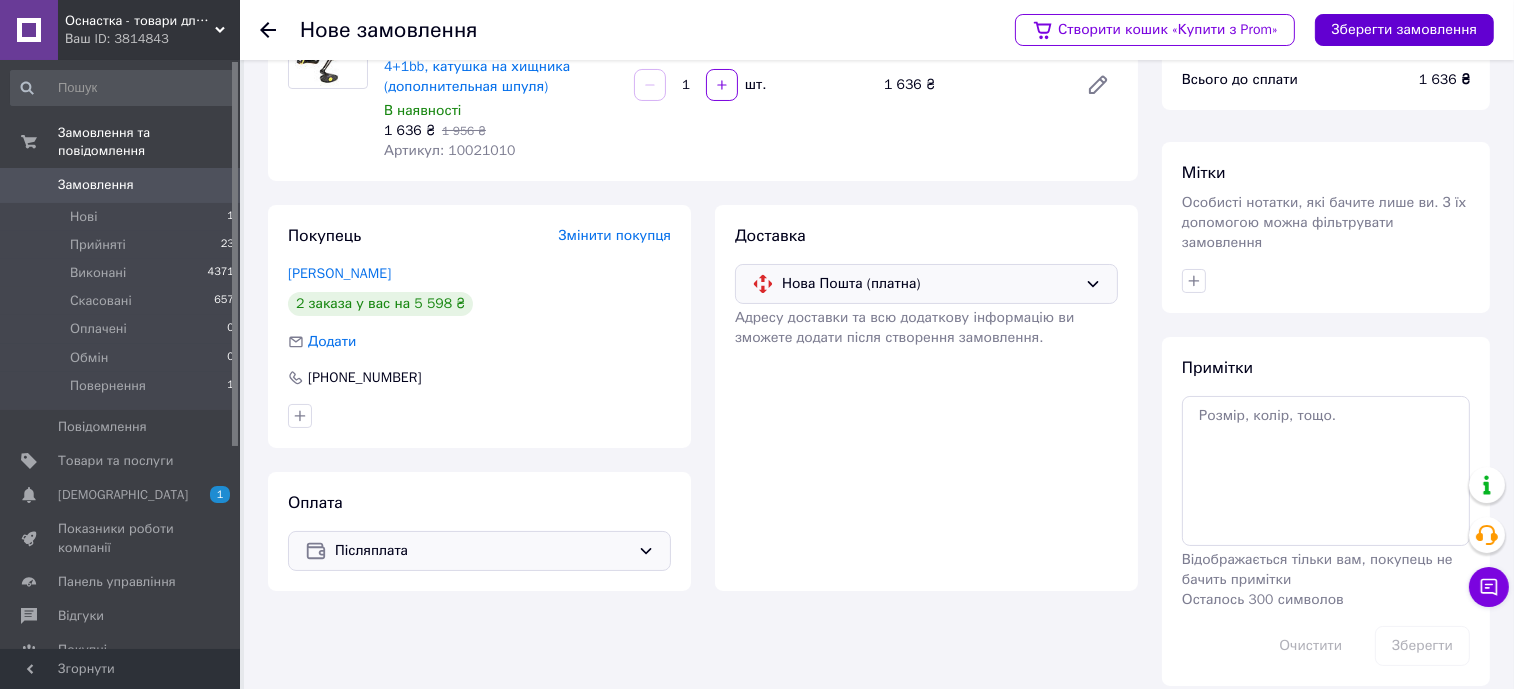 click on "Зберегти замовлення" at bounding box center [1404, 30] 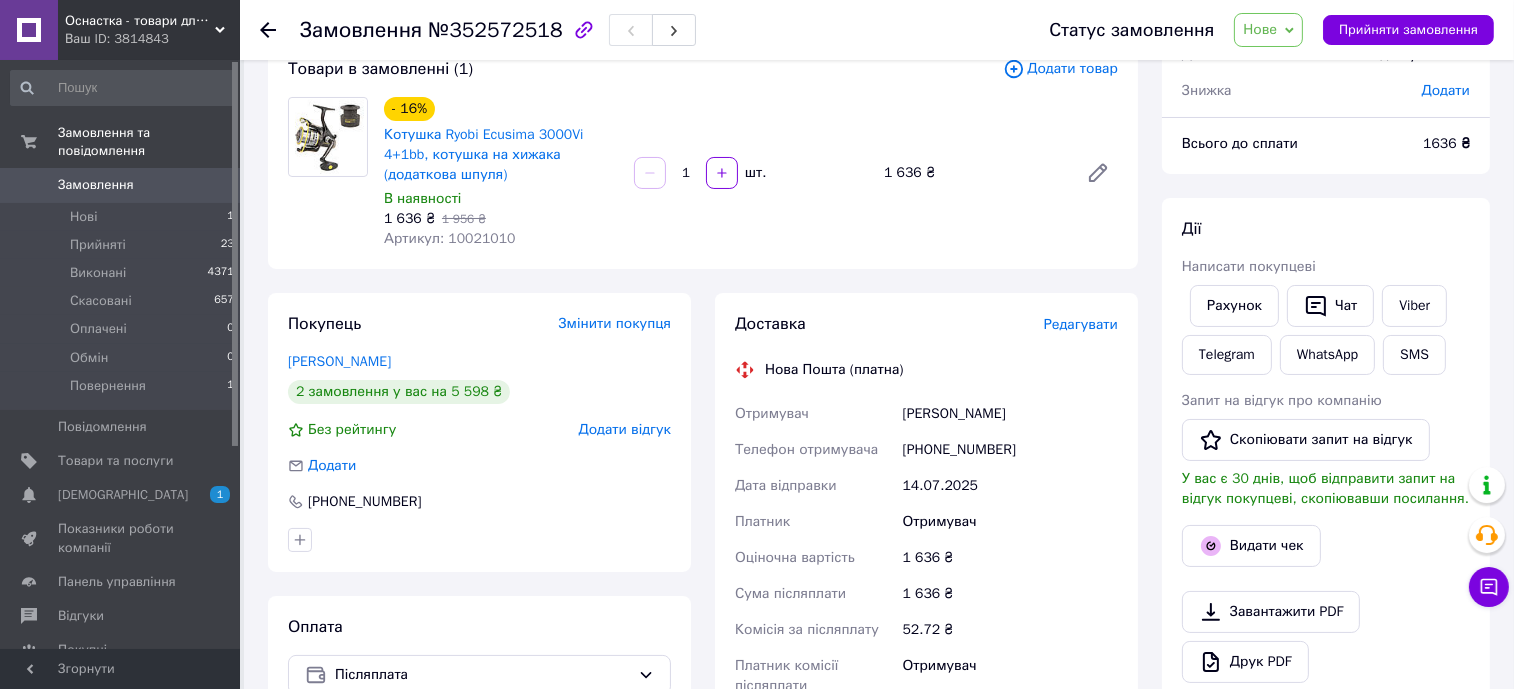 click on "Замовлення" at bounding box center [96, 185] 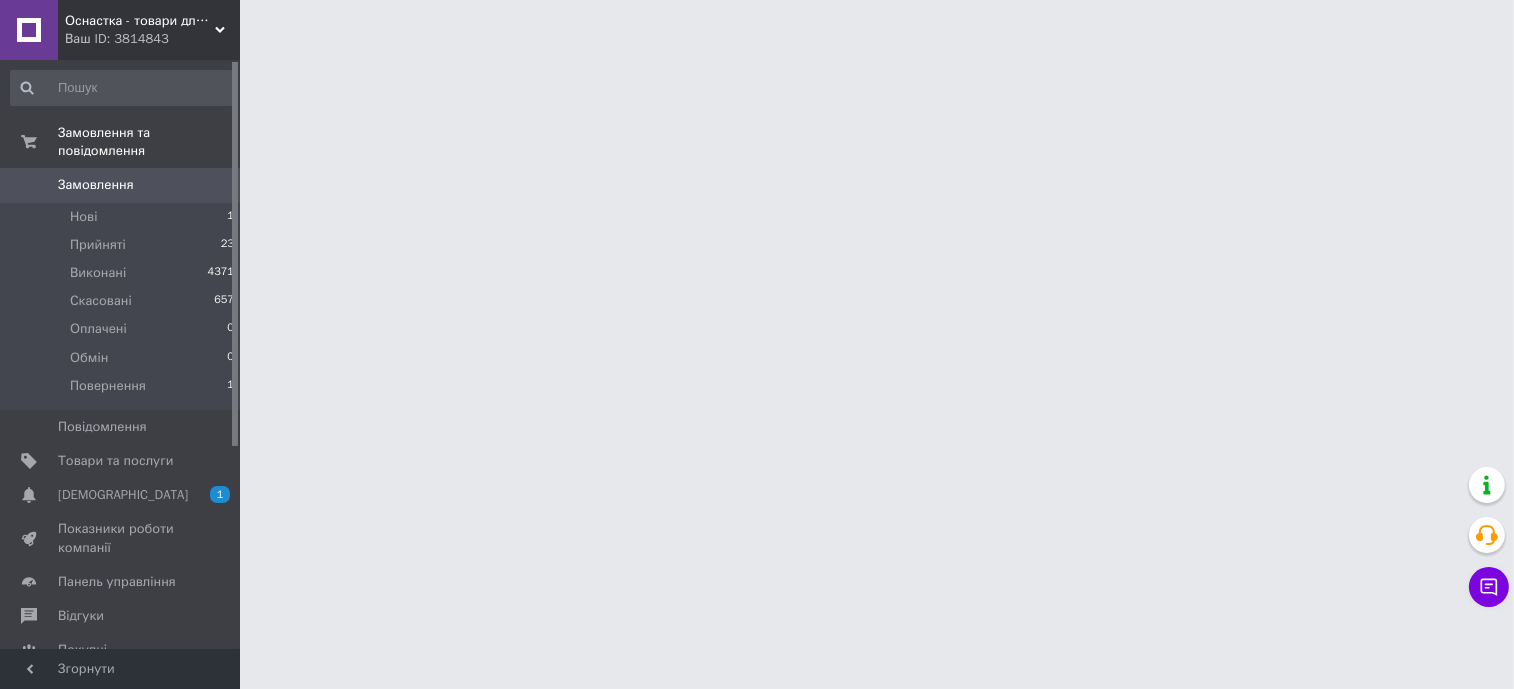 scroll, scrollTop: 0, scrollLeft: 0, axis: both 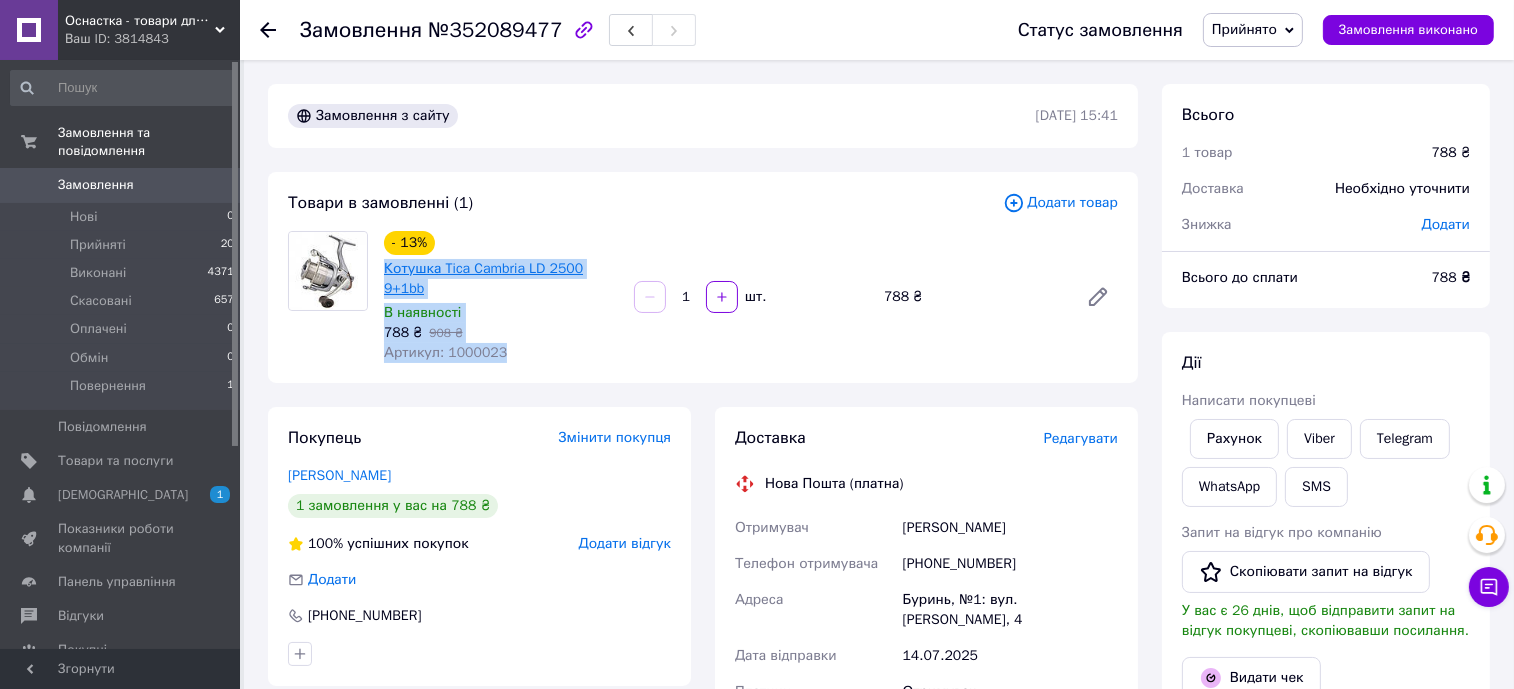 drag, startPoint x: 512, startPoint y: 359, endPoint x: 383, endPoint y: 264, distance: 160.20612 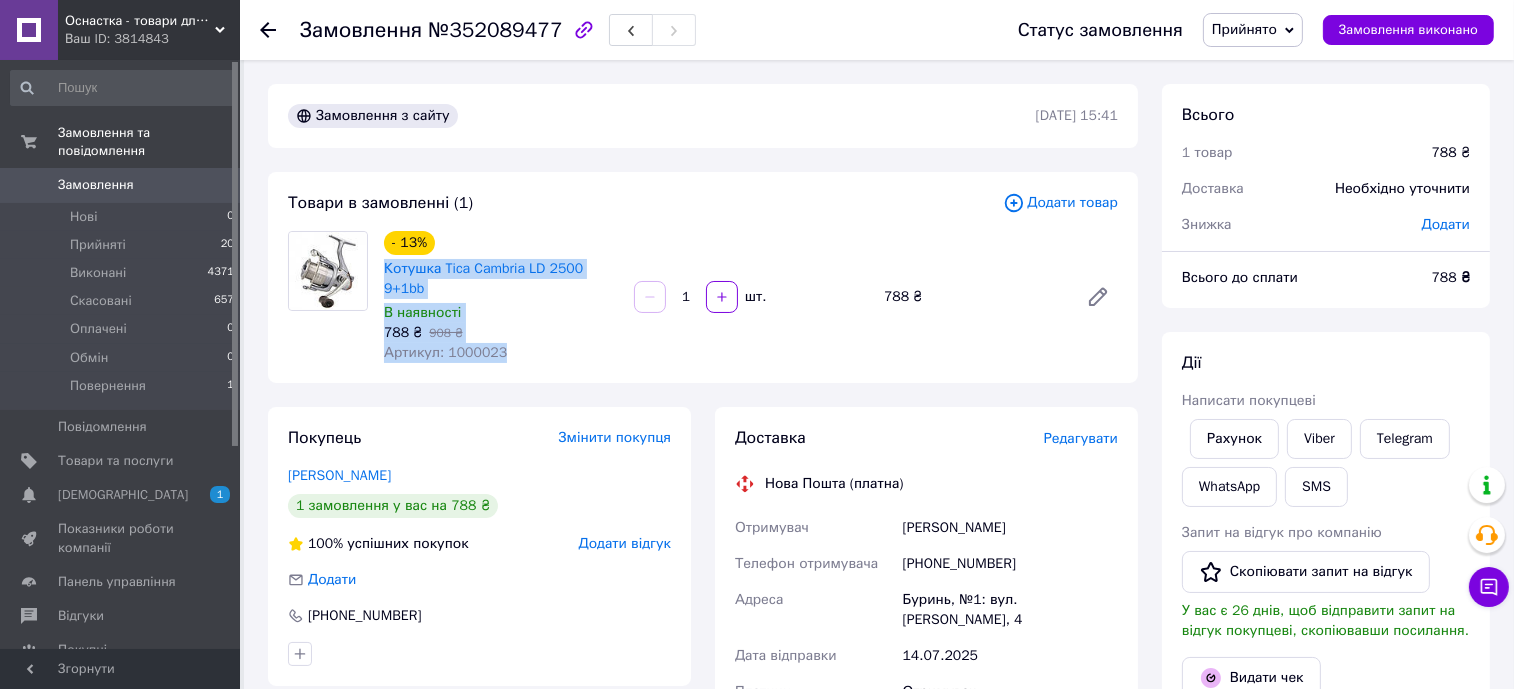copy on "Котушка Tica Cambria LD 2500 9+1bb В наявності 788 ₴   908 ₴ Артикул: 1000023" 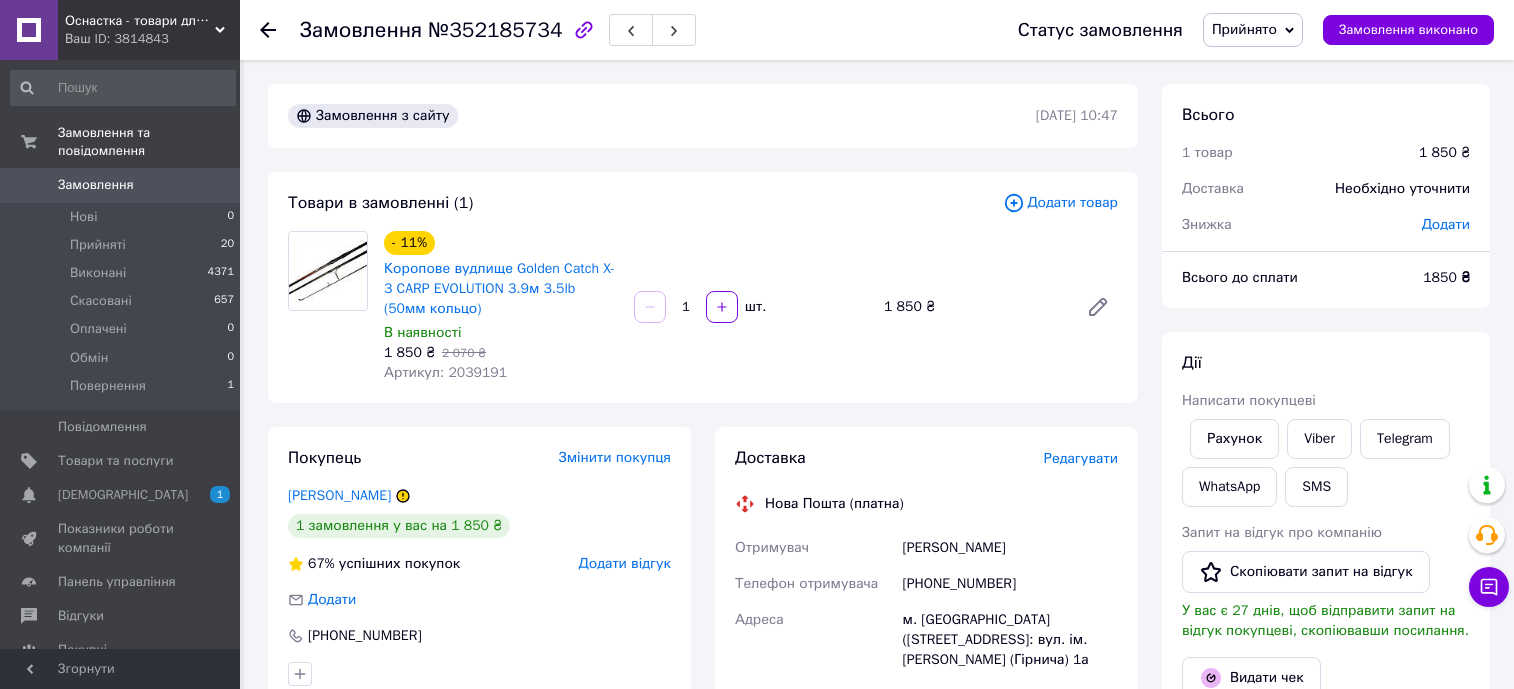 scroll, scrollTop: 0, scrollLeft: 0, axis: both 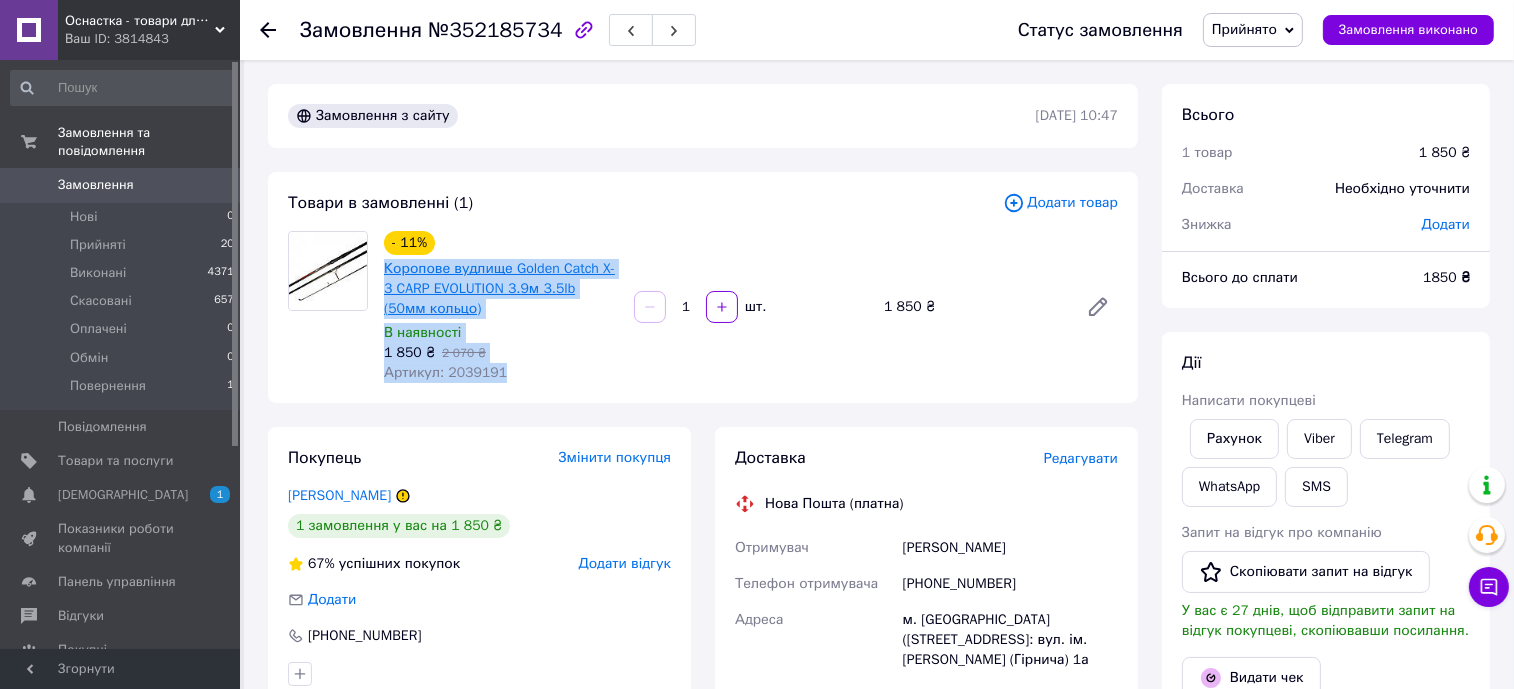 drag, startPoint x: 495, startPoint y: 378, endPoint x: 384, endPoint y: 265, distance: 158.39824 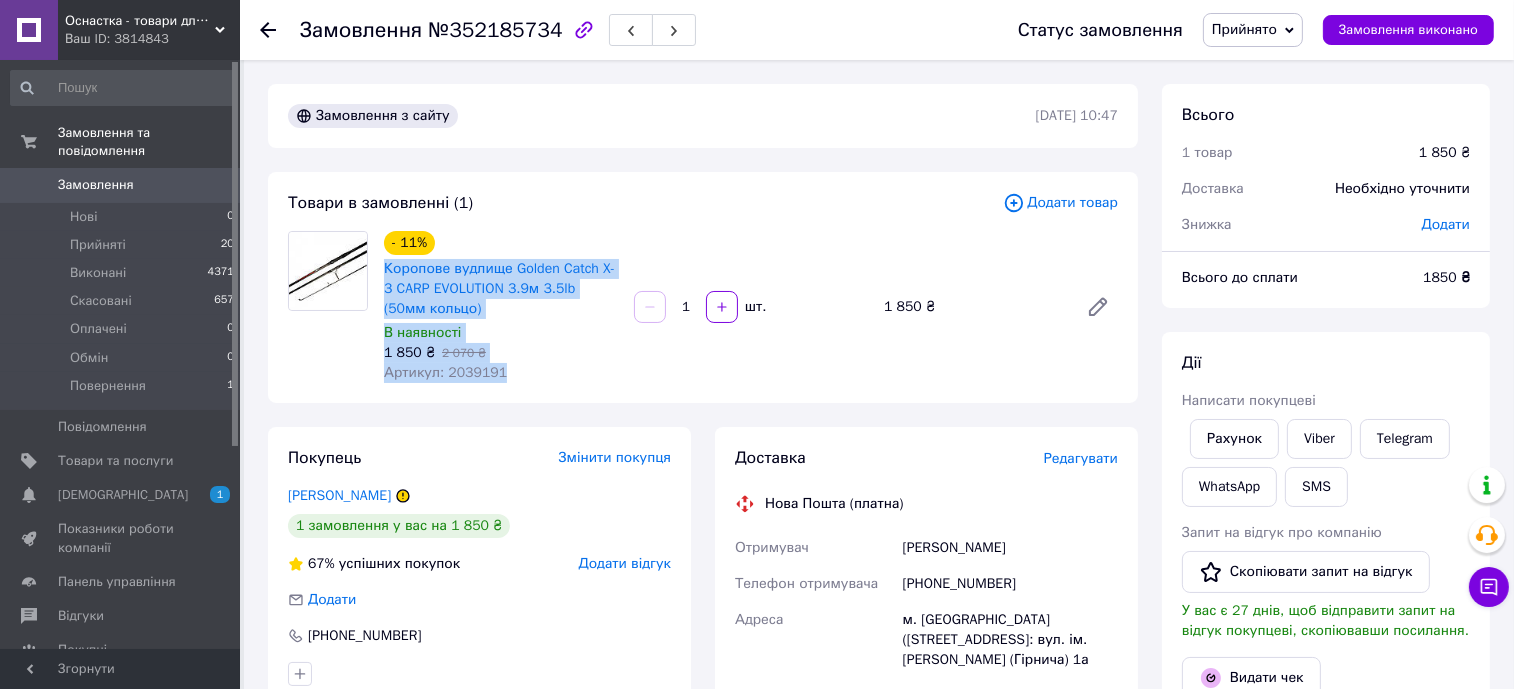 copy on "Коропове вудлище Golden Catch X-3 CARP EVOLUTION 3.9м 3.5lb (50мм кольцо) В наявності 1 850 ₴   2 070 ₴ Артикул: 2039191" 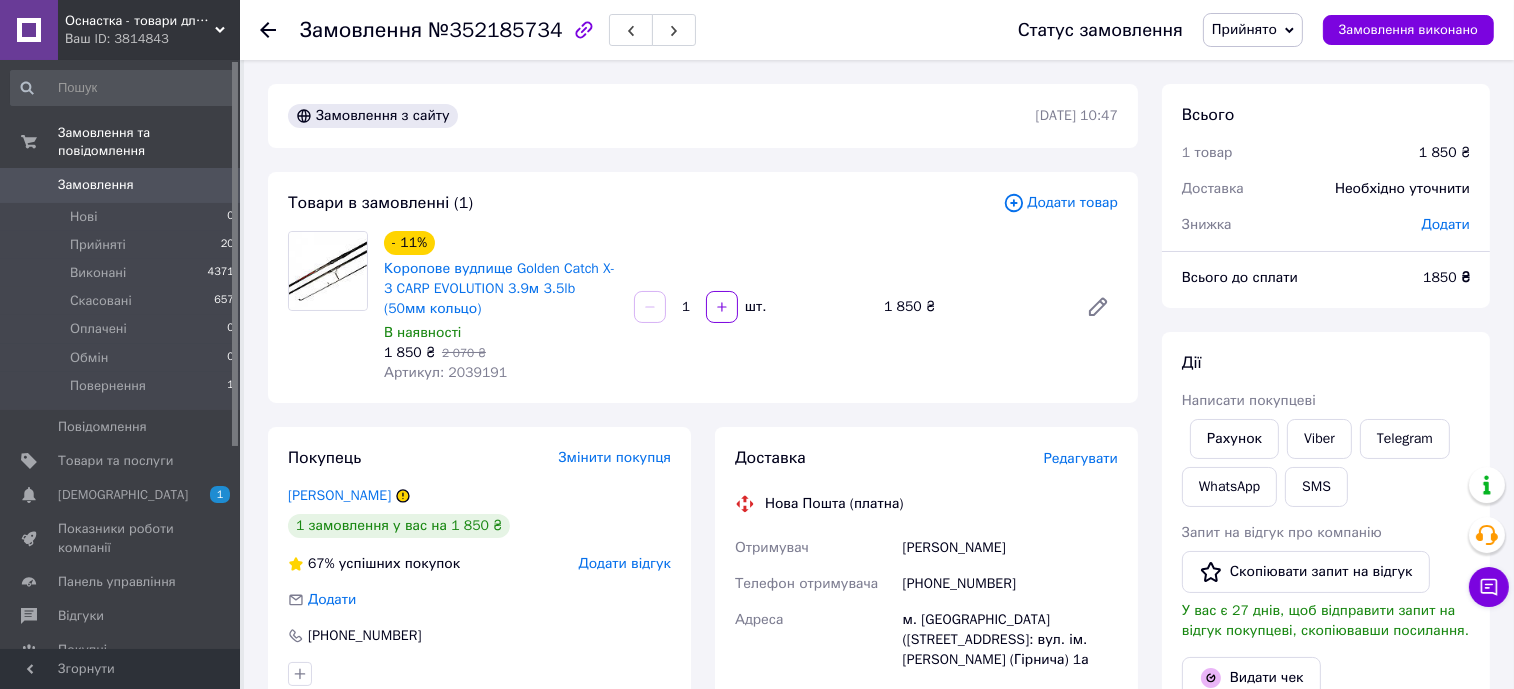 click on "Замовлення з сайту" at bounding box center (660, 116) 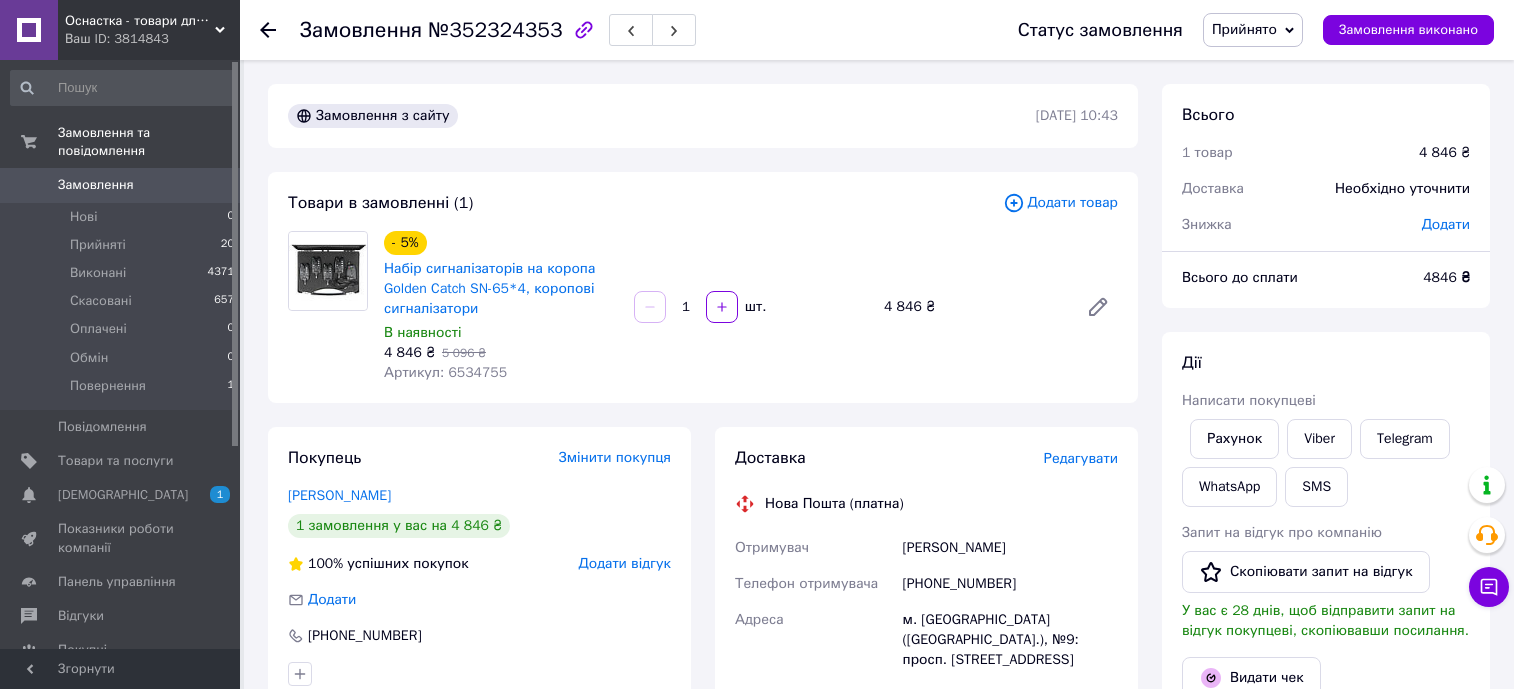 scroll, scrollTop: 0, scrollLeft: 0, axis: both 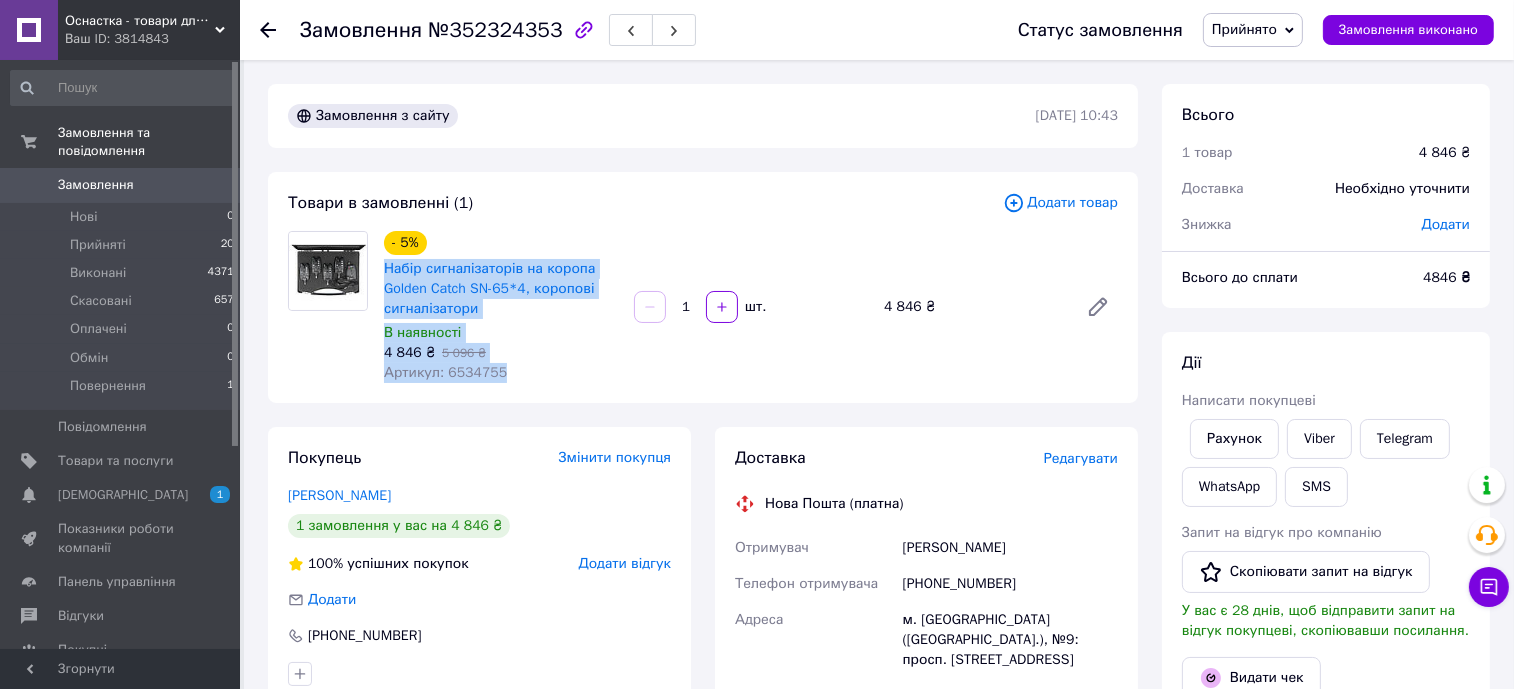 drag, startPoint x: 508, startPoint y: 379, endPoint x: 382, endPoint y: 267, distance: 168.58232 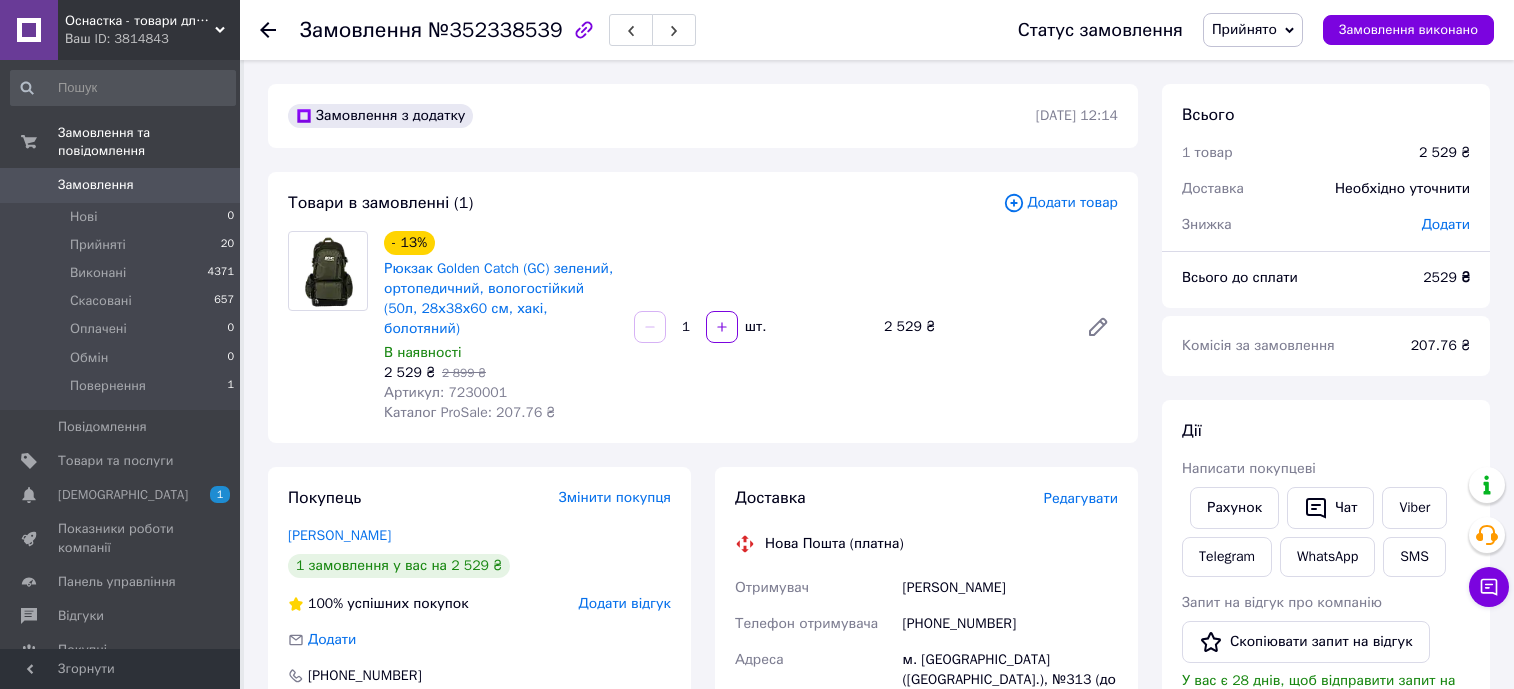 scroll, scrollTop: 0, scrollLeft: 0, axis: both 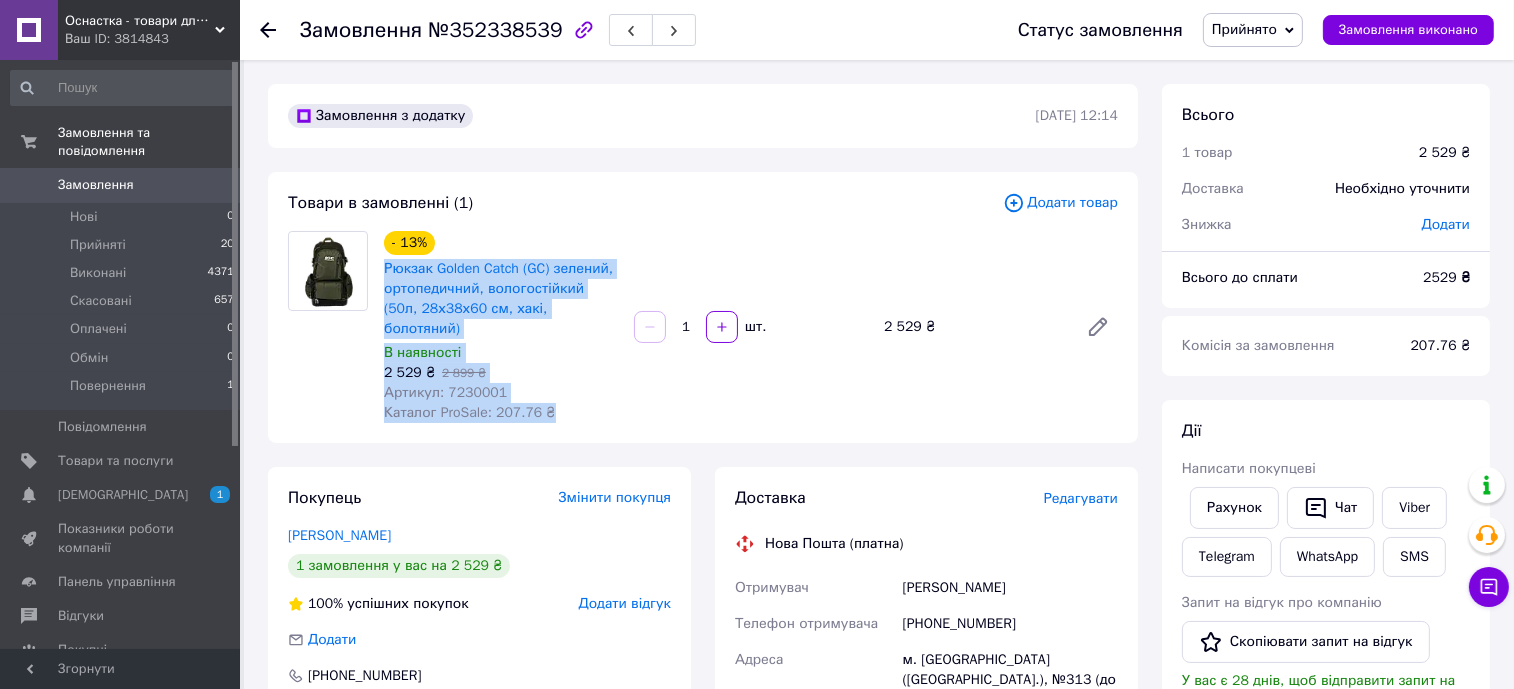 drag, startPoint x: 554, startPoint y: 396, endPoint x: 382, endPoint y: 273, distance: 211.45448 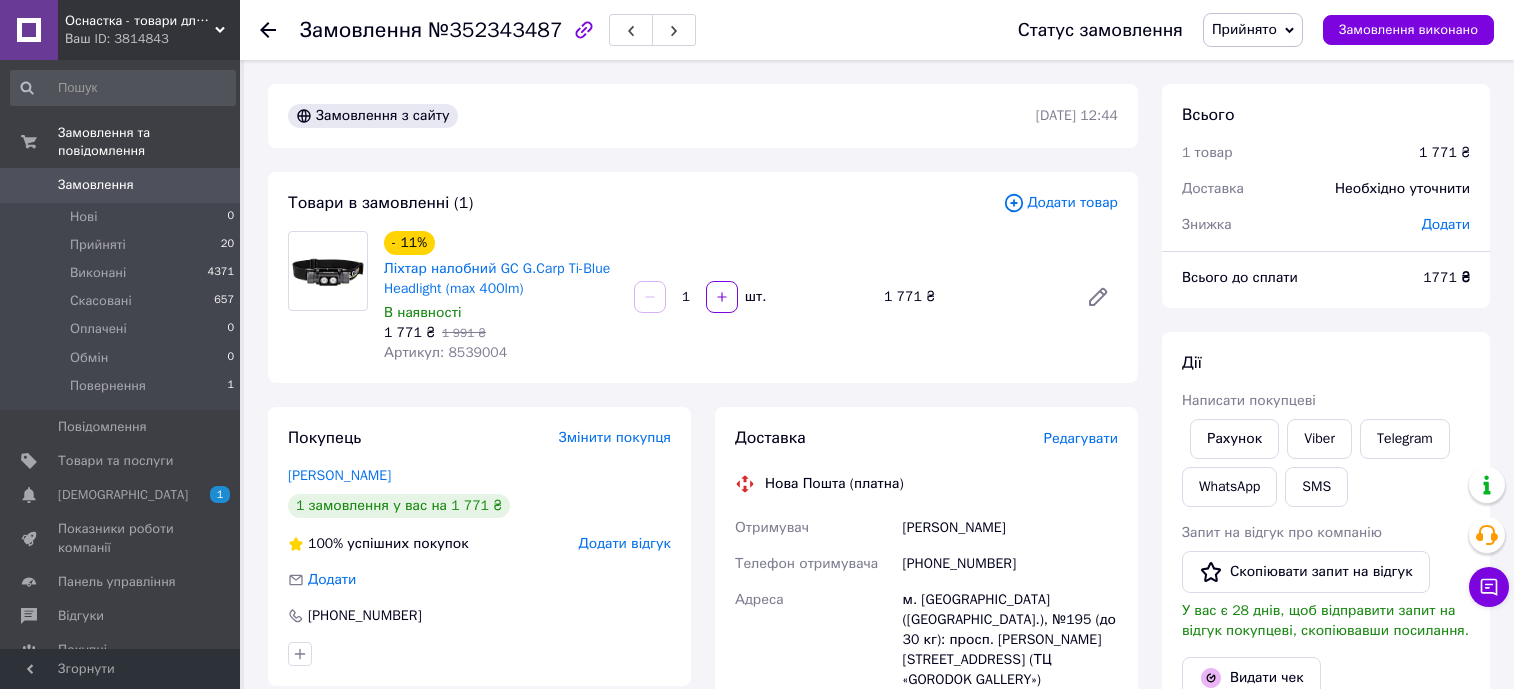 scroll, scrollTop: 0, scrollLeft: 0, axis: both 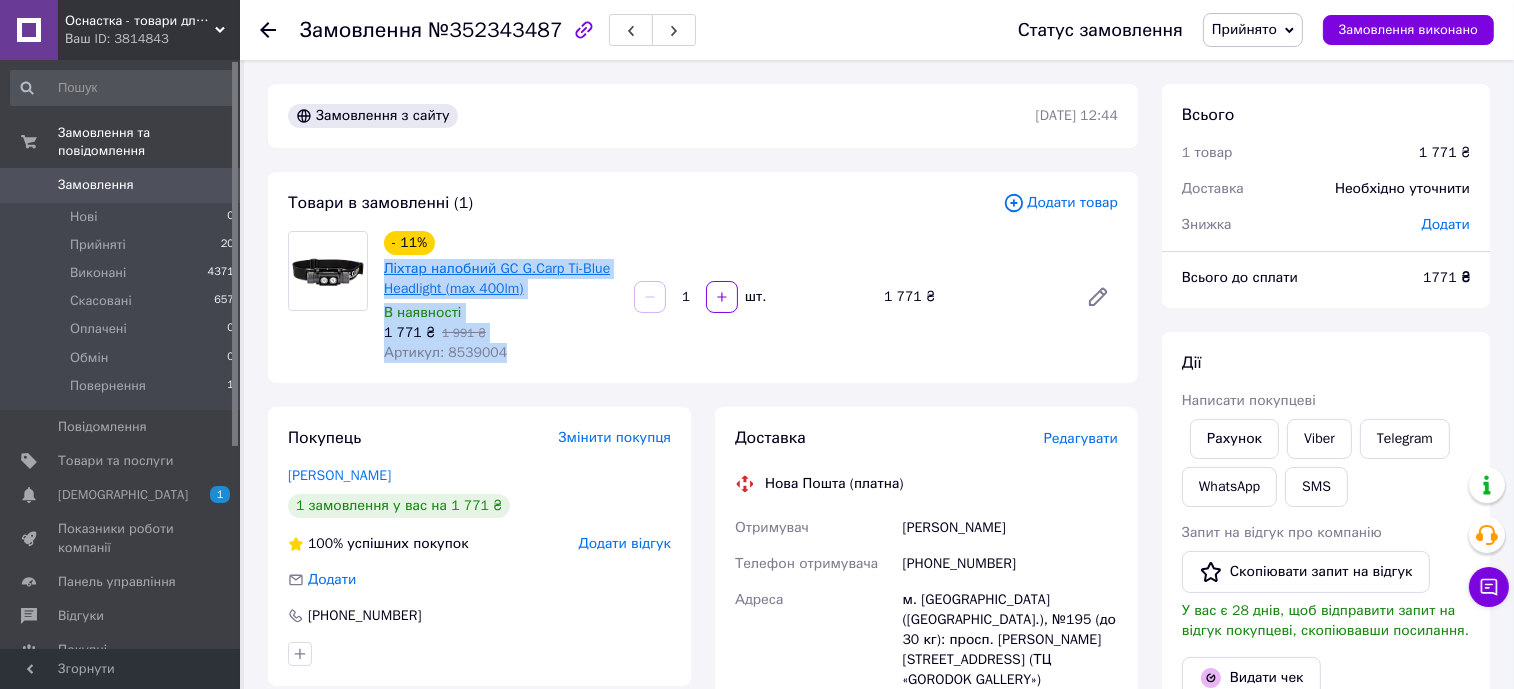 drag, startPoint x: 507, startPoint y: 354, endPoint x: 387, endPoint y: 270, distance: 146.47867 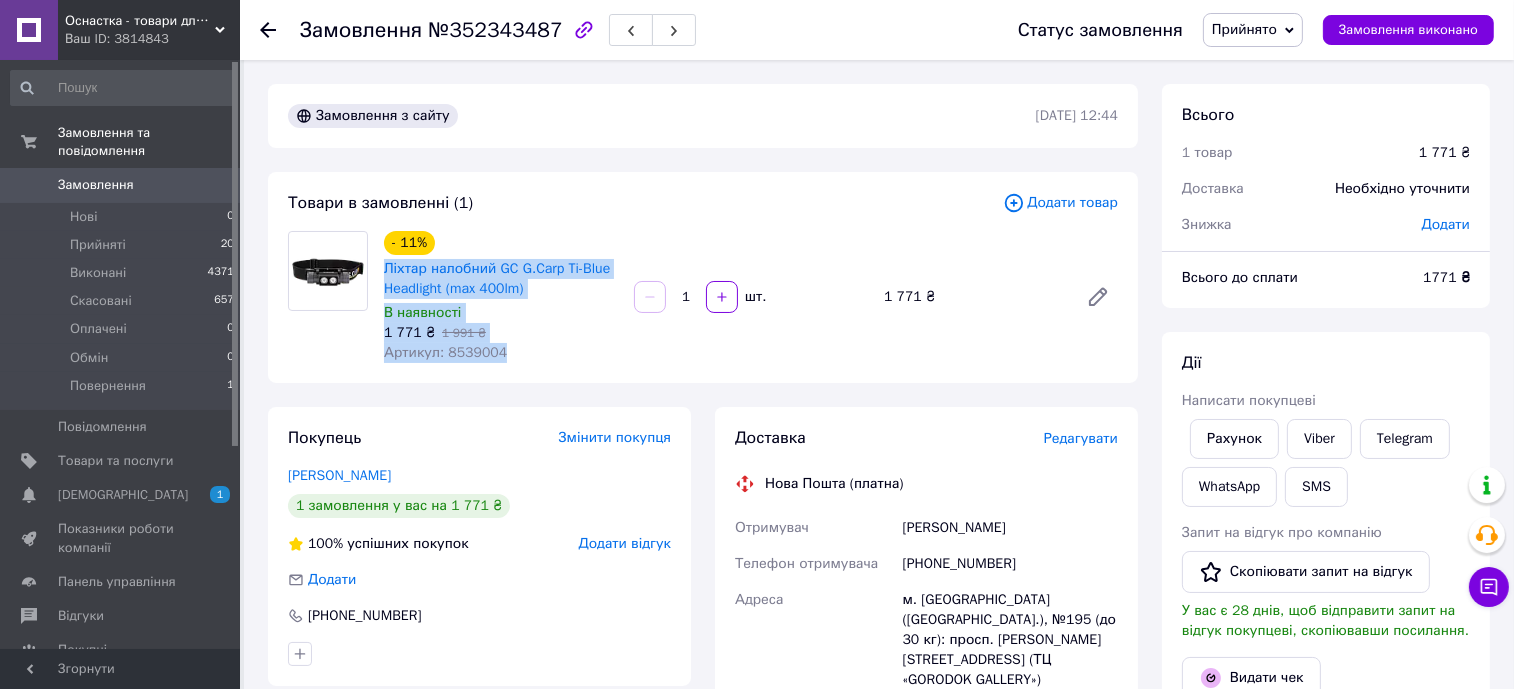 copy on "Ліхтар налобний GC G.Carp Ti-Blue Headlight (max 400lm) В наявності 1 771 ₴   1 991 ₴ Артикул: 8539004" 